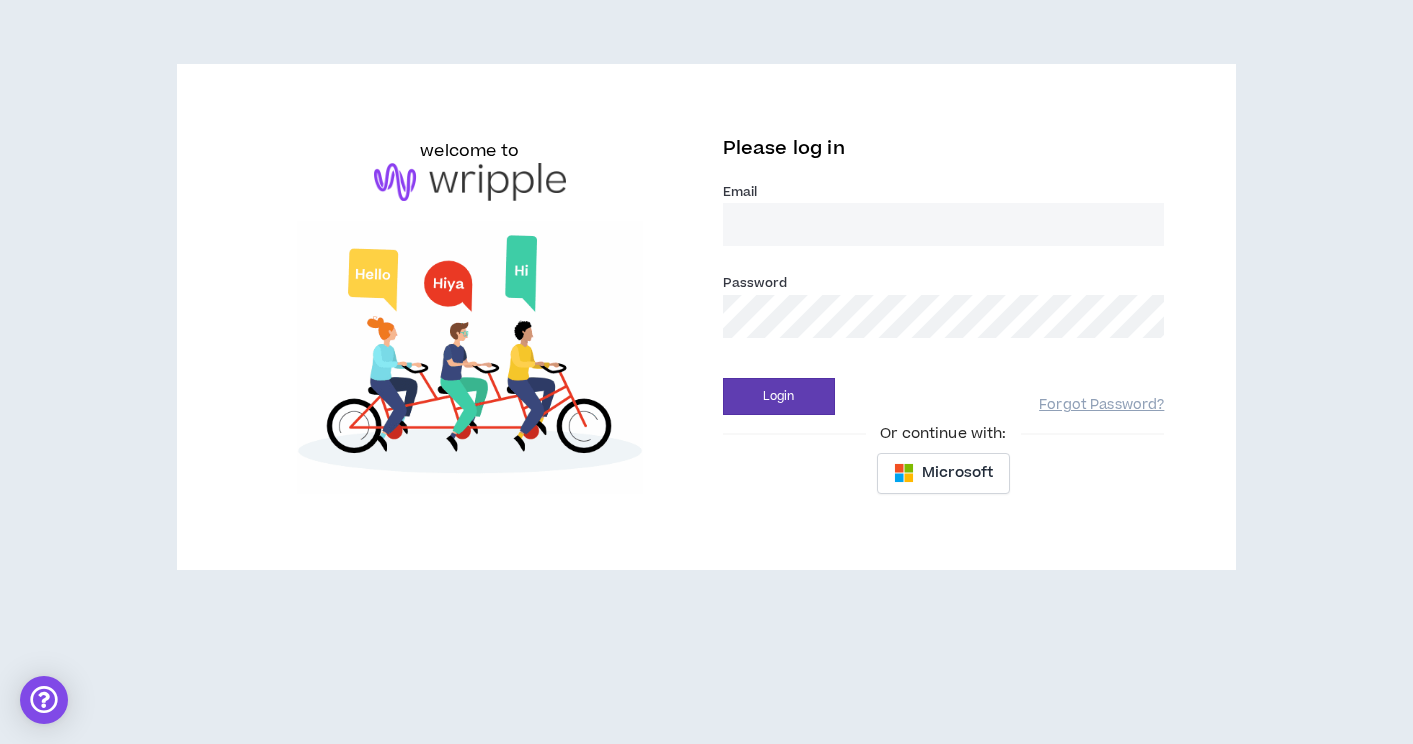 scroll, scrollTop: 0, scrollLeft: 0, axis: both 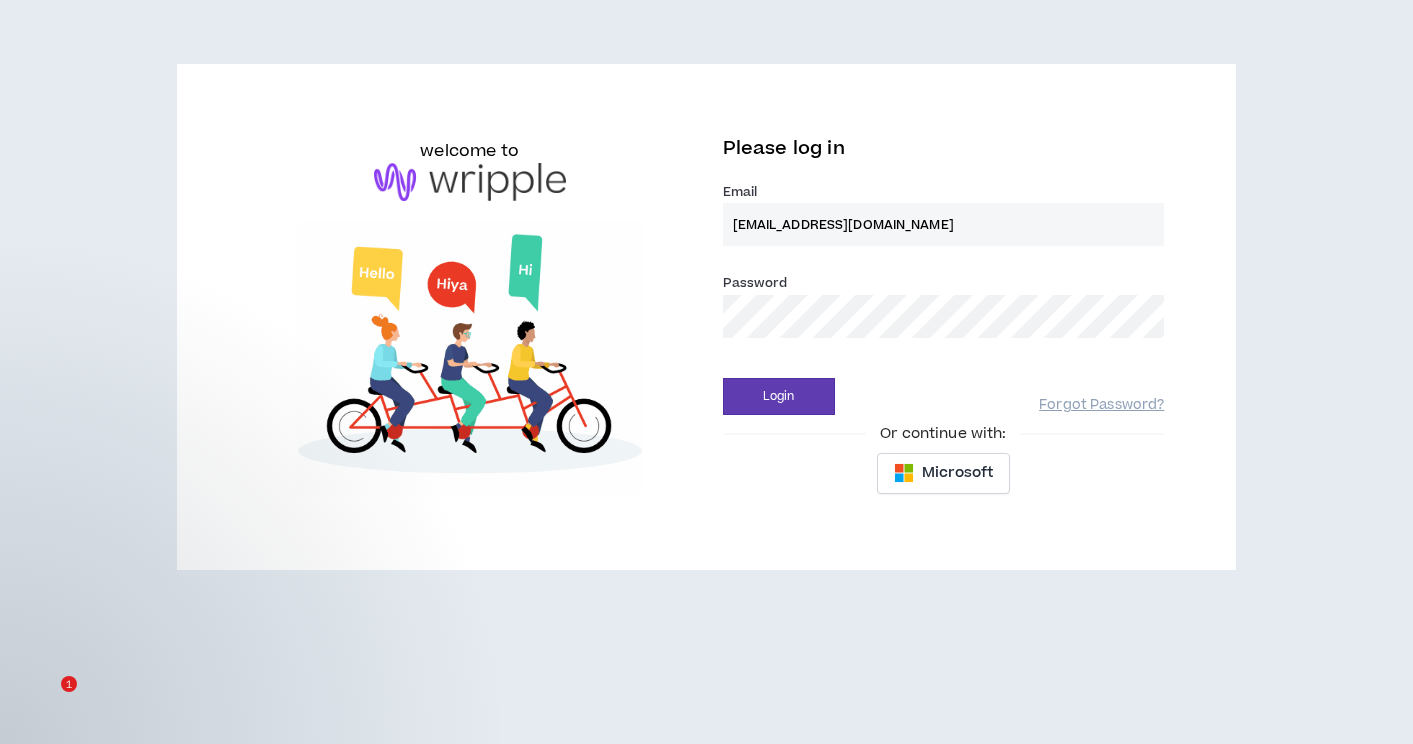 type on "[EMAIL_ADDRESS][DOMAIN_NAME]" 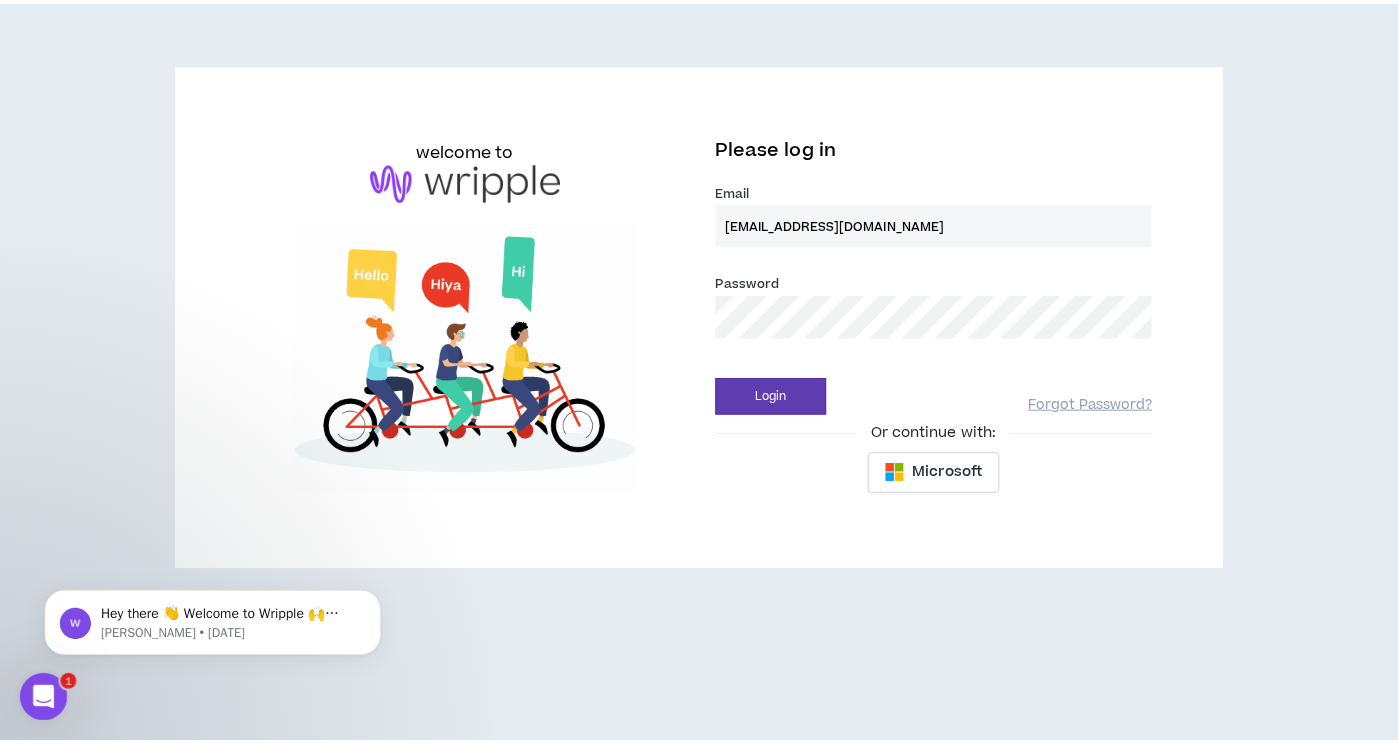 scroll, scrollTop: 0, scrollLeft: 0, axis: both 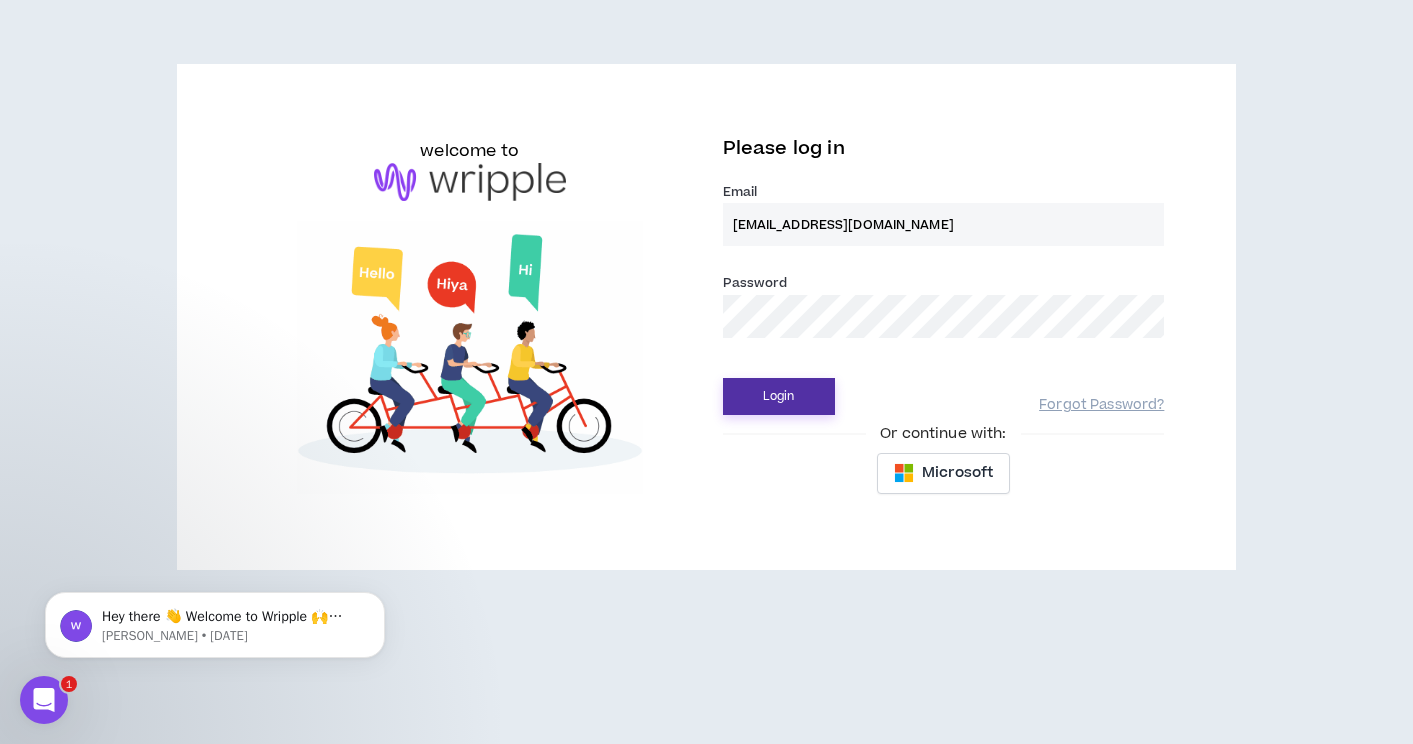 click on "Login" at bounding box center (779, 396) 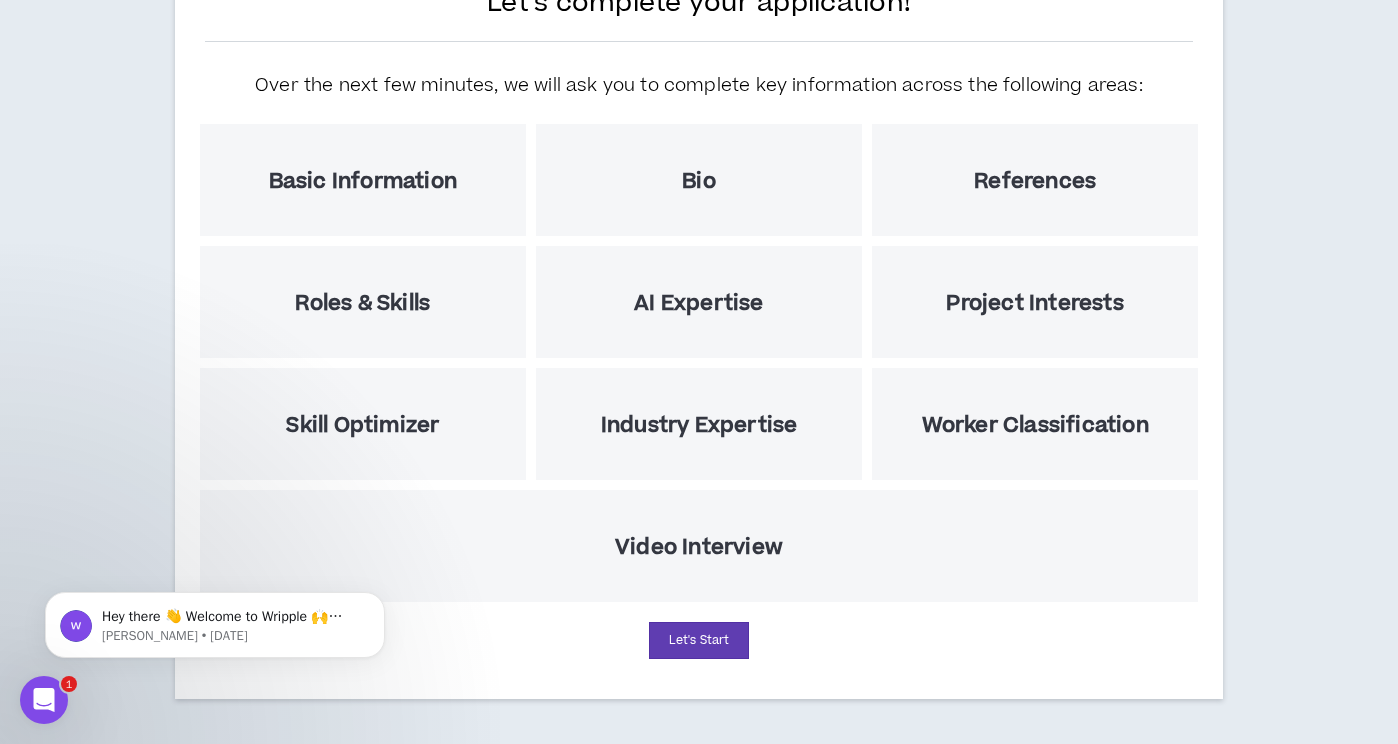 scroll, scrollTop: 194, scrollLeft: 0, axis: vertical 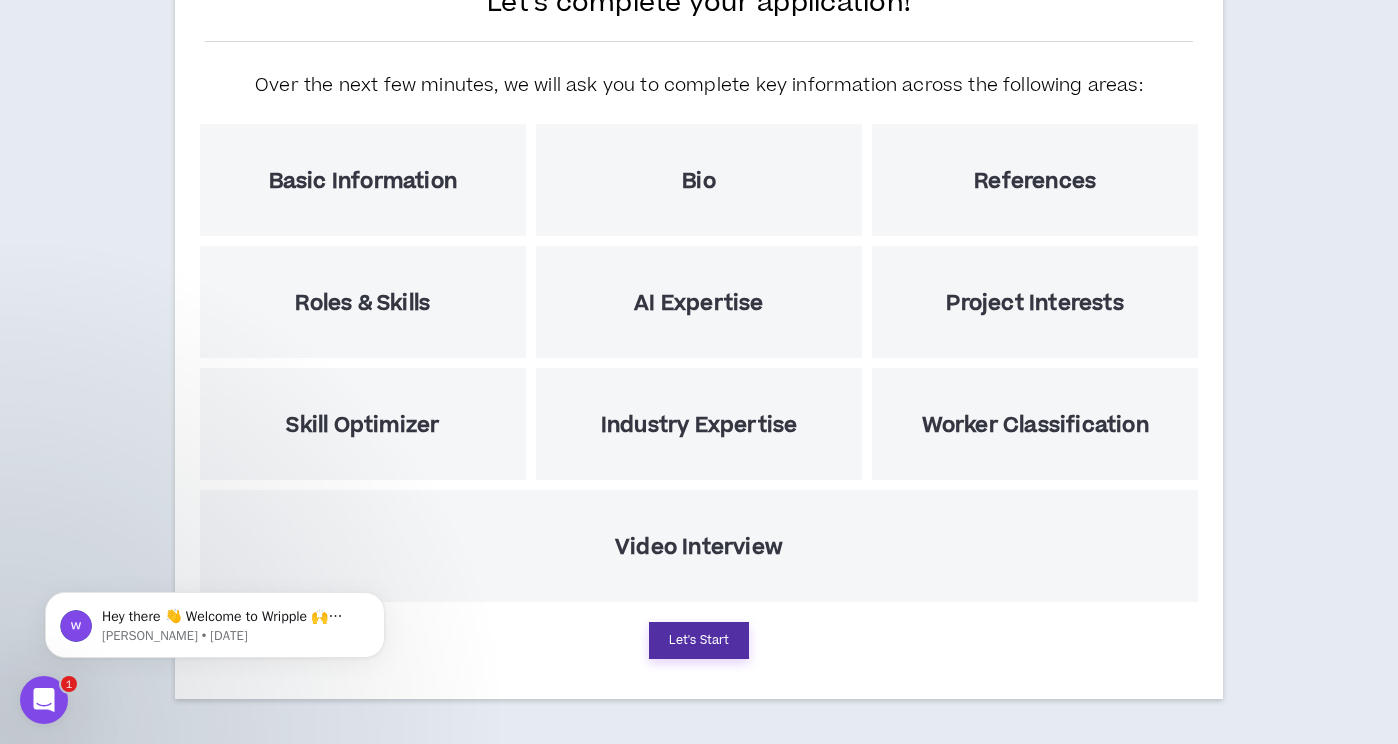 click on "Let's Start" at bounding box center (699, 640) 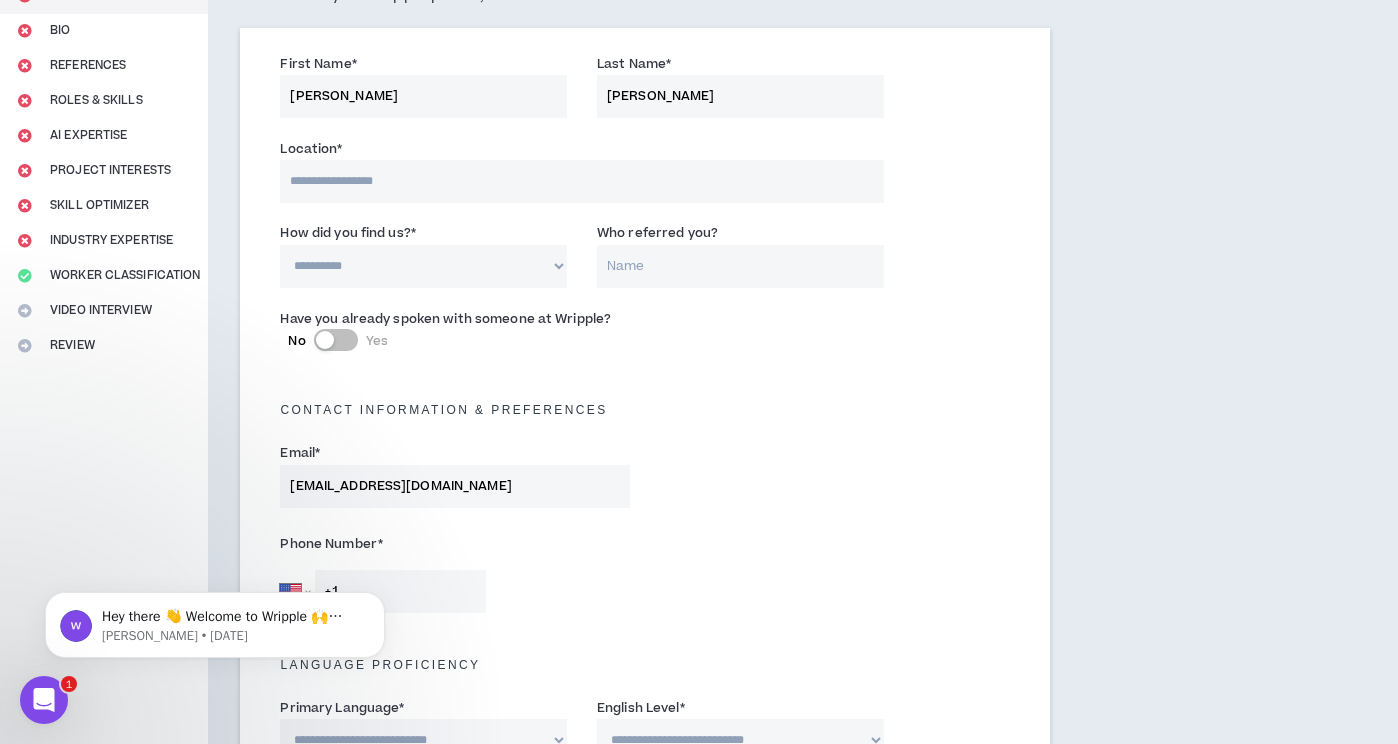 scroll, scrollTop: 0, scrollLeft: 0, axis: both 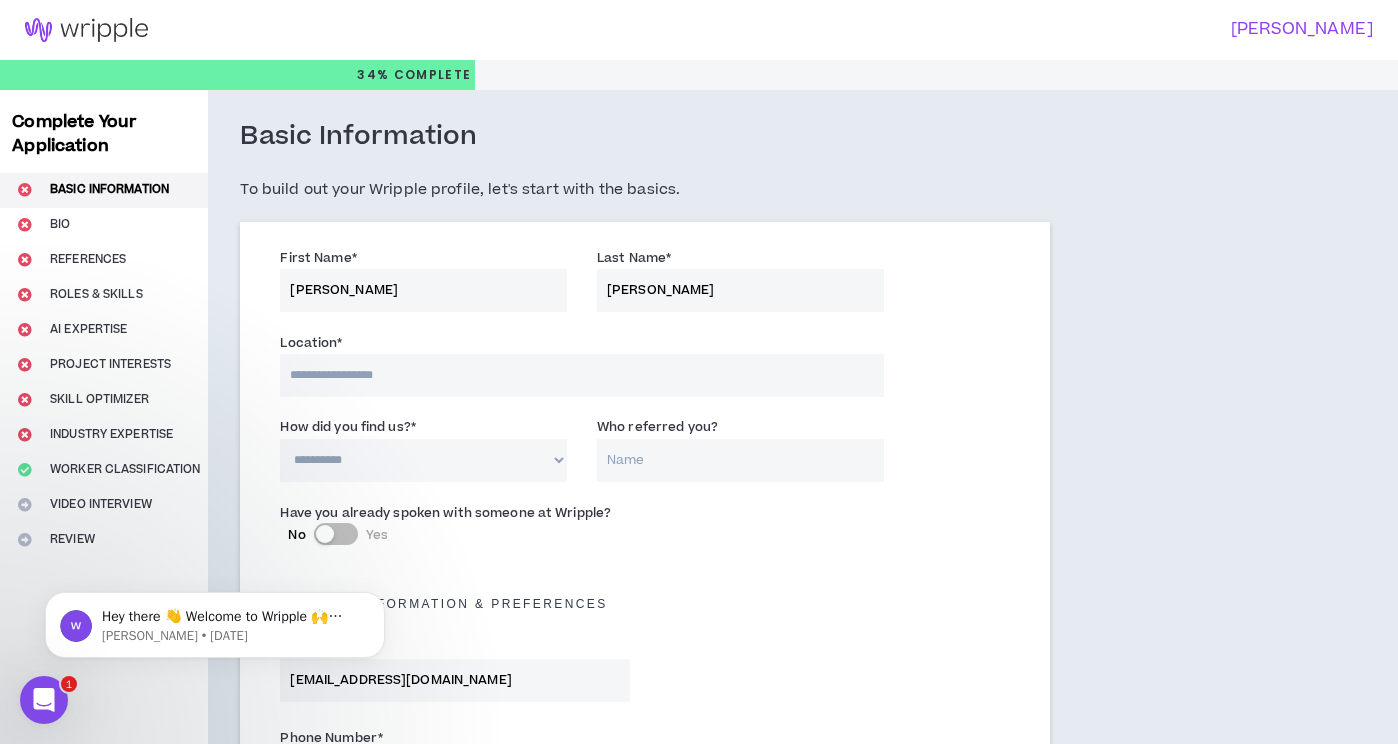 click at bounding box center [581, 375] 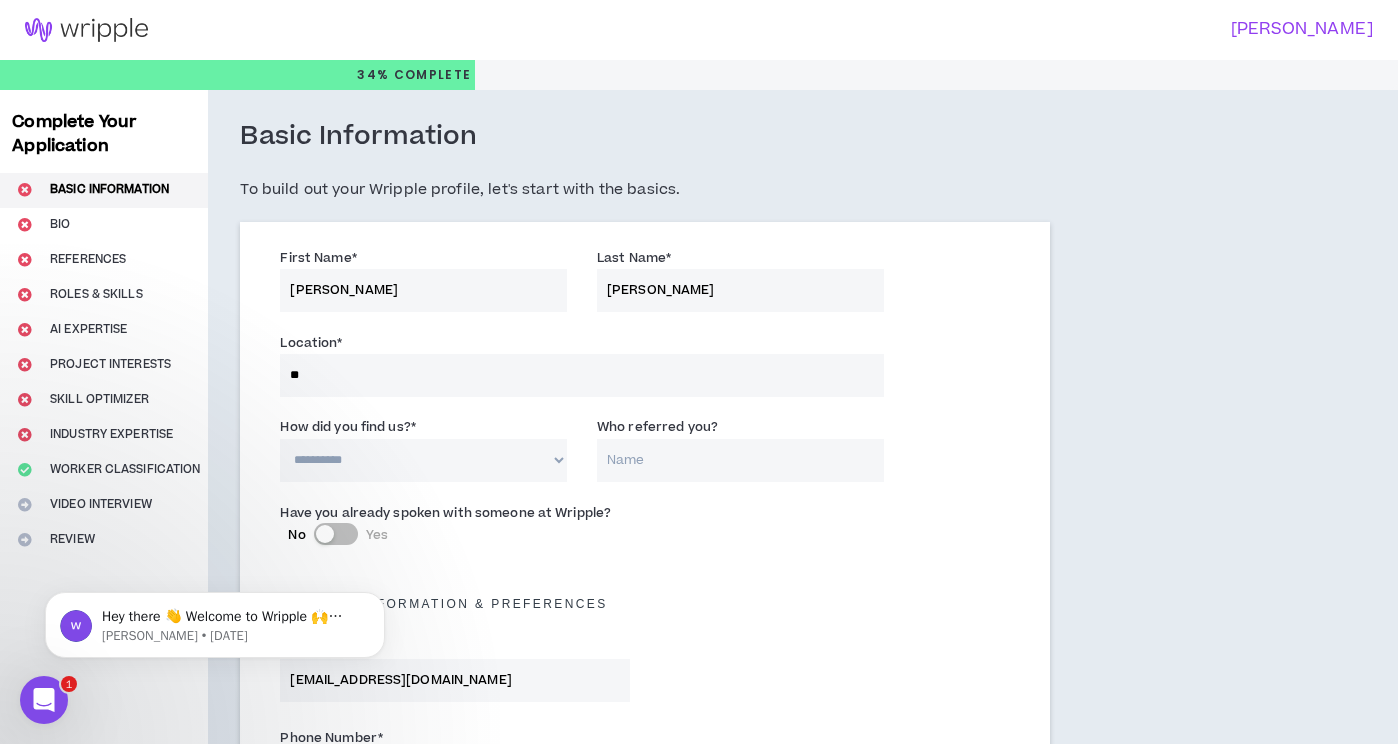 type on "***" 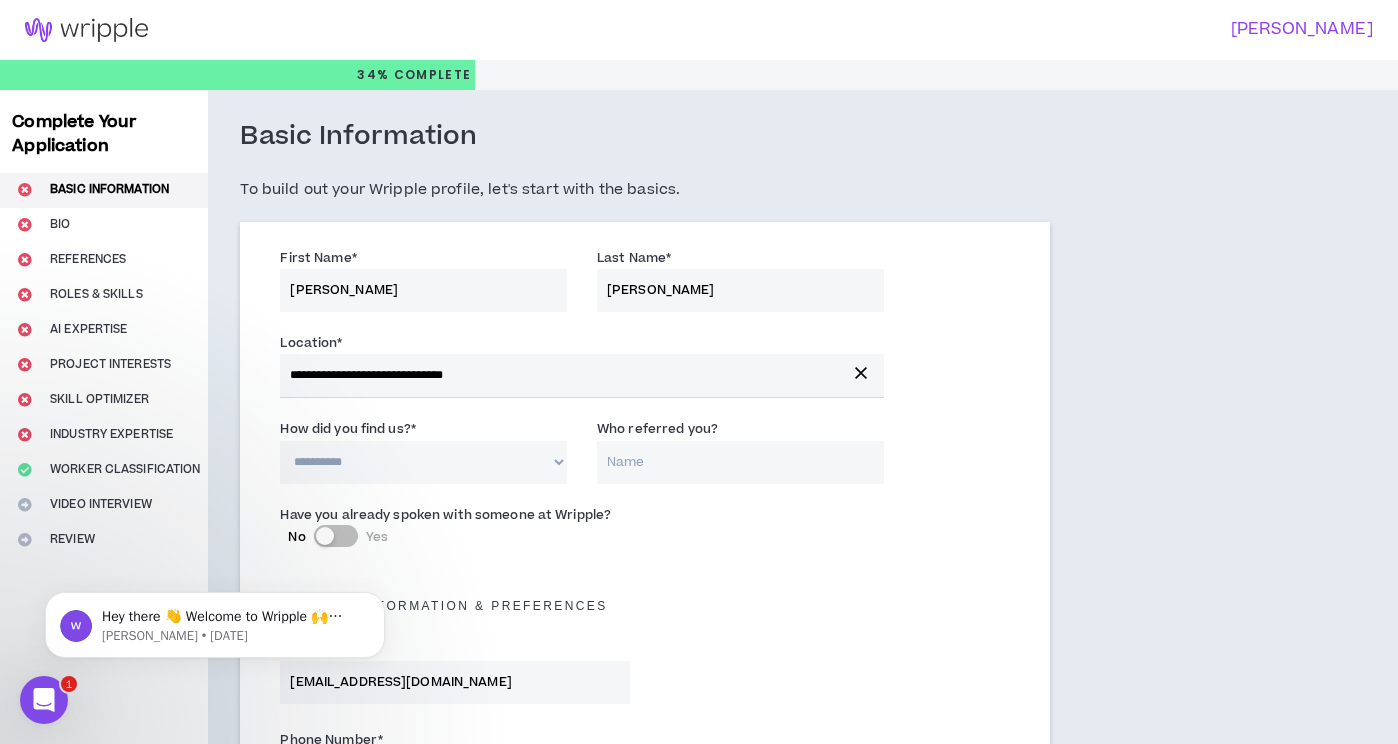 select on "*" 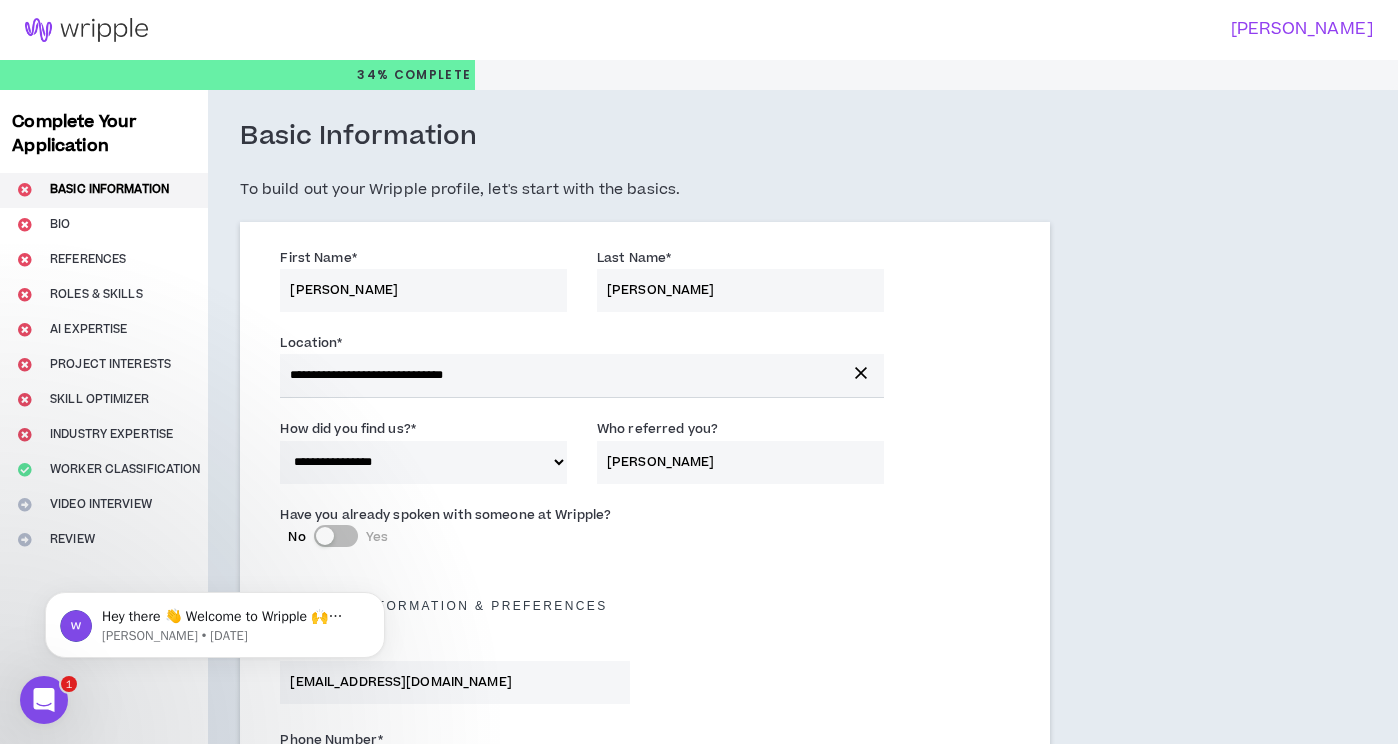 type on "[PERSON_NAME]" 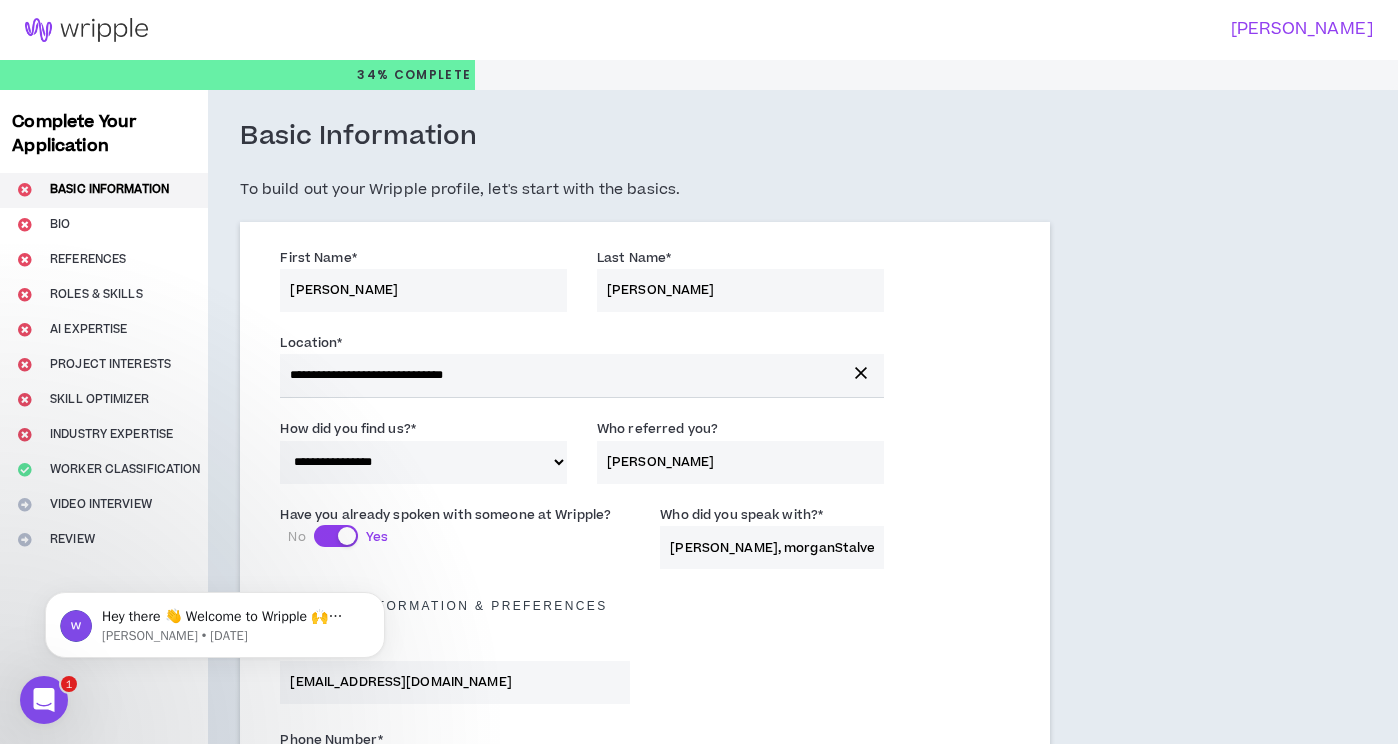 click on "[PERSON_NAME], morganStalvey" at bounding box center (771, 547) 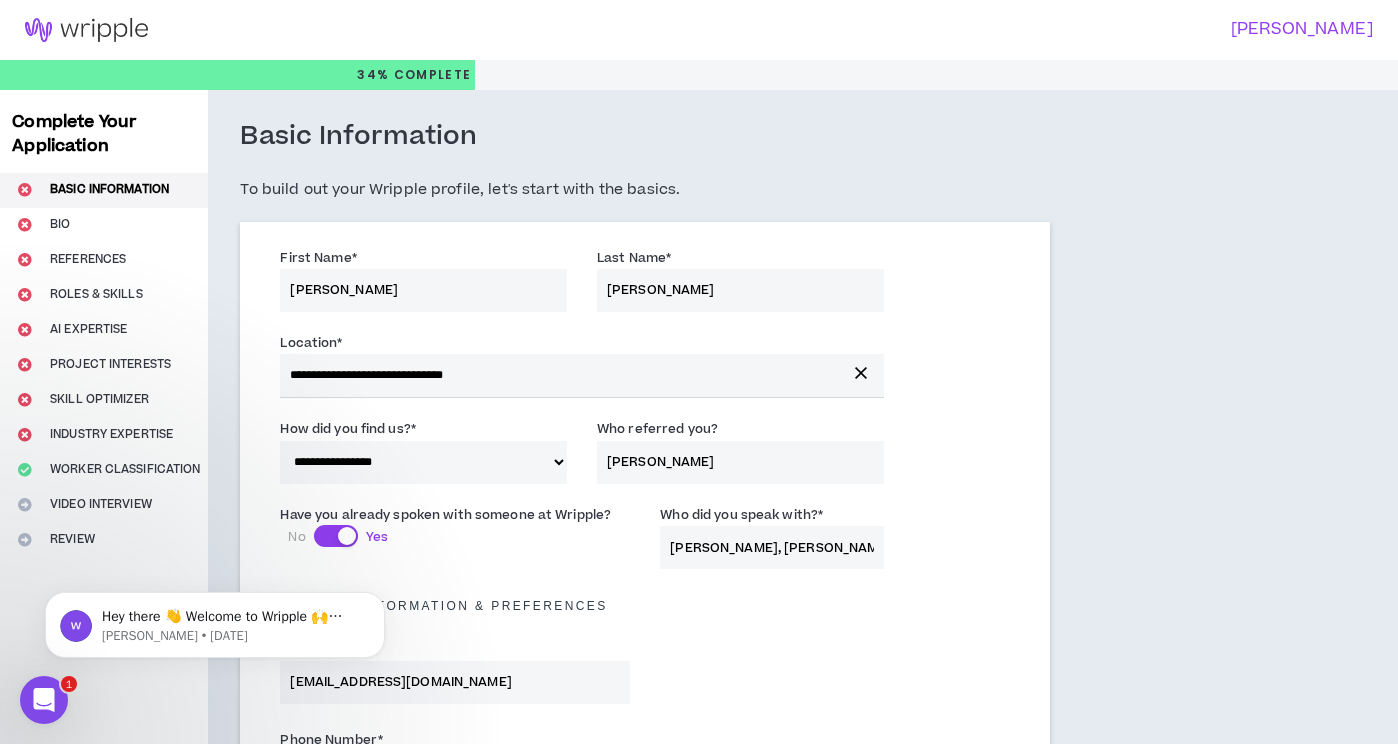 click on "[PERSON_NAME], [PERSON_NAME]" at bounding box center (771, 547) 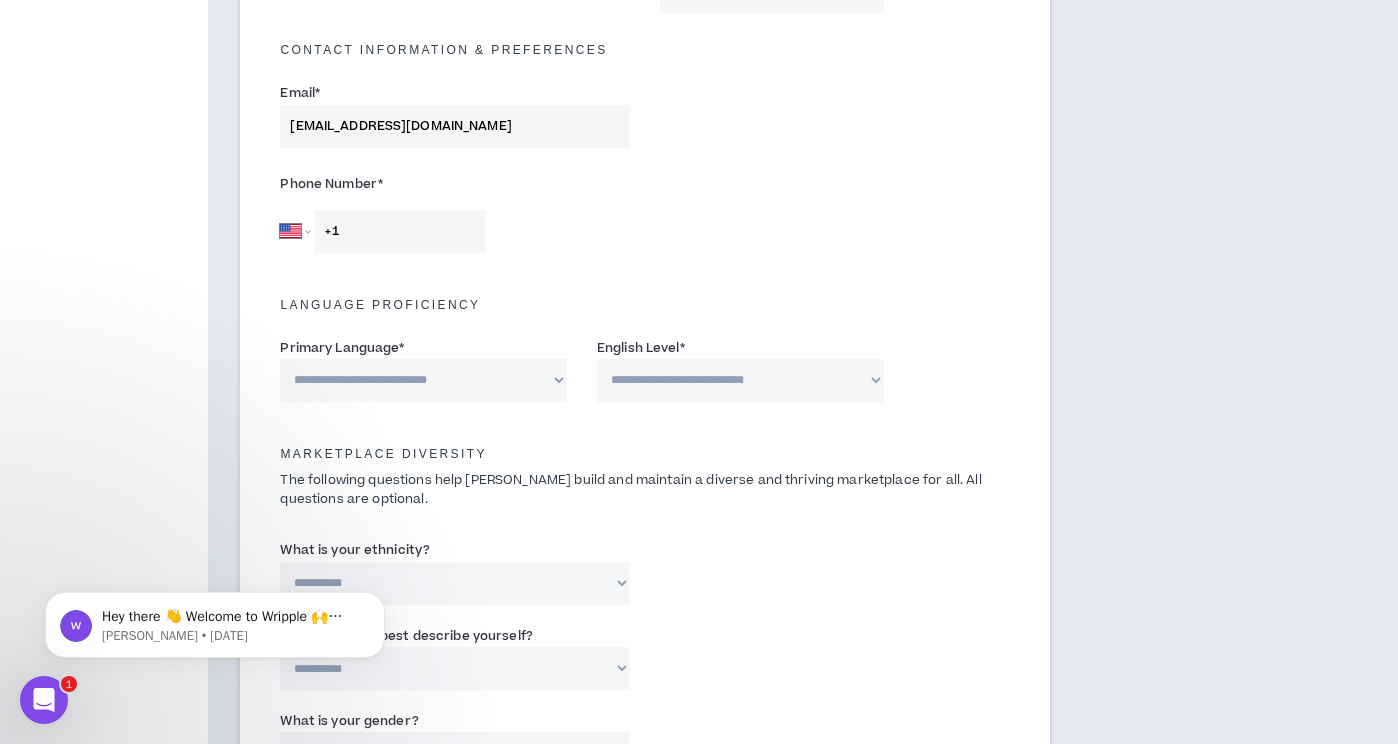 scroll, scrollTop: 559, scrollLeft: 0, axis: vertical 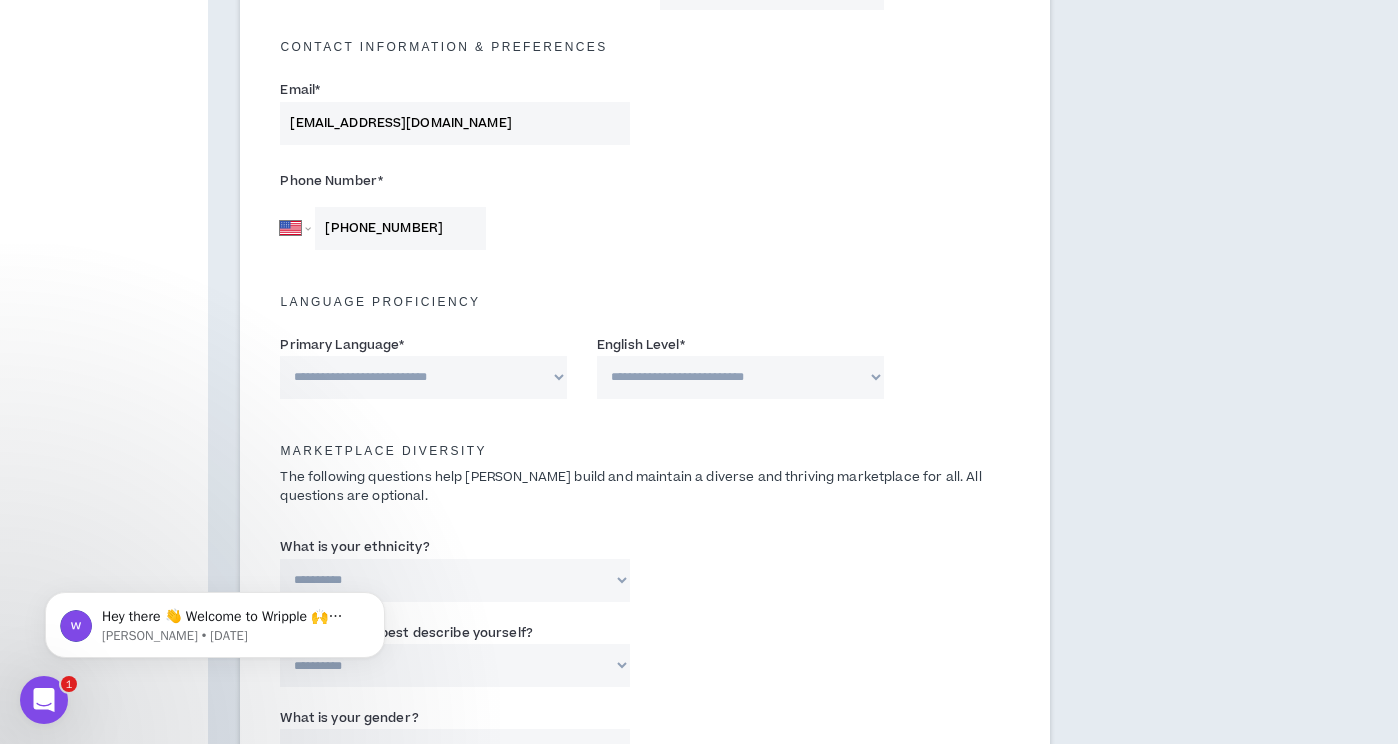 type on "[PHONE_NUMBER]" 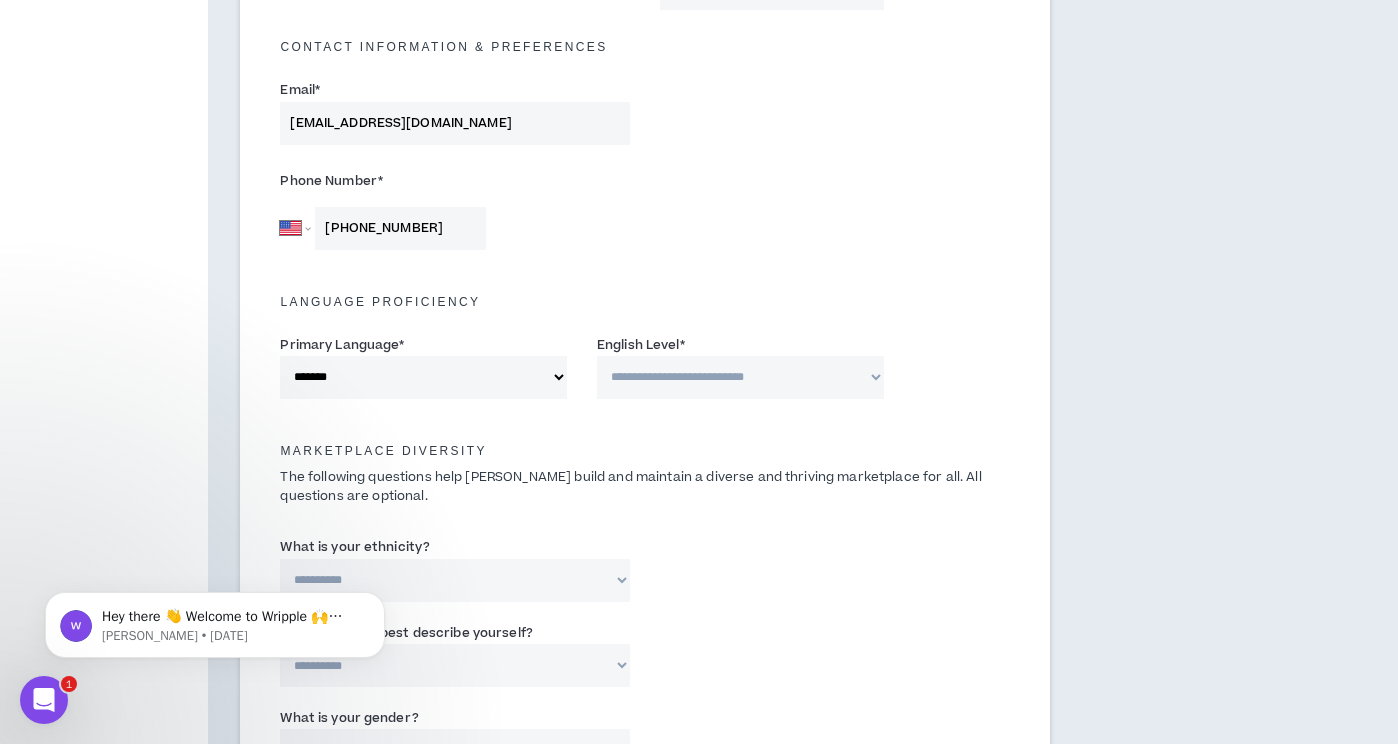 select on "*******" 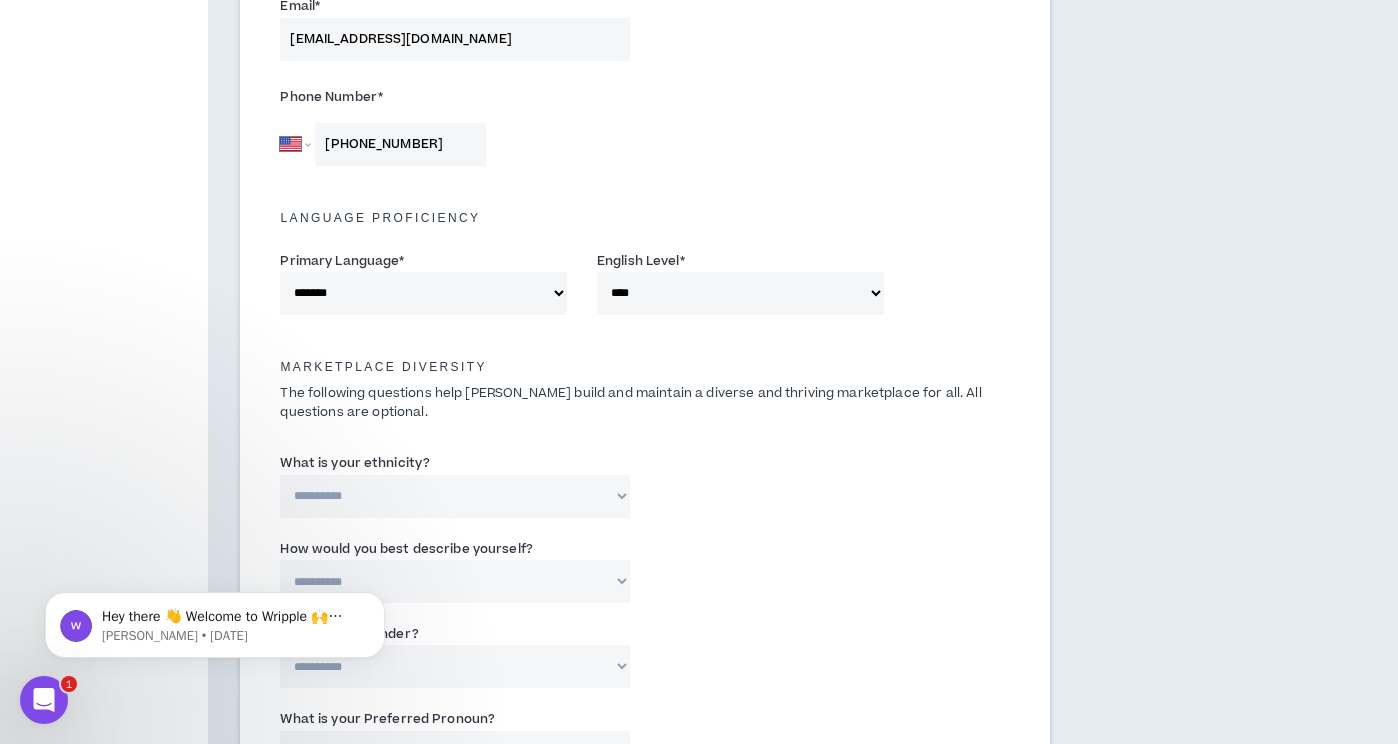 scroll, scrollTop: 648, scrollLeft: 0, axis: vertical 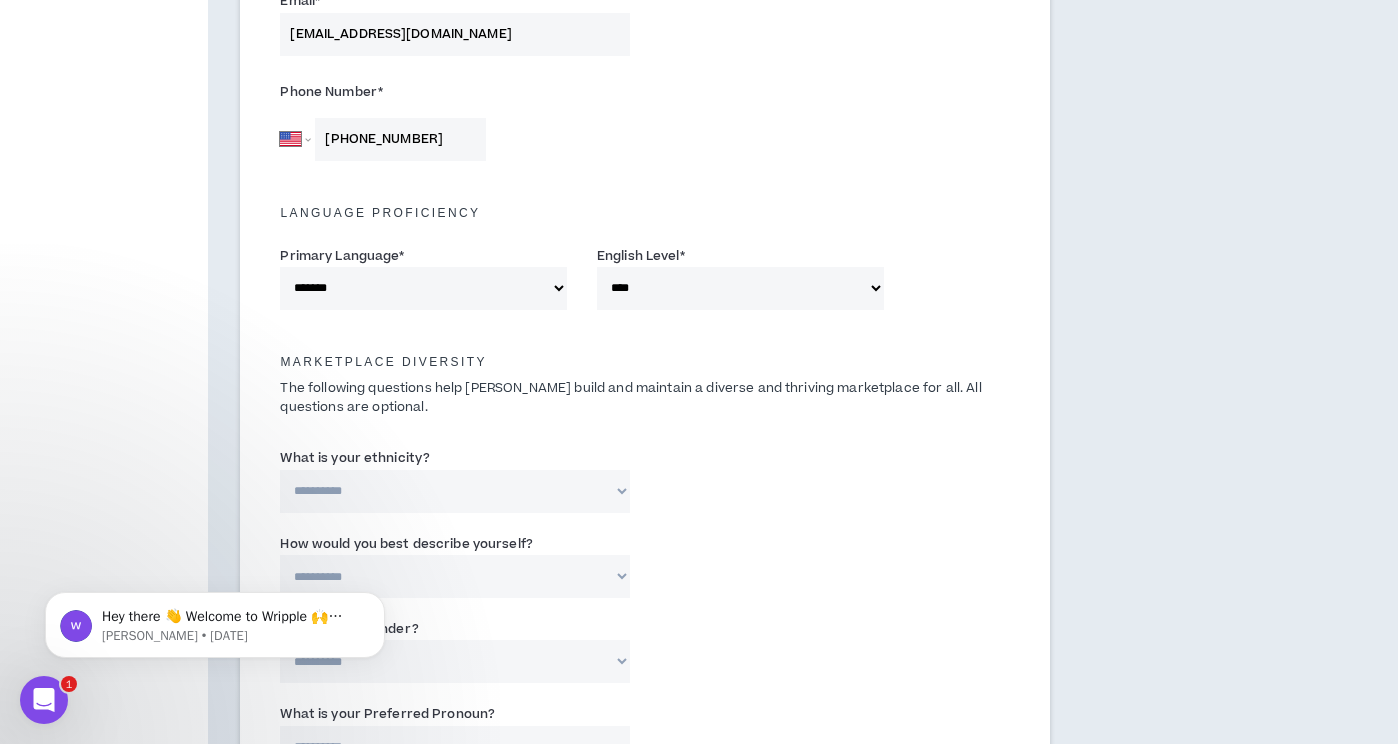 select on "**********" 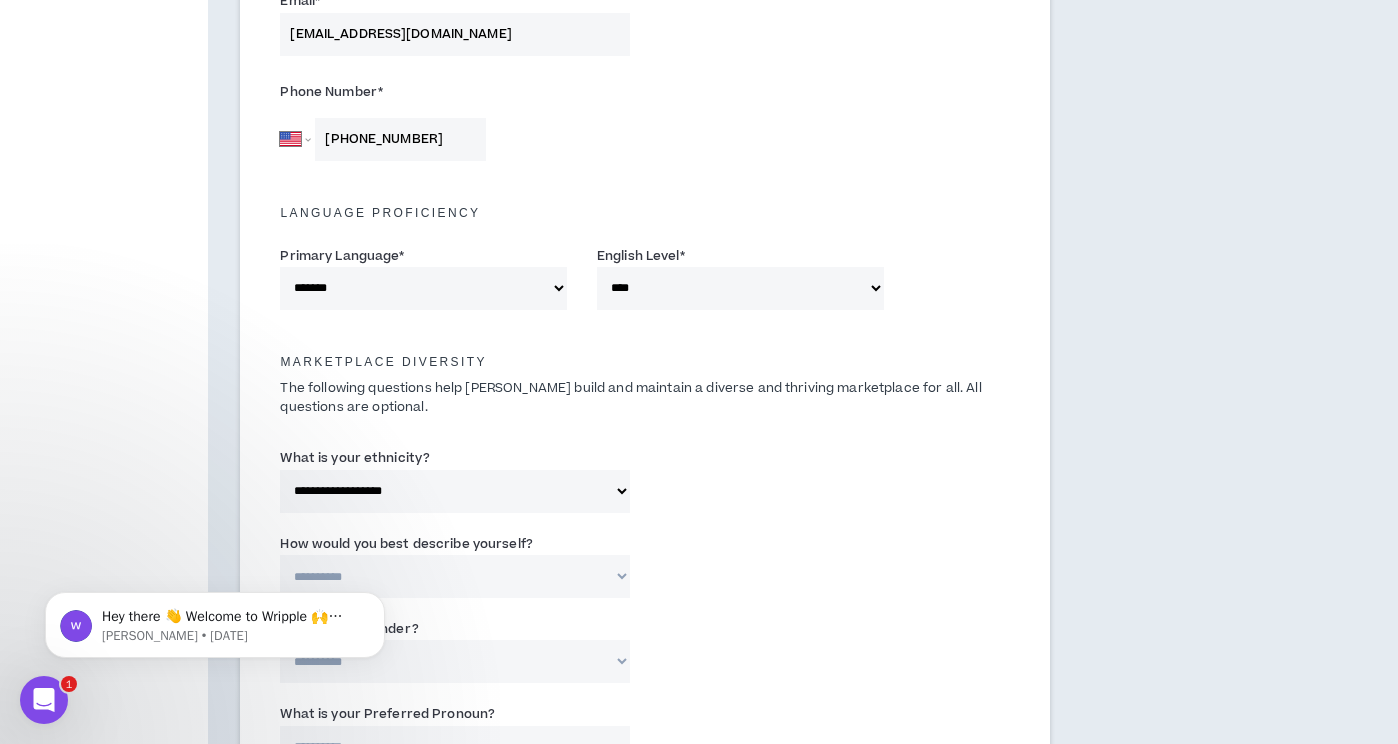 select on "*****" 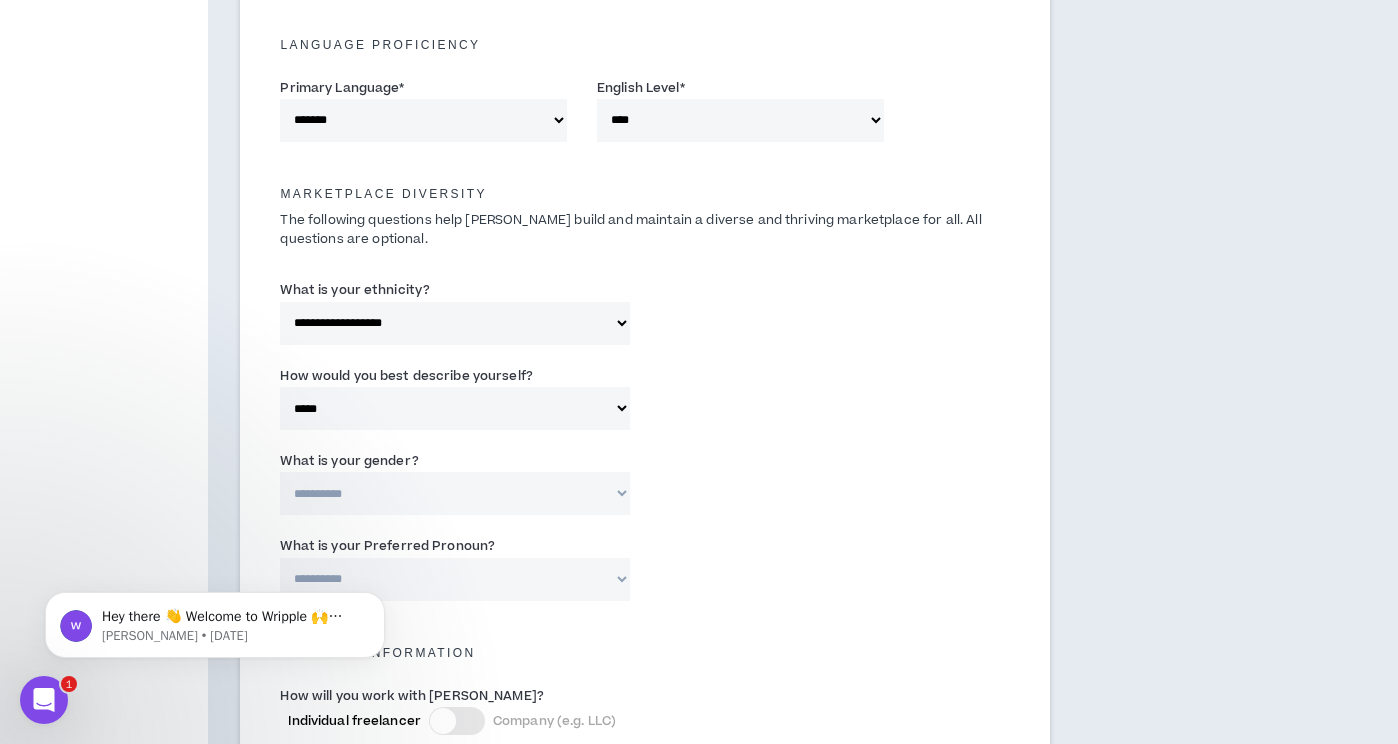 scroll, scrollTop: 845, scrollLeft: 0, axis: vertical 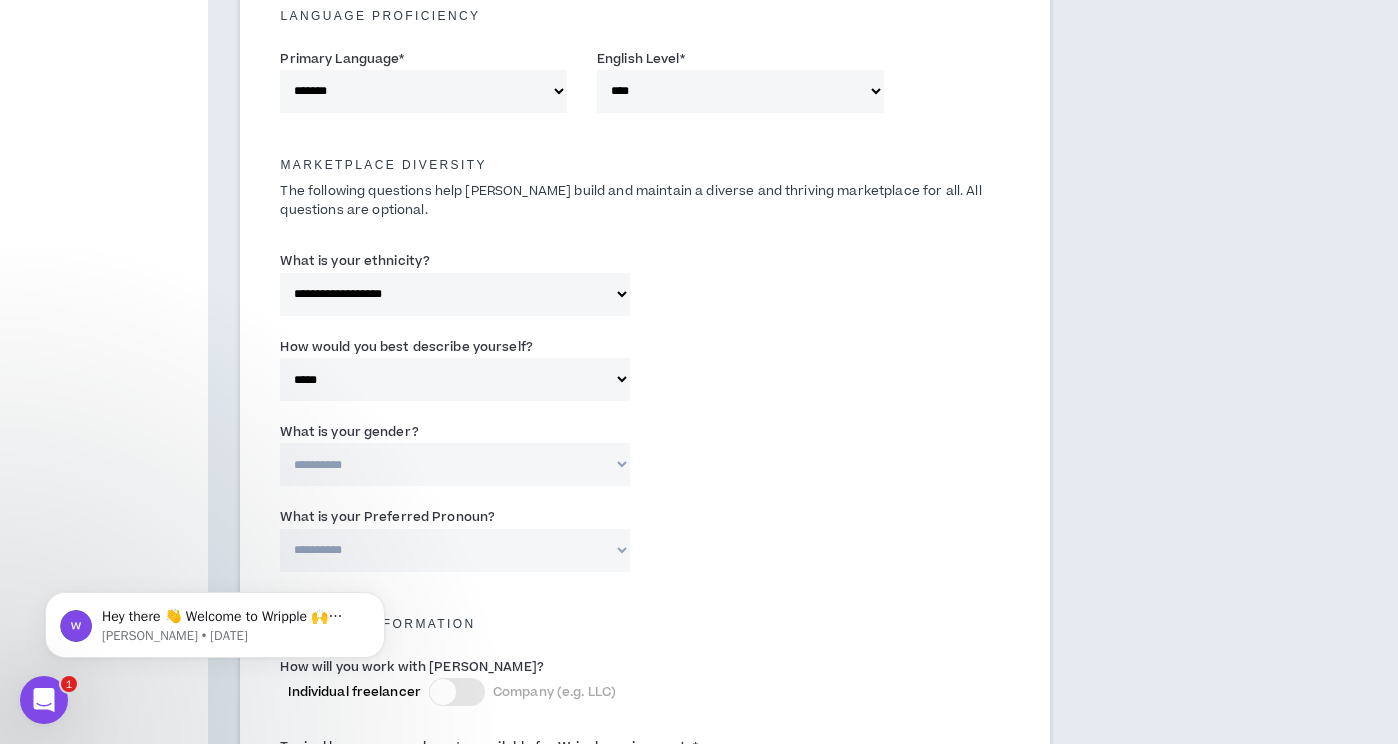 select on "*****" 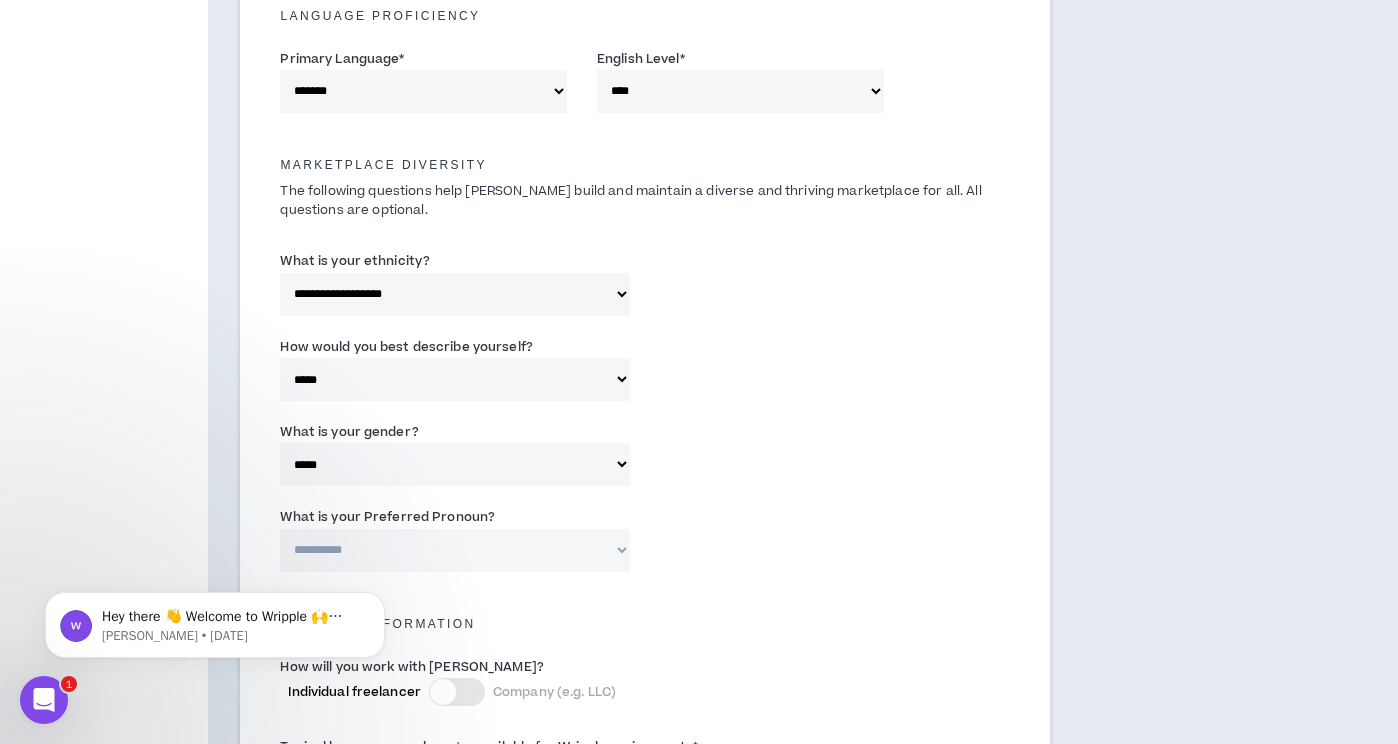 select on "**********" 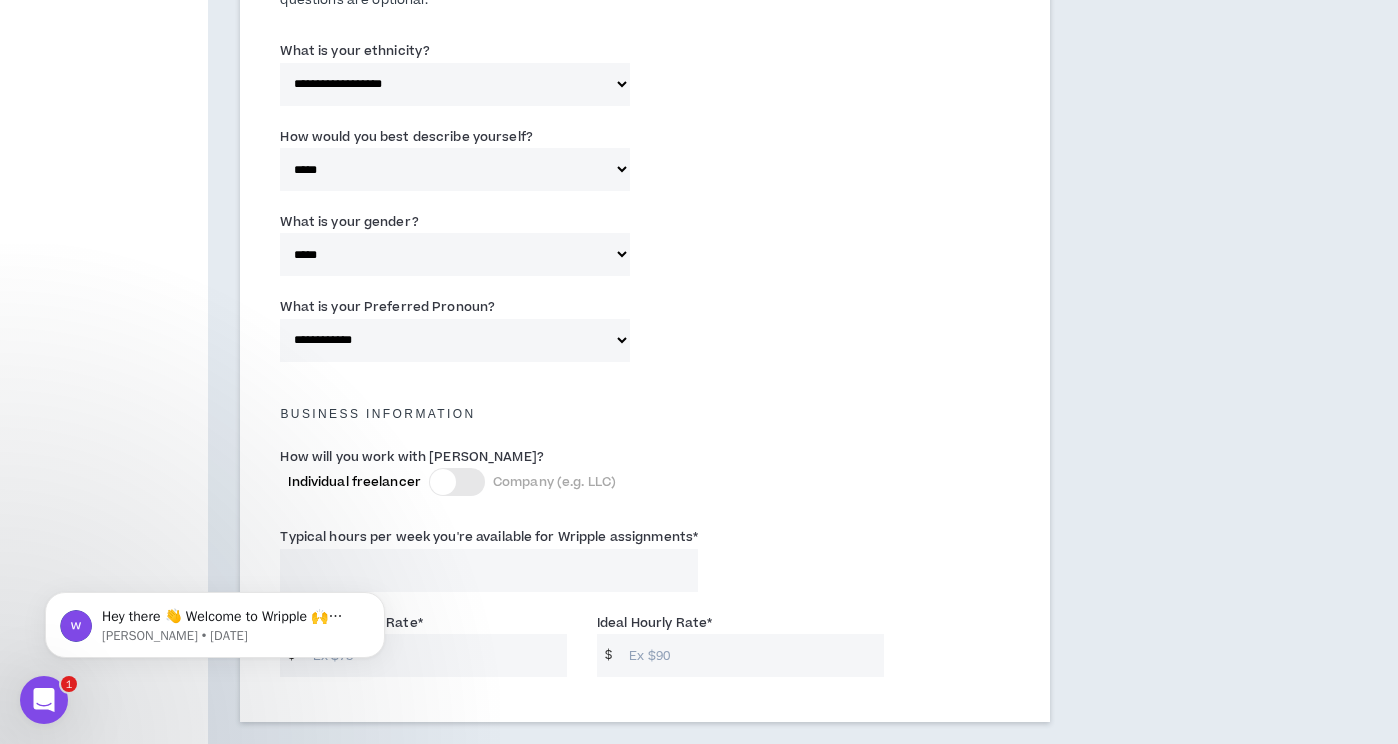 scroll, scrollTop: 1057, scrollLeft: 0, axis: vertical 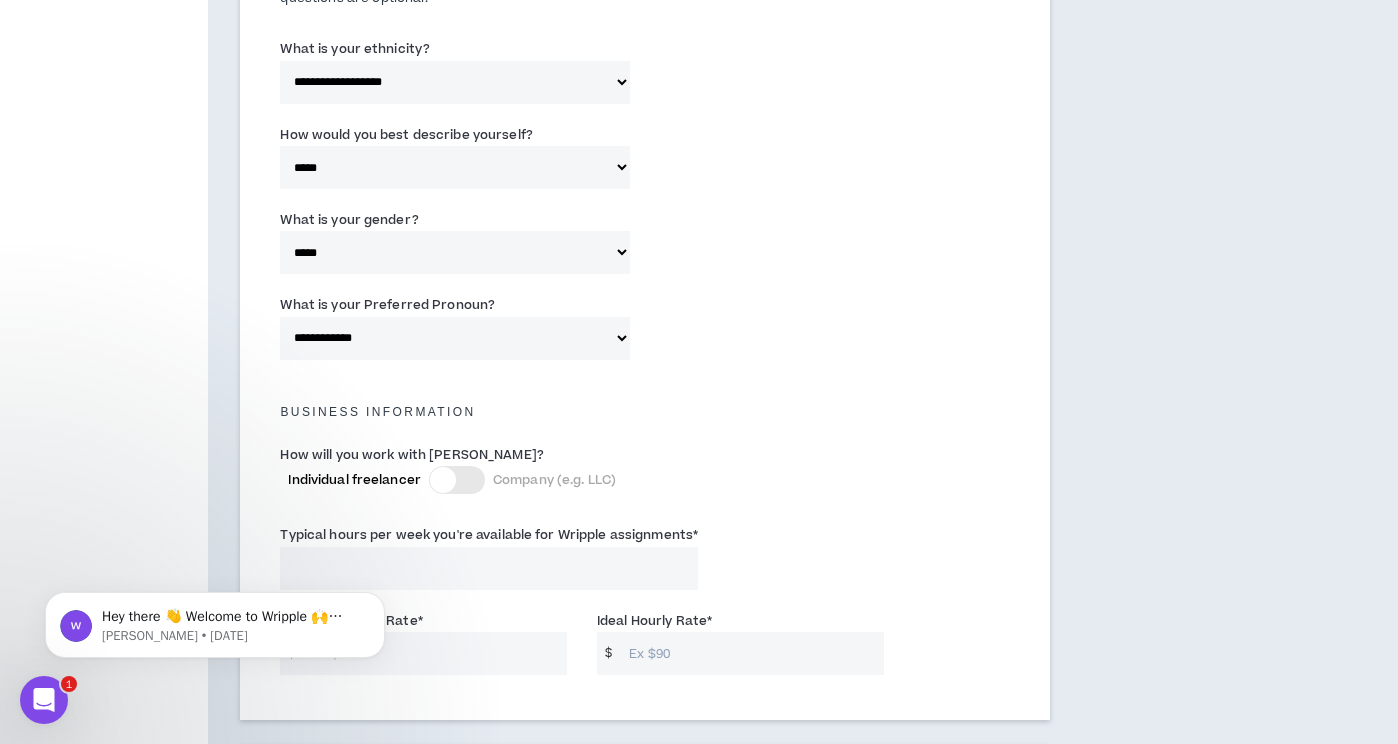 click at bounding box center [443, 480] 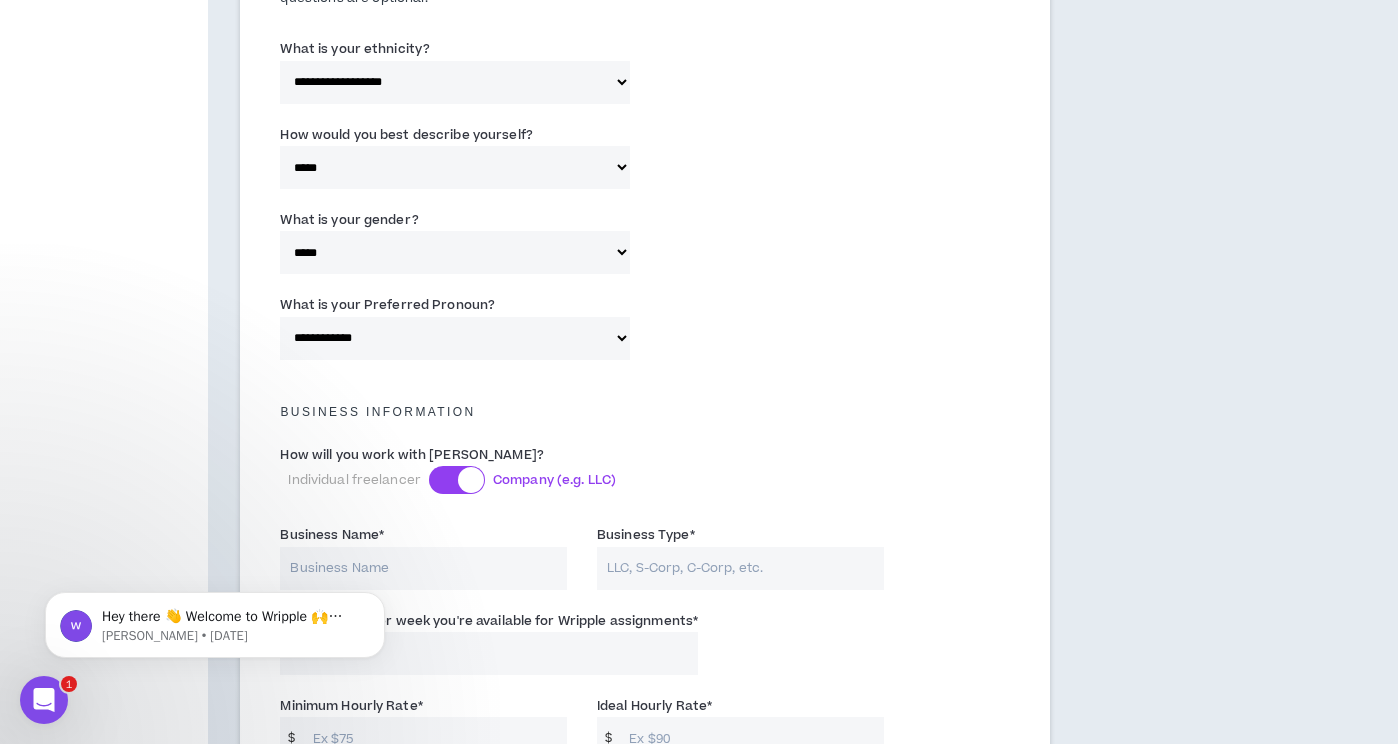 click at bounding box center [457, 480] 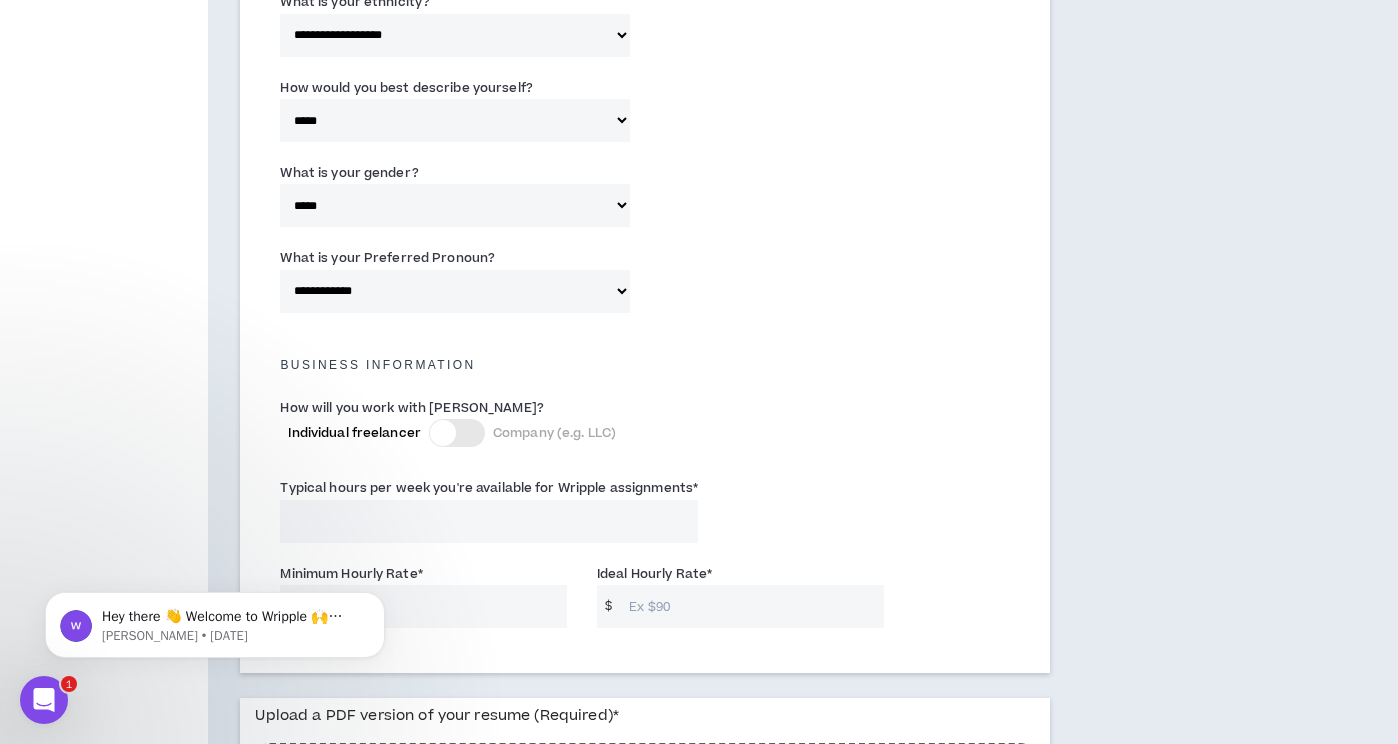 scroll, scrollTop: 1114, scrollLeft: 0, axis: vertical 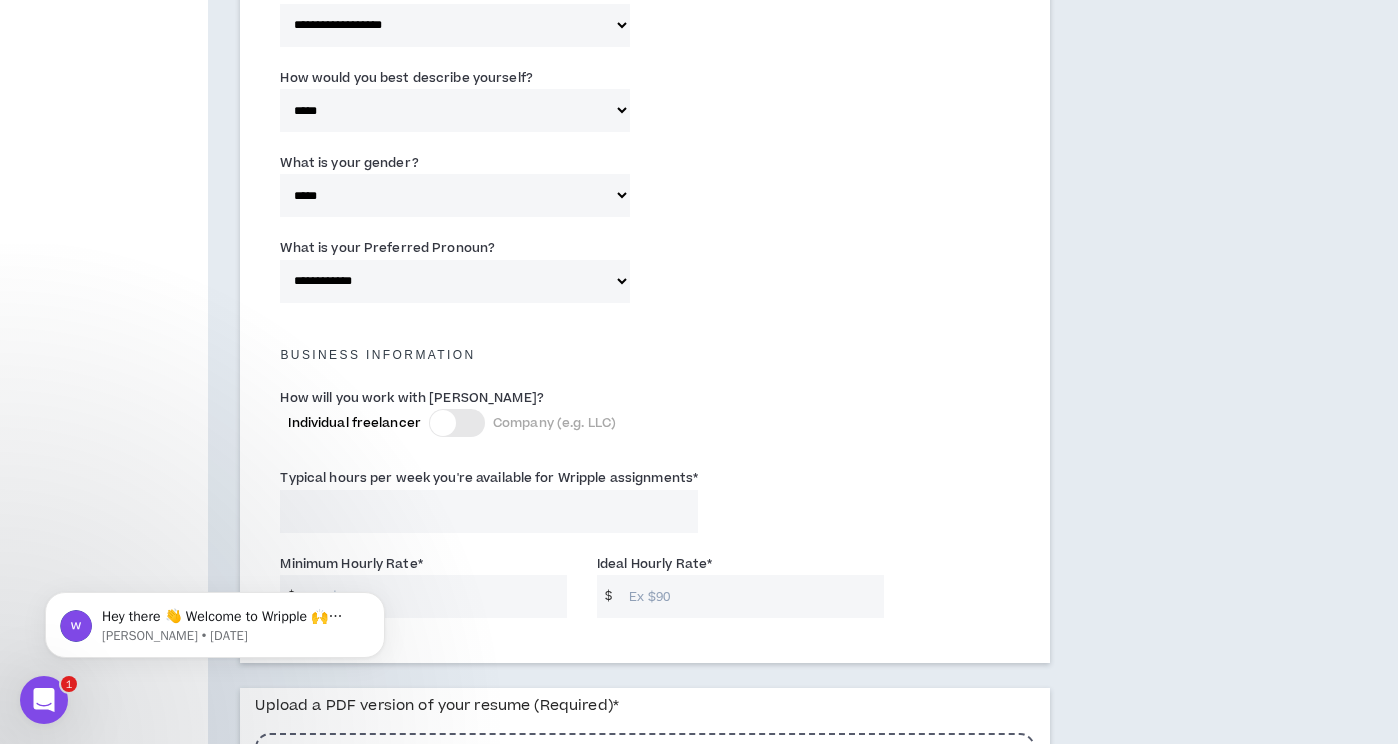 click on "Typical hours per week you're available for Wripple assignments  *" at bounding box center [489, 511] 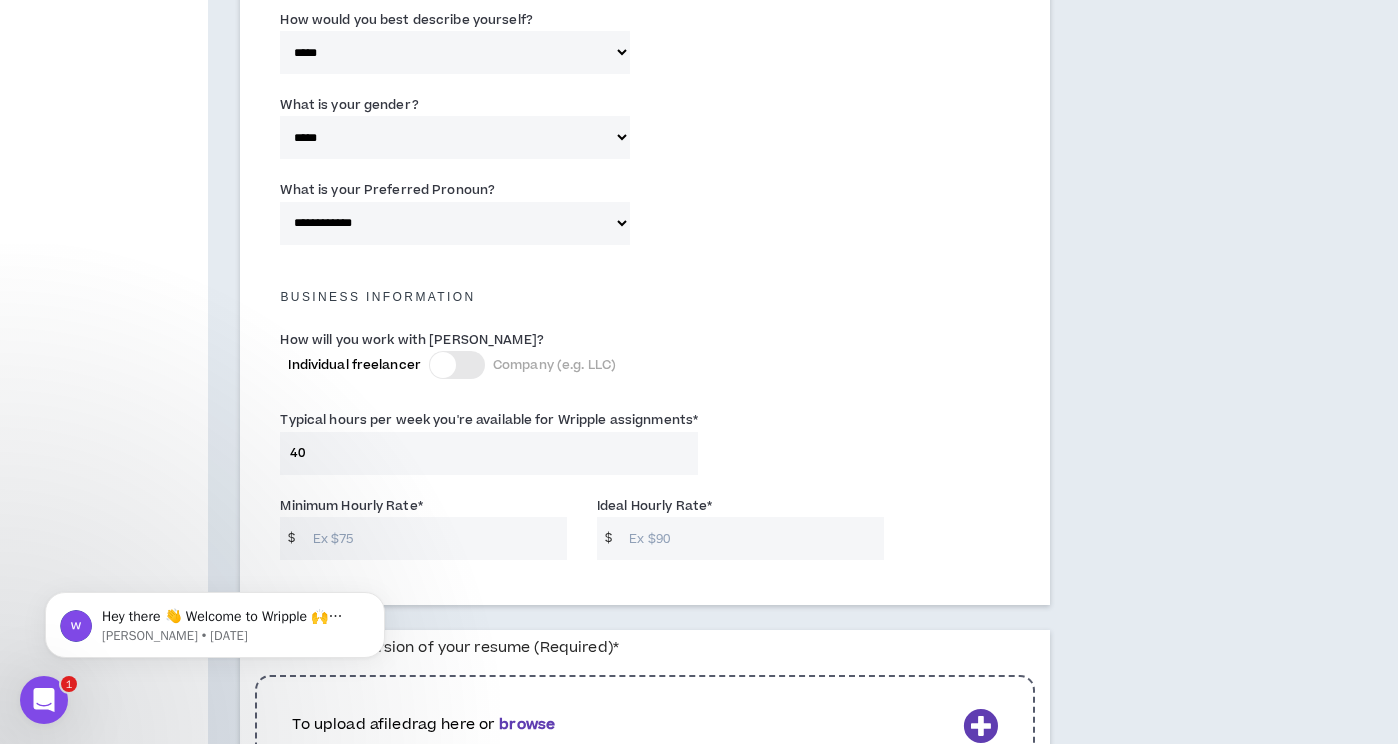scroll, scrollTop: 1180, scrollLeft: 0, axis: vertical 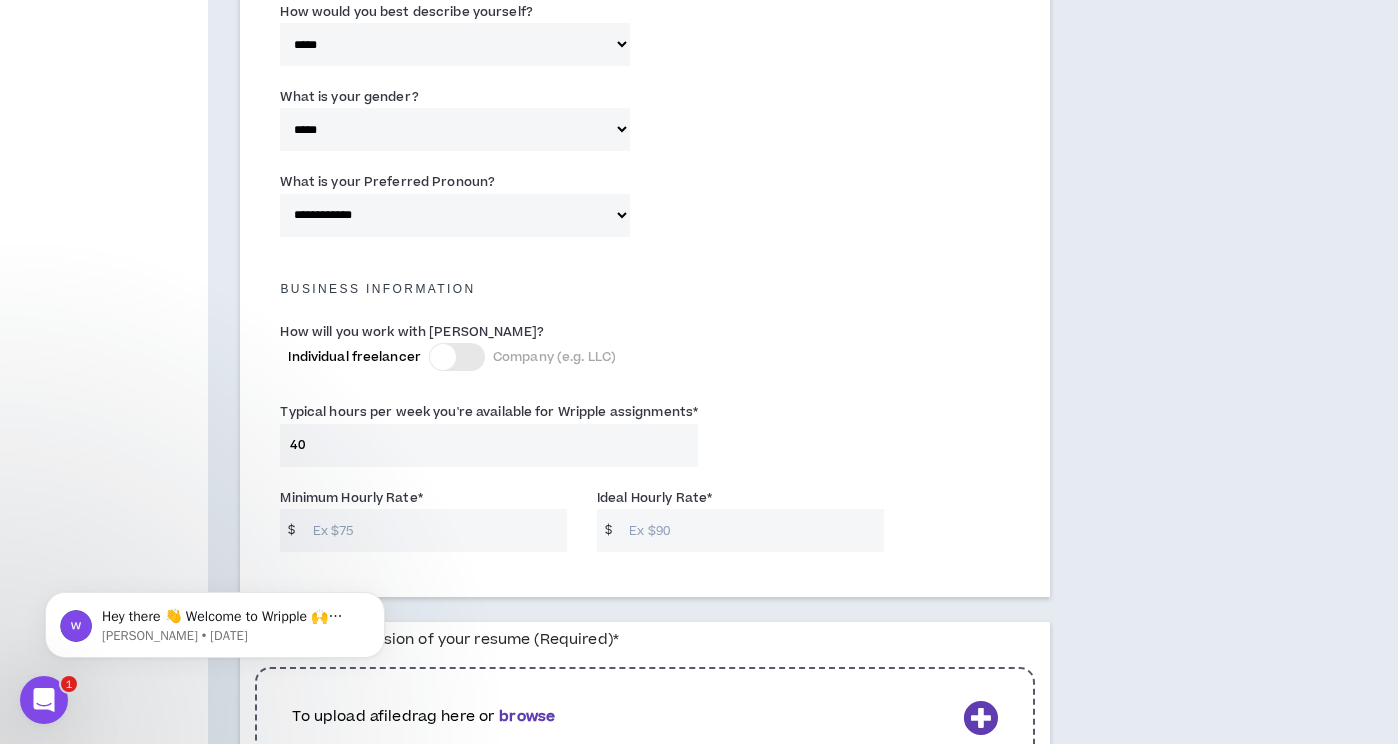 type on "40" 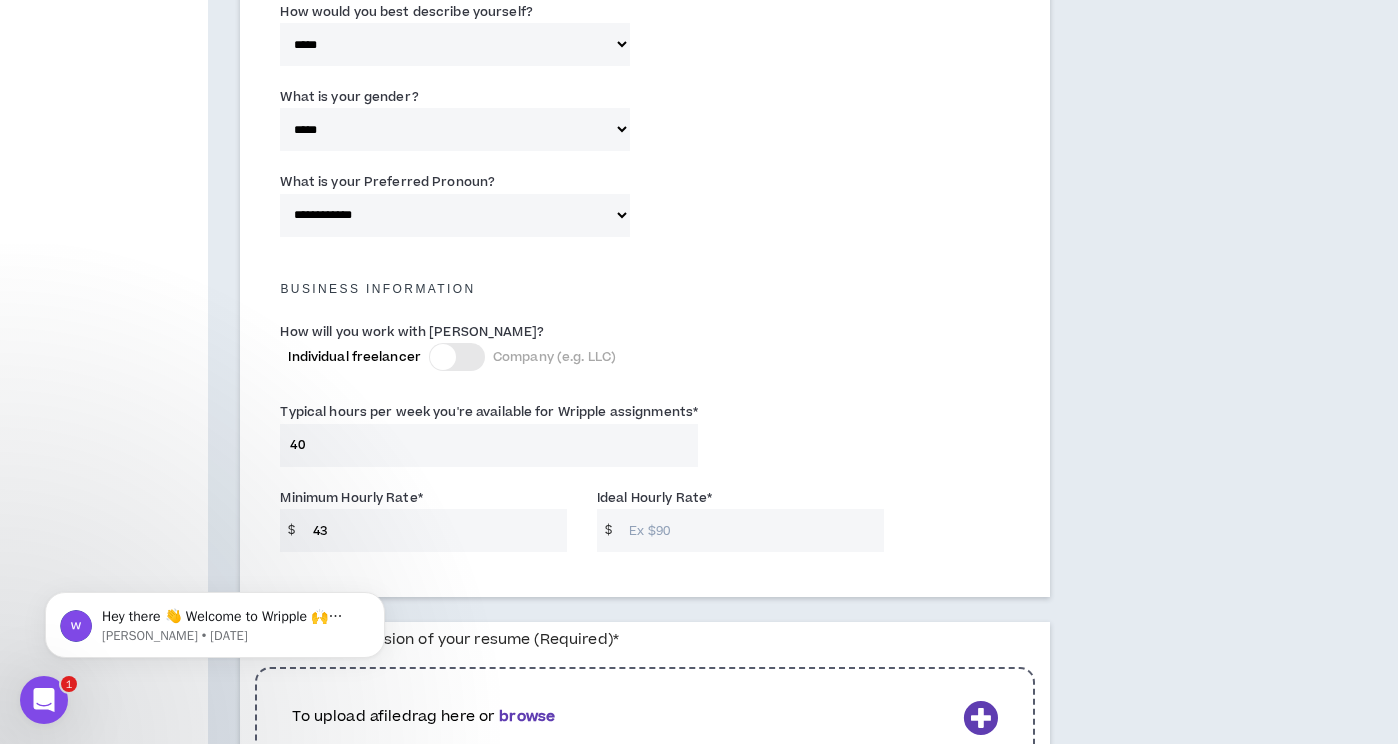 type on "43" 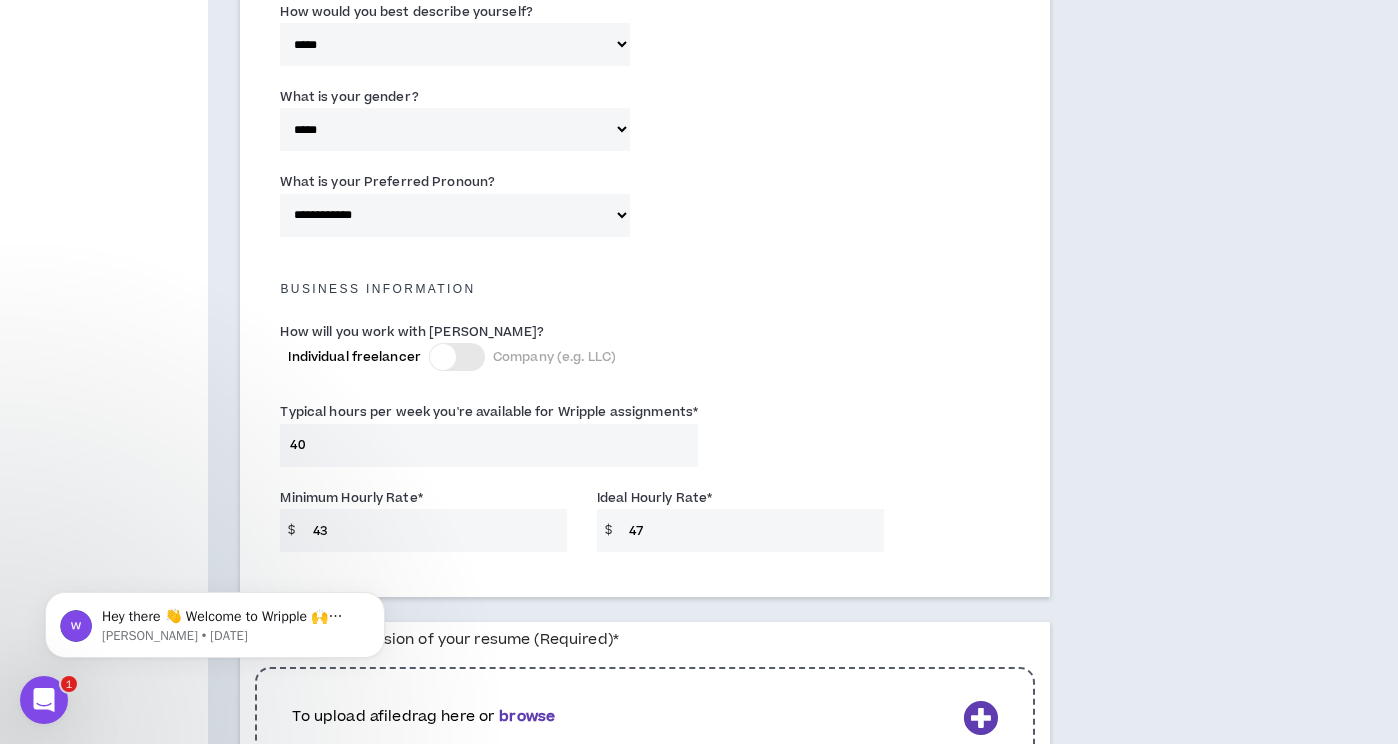 drag, startPoint x: 661, startPoint y: 526, endPoint x: 622, endPoint y: 527, distance: 39.012817 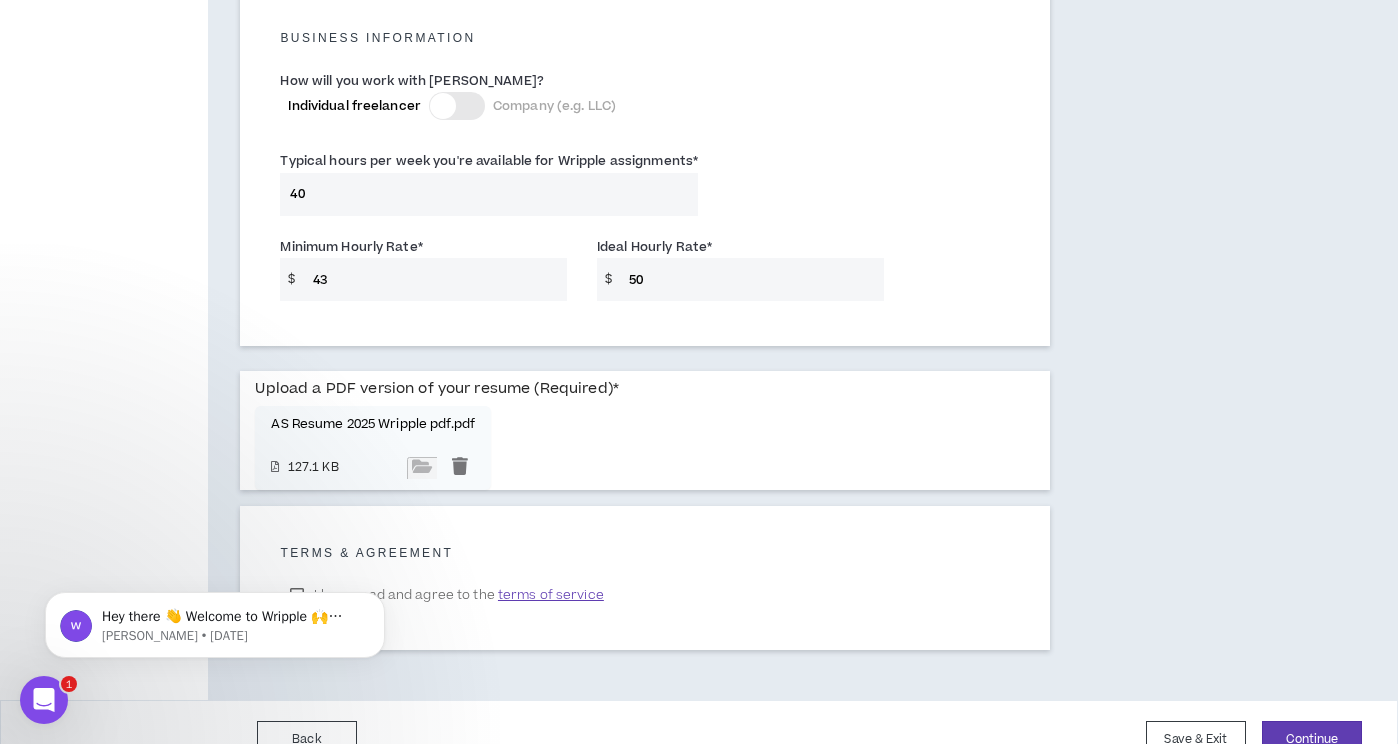 scroll, scrollTop: 1459, scrollLeft: 0, axis: vertical 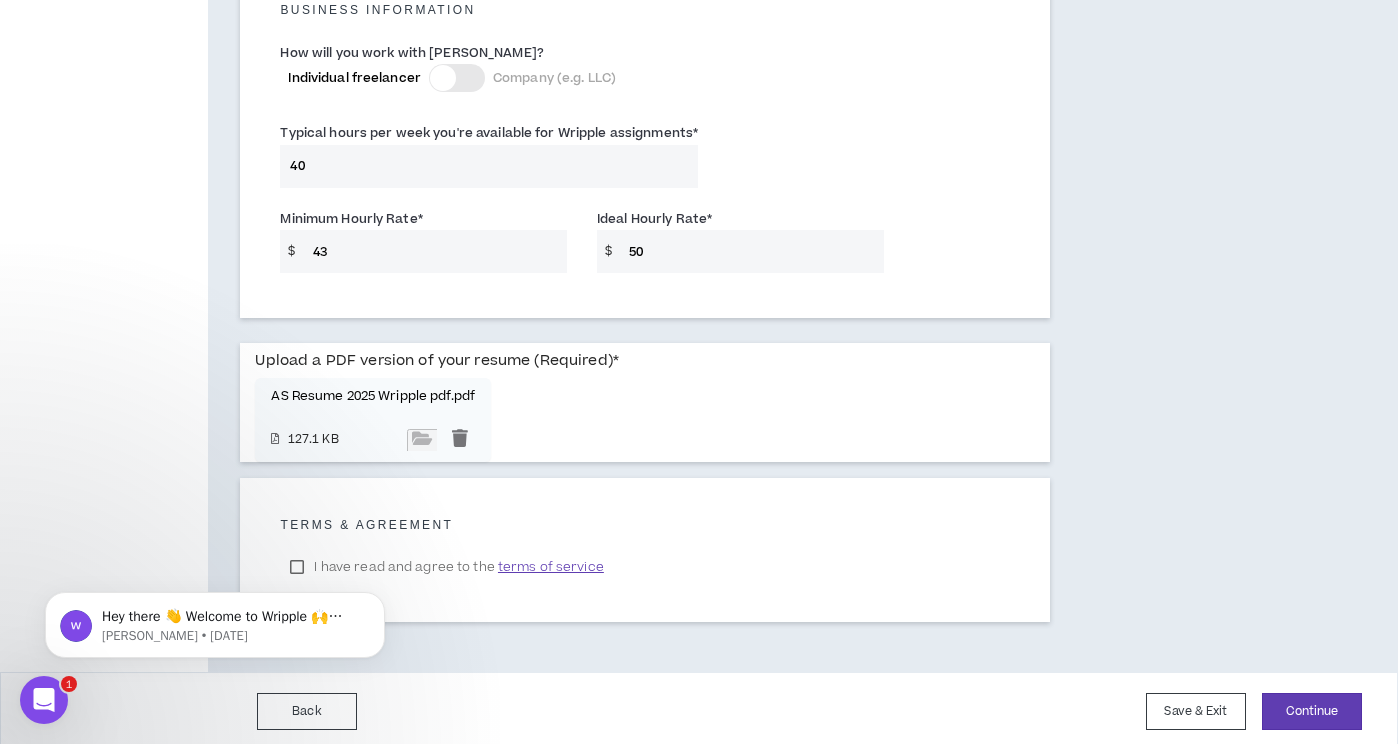 type on "50" 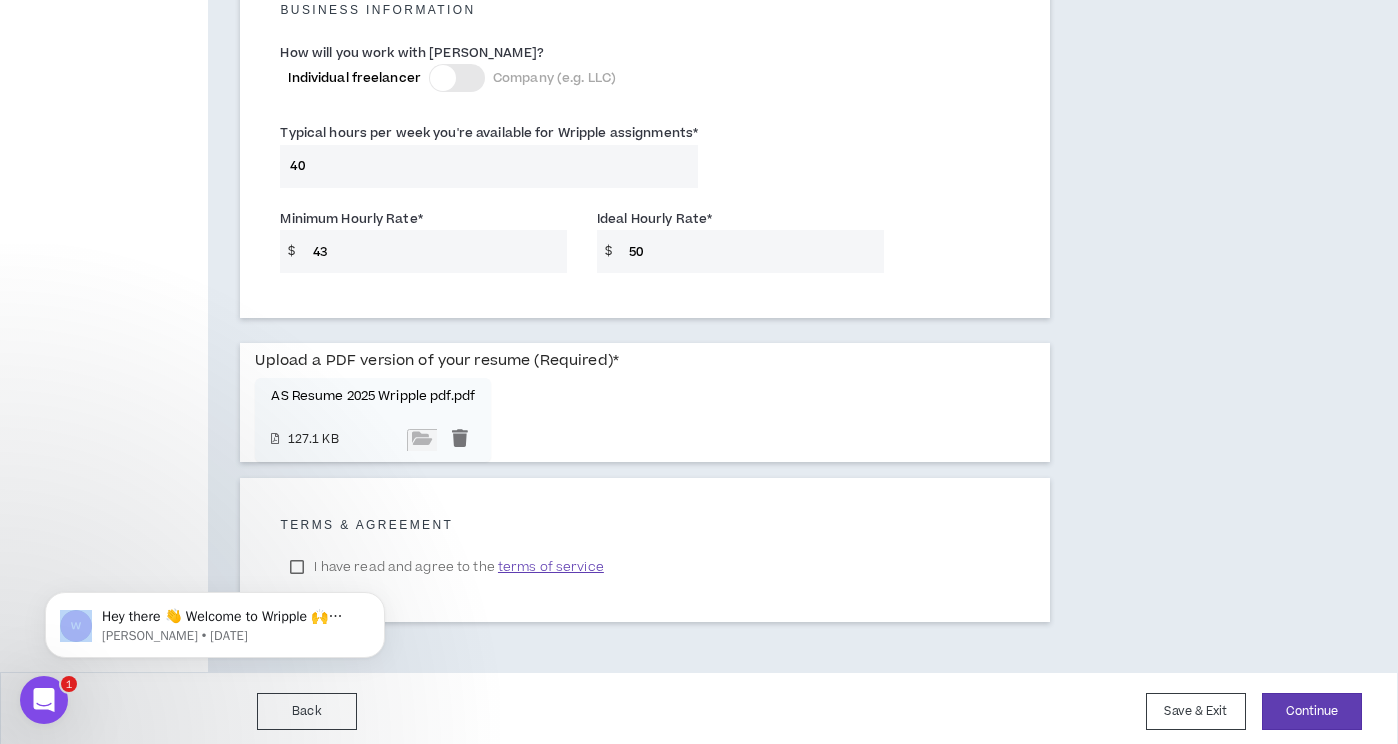 click on "Hey there 👋 Welcome to Wripple 🙌 Take a look around! If you have any questions, just reply to this message. [PERSON_NAME] • [DATE]" at bounding box center [215, 533] 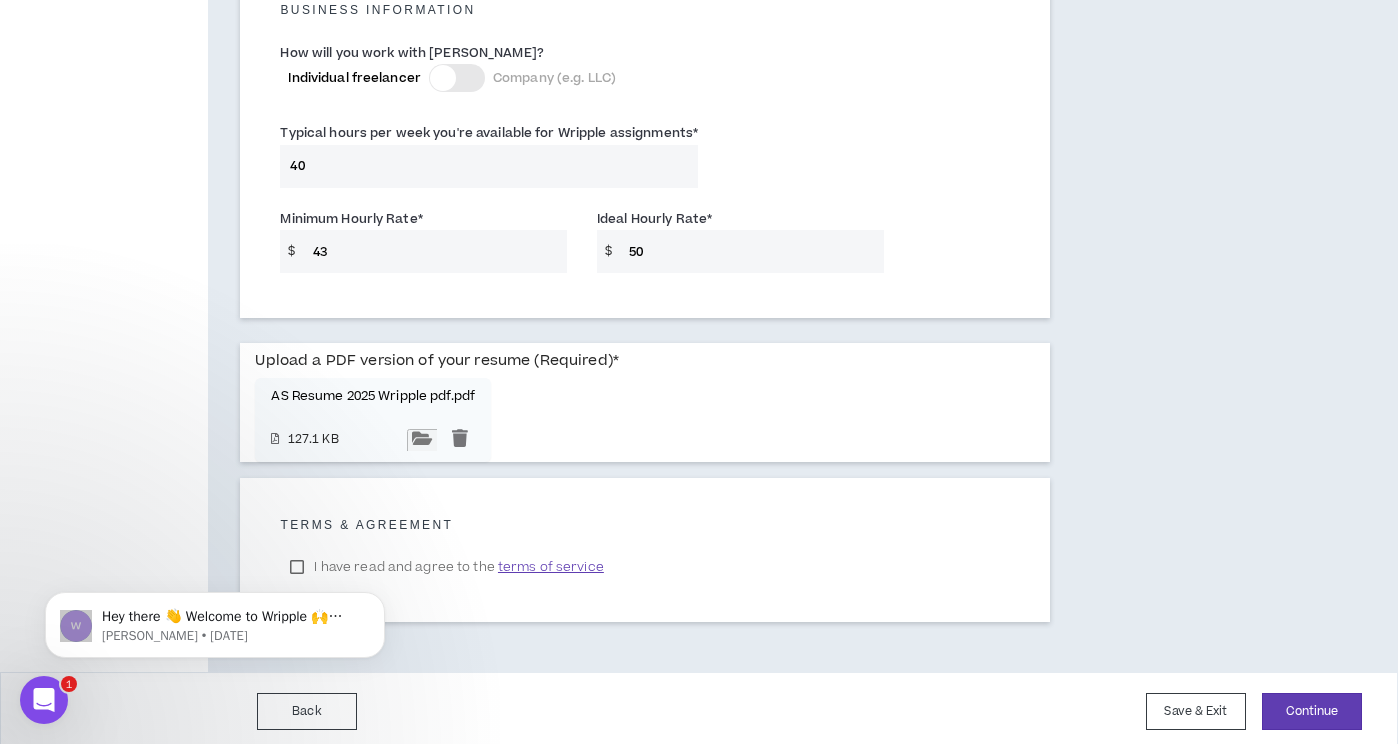 click at bounding box center (422, 440) 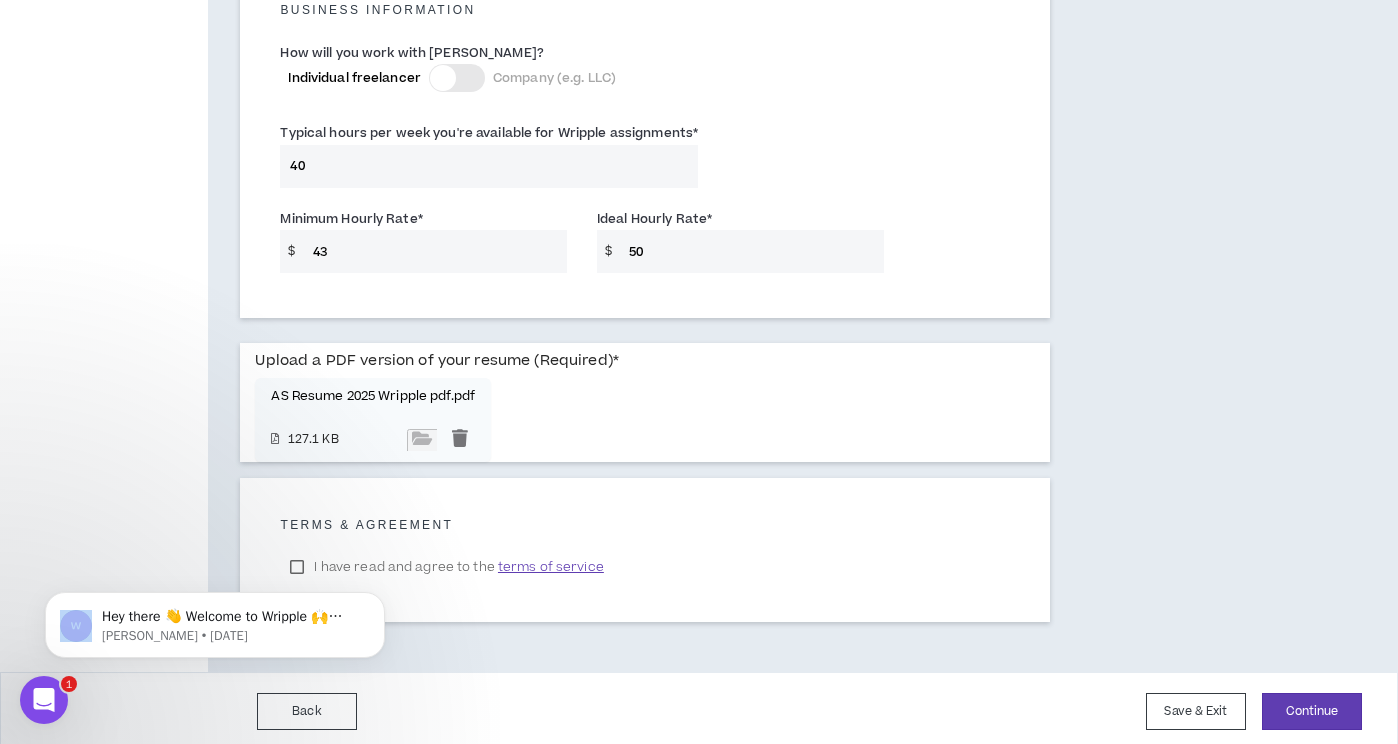 click on "Hey there 👋 Welcome to Wripple 🙌 Take a look around! If you have any questions, just reply to this message. [PERSON_NAME] • [DATE]" at bounding box center [215, 620] 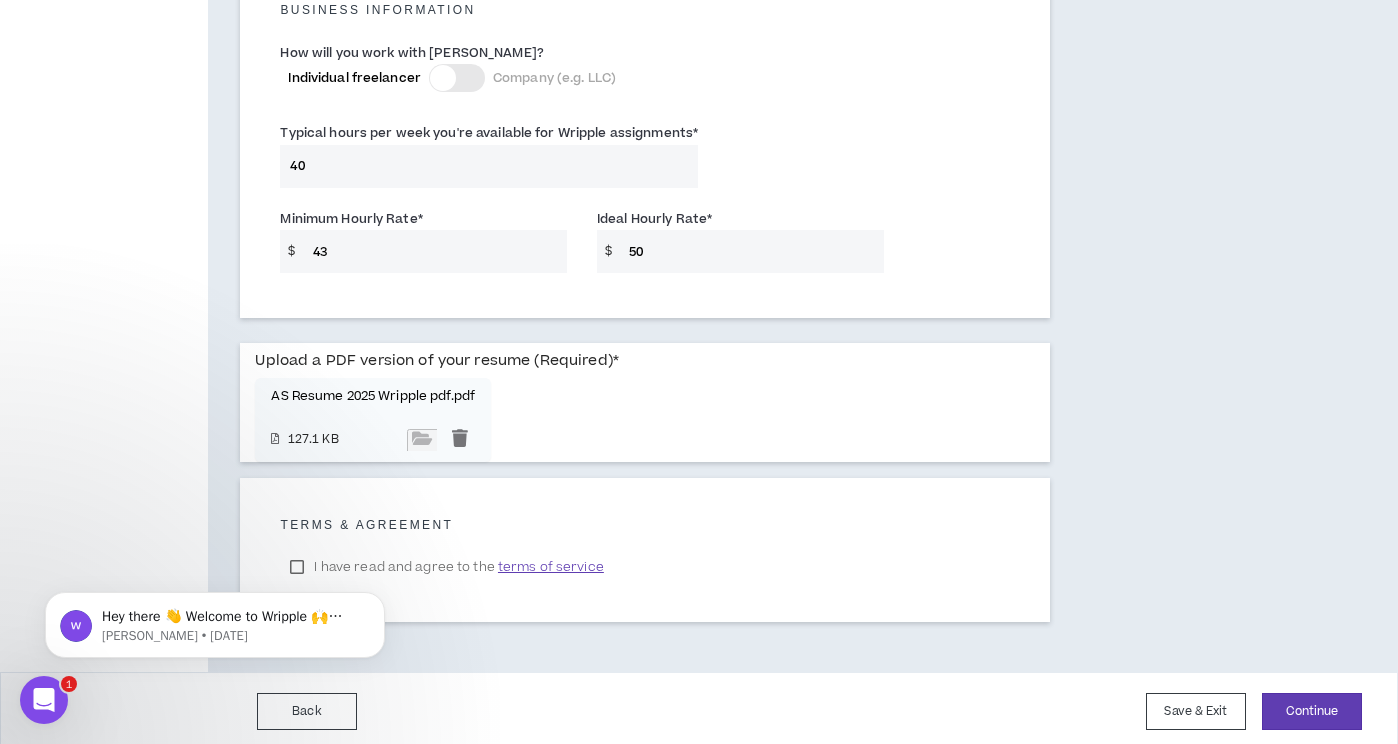 click on "Hey there 👋 Welcome to Wripple 🙌 Take a look around! If you have any questions, just reply to this message. [PERSON_NAME] • [DATE]" at bounding box center (215, 620) 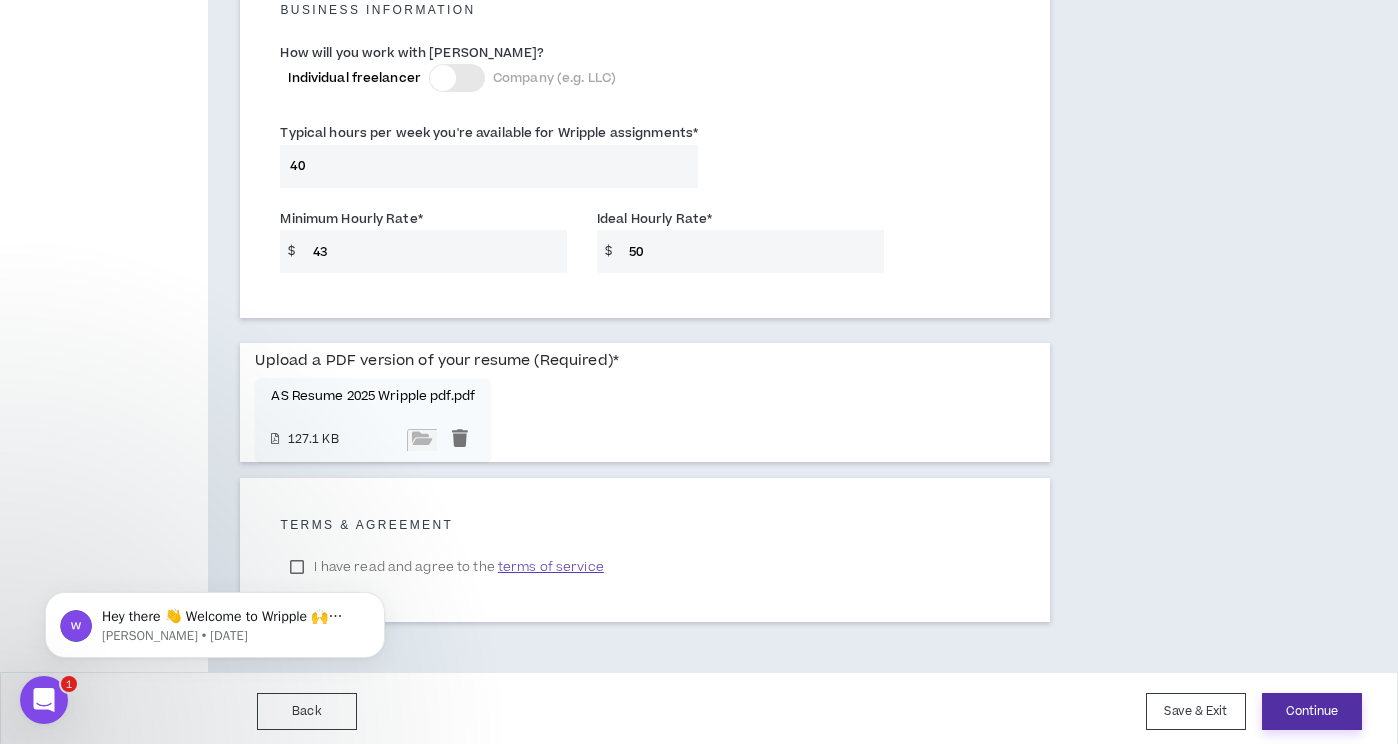 click on "Continue" at bounding box center [1312, 711] 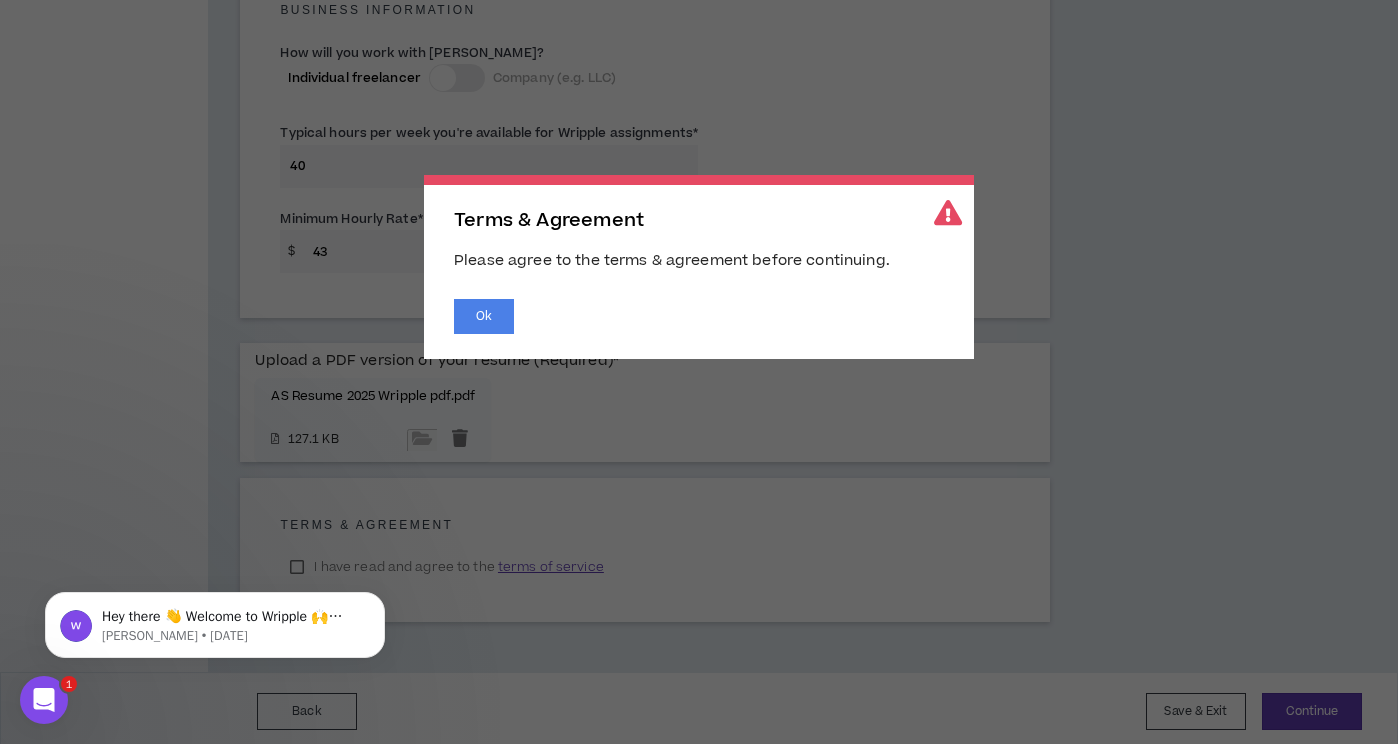 drag, startPoint x: 496, startPoint y: 323, endPoint x: 494, endPoint y: 338, distance: 15.132746 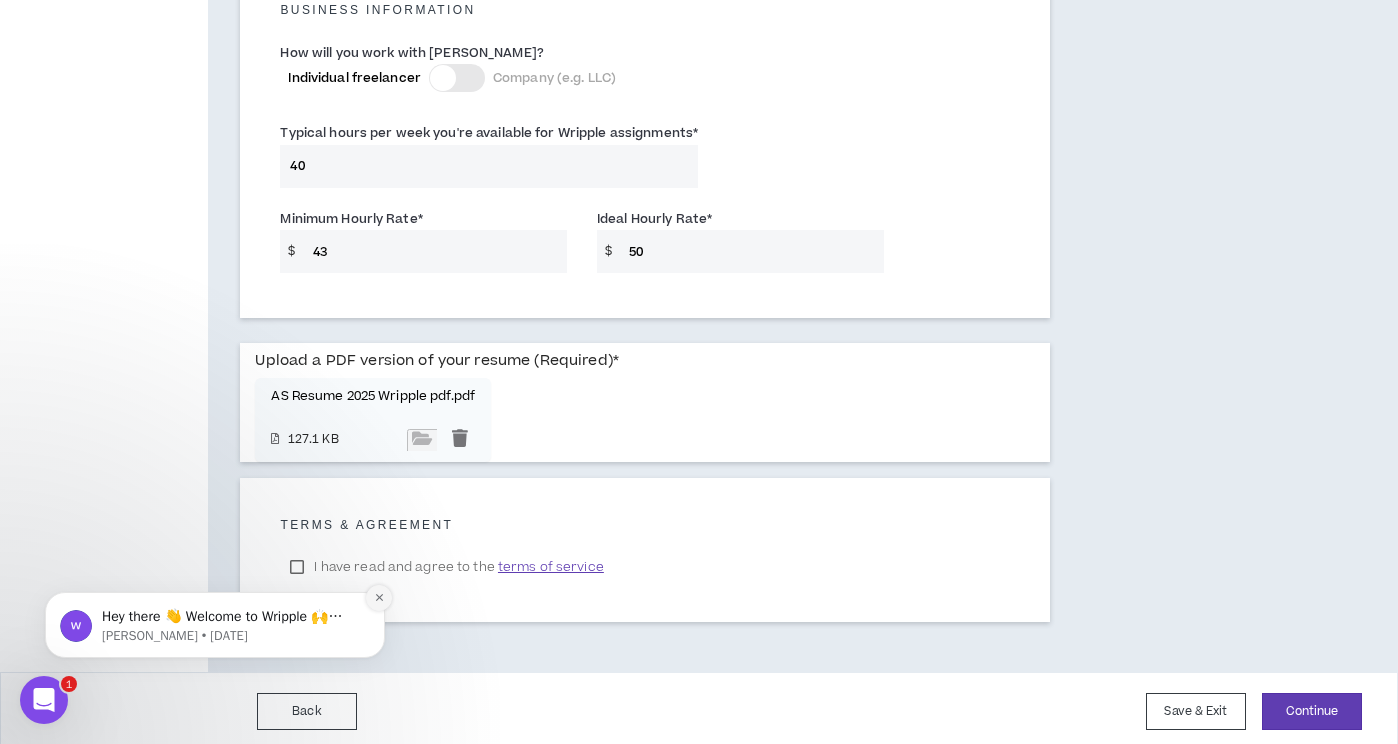 click 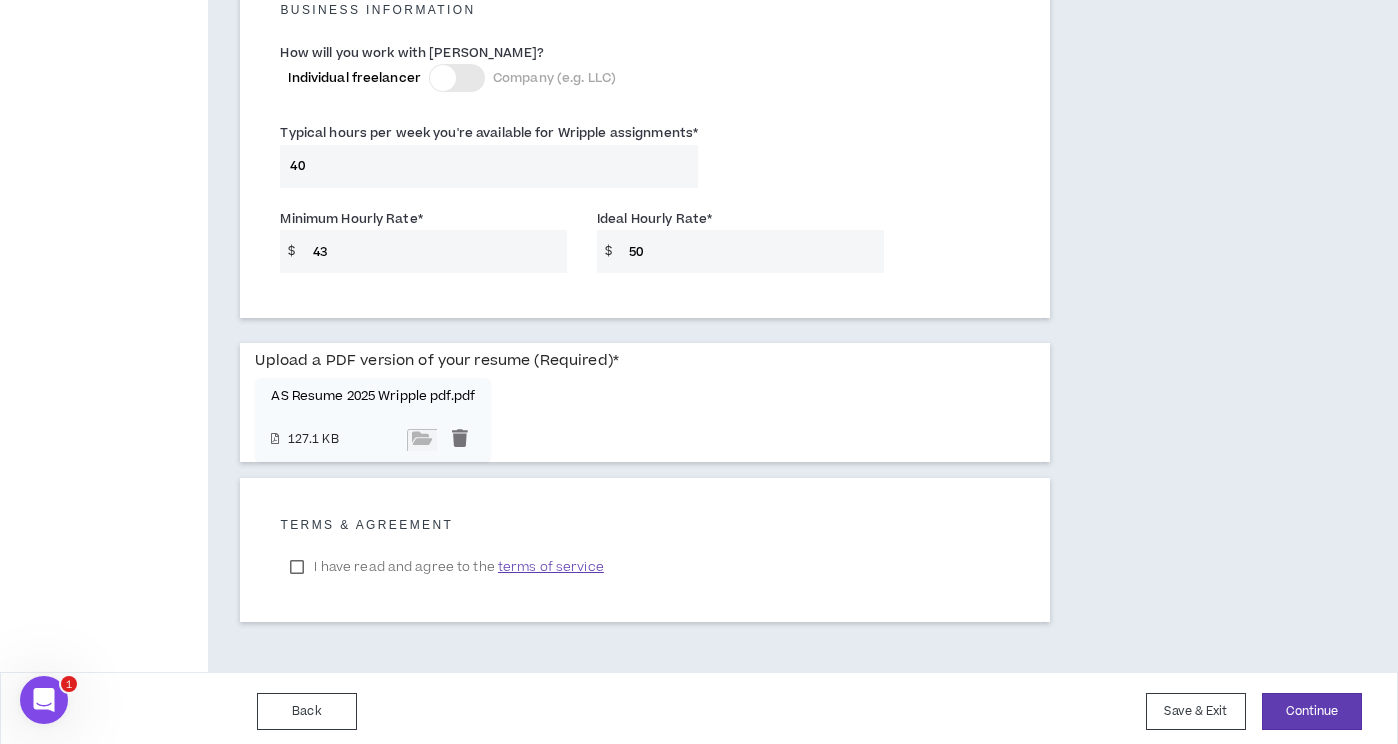 click on "I have read and agree to the    terms of service" at bounding box center (446, 567) 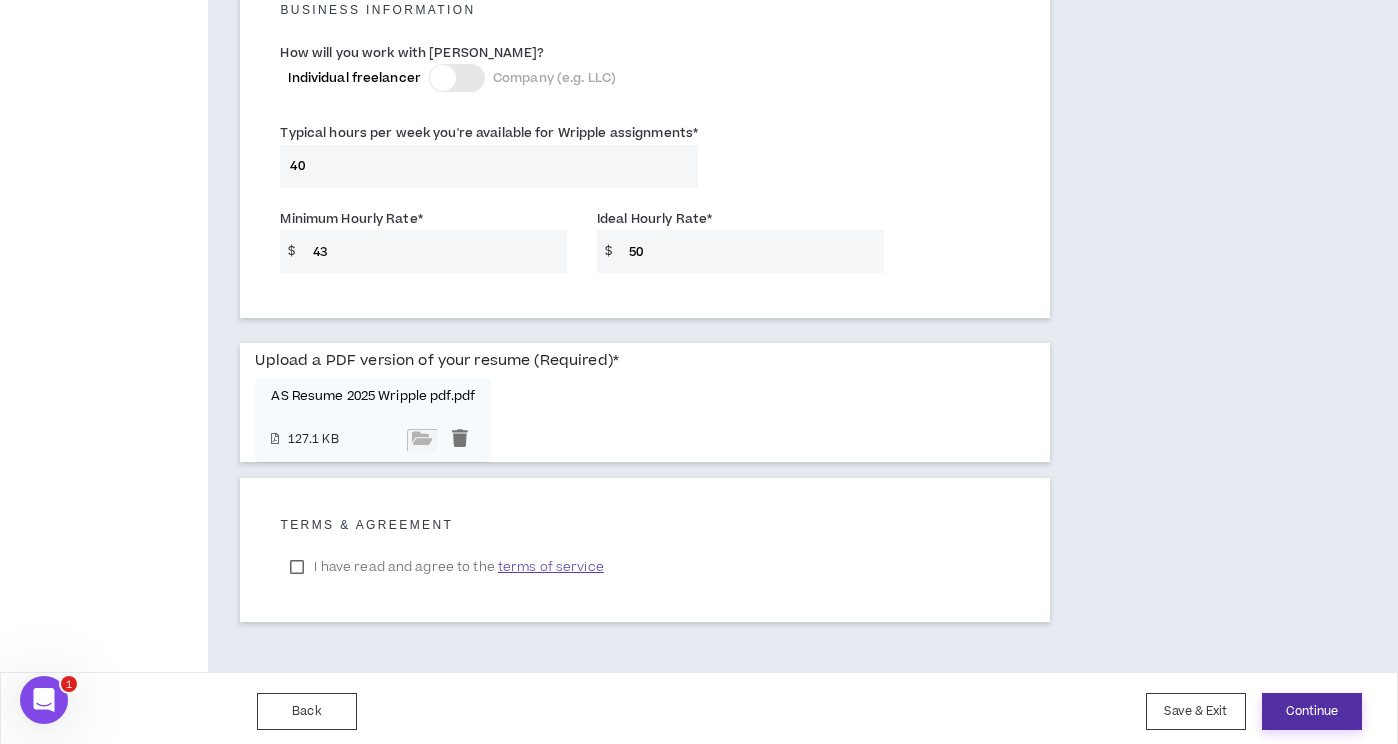 click on "Continue" at bounding box center (1312, 711) 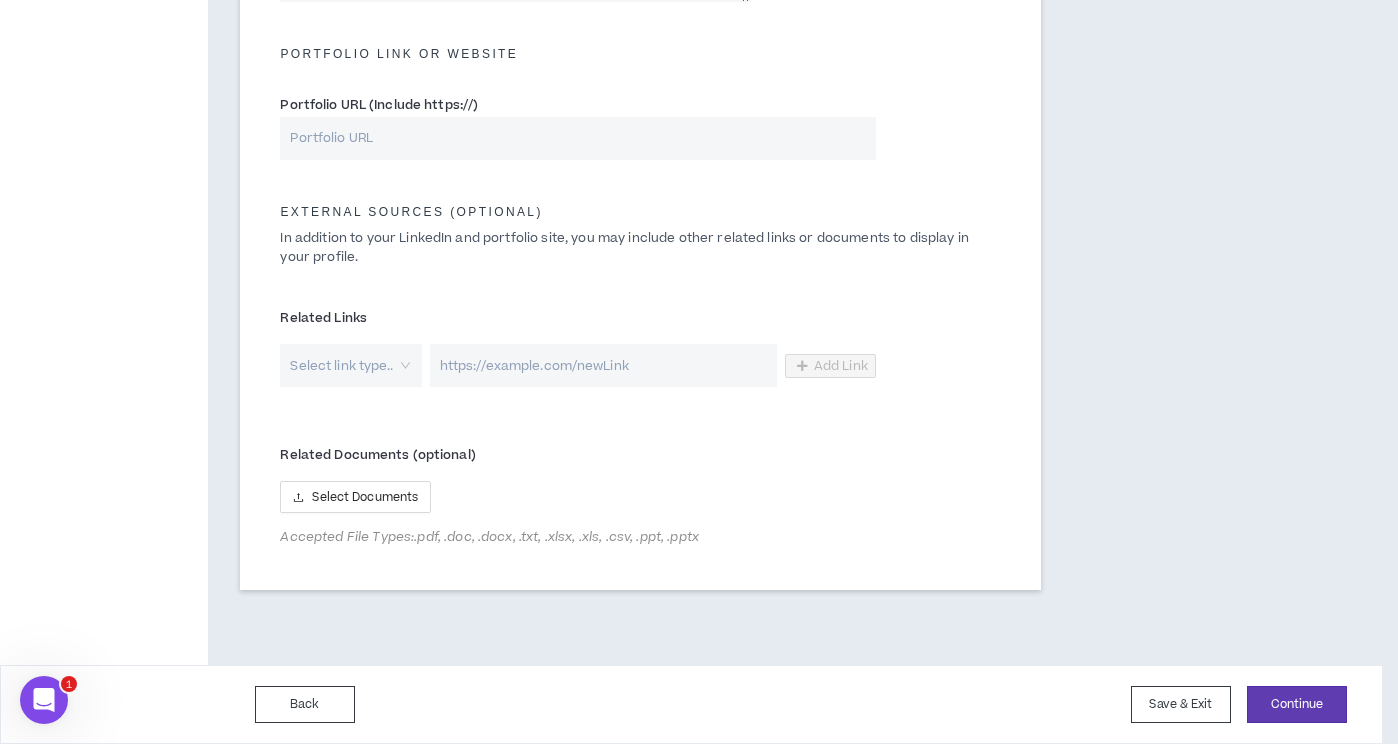 scroll, scrollTop: 0, scrollLeft: 0, axis: both 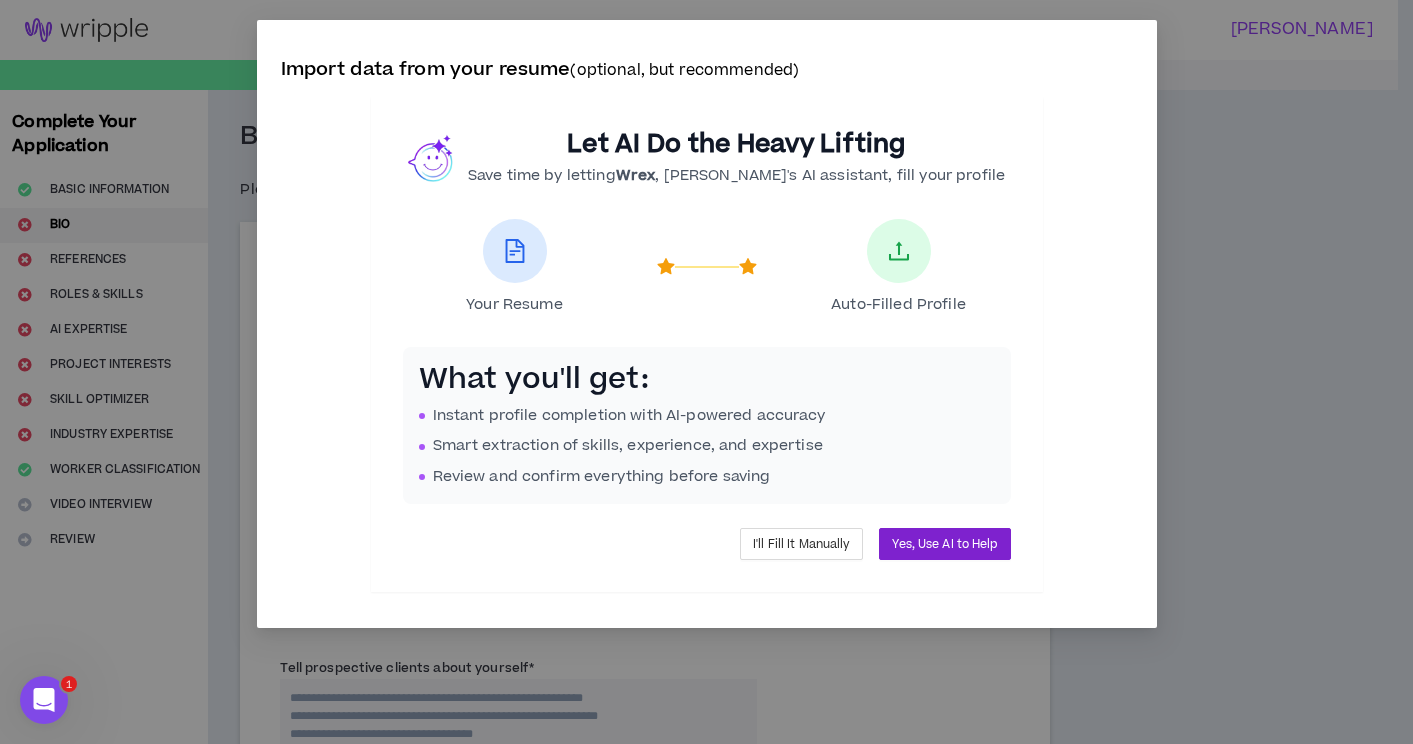 click on "Yes, Use AI to Help" at bounding box center (944, 544) 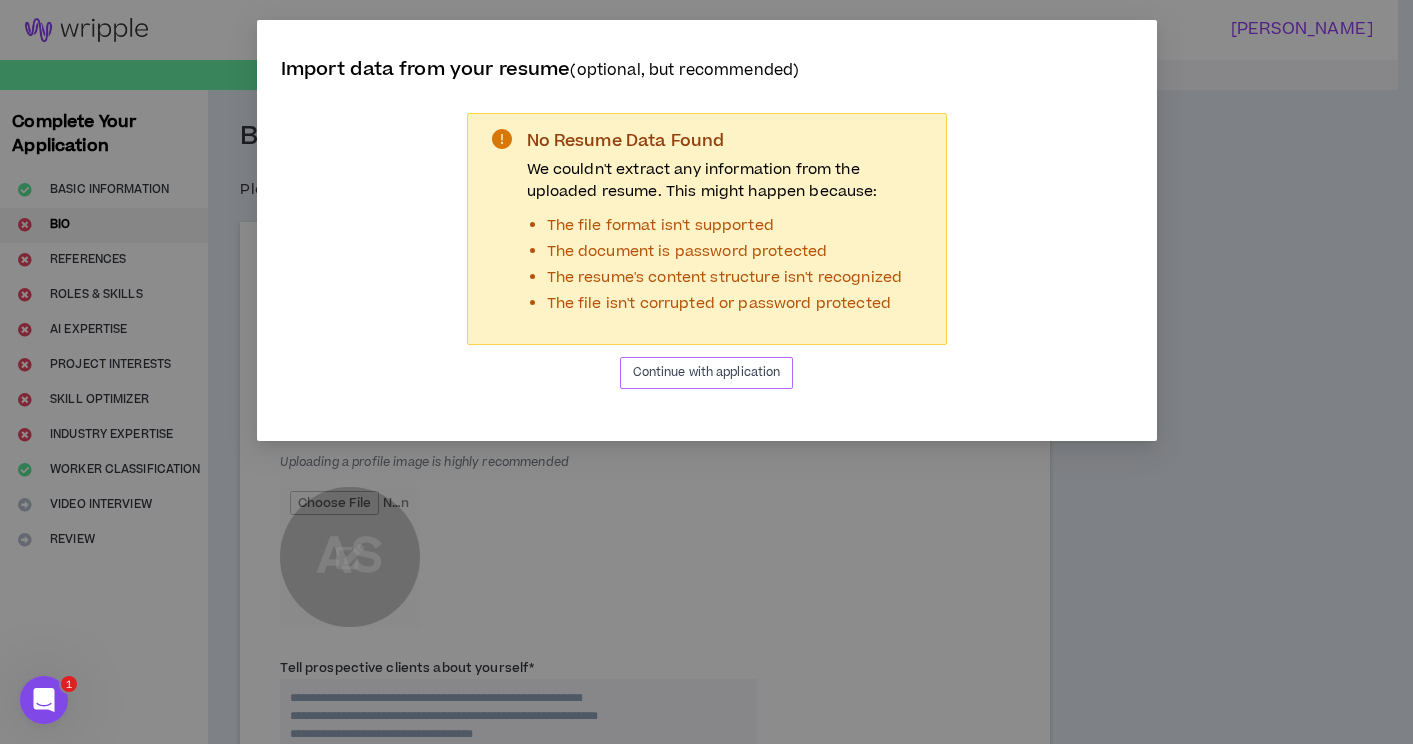 click on "Continue with application" at bounding box center [707, 372] 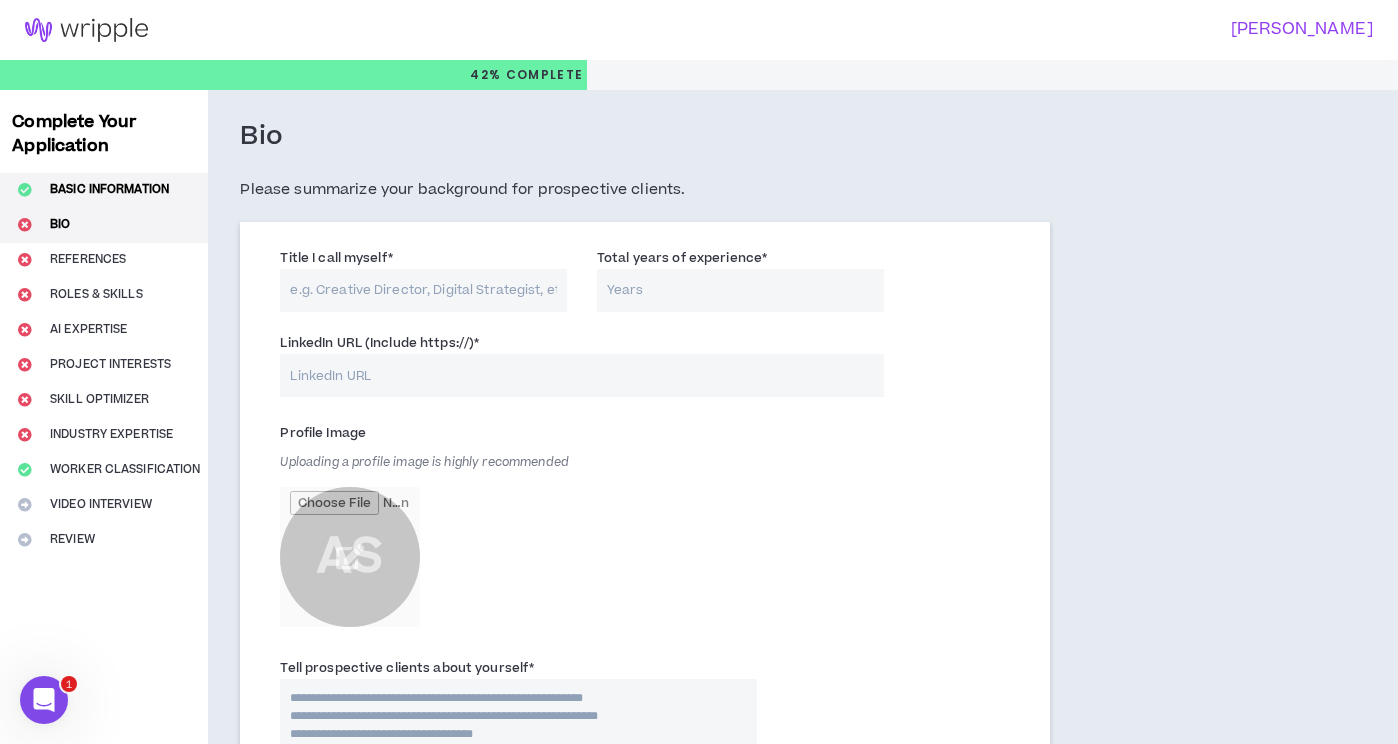 click on "Basic Information" at bounding box center (104, 190) 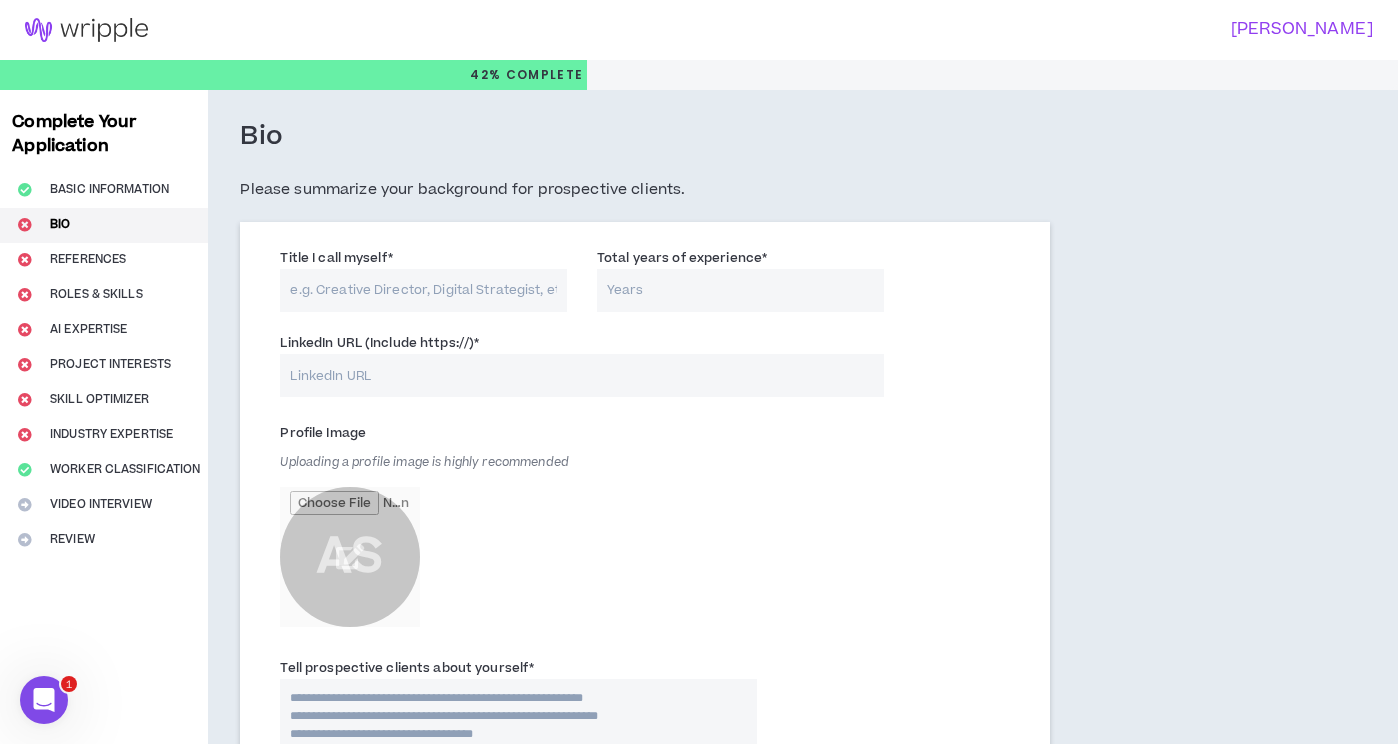 select on "*" 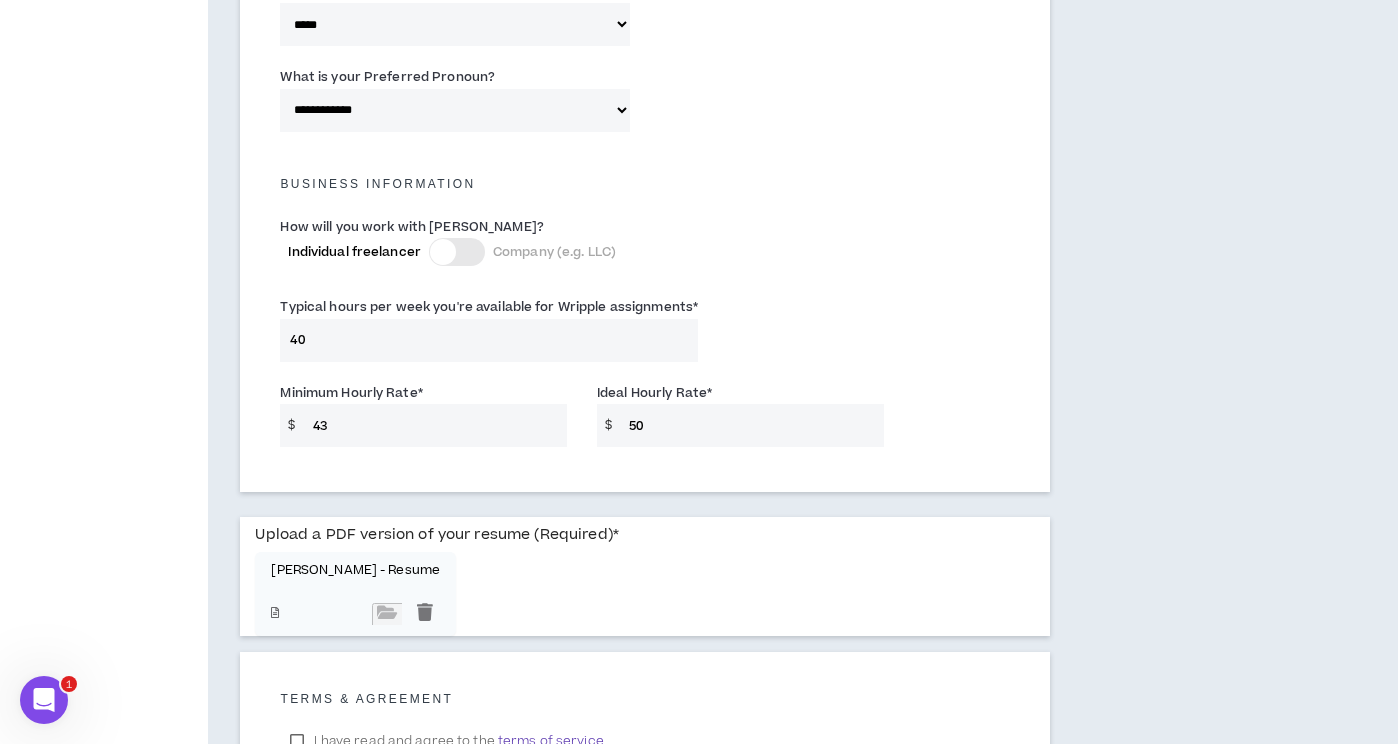 scroll, scrollTop: 1459, scrollLeft: 0, axis: vertical 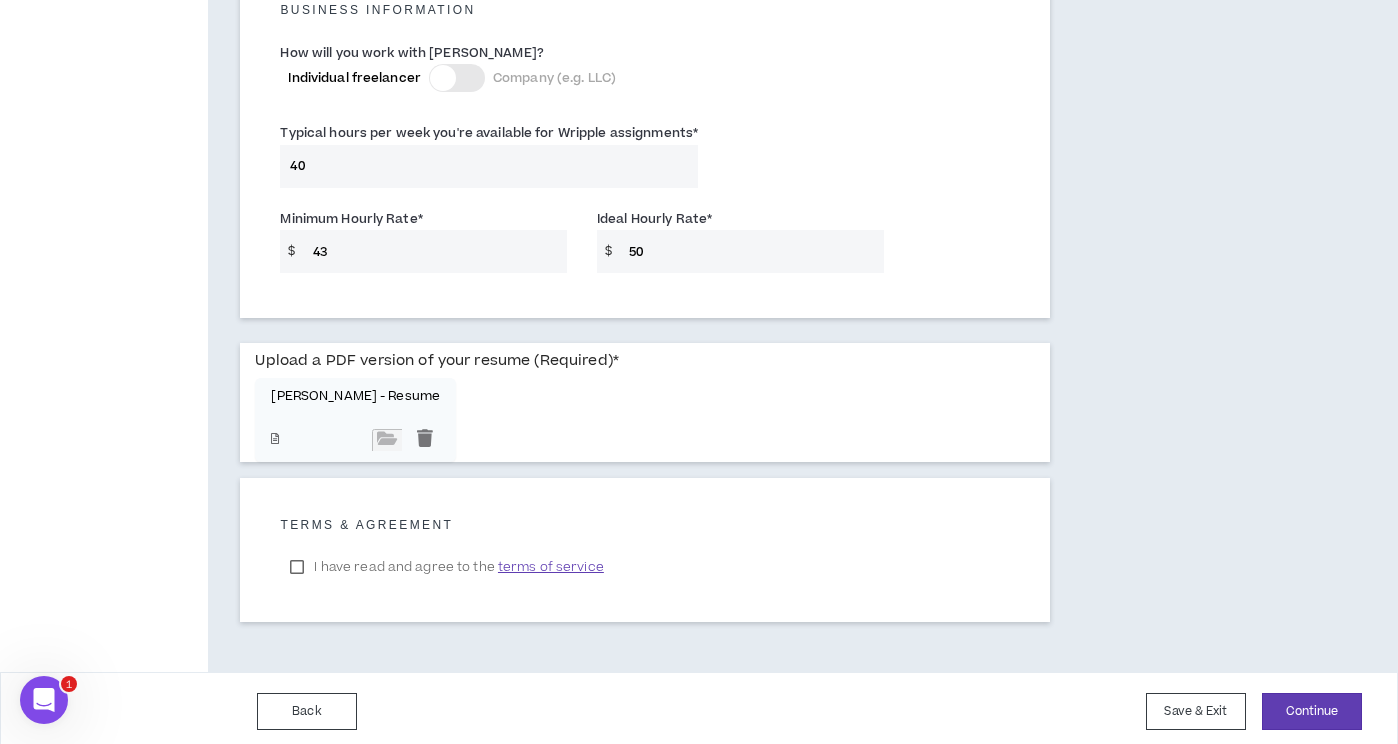 click on "[PERSON_NAME] - Resume" at bounding box center (355, 420) 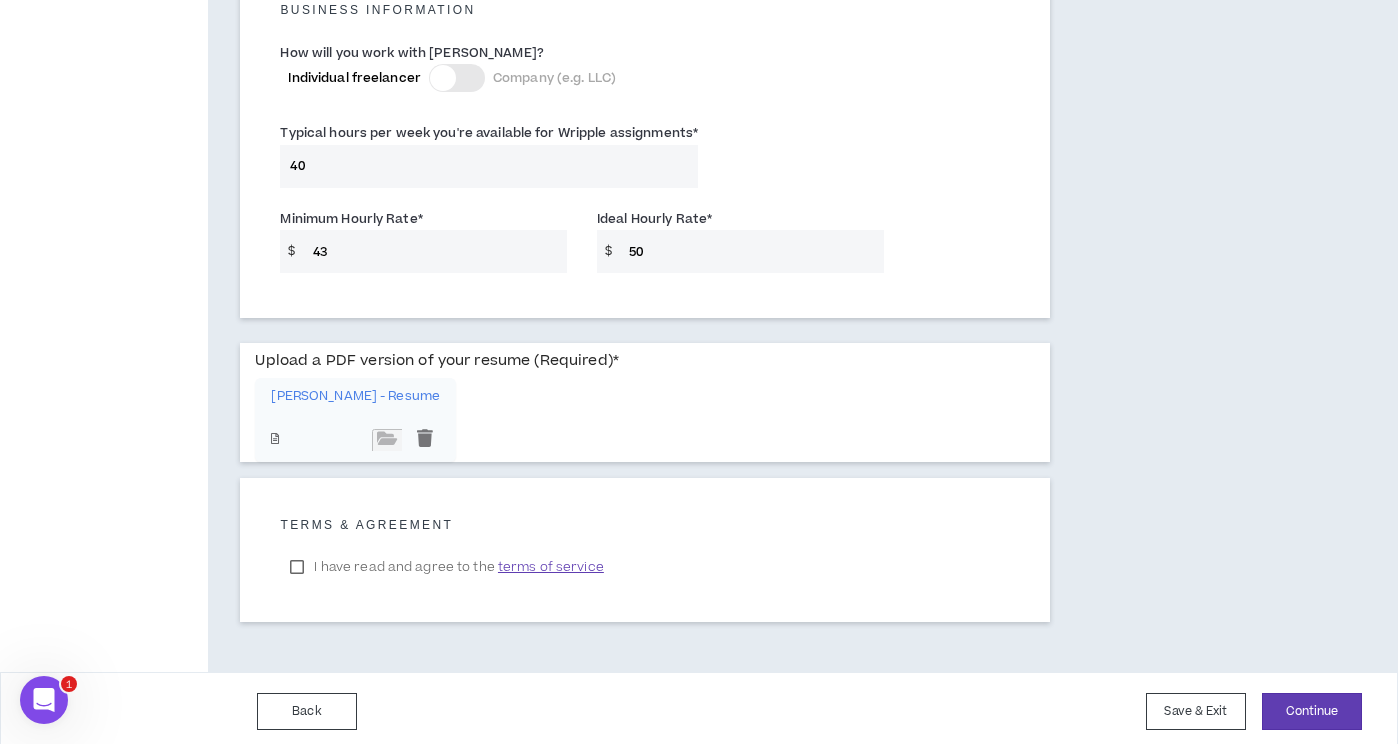 click on "[PERSON_NAME] - Resume" at bounding box center (355, 396) 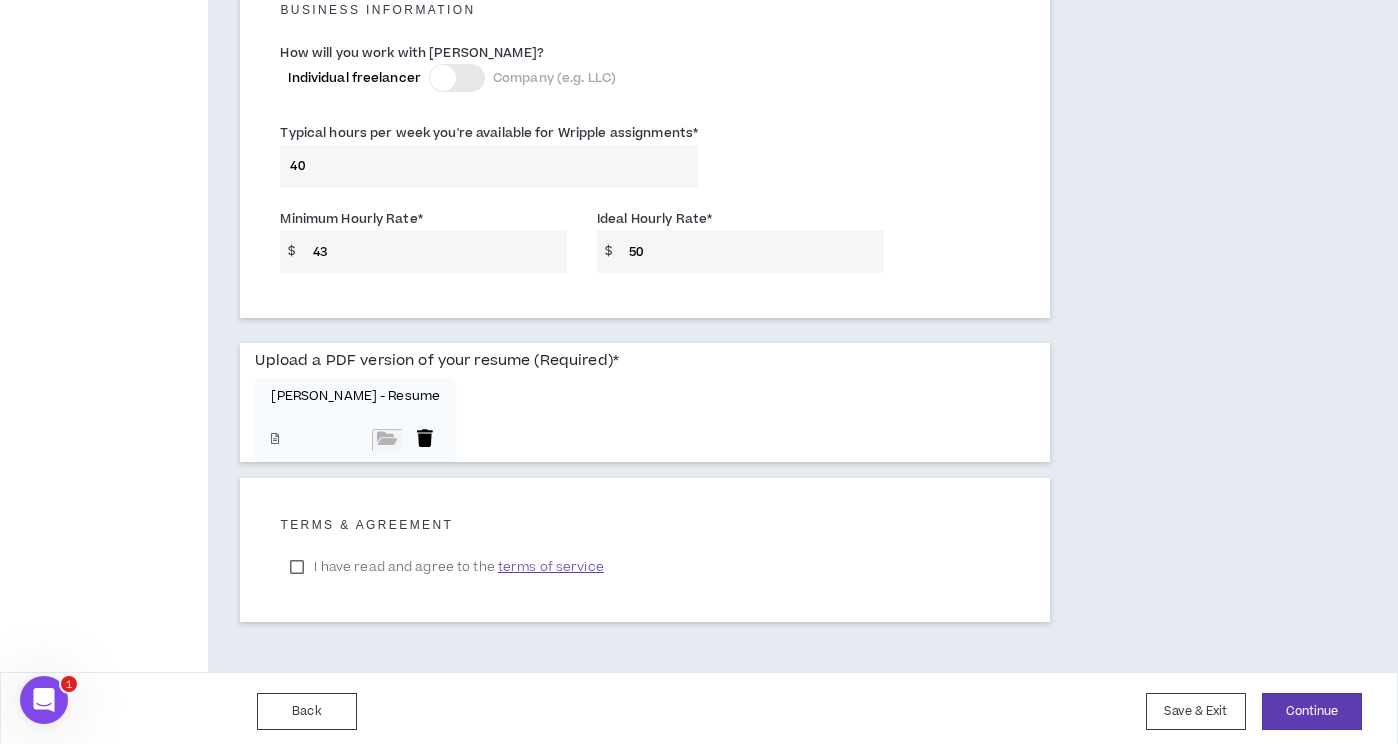 click at bounding box center [425, 440] 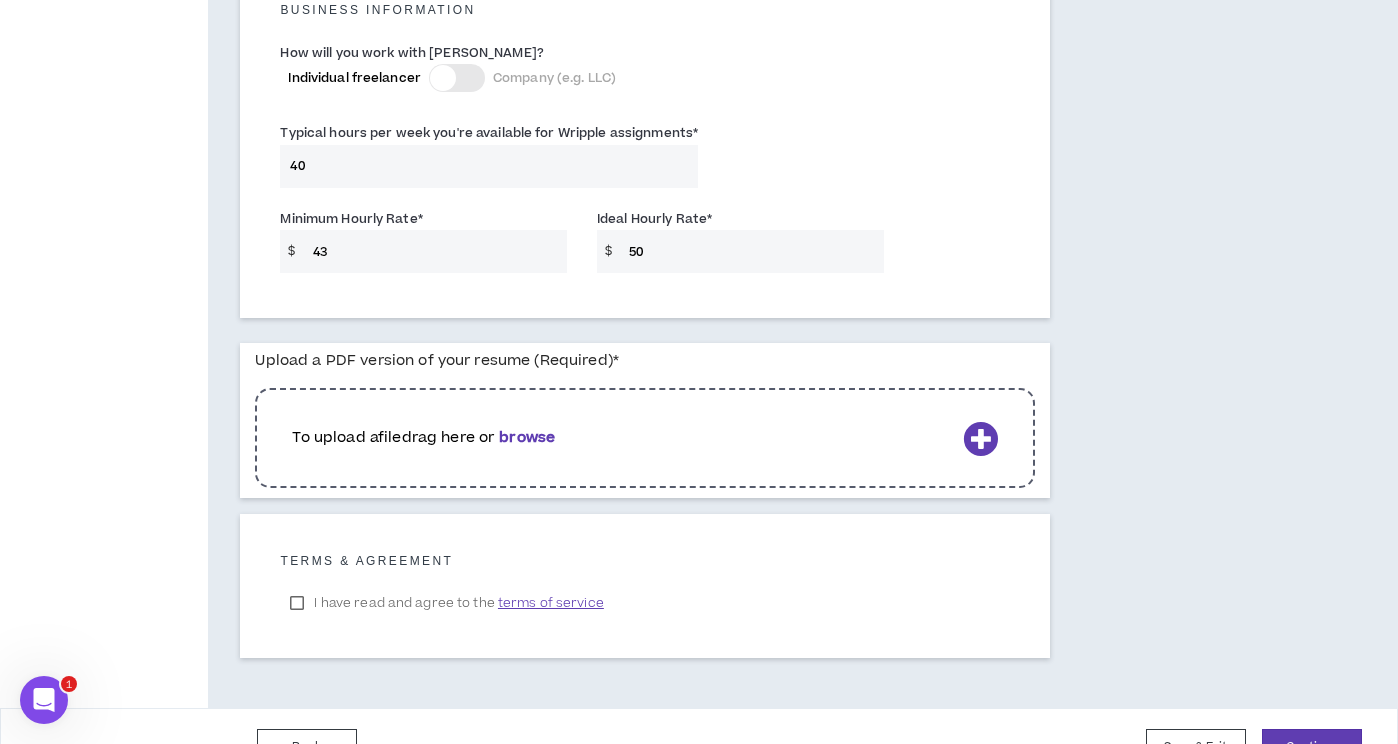 click on "browse" at bounding box center (527, 437) 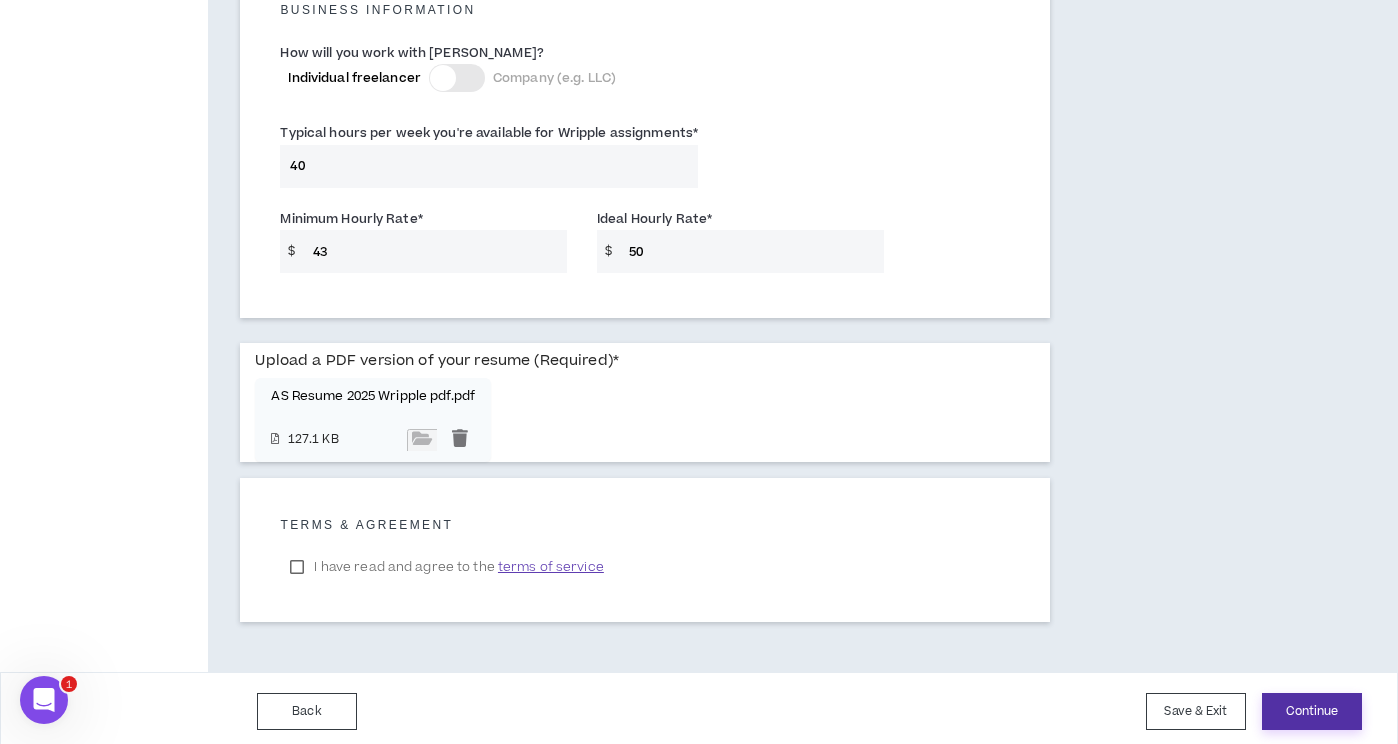 click on "Continue" at bounding box center (1312, 711) 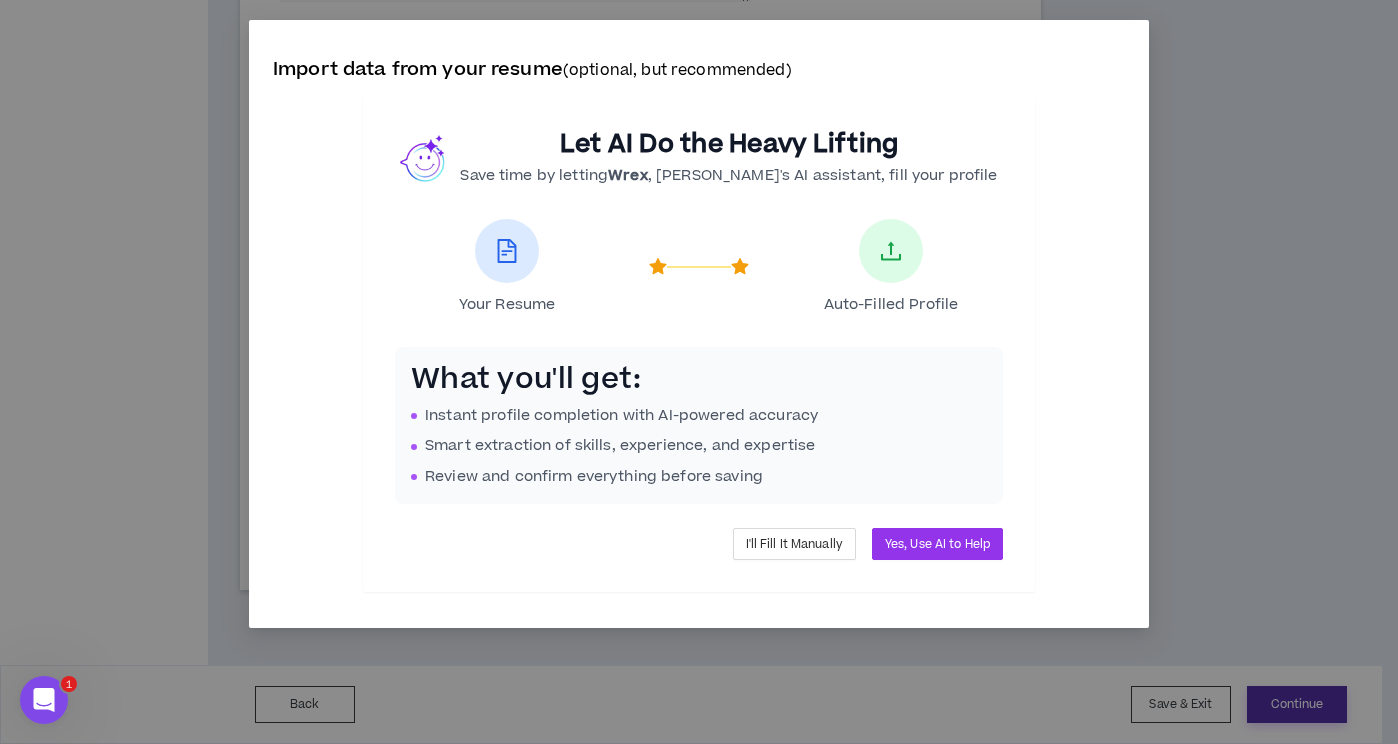 scroll, scrollTop: 0, scrollLeft: 0, axis: both 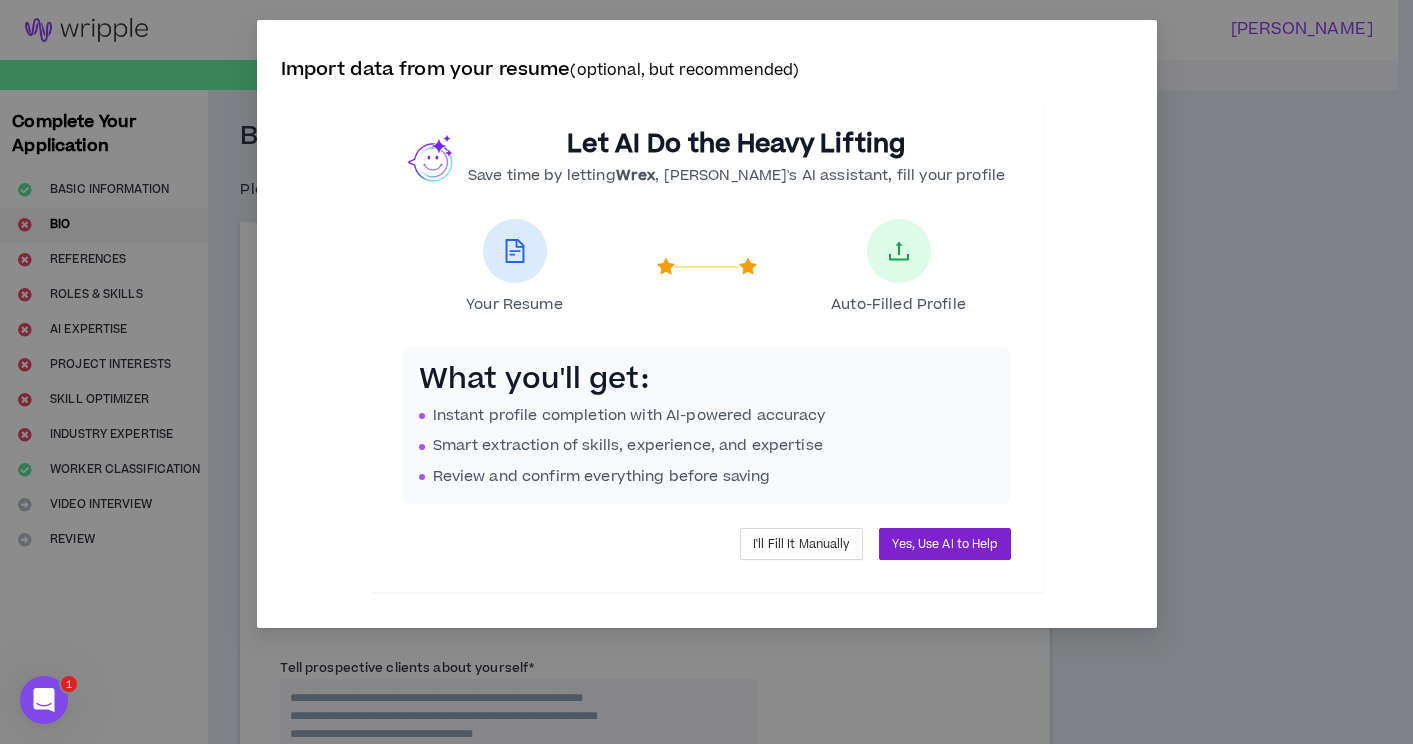 click on "Yes, Use AI to Help" at bounding box center (944, 544) 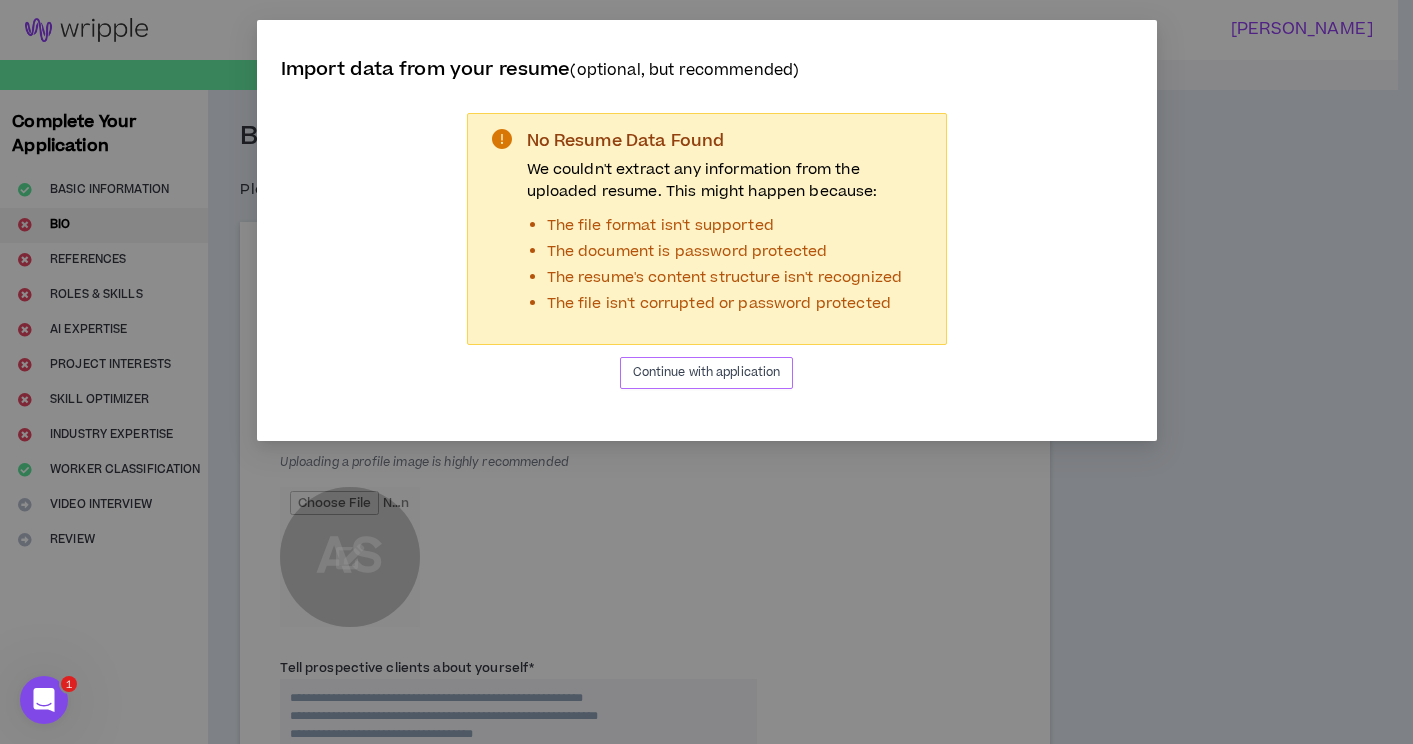 click on "Continue with application" at bounding box center (707, 372) 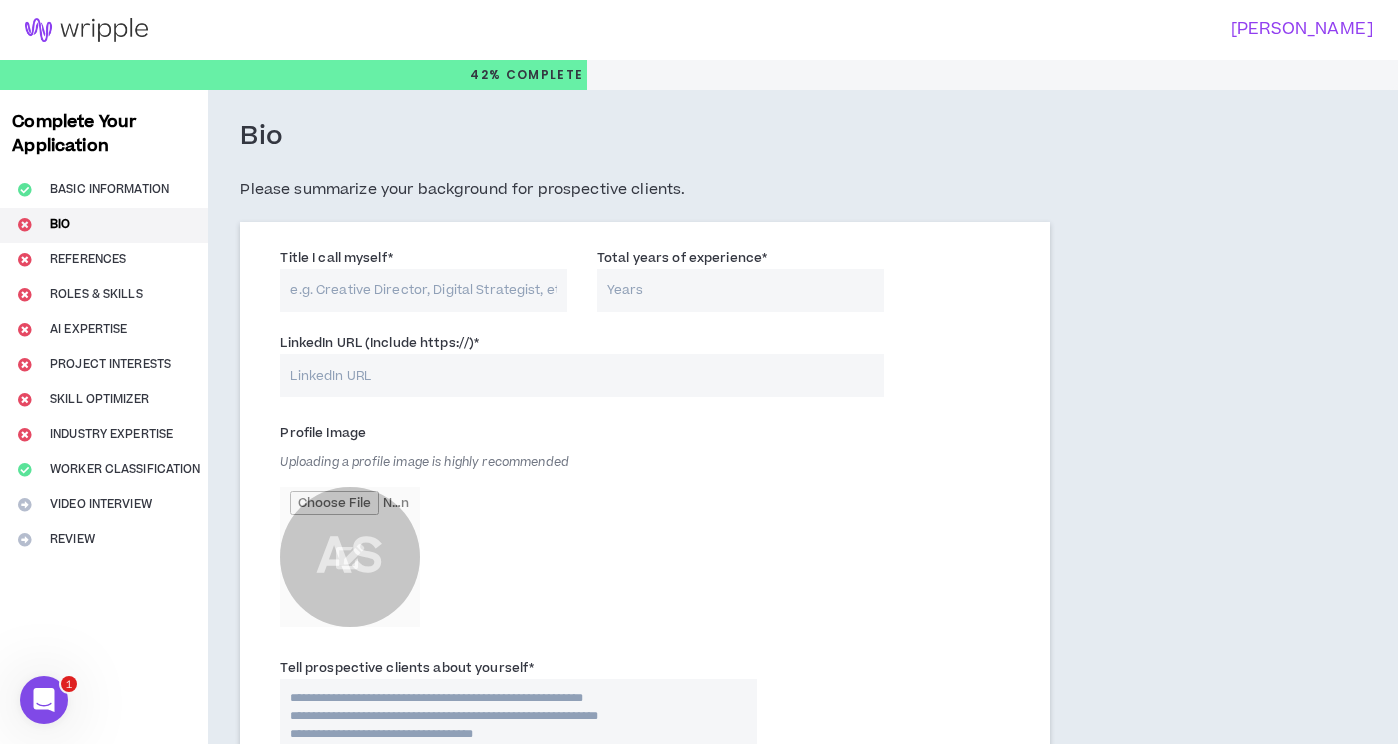 click on "Total years of experience  *" at bounding box center [740, 290] 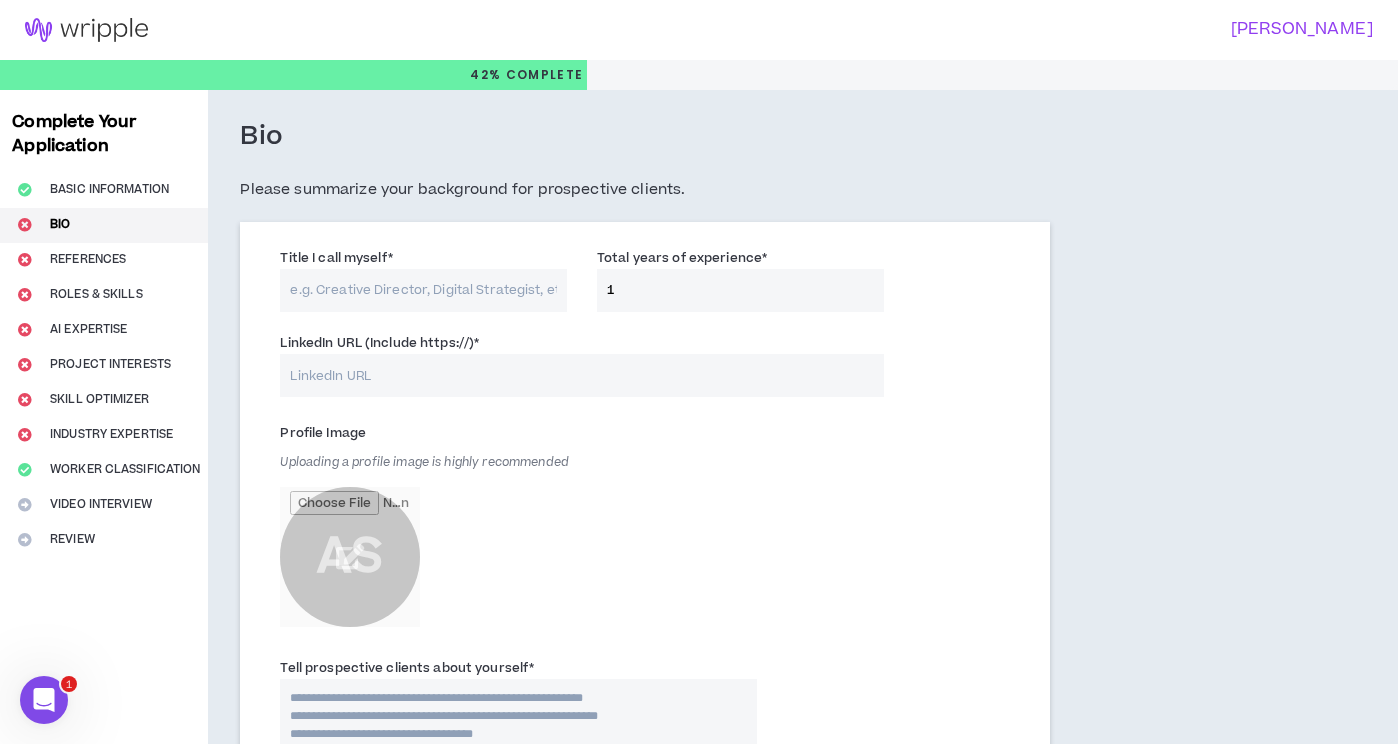 type on "15" 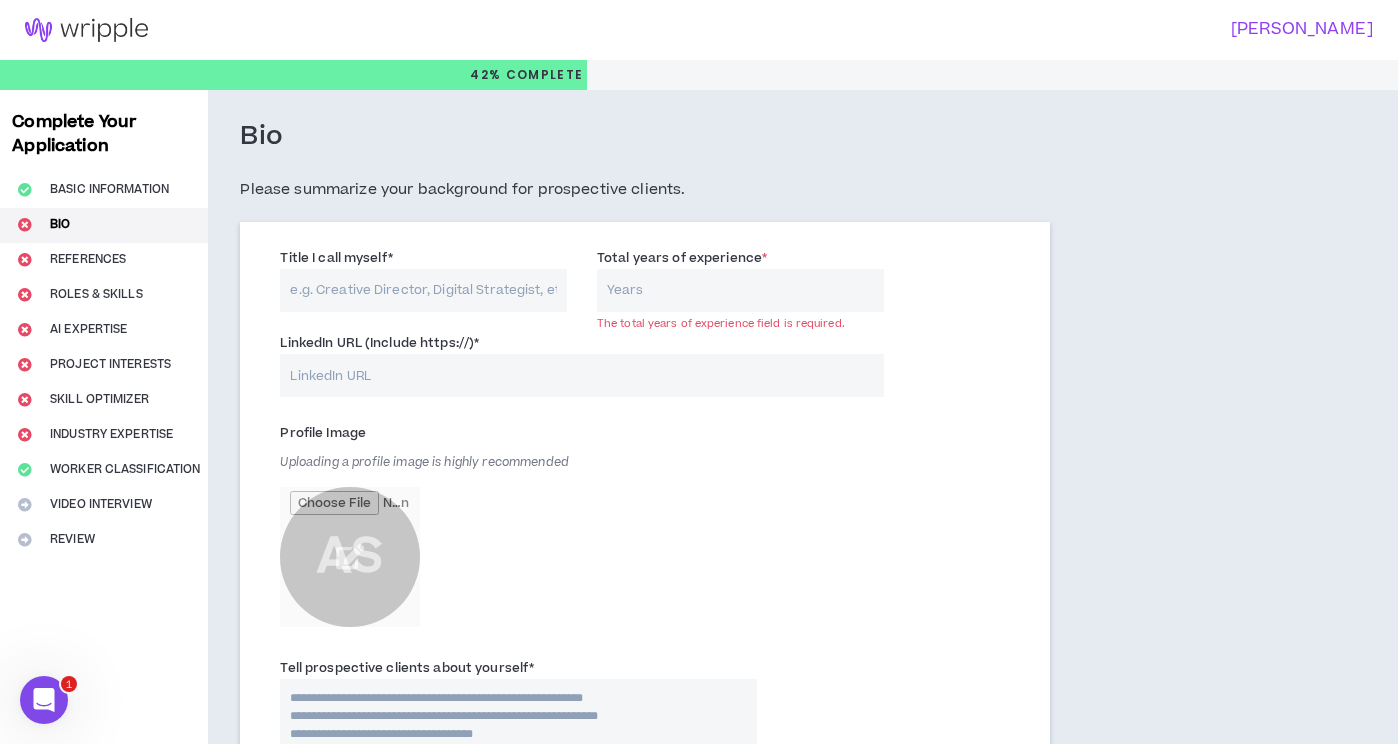 type on "15" 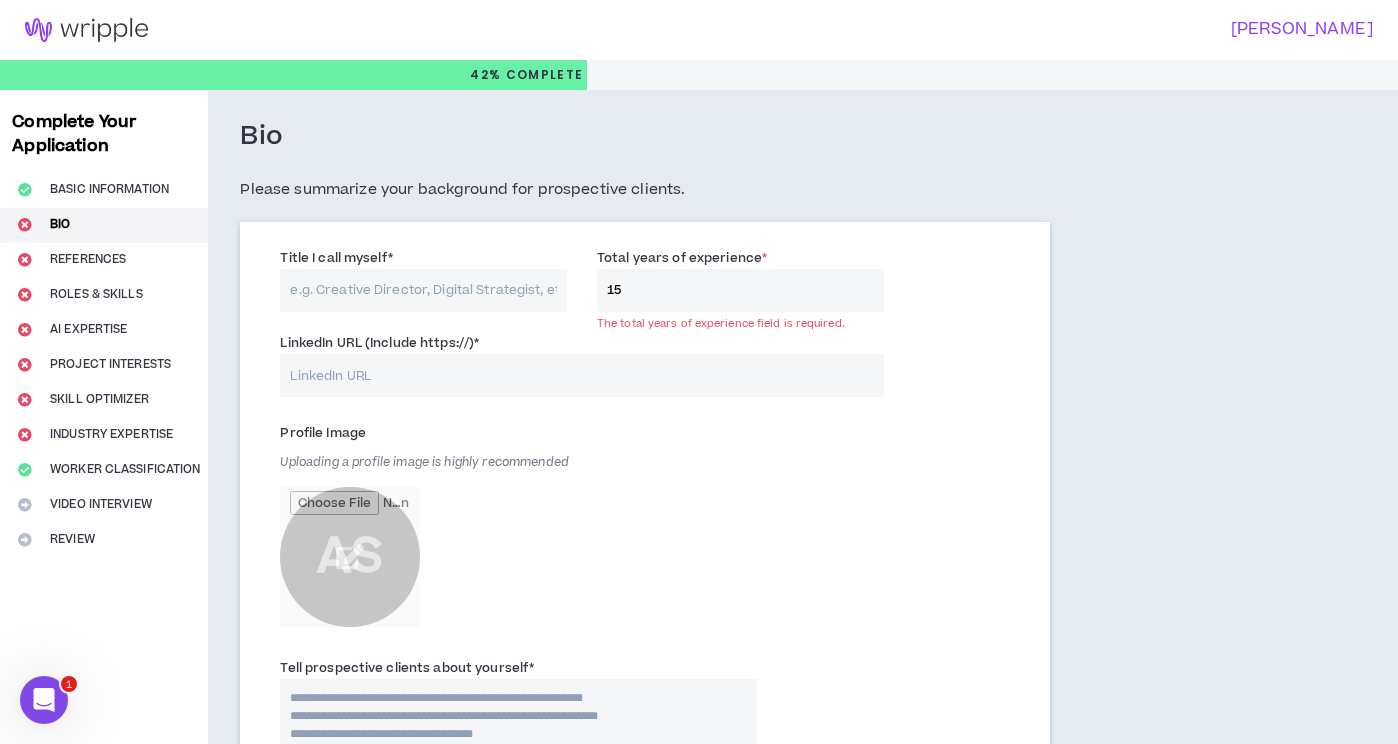 type 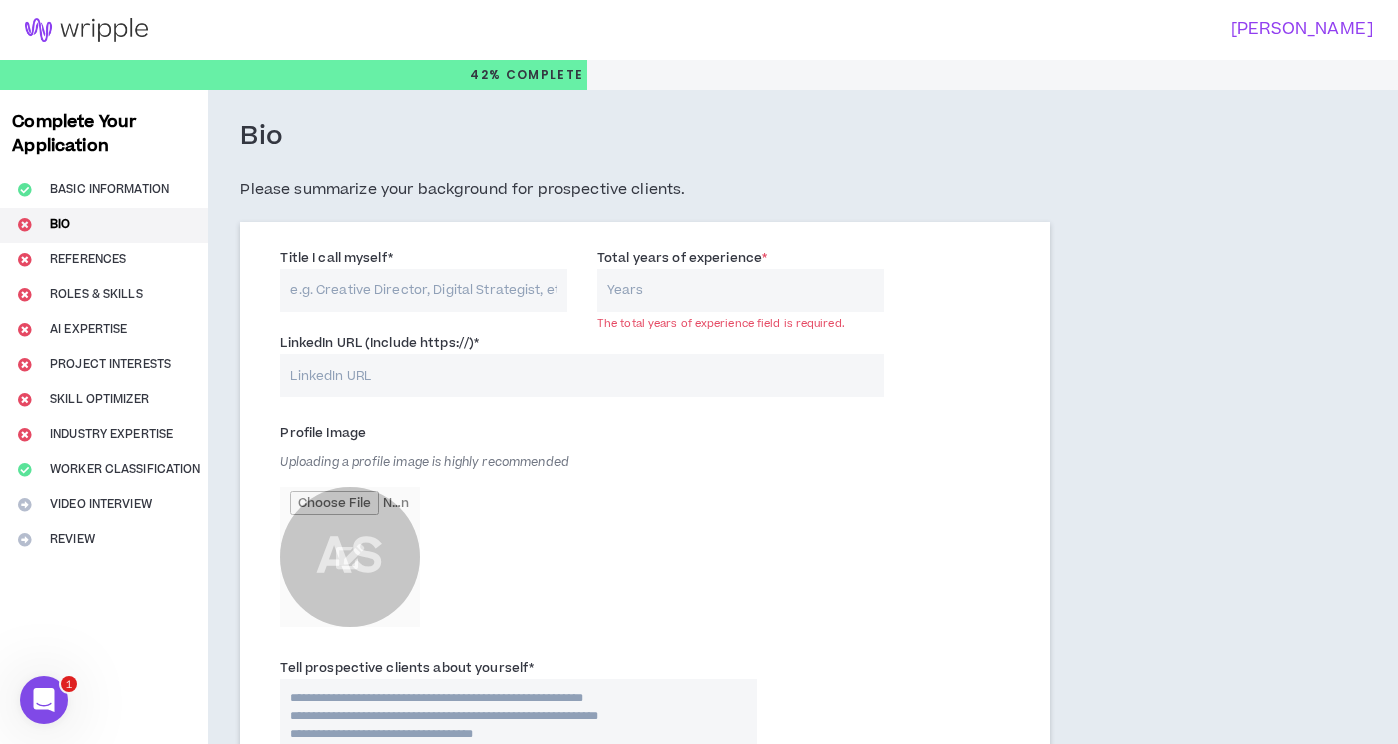 click on "Title I call myself  *" at bounding box center (423, 290) 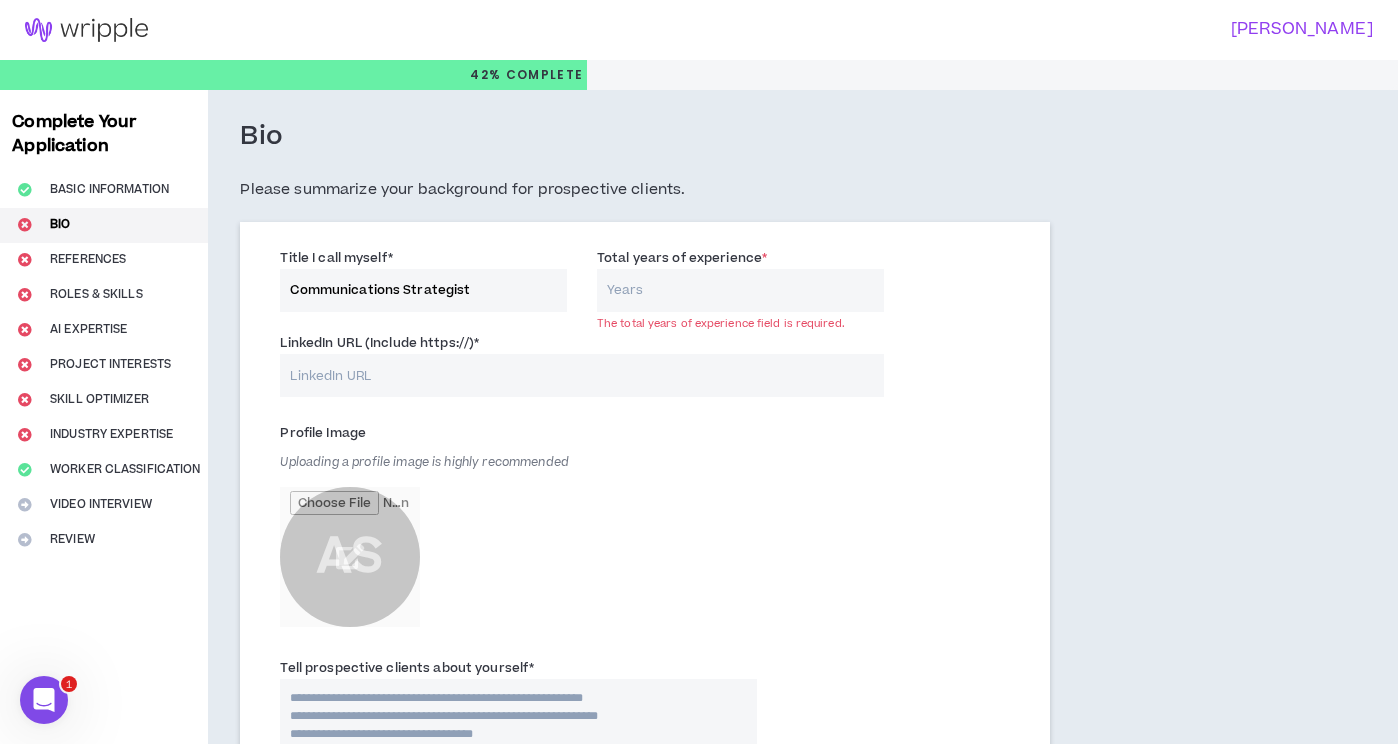 click on "Communications Strategist" at bounding box center (423, 290) 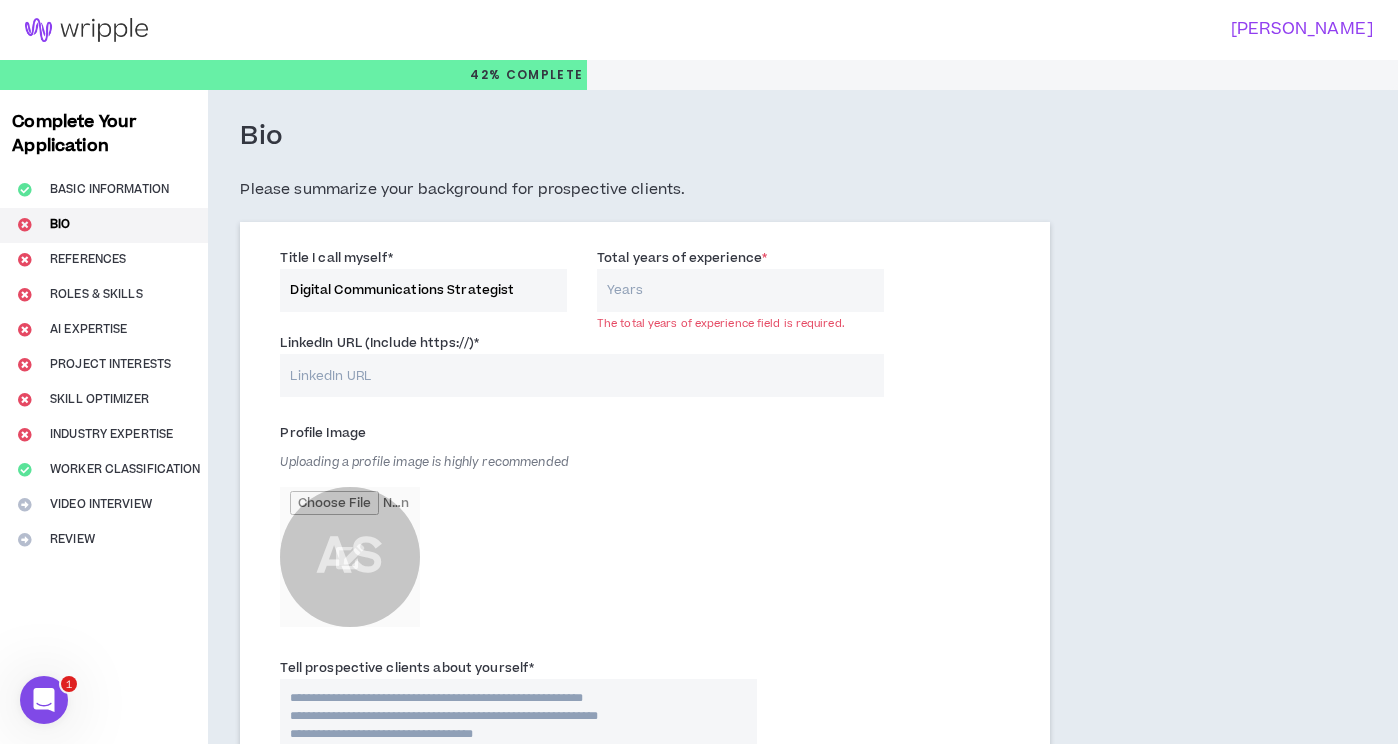 type on "Digital Communications Strategist" 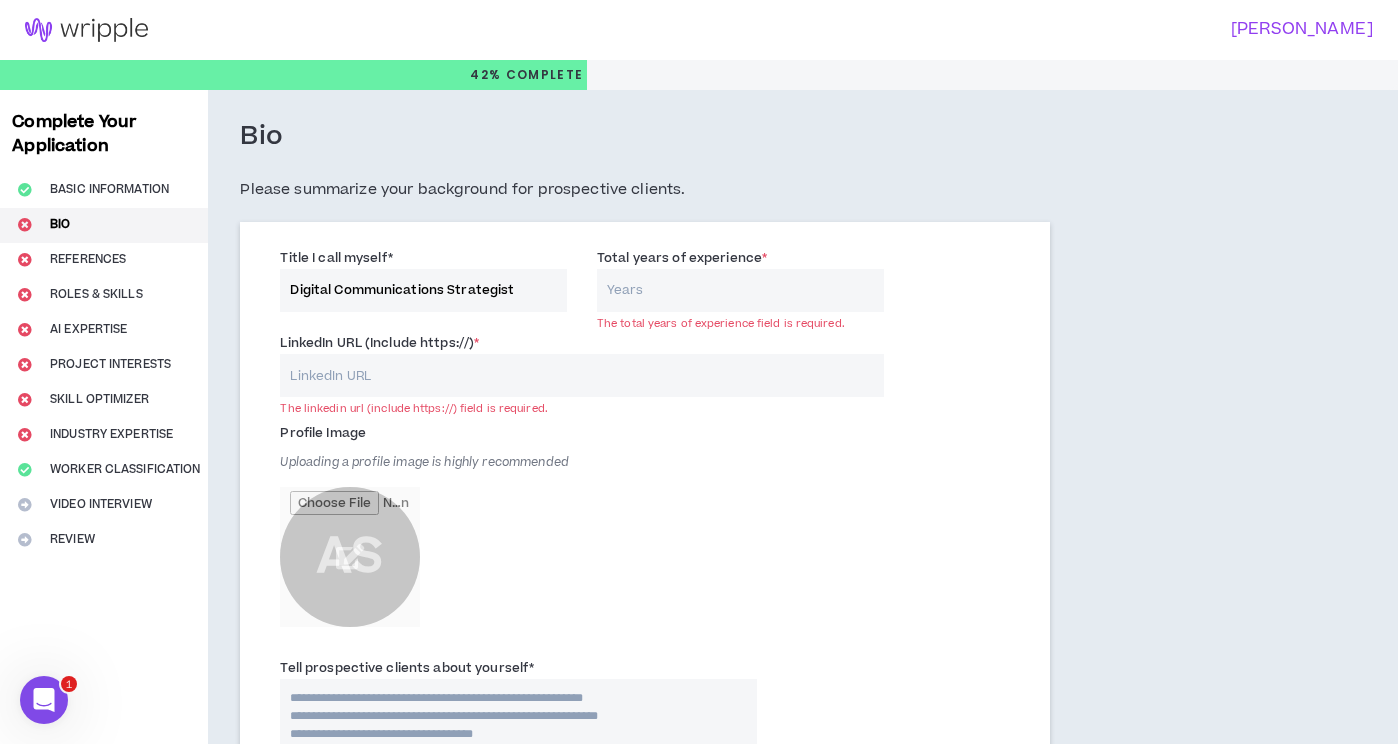 click on "LinkedIn URL (Include https://)  *" at bounding box center (581, 375) 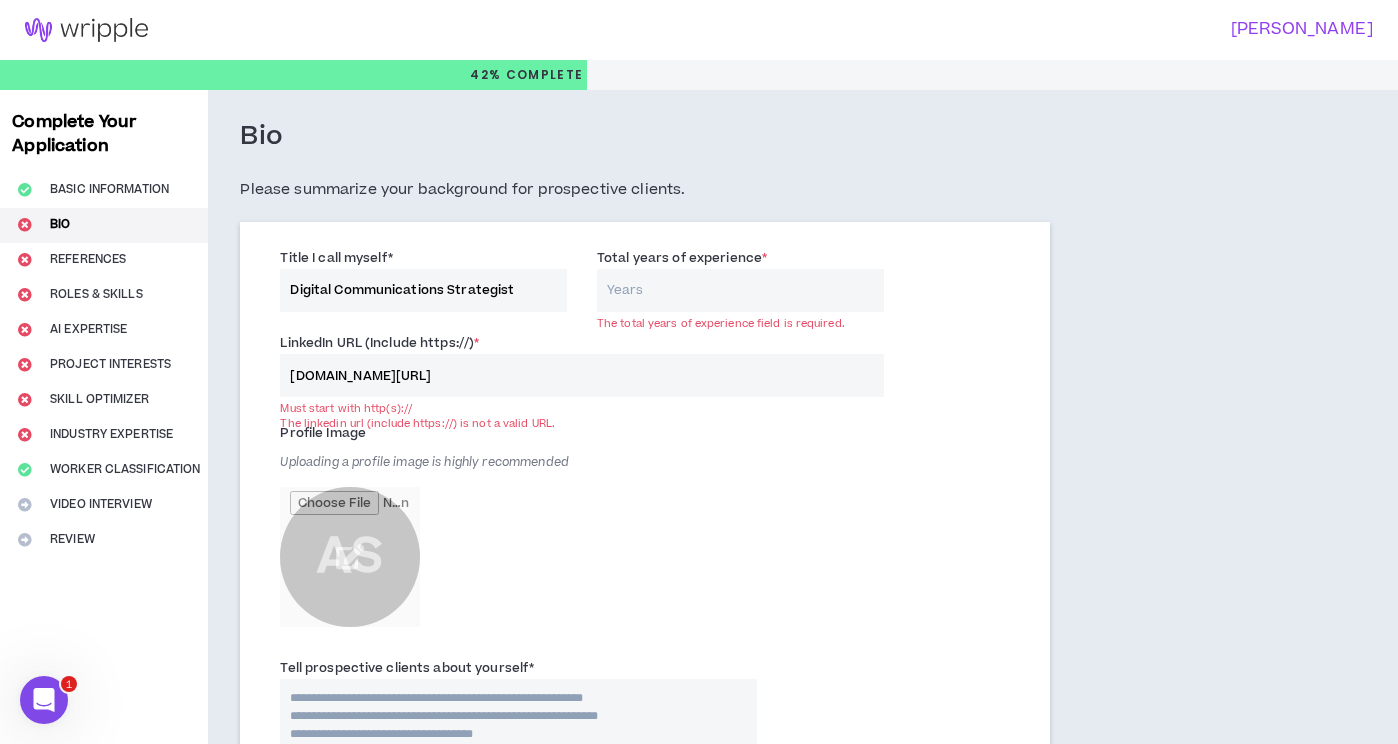 click on "[DOMAIN_NAME][URL]" at bounding box center (581, 375) 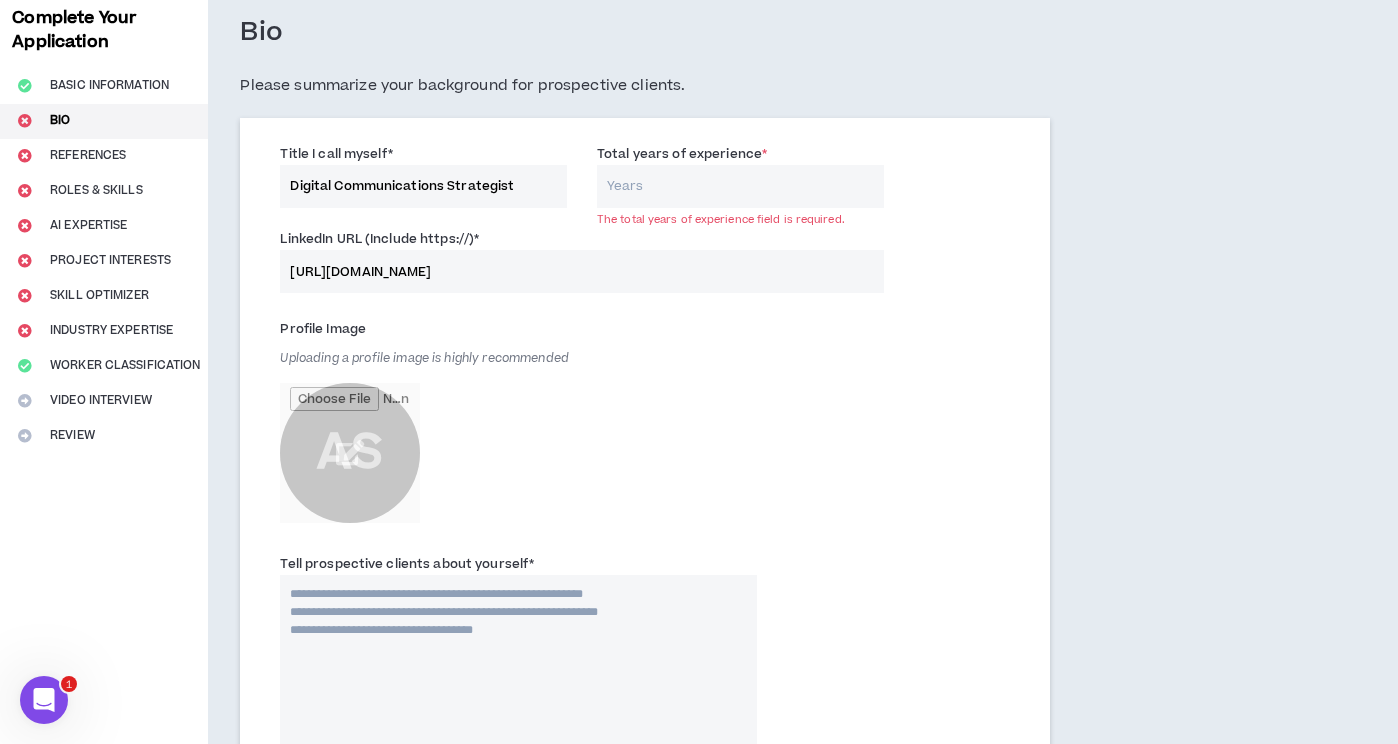 scroll, scrollTop: 112, scrollLeft: 0, axis: vertical 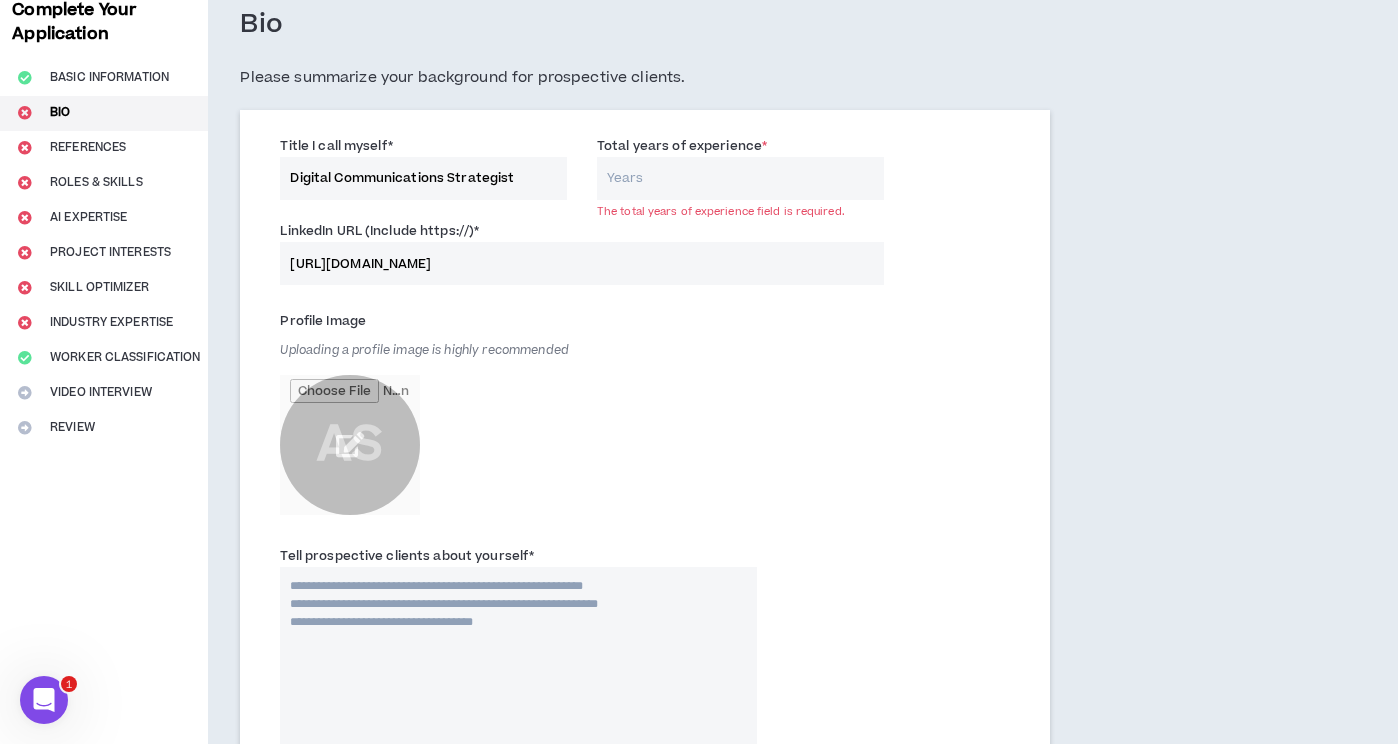 type on "[URL][DOMAIN_NAME]" 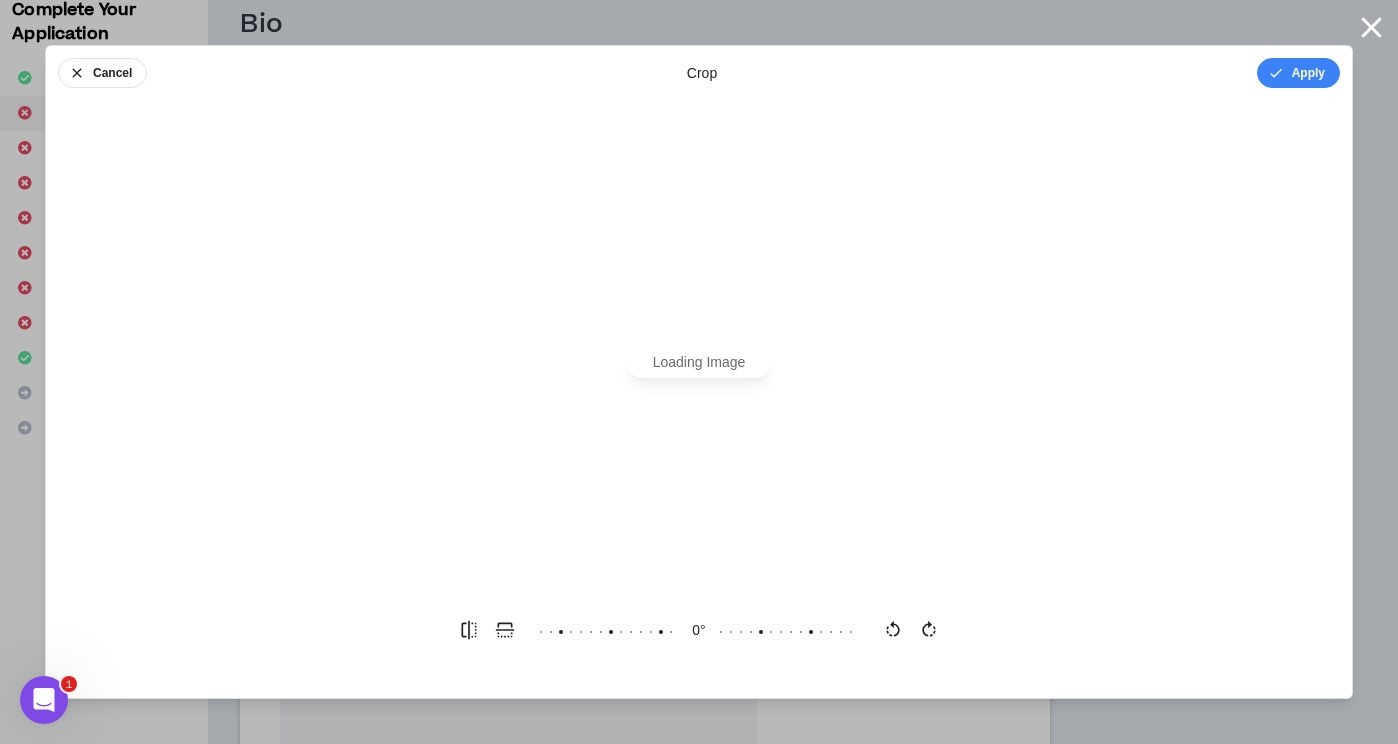 scroll, scrollTop: 0, scrollLeft: 0, axis: both 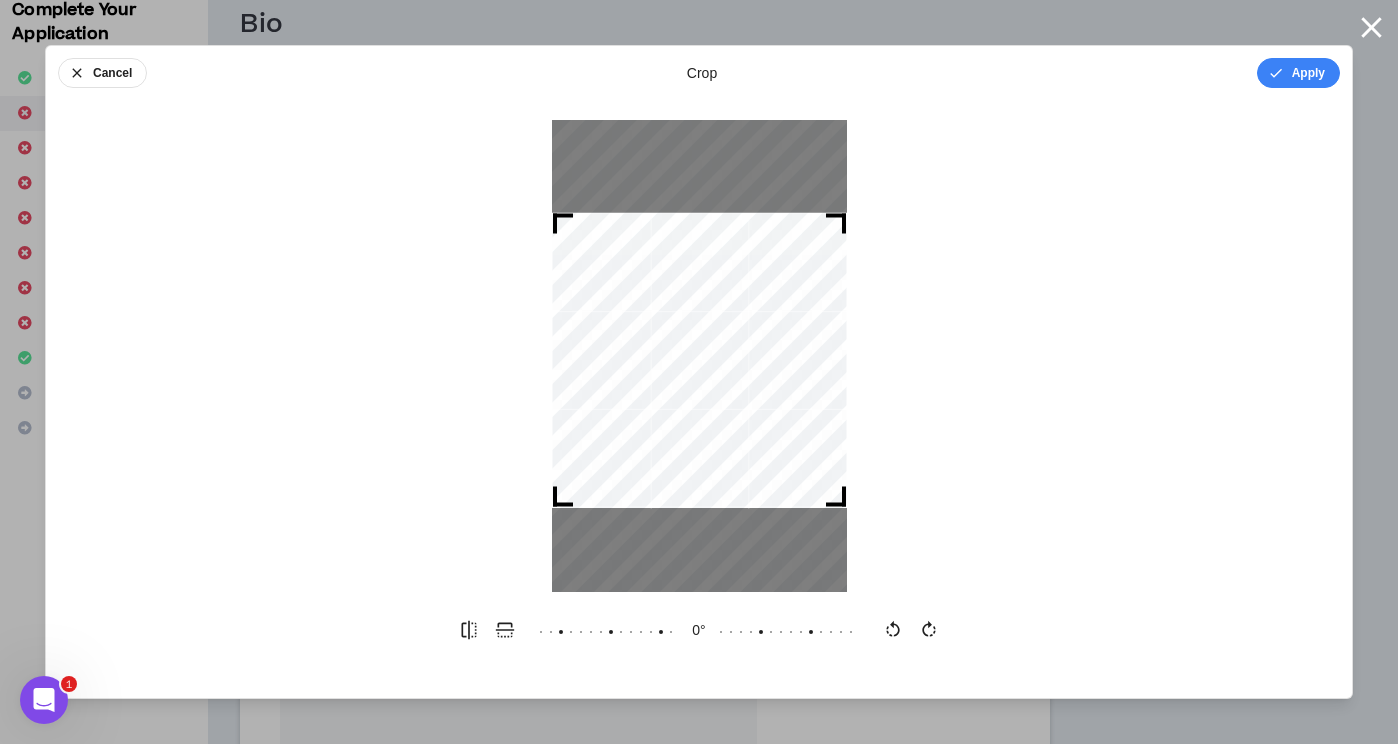 drag, startPoint x: 695, startPoint y: 407, endPoint x: 706, endPoint y: 411, distance: 11.7046995 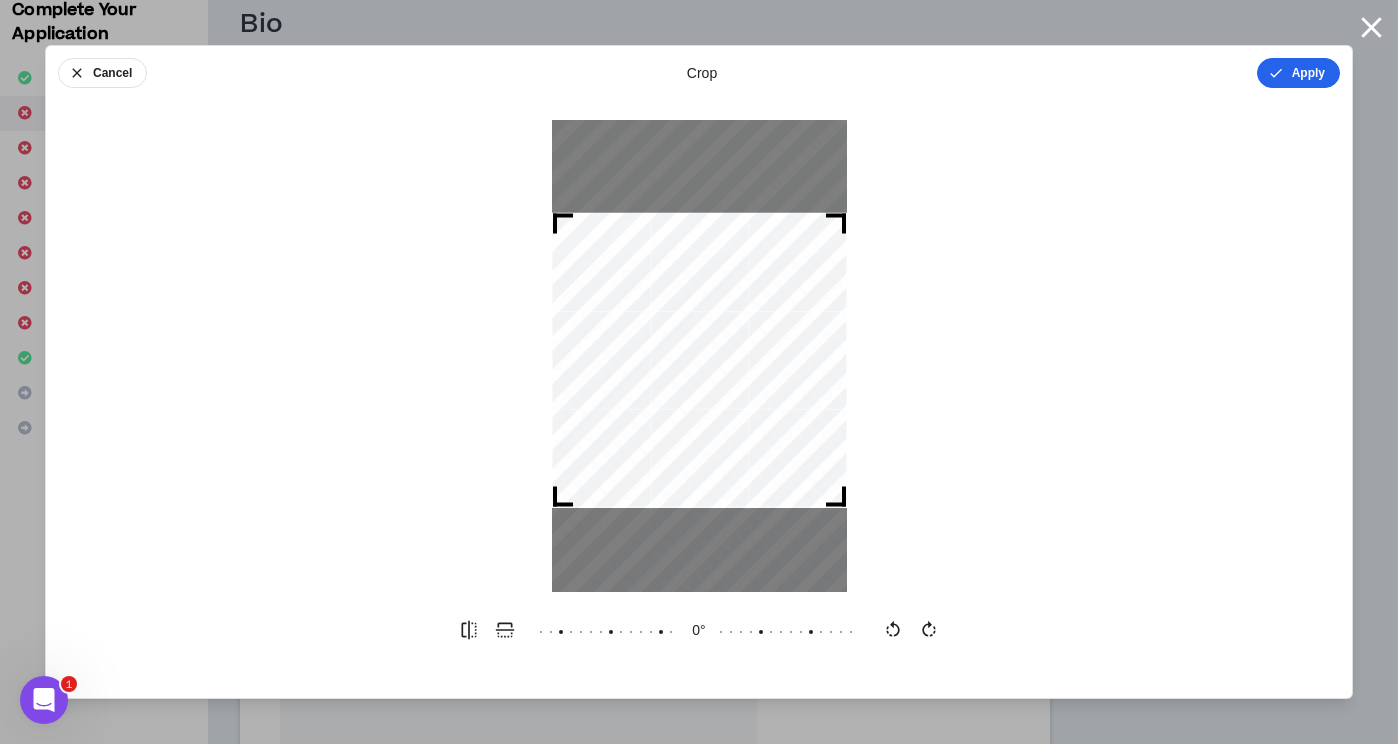 click on "Apply" at bounding box center [1298, 73] 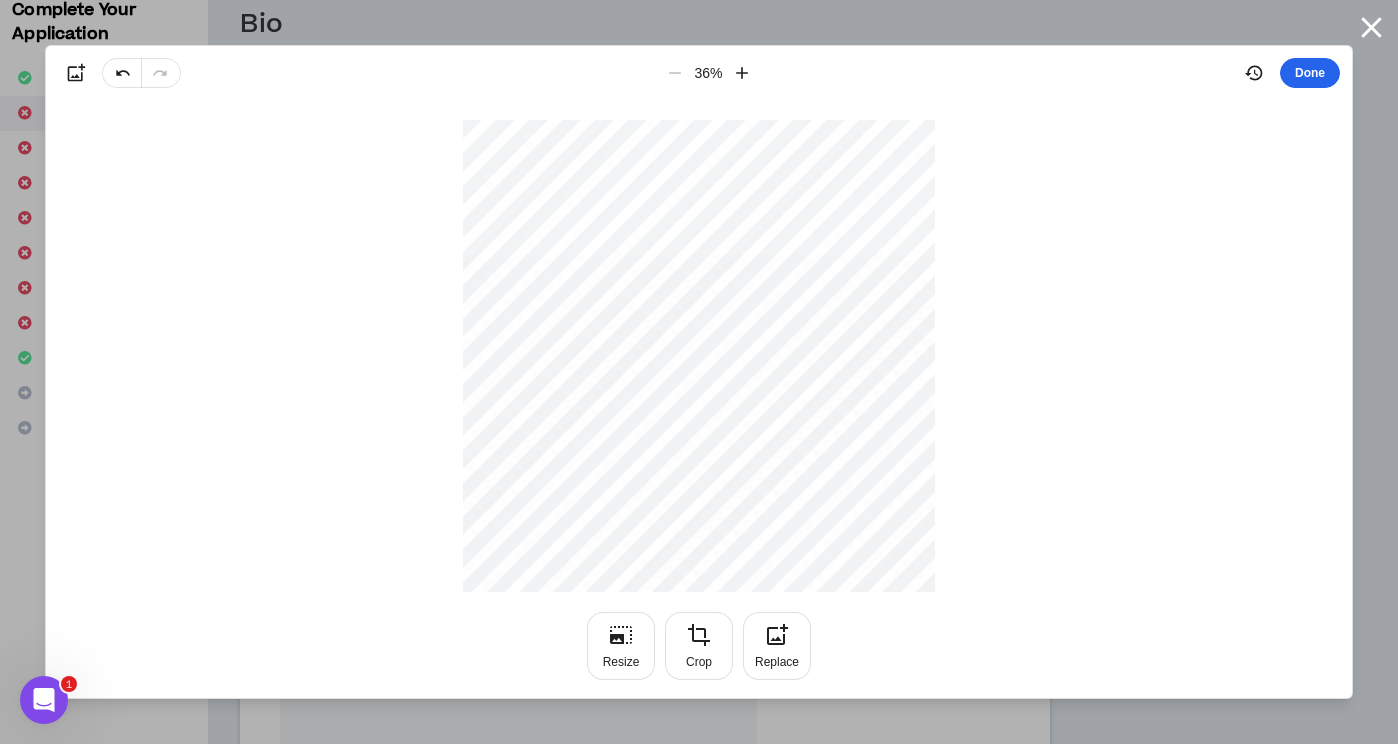 click on "Done" at bounding box center [1310, 73] 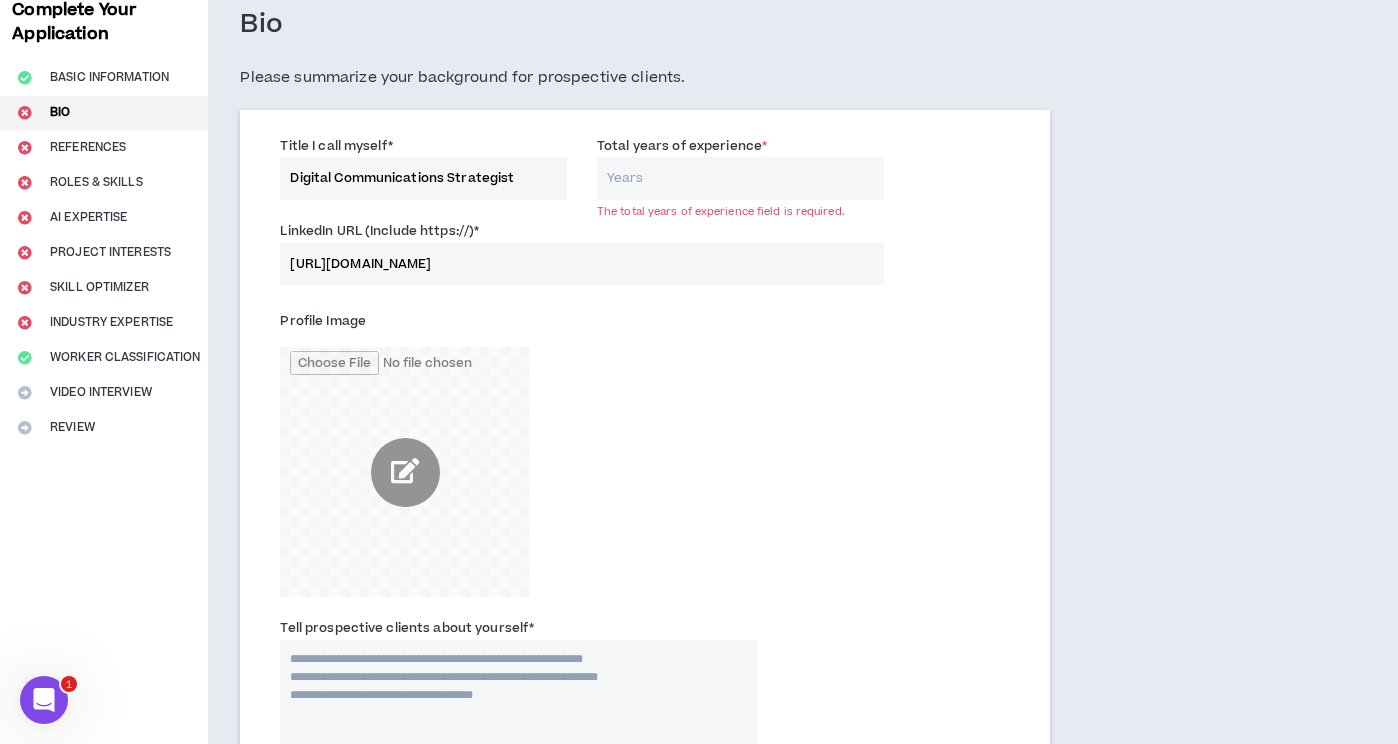 drag, startPoint x: 467, startPoint y: 430, endPoint x: 448, endPoint y: 438, distance: 20.615528 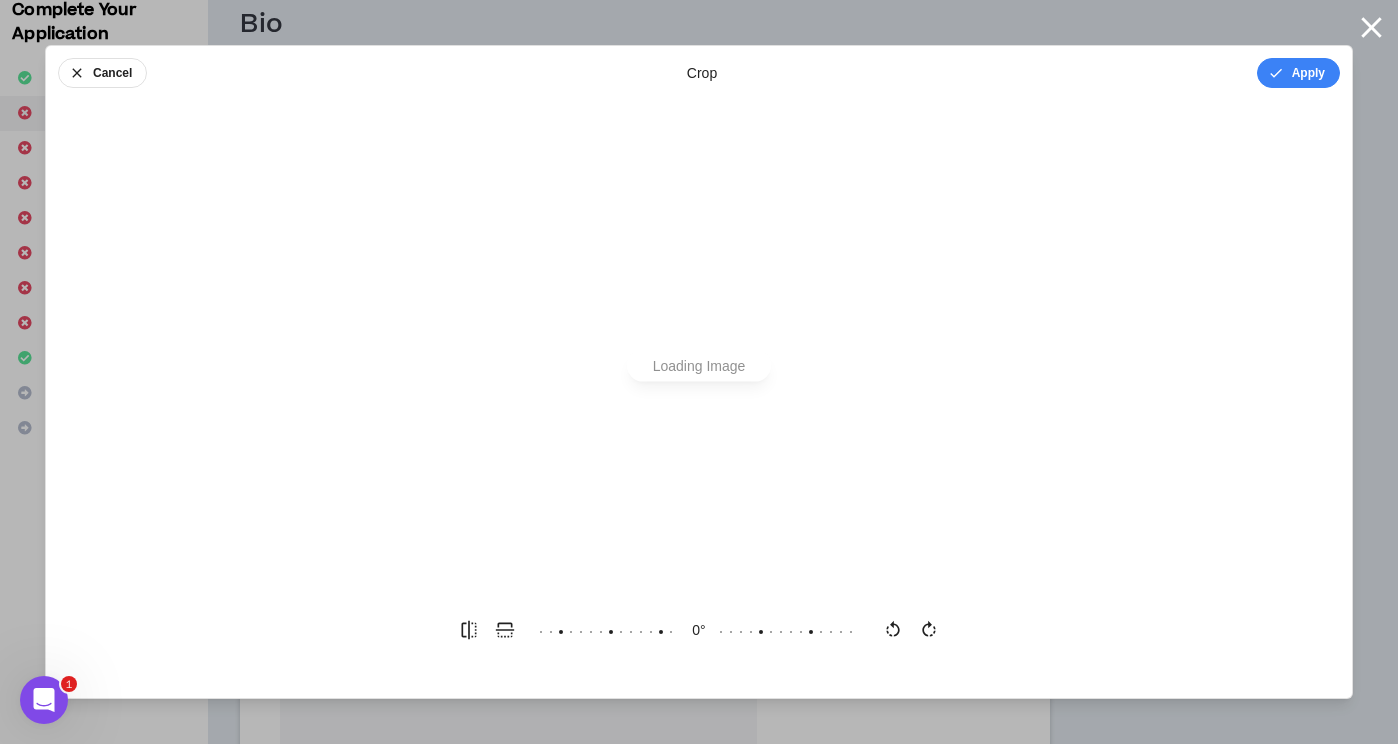 scroll, scrollTop: 0, scrollLeft: 0, axis: both 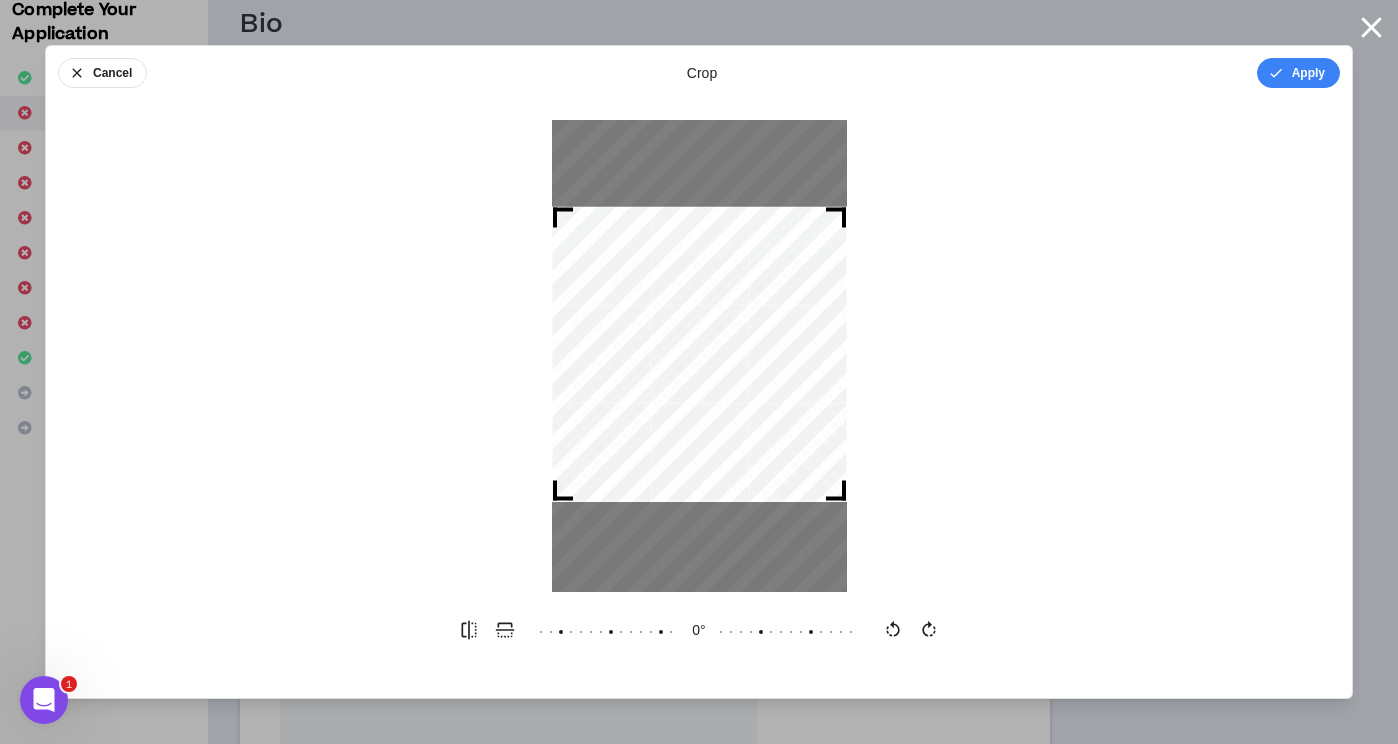 click at bounding box center [699, 354] 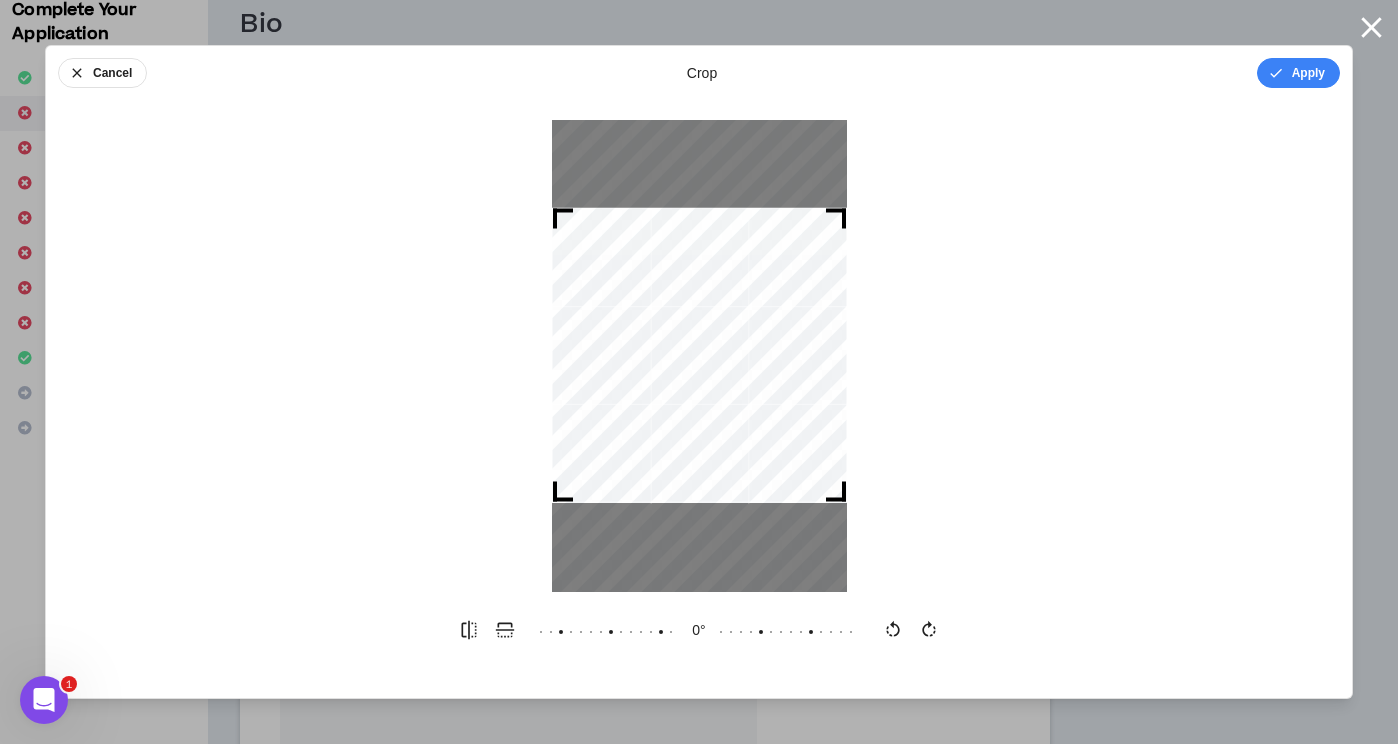 drag, startPoint x: 775, startPoint y: 466, endPoint x: 725, endPoint y: 467, distance: 50.01 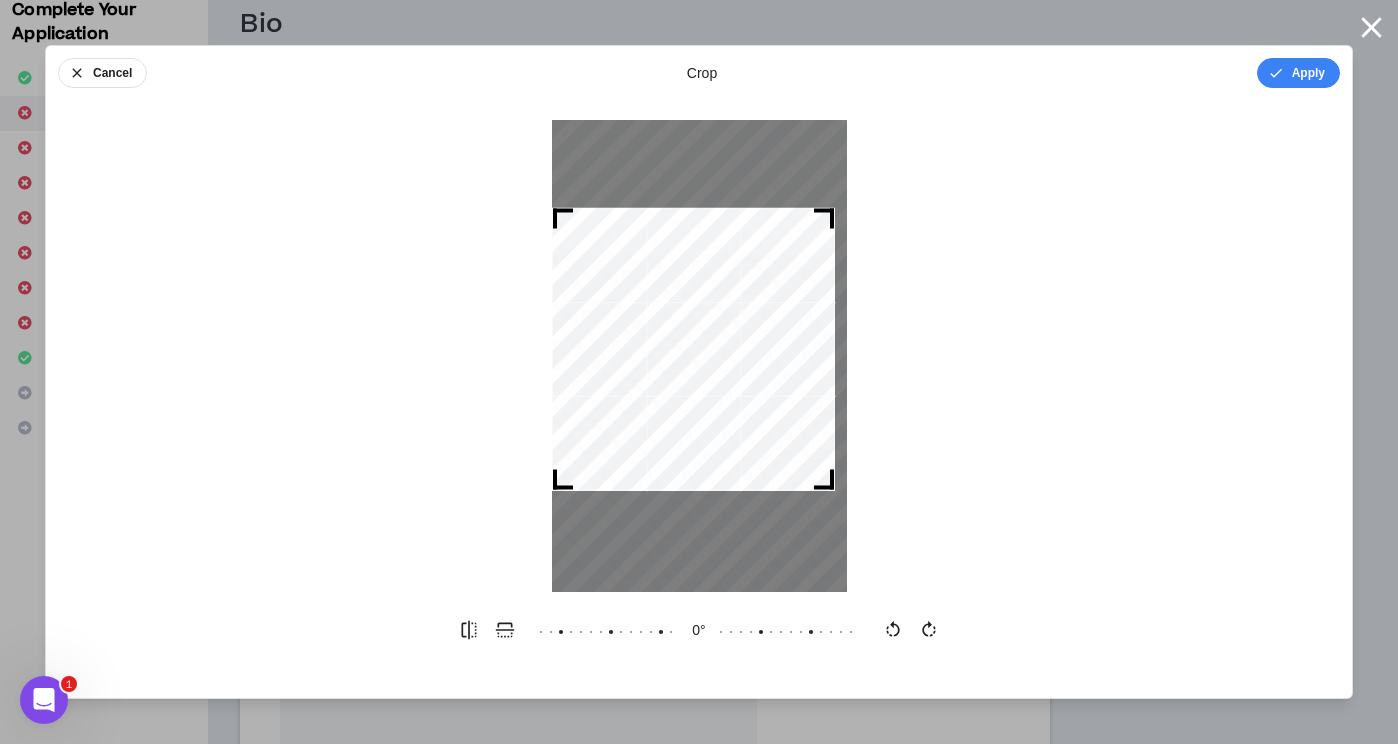 drag, startPoint x: 841, startPoint y: 493, endPoint x: 829, endPoint y: 496, distance: 12.369317 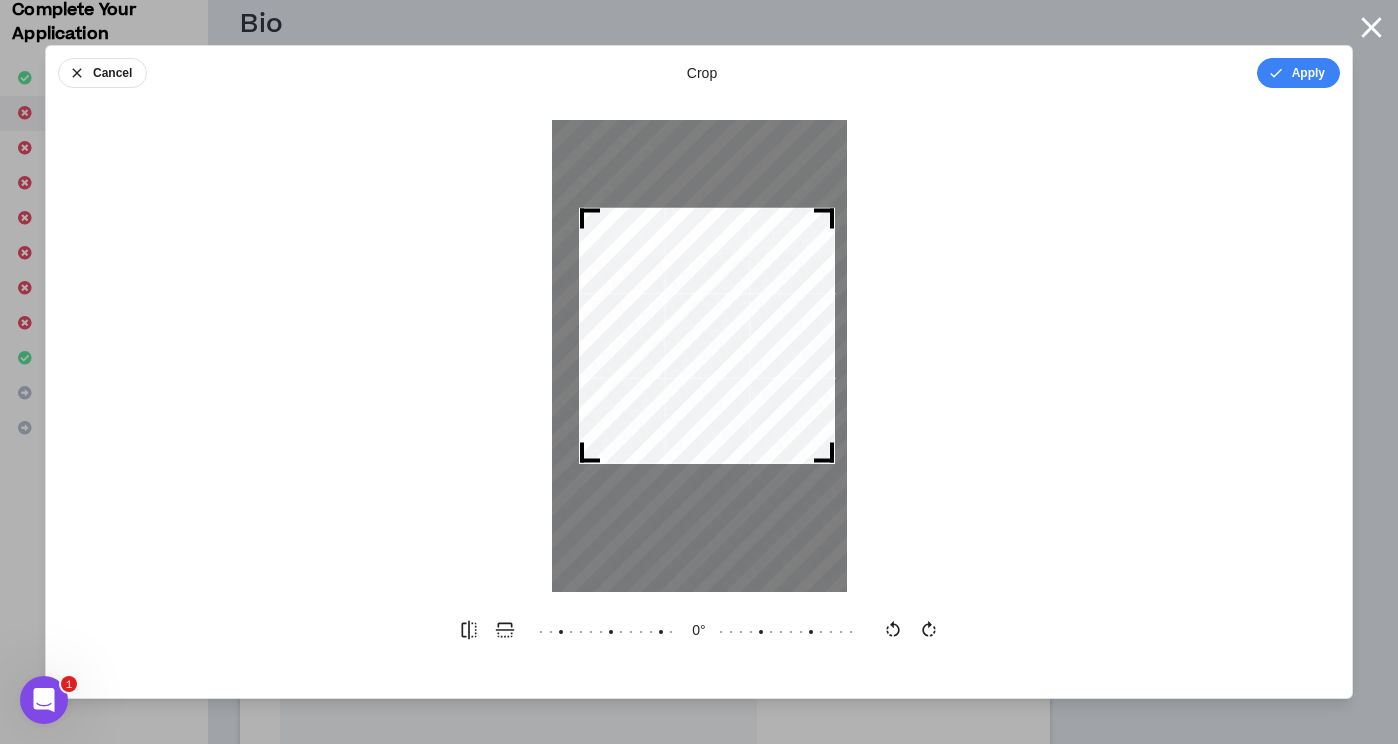 drag, startPoint x: 557, startPoint y: 483, endPoint x: 586, endPoint y: 485, distance: 29.068884 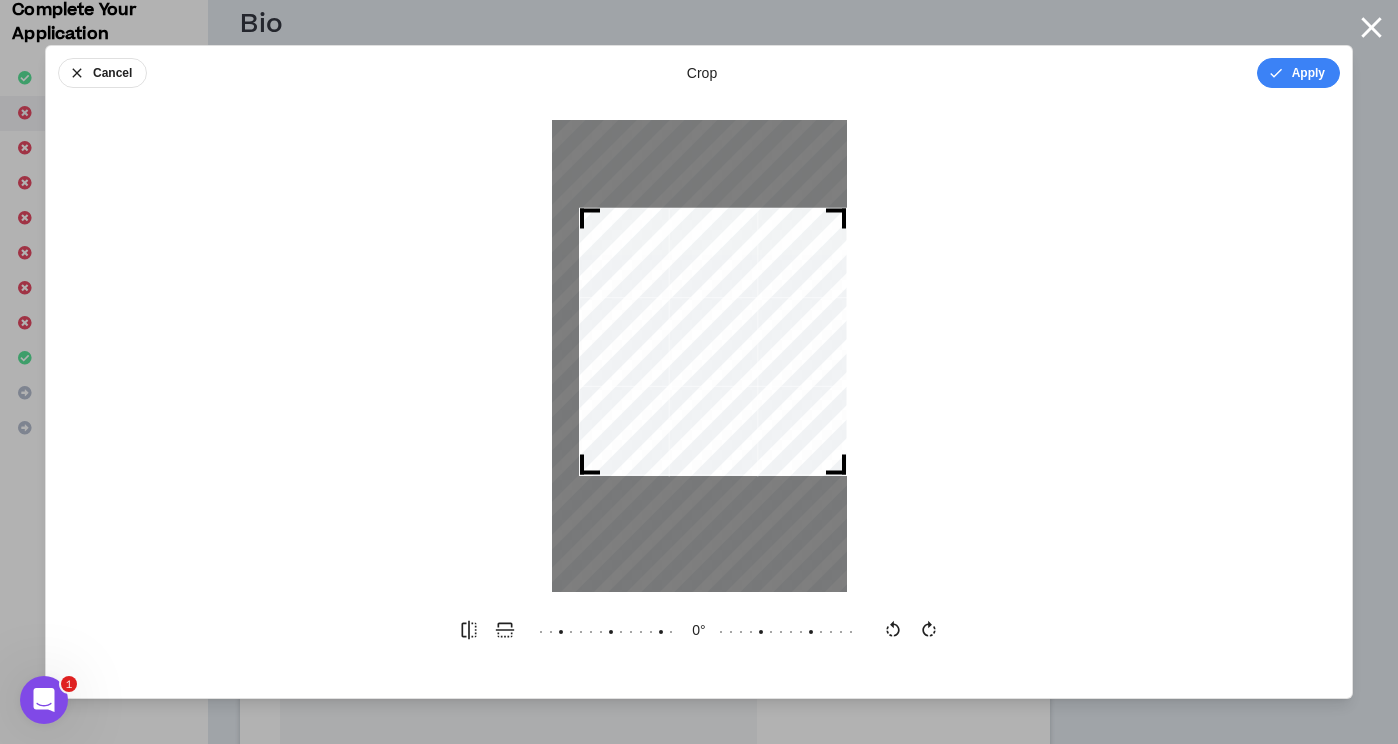 drag, startPoint x: 831, startPoint y: 460, endPoint x: 854, endPoint y: 501, distance: 47.010635 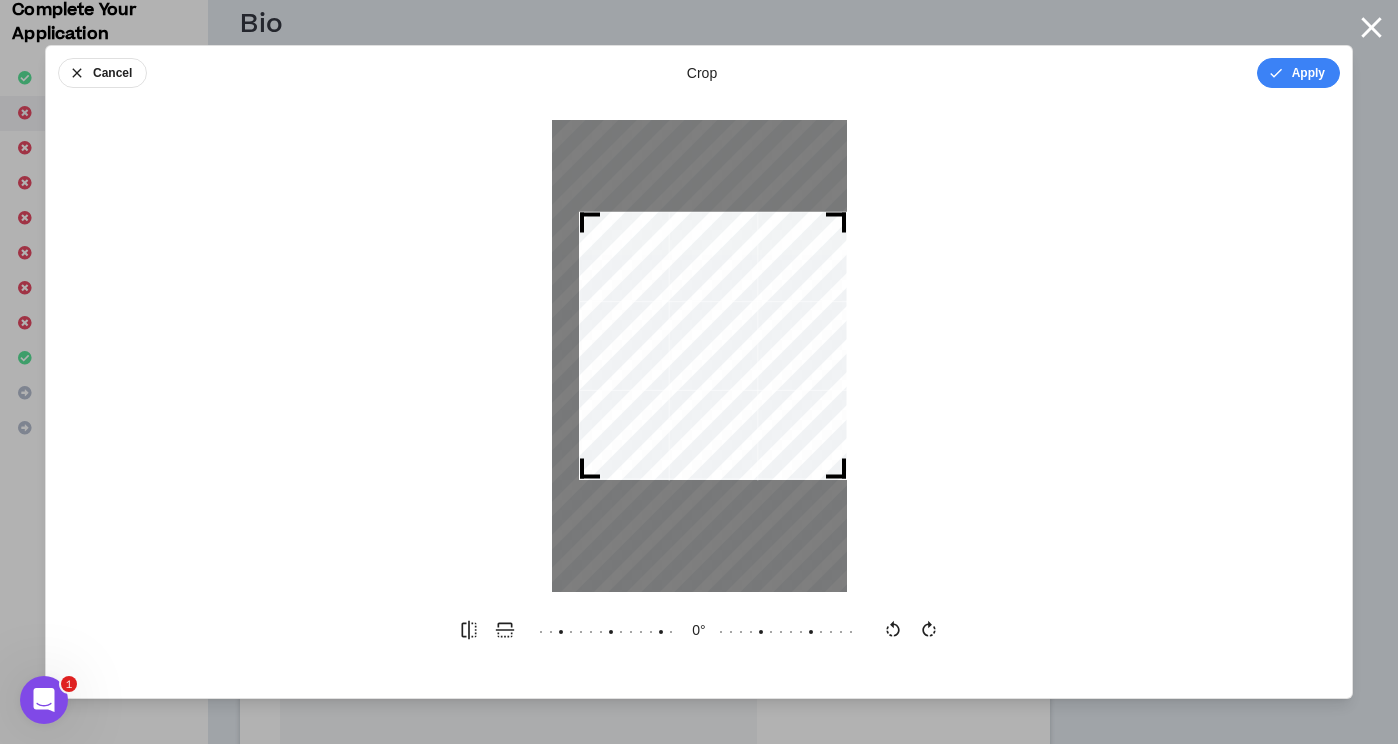 click at bounding box center [713, 346] 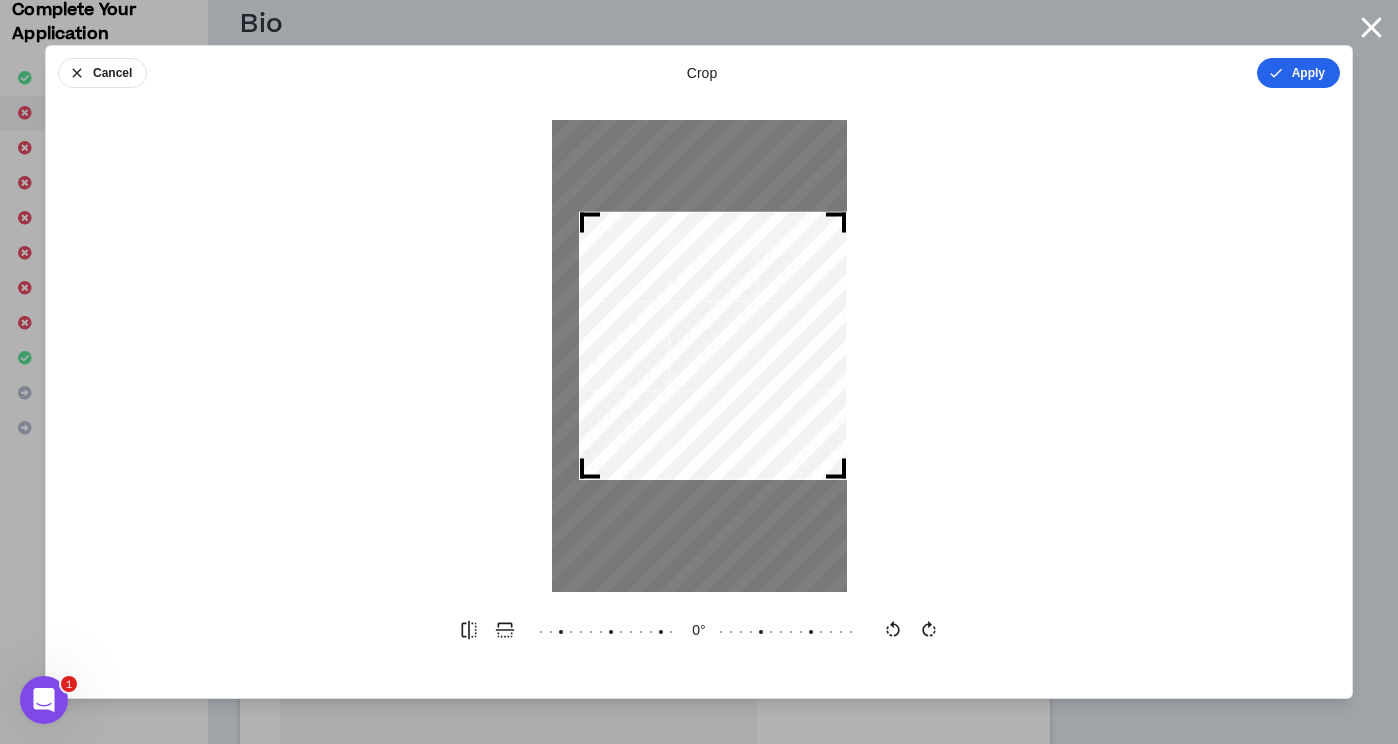 click on "Apply" at bounding box center [1298, 73] 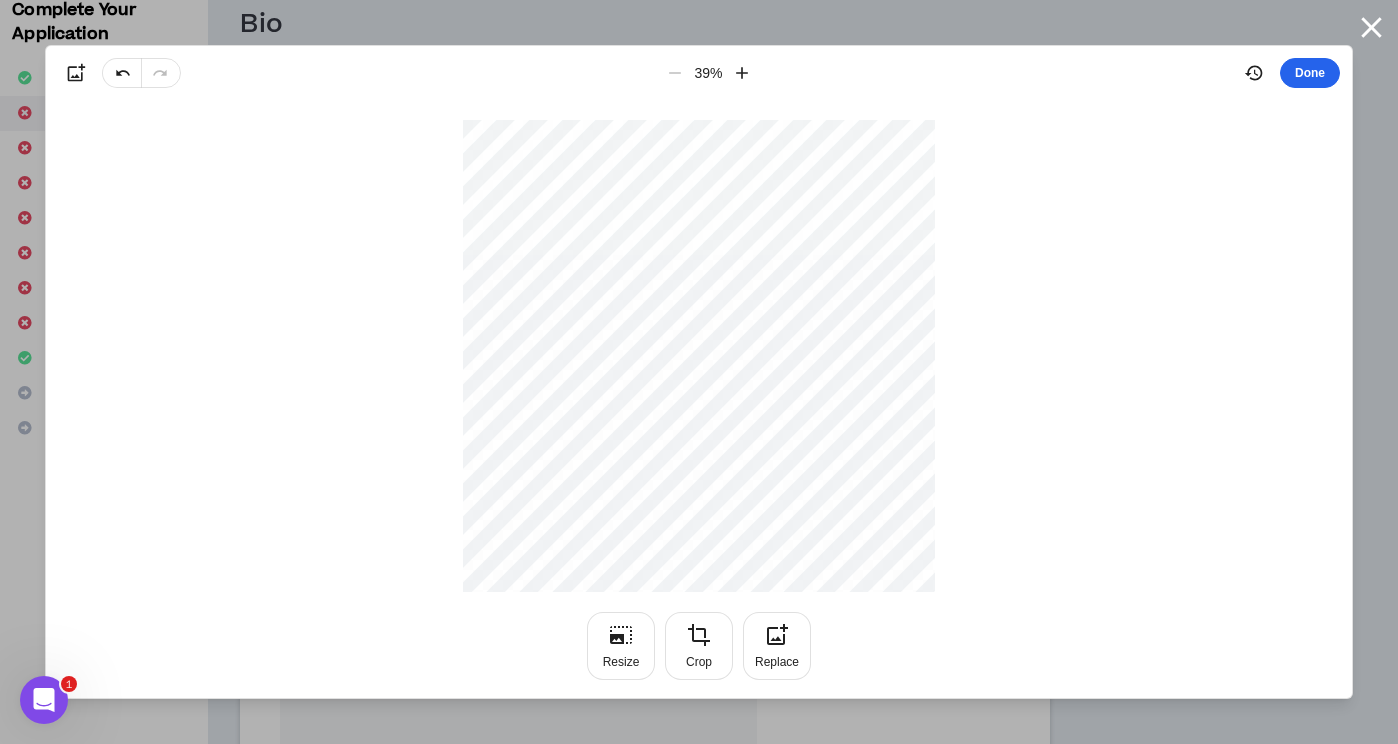click on "Done" at bounding box center [1310, 73] 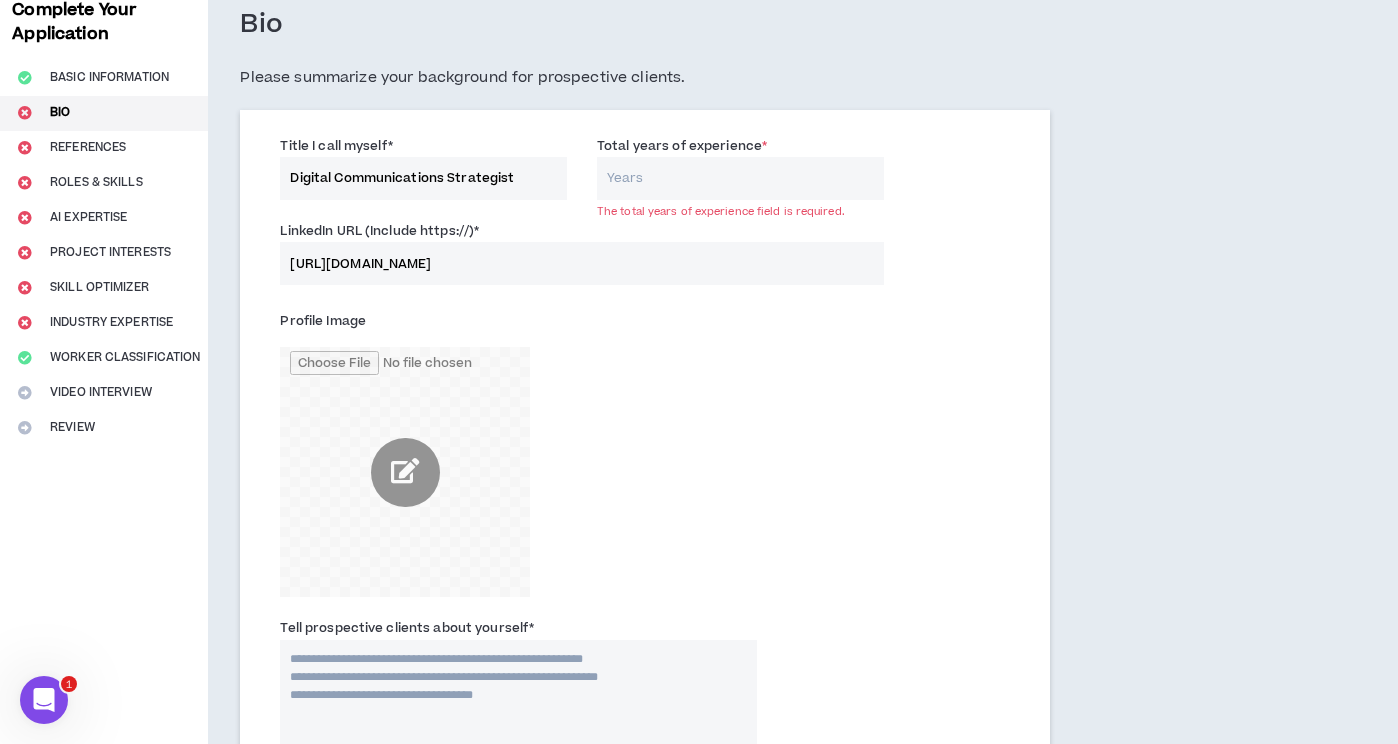 click on "Profile Image" at bounding box center (518, 451) 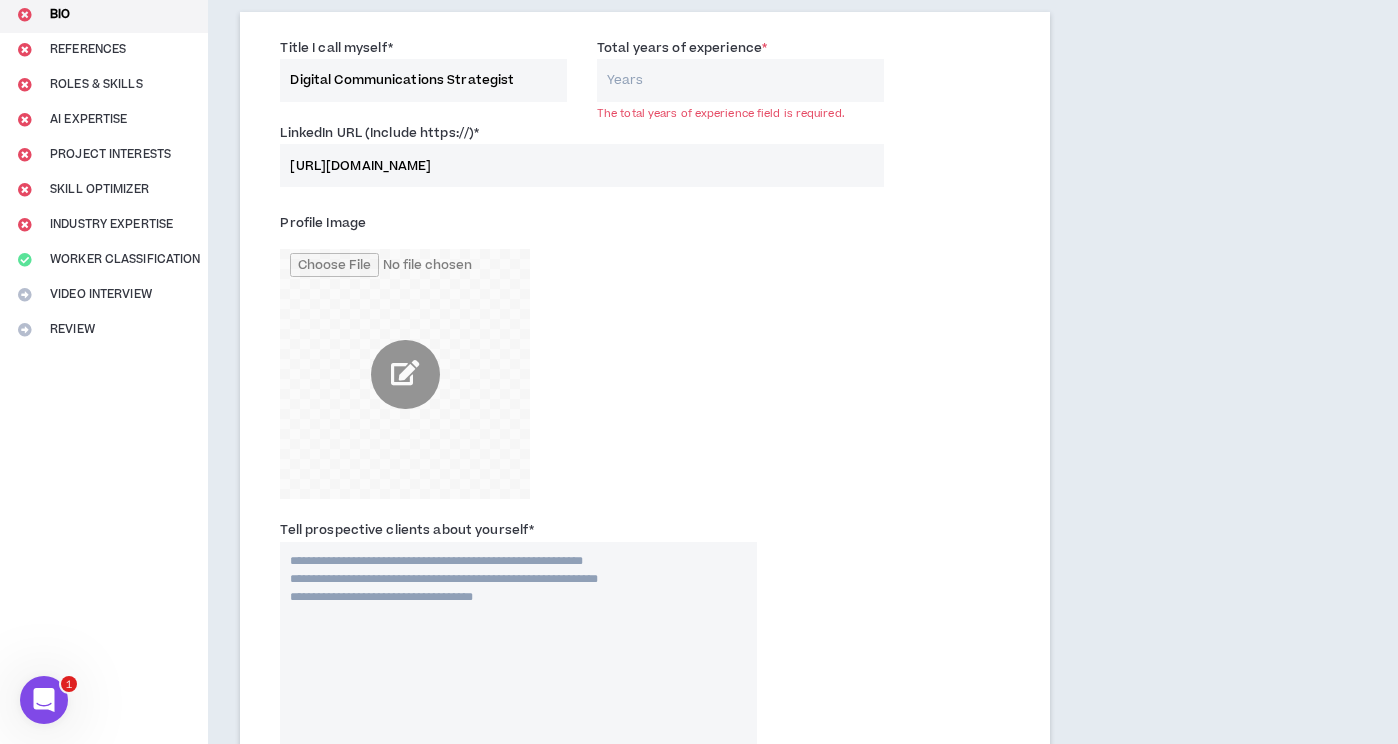 scroll, scrollTop: 283, scrollLeft: 0, axis: vertical 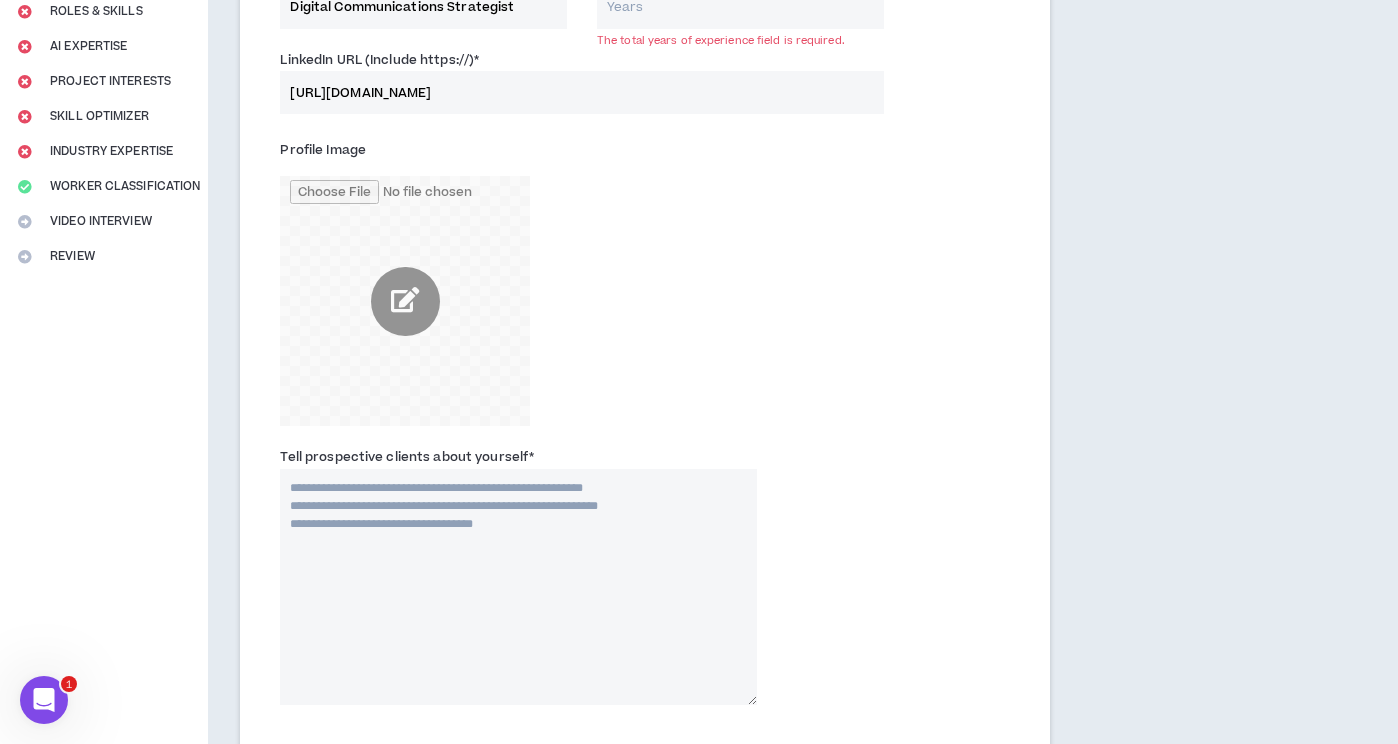 click on "Tell prospective clients about yourself  *" at bounding box center (518, 587) 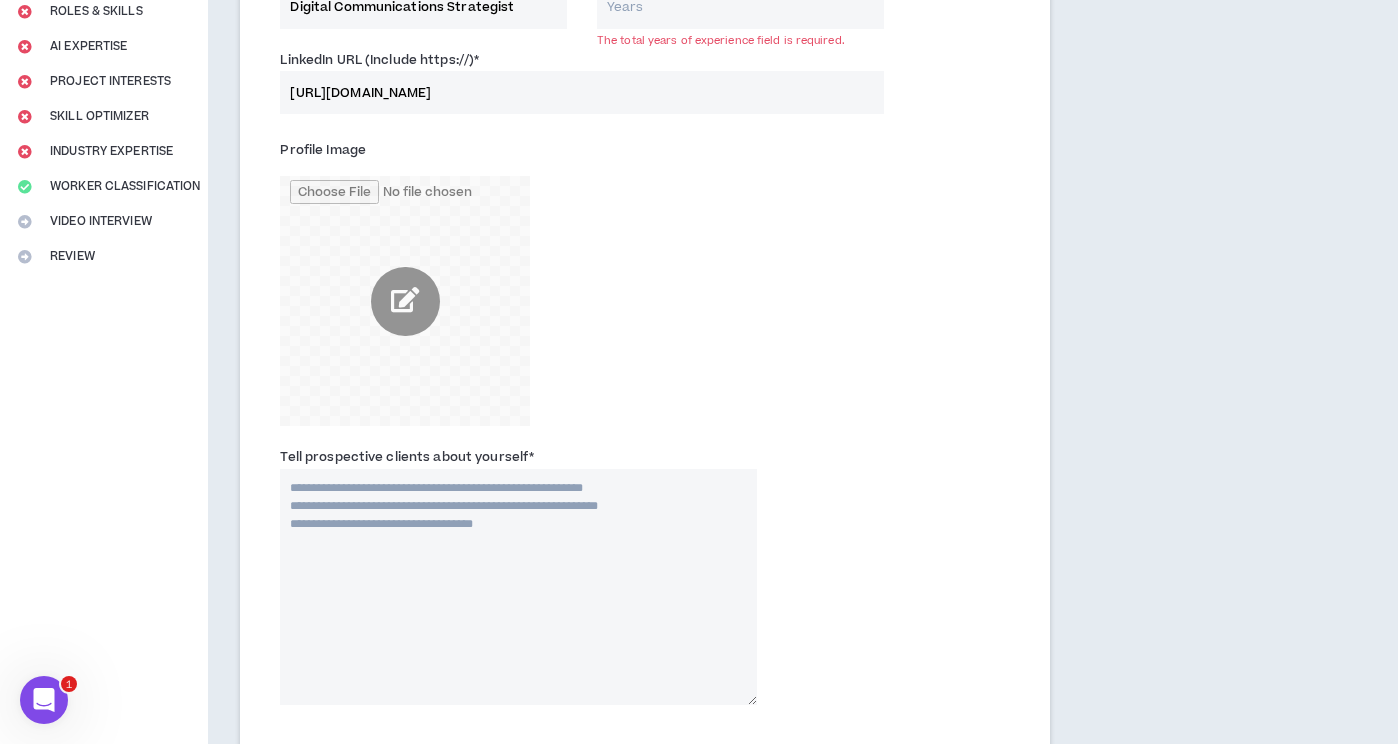 click on "Tell prospective clients about yourself  *" at bounding box center [518, 587] 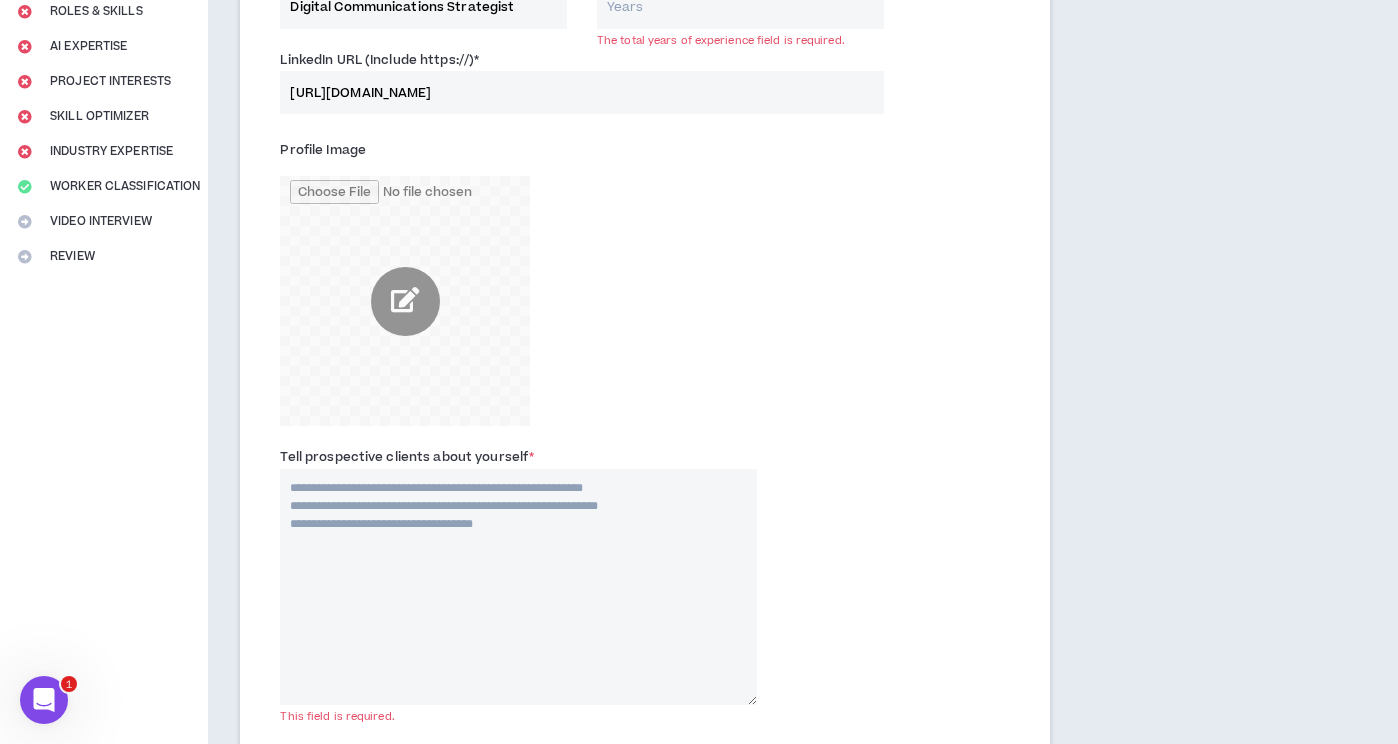 click on "Tell prospective clients about yourself  *" at bounding box center [518, 587] 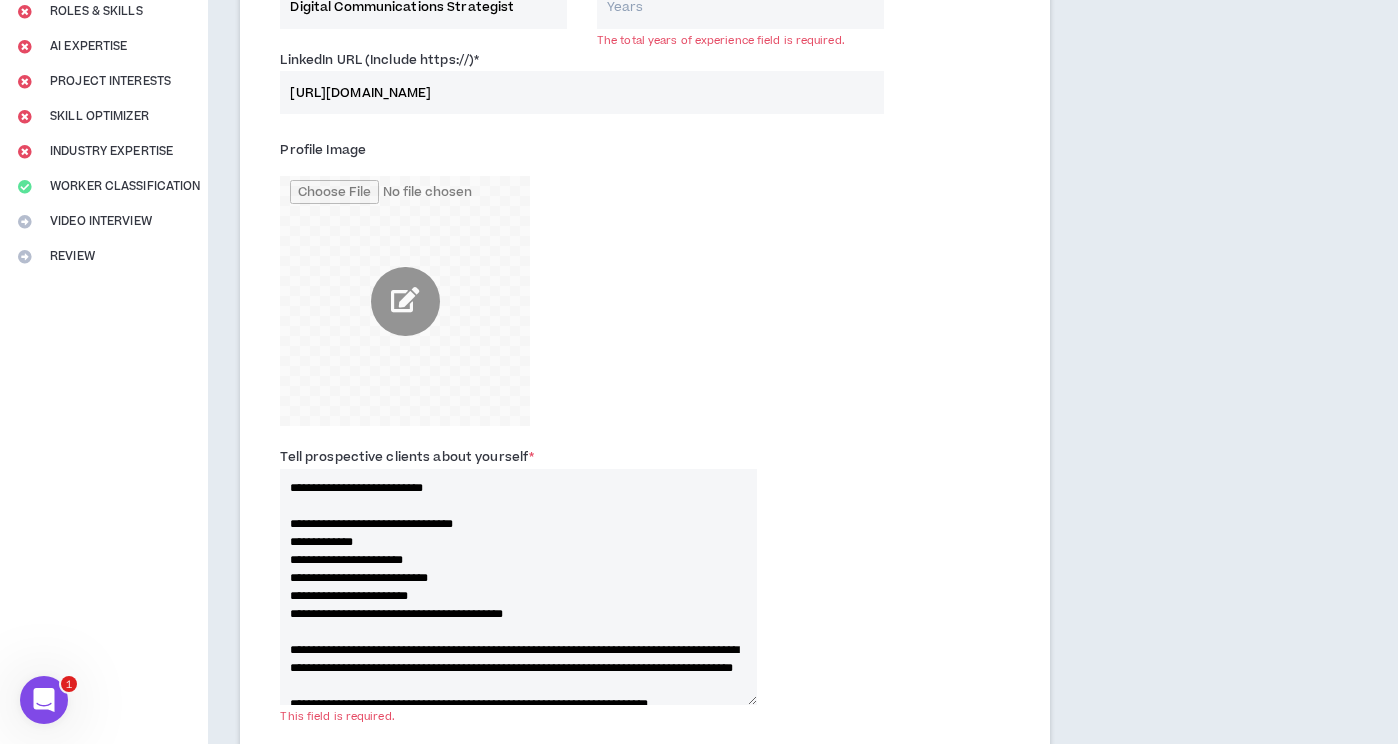 scroll, scrollTop: 216, scrollLeft: 0, axis: vertical 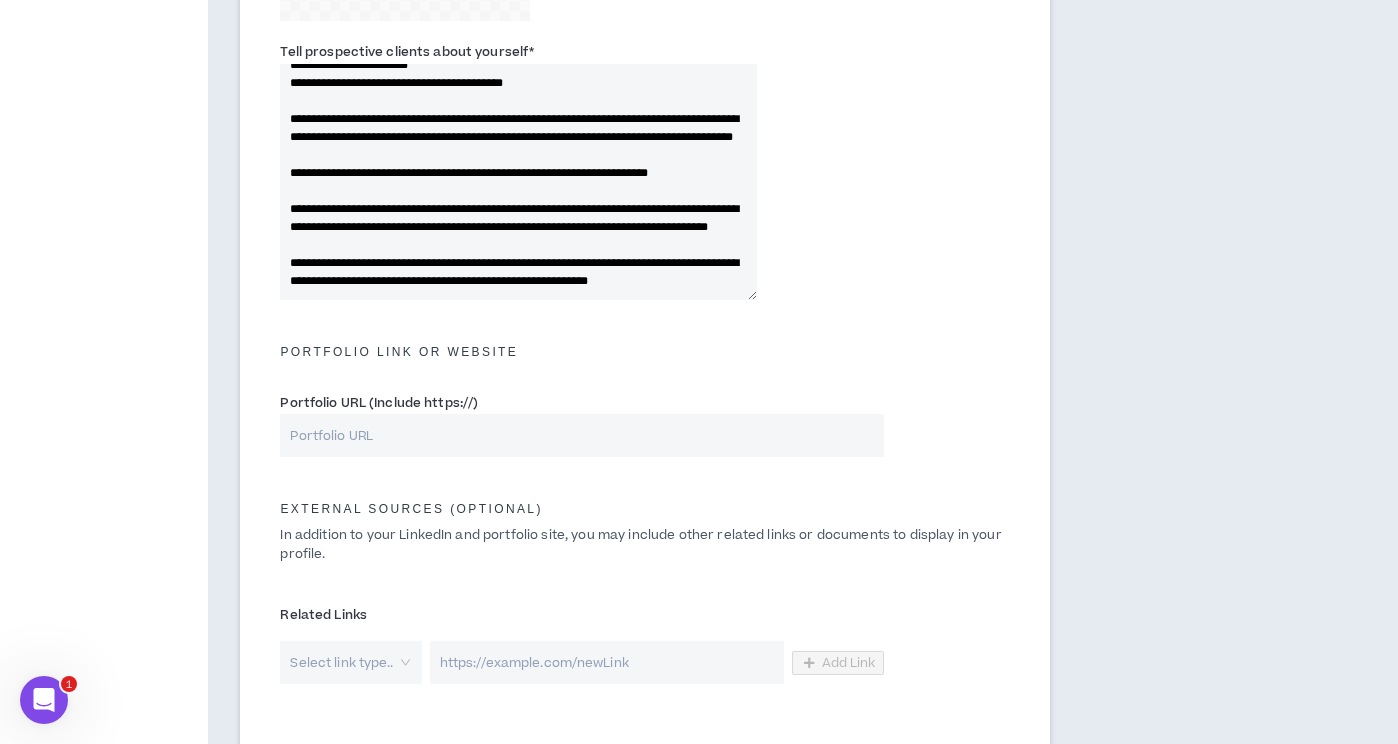 type on "**********" 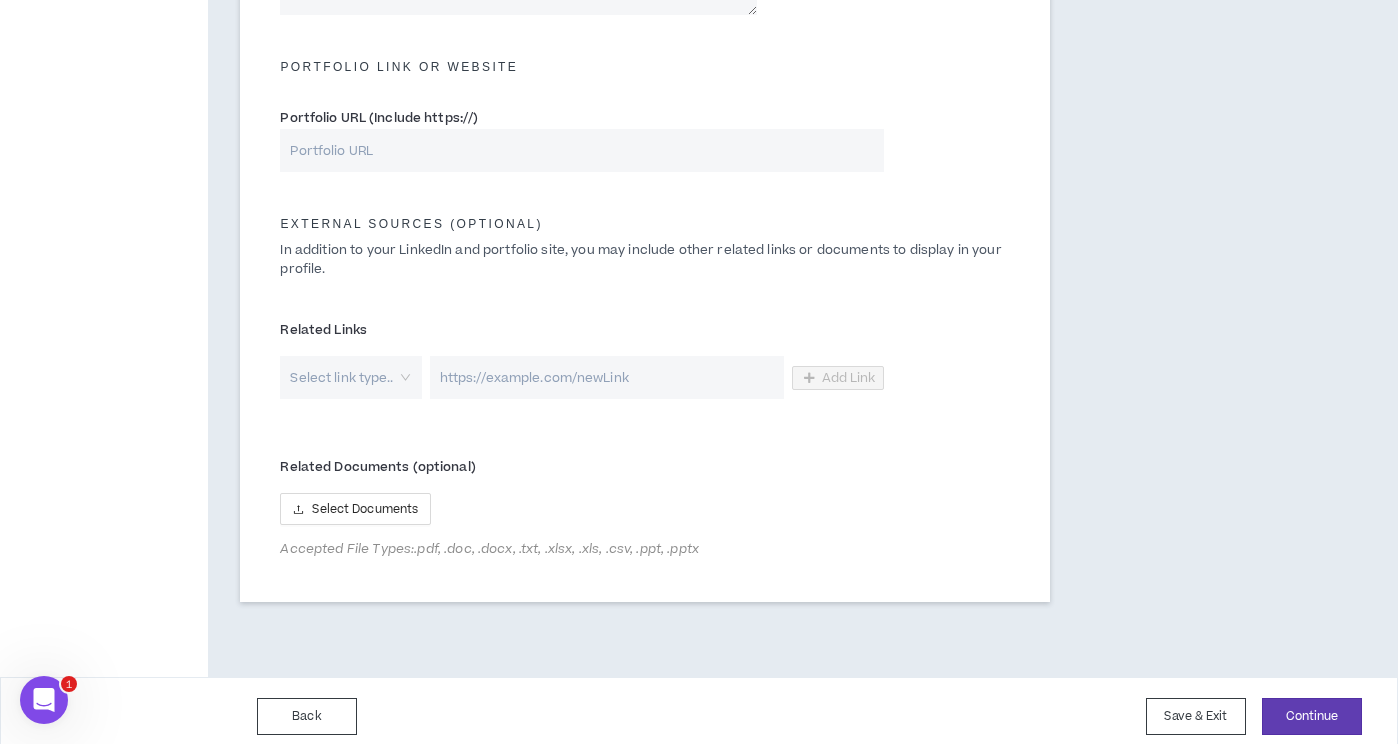 scroll, scrollTop: 982, scrollLeft: 0, axis: vertical 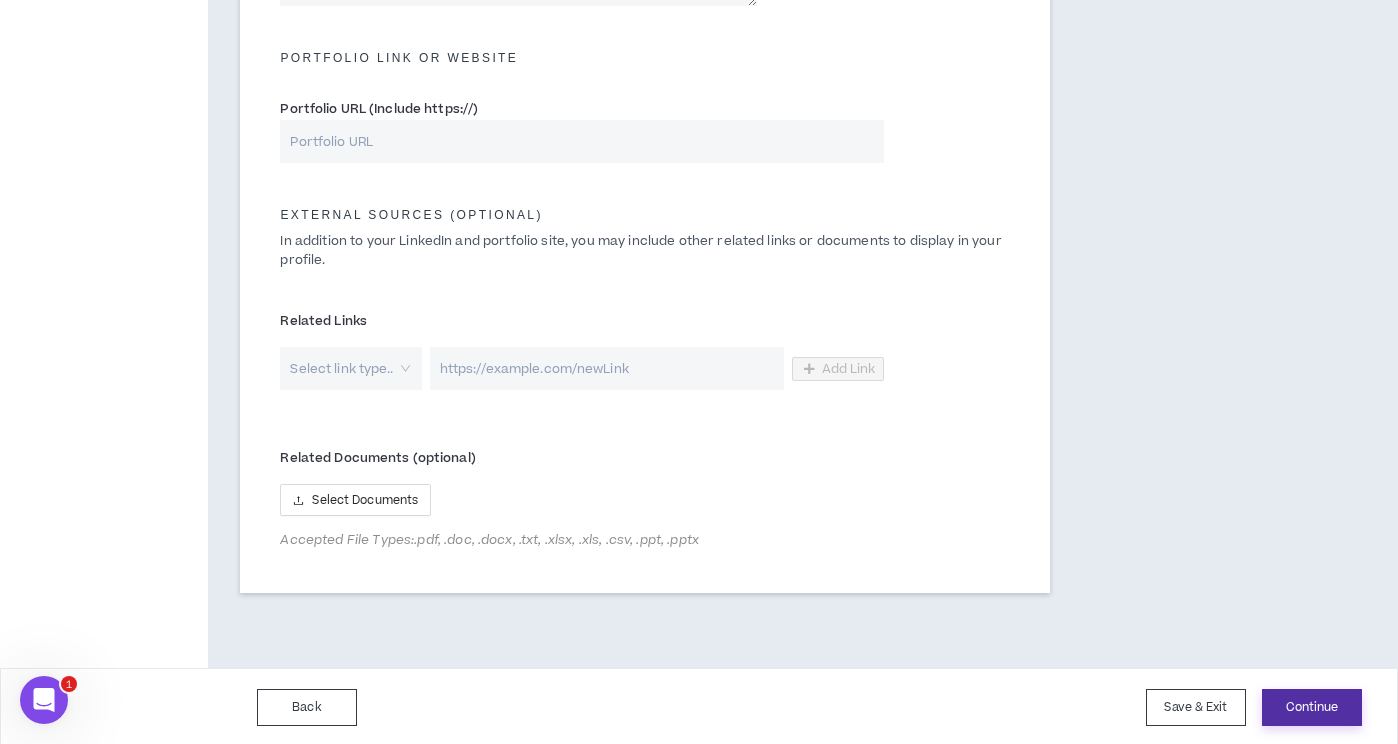 click on "Continue" at bounding box center [1312, 707] 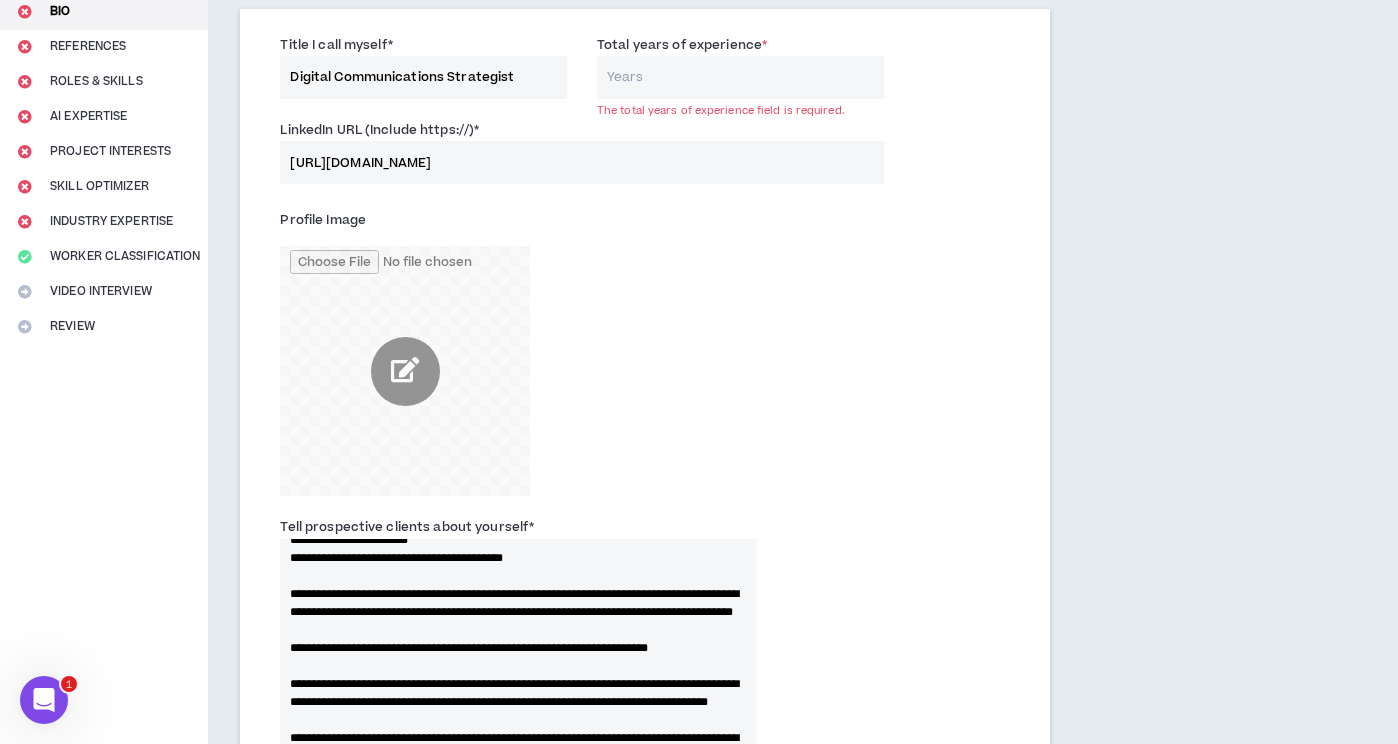 scroll, scrollTop: 172, scrollLeft: 0, axis: vertical 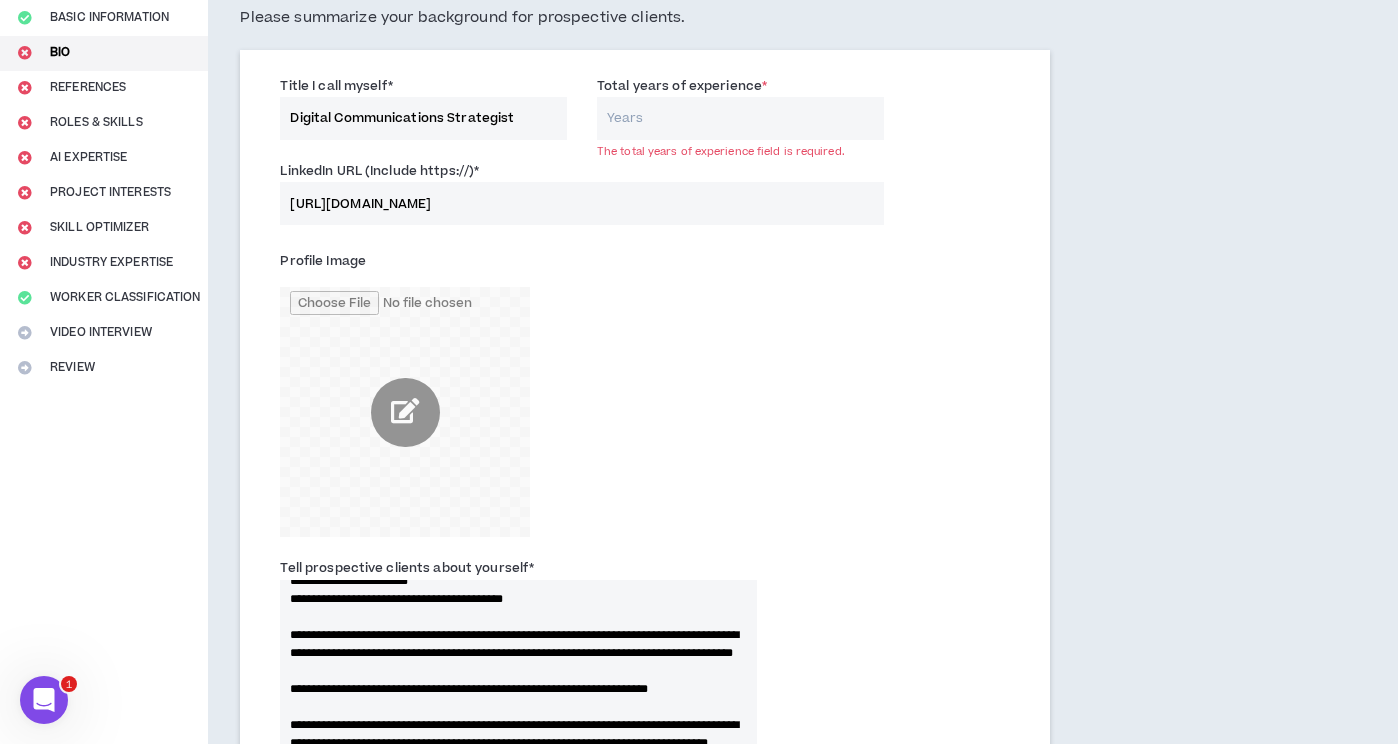 click on "Total years of experience  *" at bounding box center [740, 118] 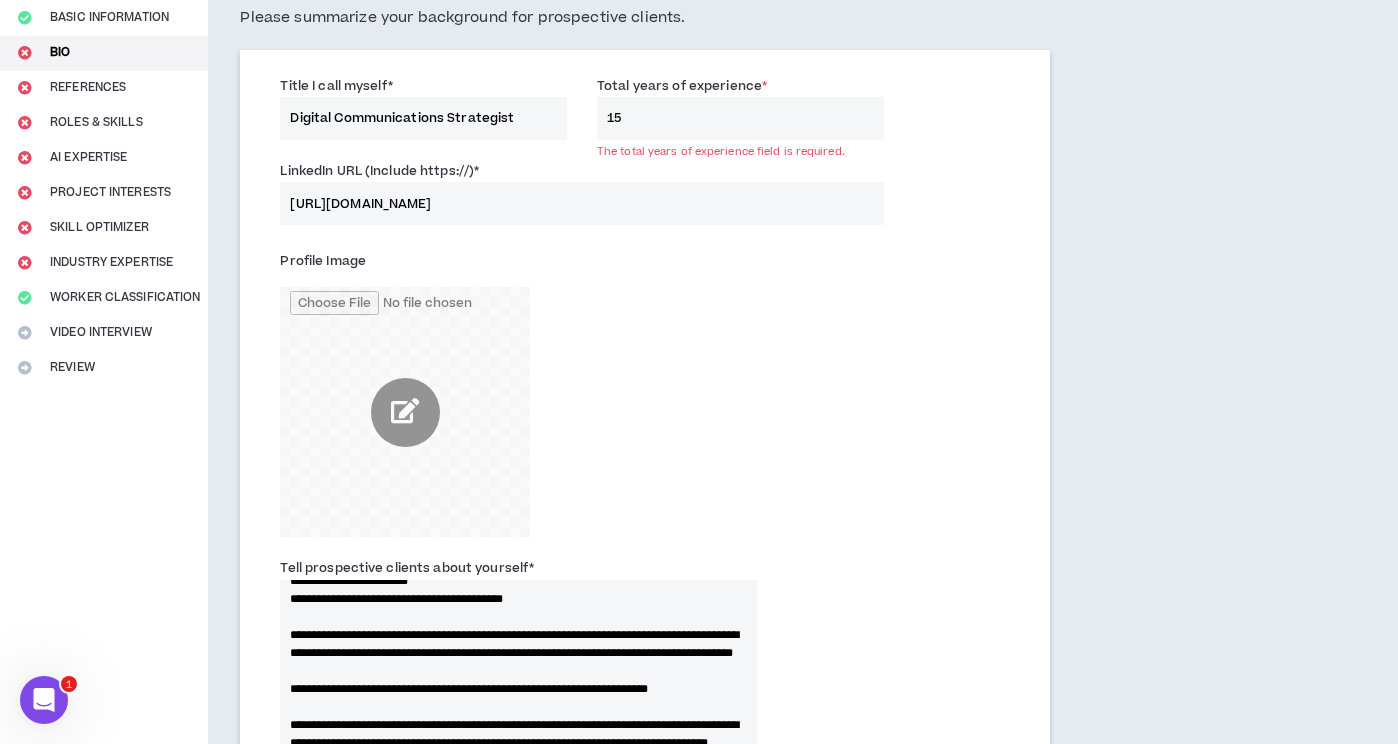 type on "1" 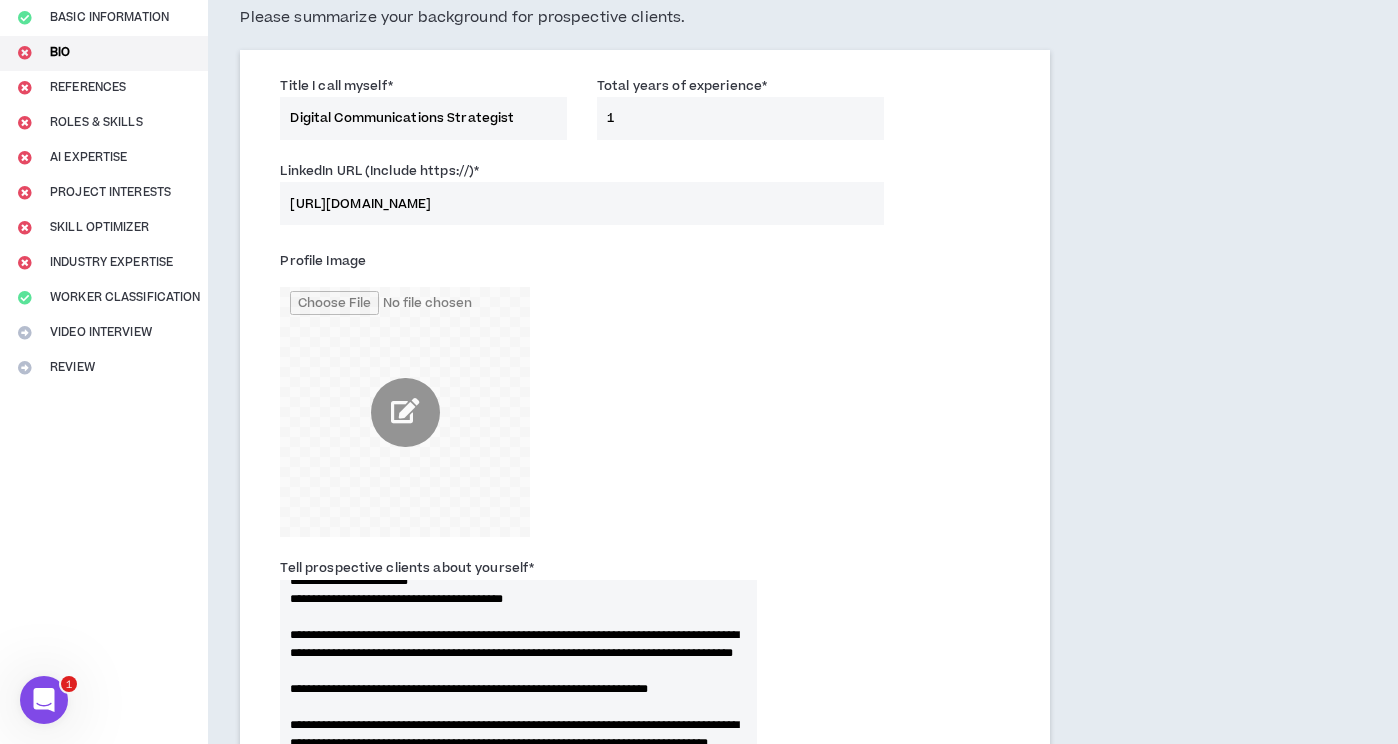 type on "15" 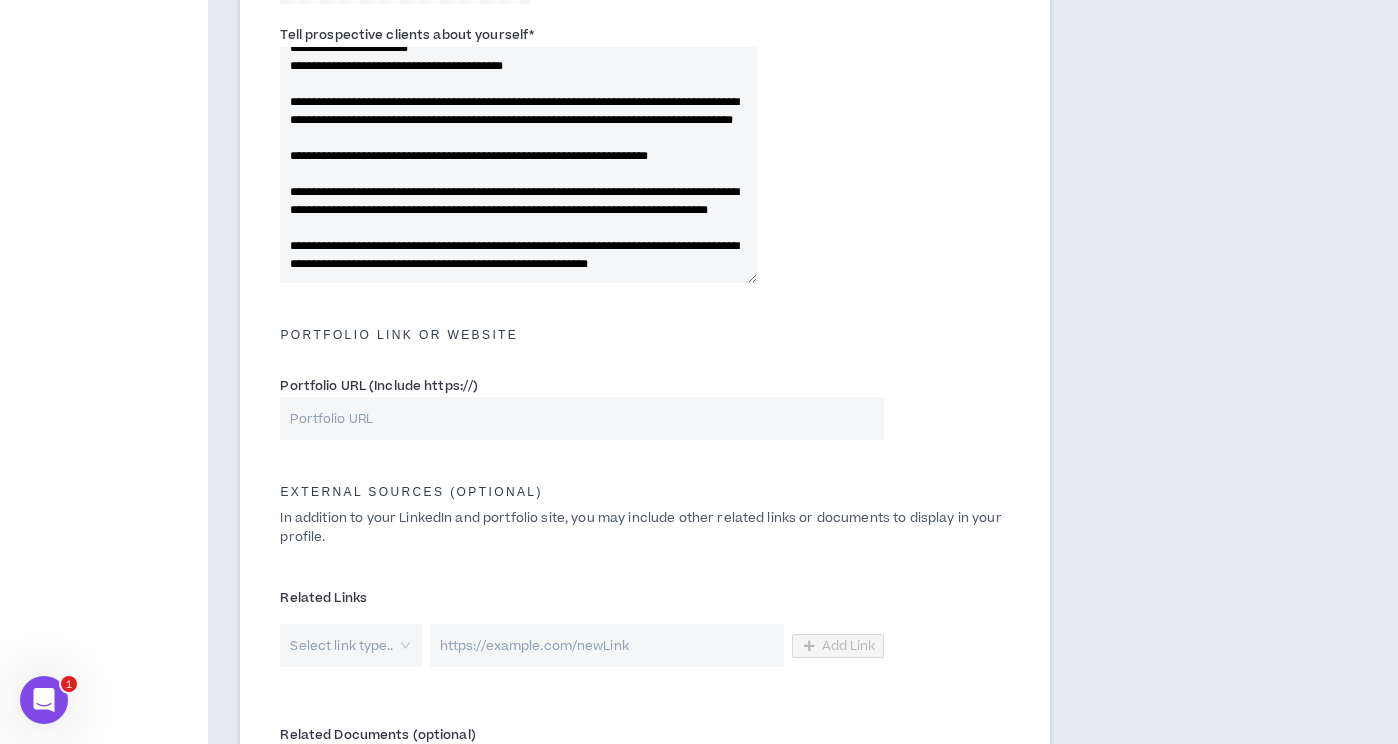 scroll, scrollTop: 982, scrollLeft: 0, axis: vertical 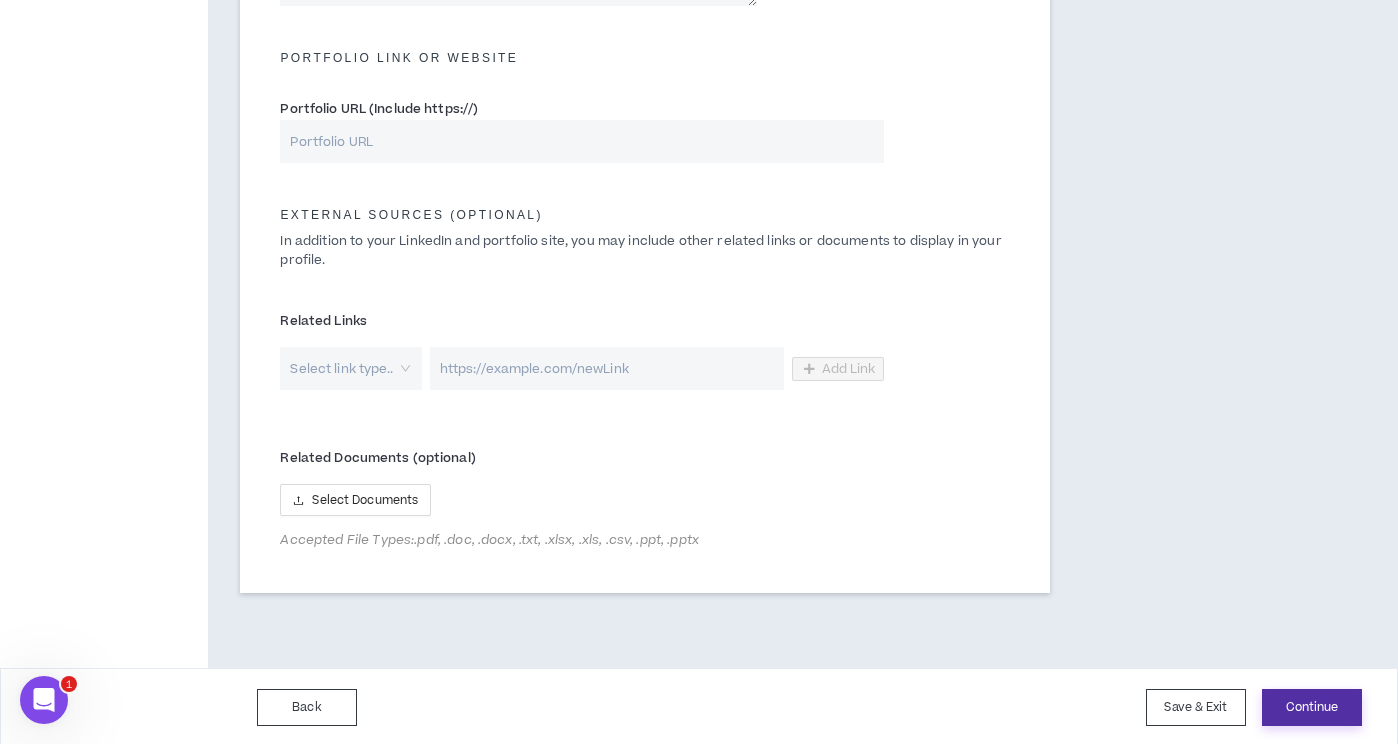 type on "15" 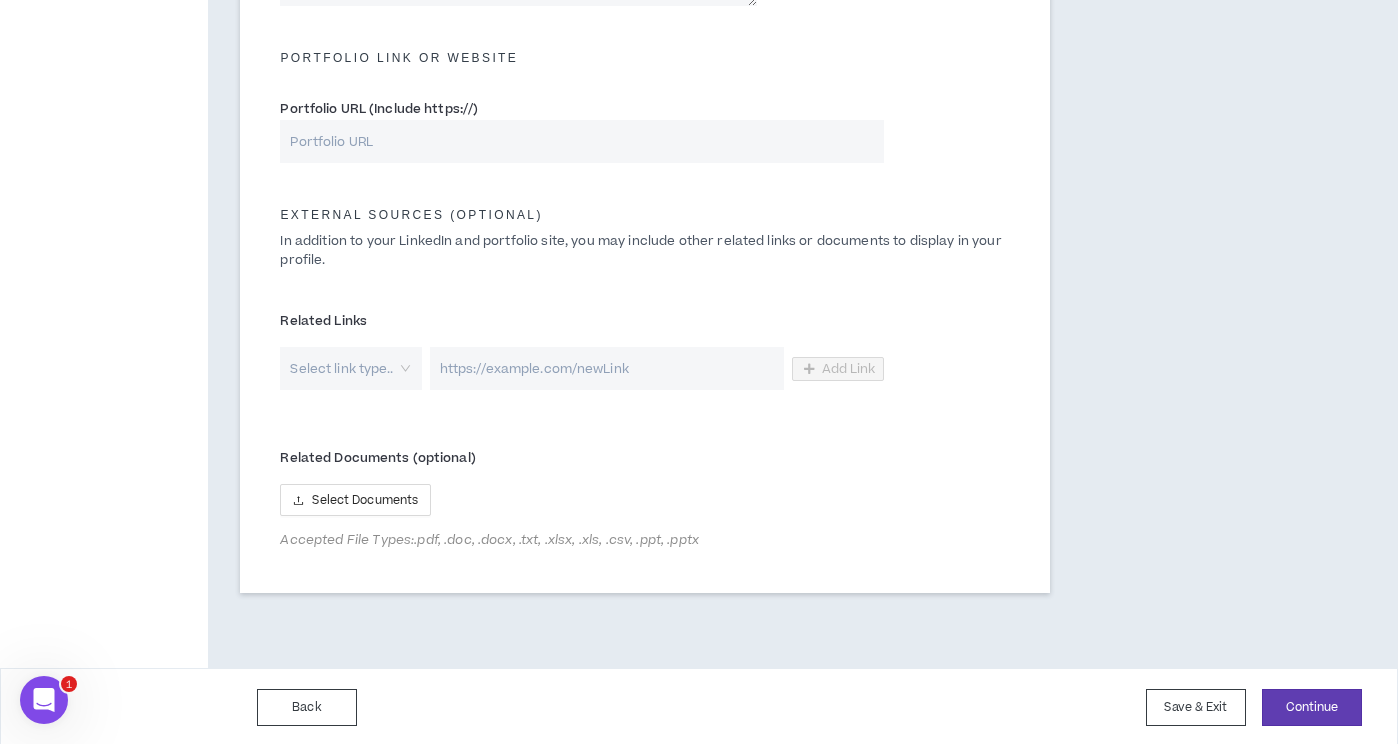 scroll, scrollTop: 950, scrollLeft: 0, axis: vertical 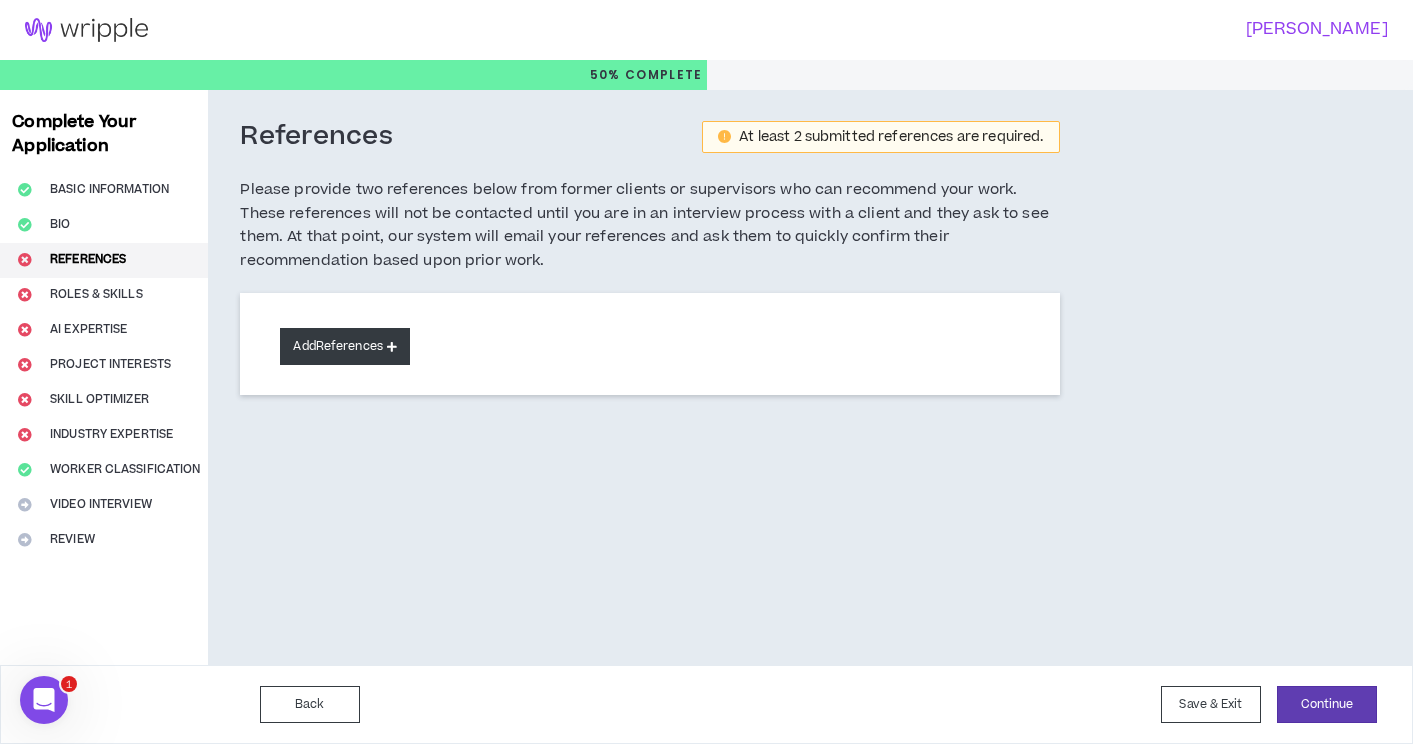 click at bounding box center (392, 346) 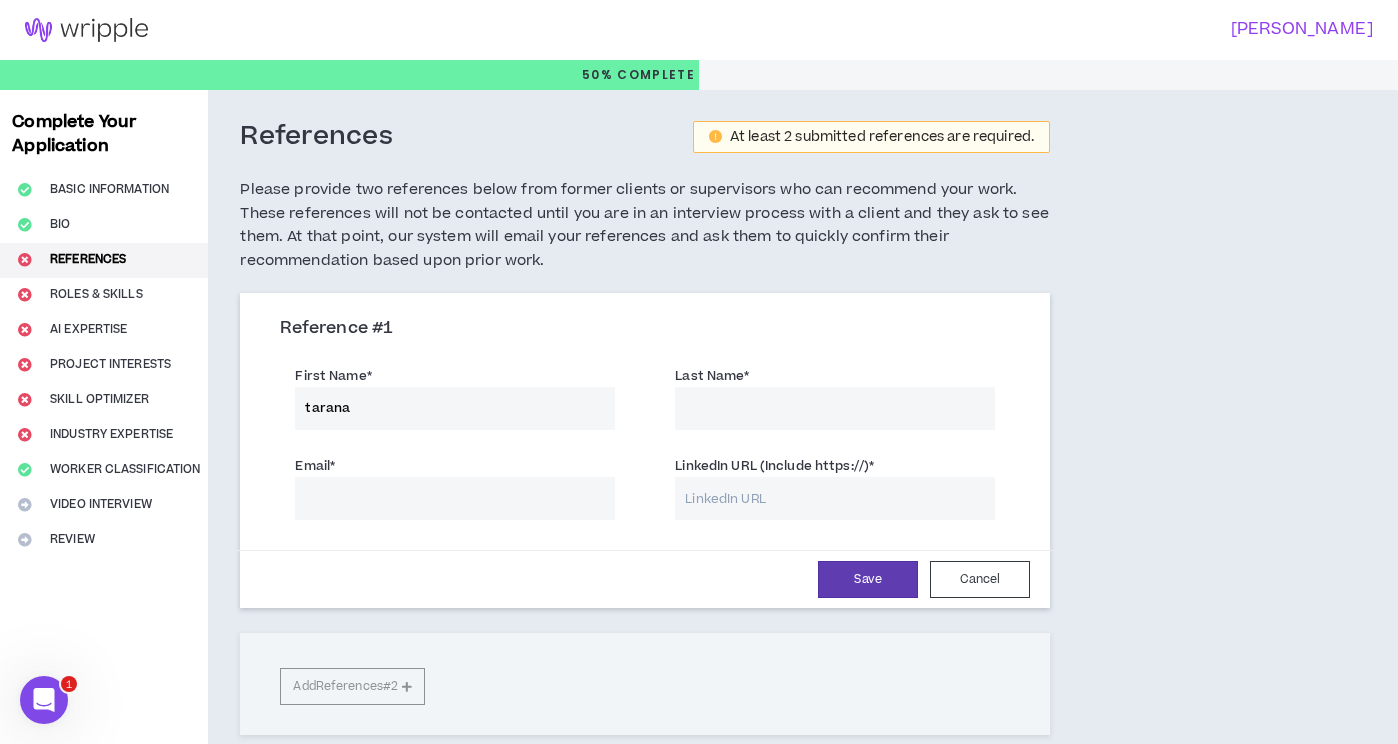type on "tarana" 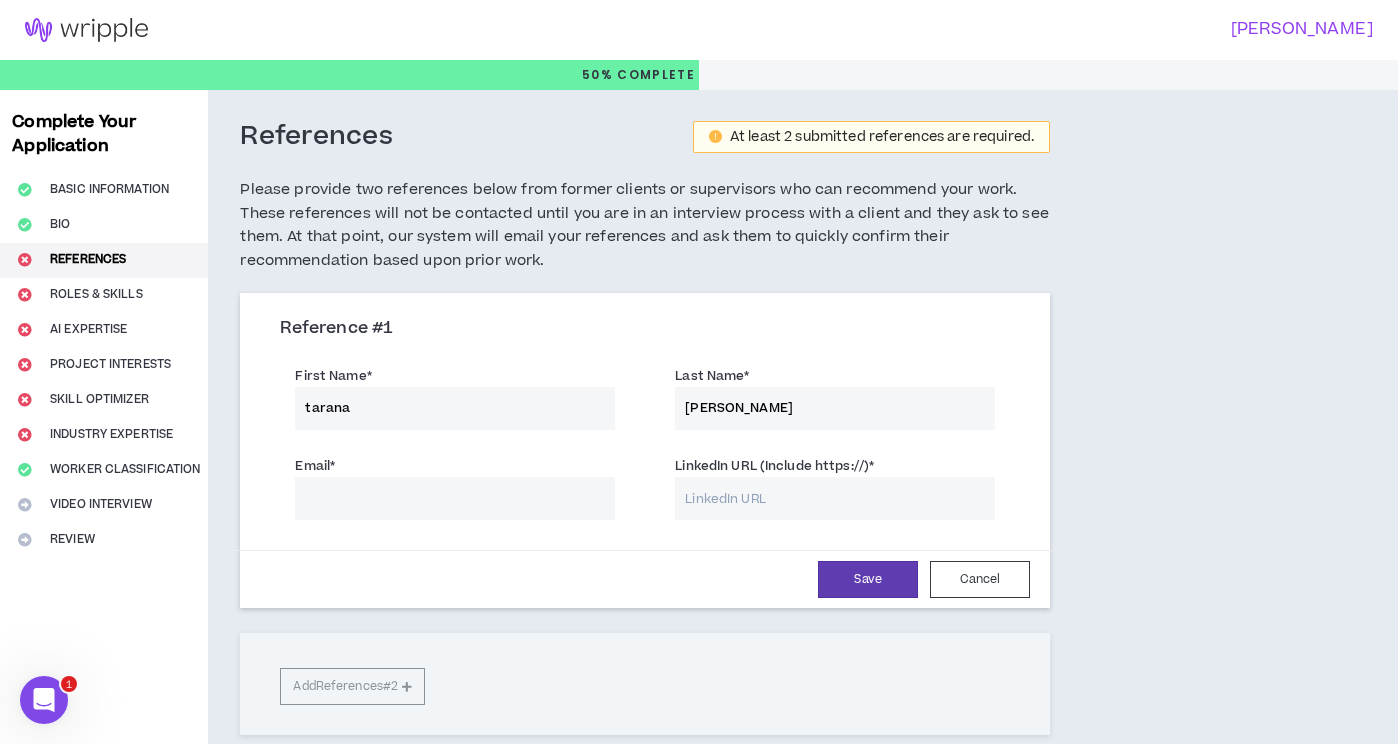 type on "[PERSON_NAME]" 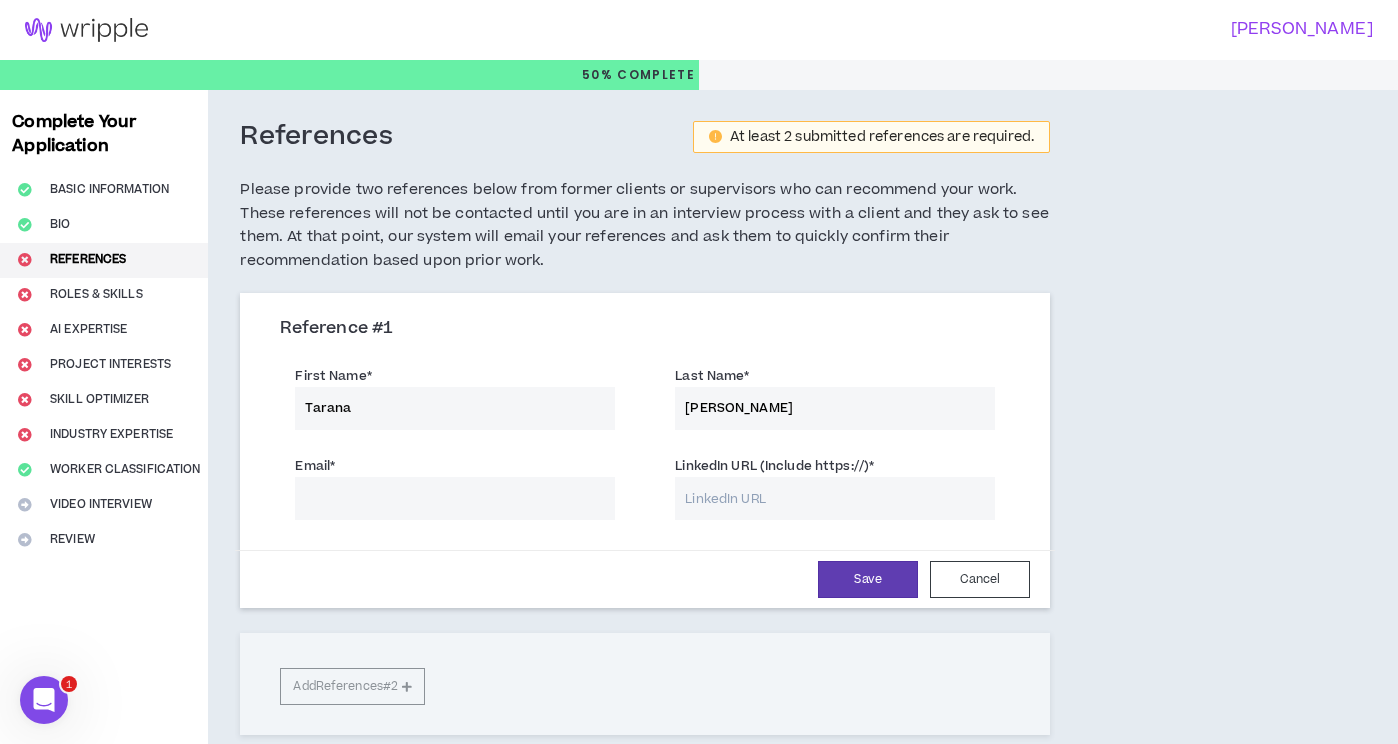 type on "Tarana" 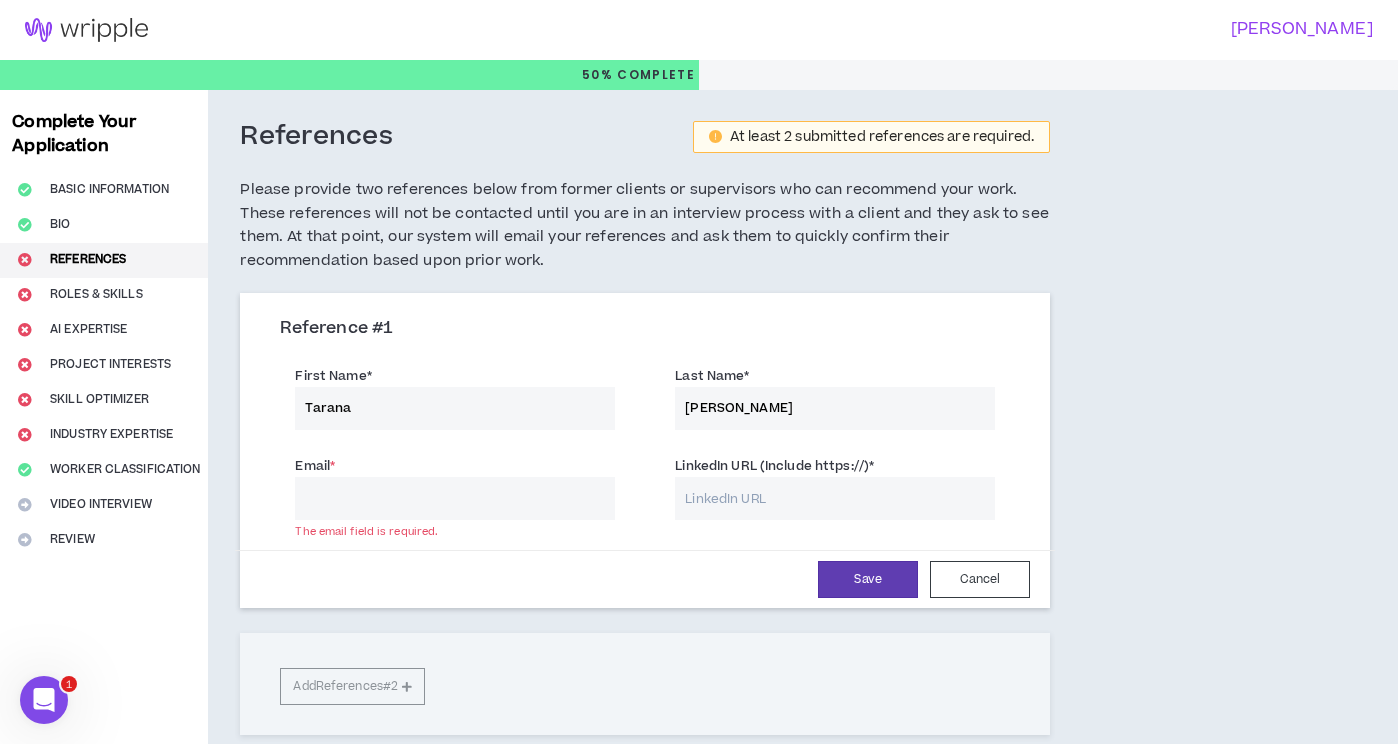 click on "LinkedIn URL (Include https://)  *" at bounding box center [835, 498] 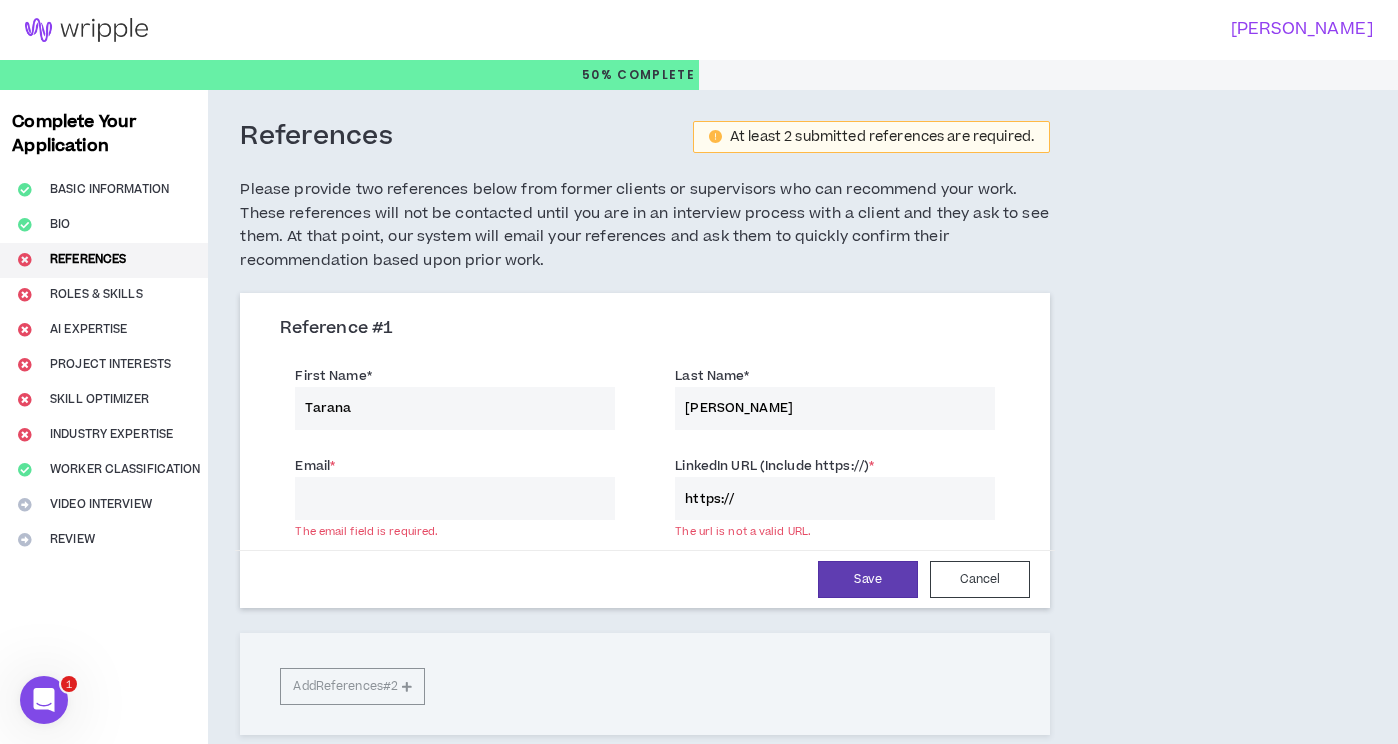 paste on "[DOMAIN_NAME][URL]" 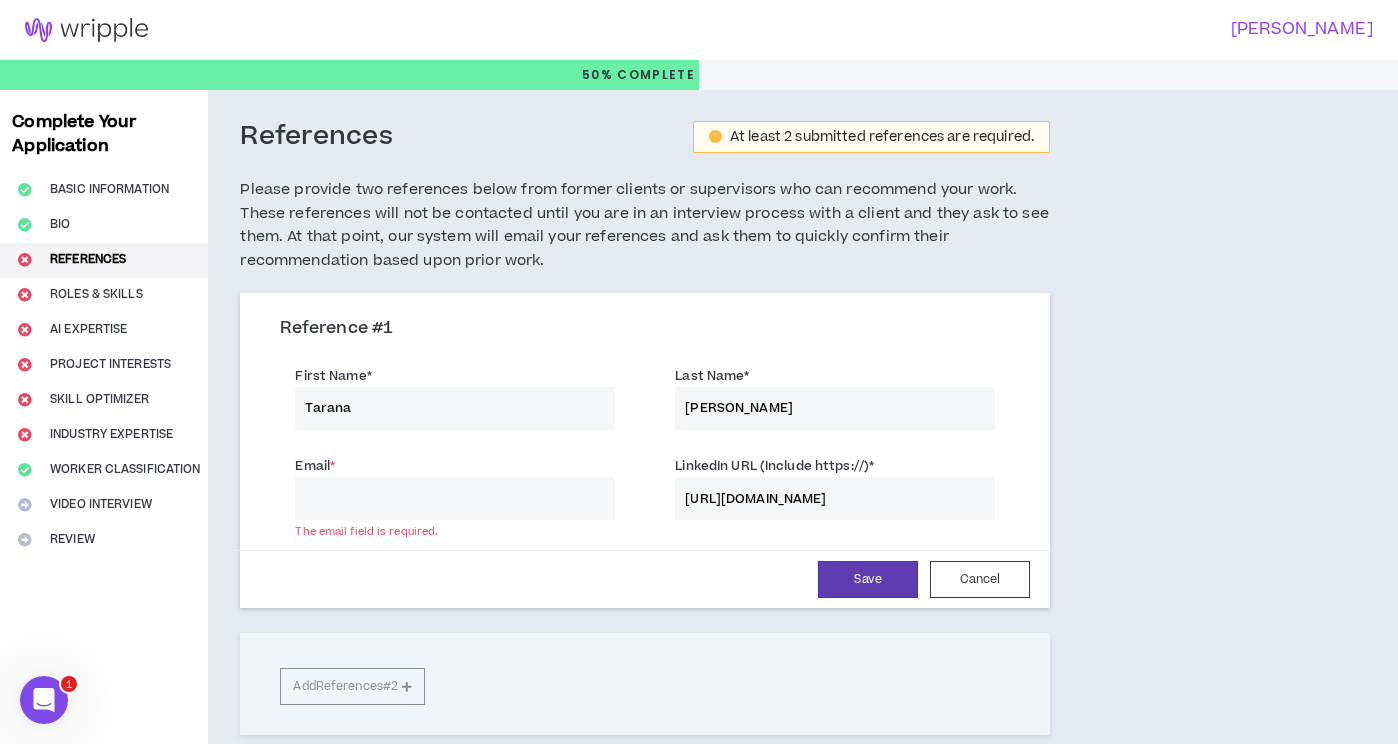 type on "[URL][DOMAIN_NAME]" 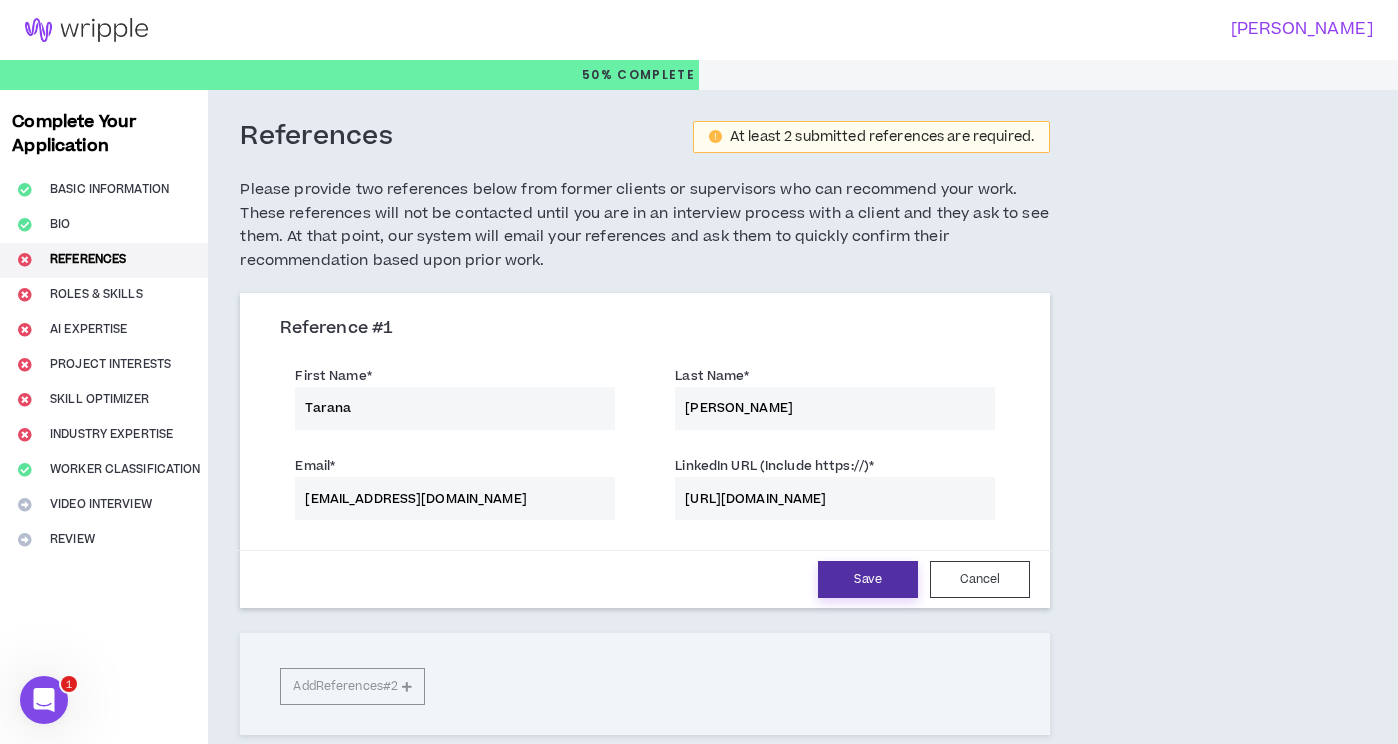 type on "[EMAIL_ADDRESS][DOMAIN_NAME]" 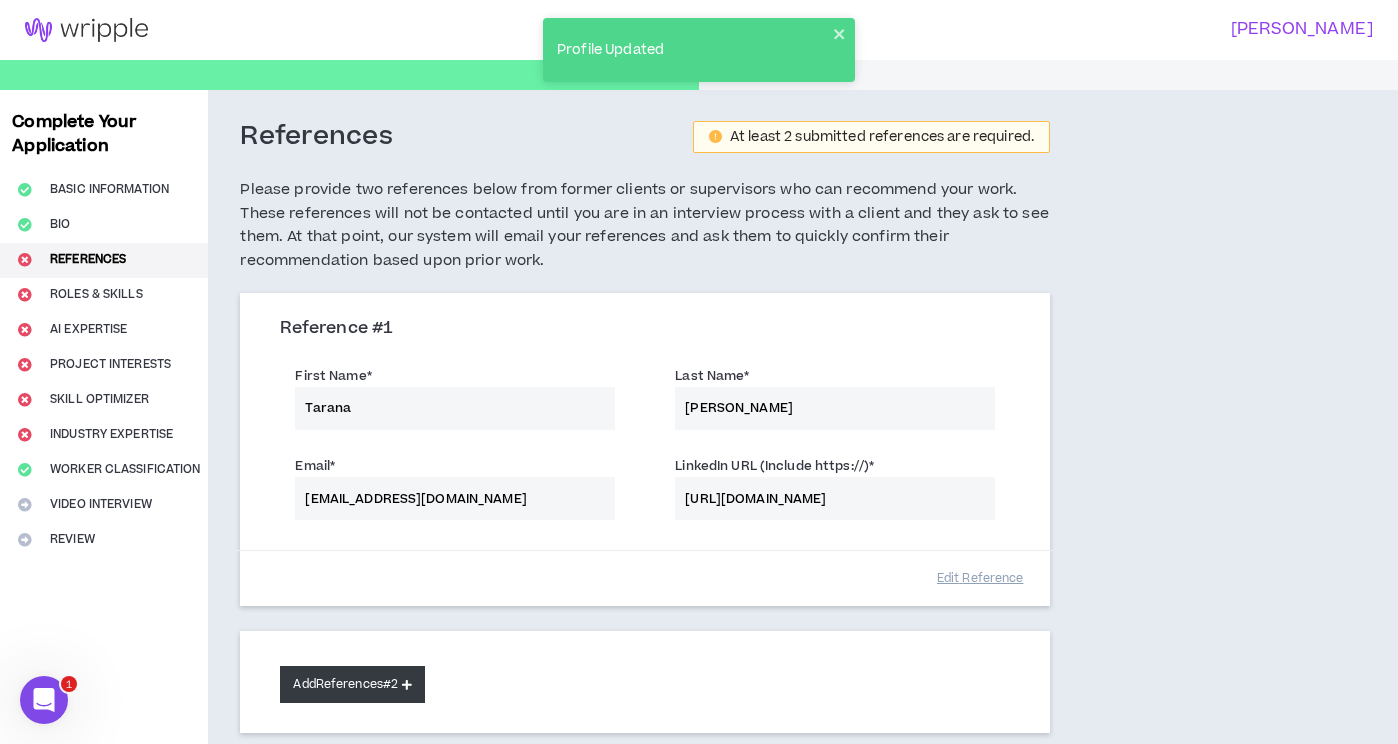 click on "Add  References  #2" at bounding box center [352, 684] 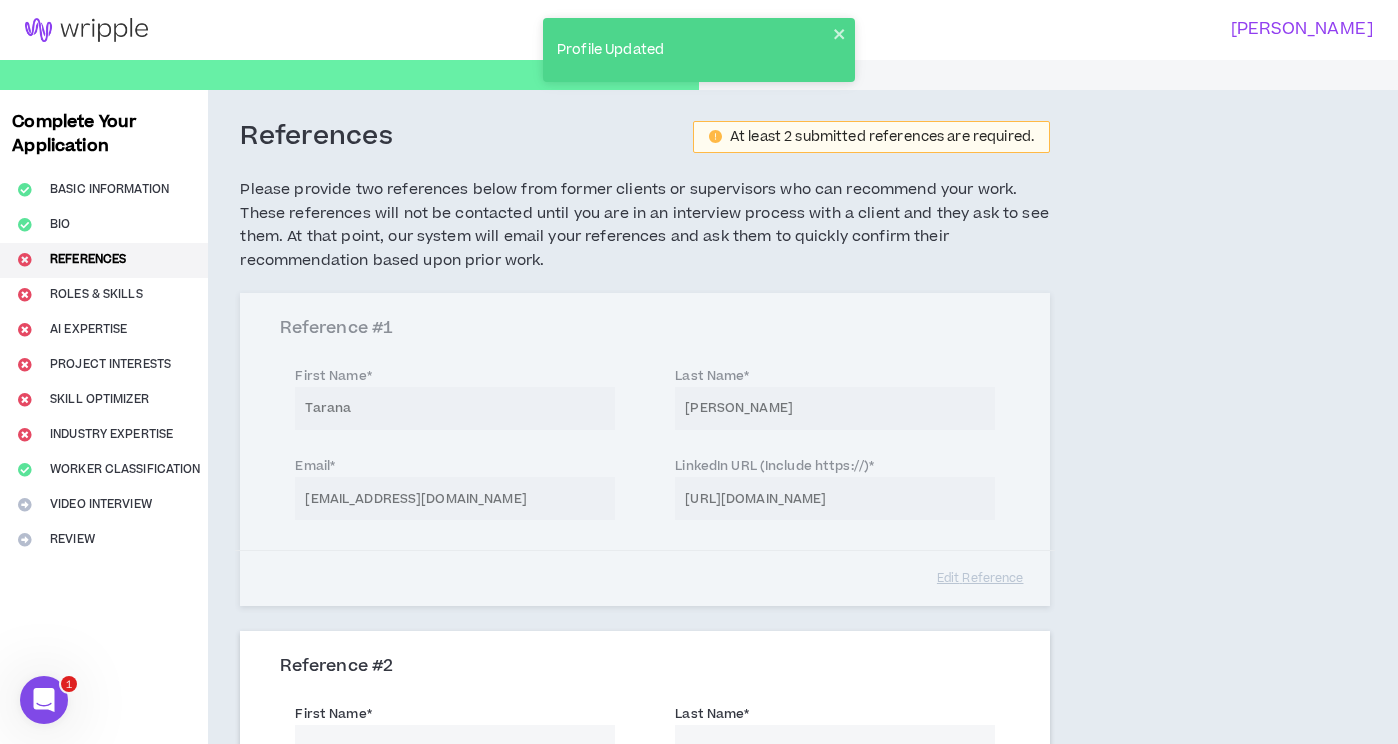 scroll, scrollTop: 127, scrollLeft: 0, axis: vertical 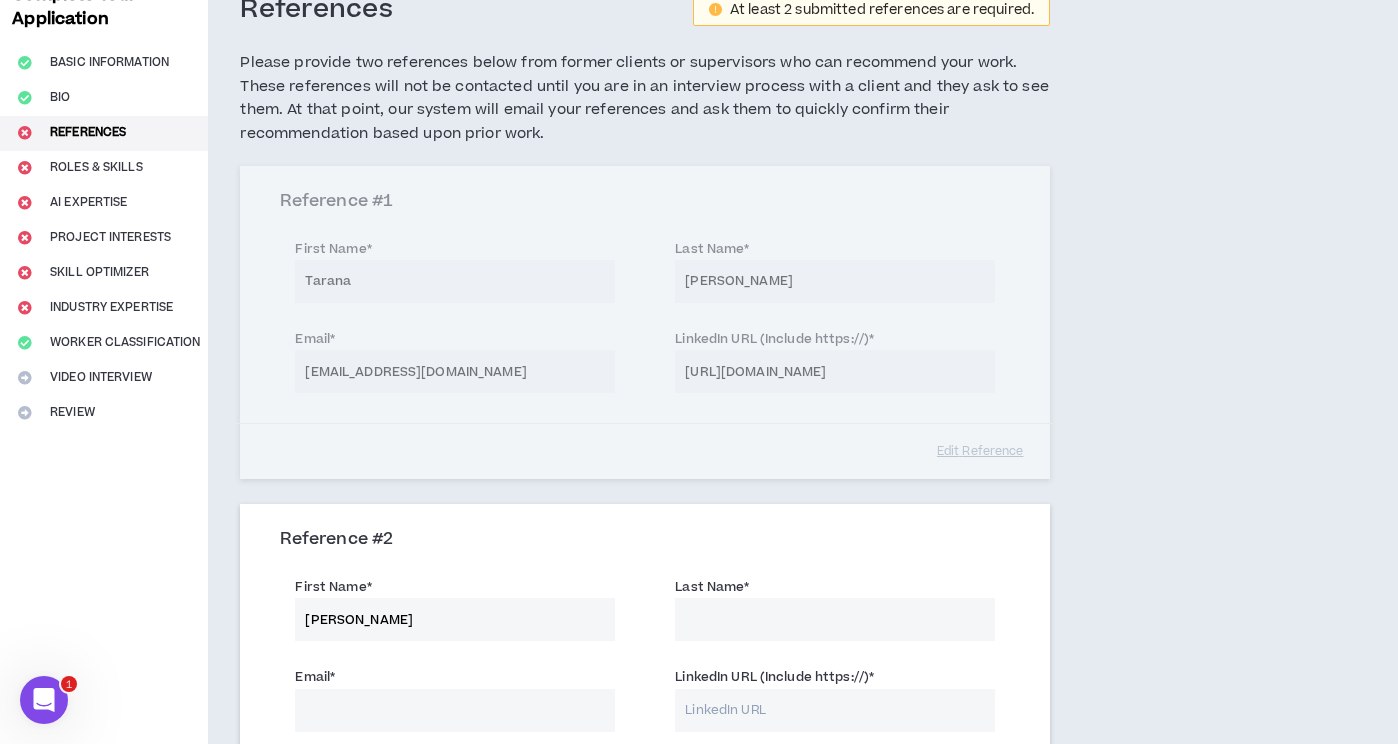 type on "[PERSON_NAME]" 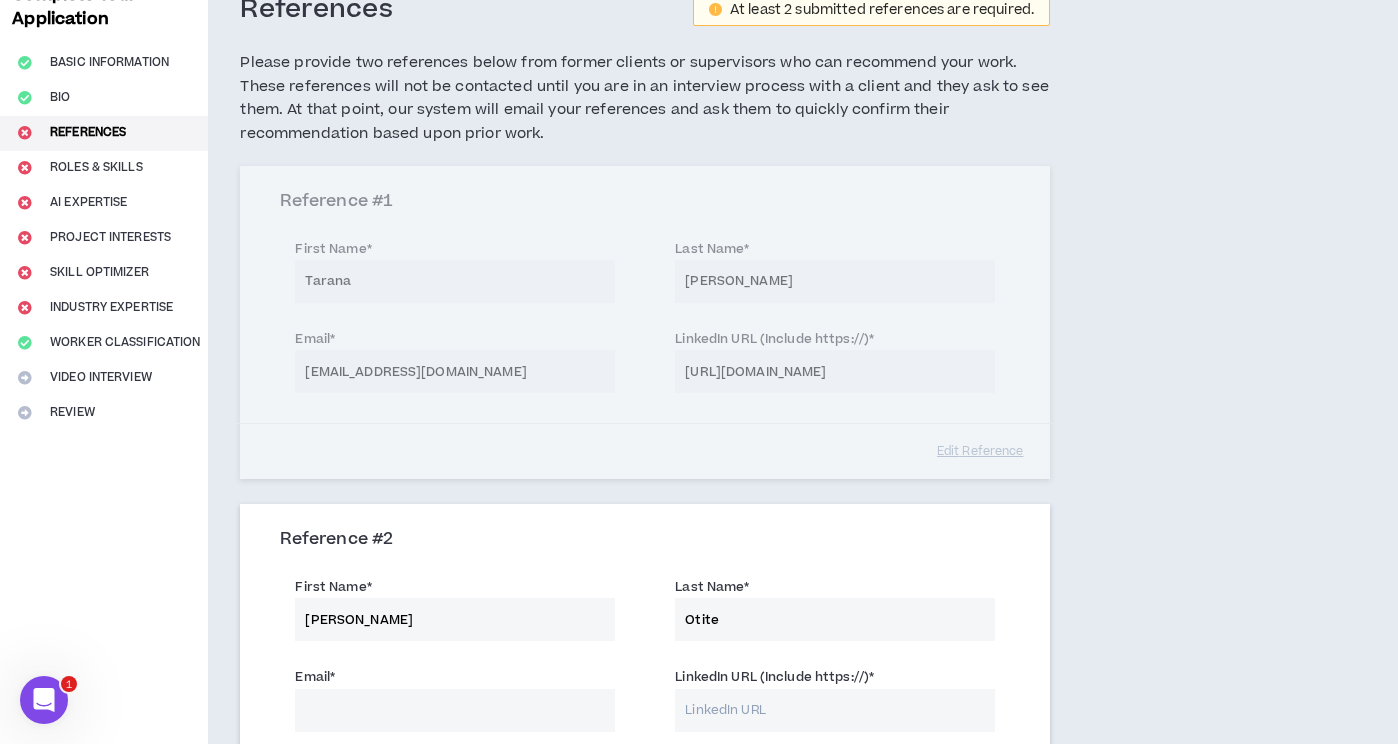 type on "Otite" 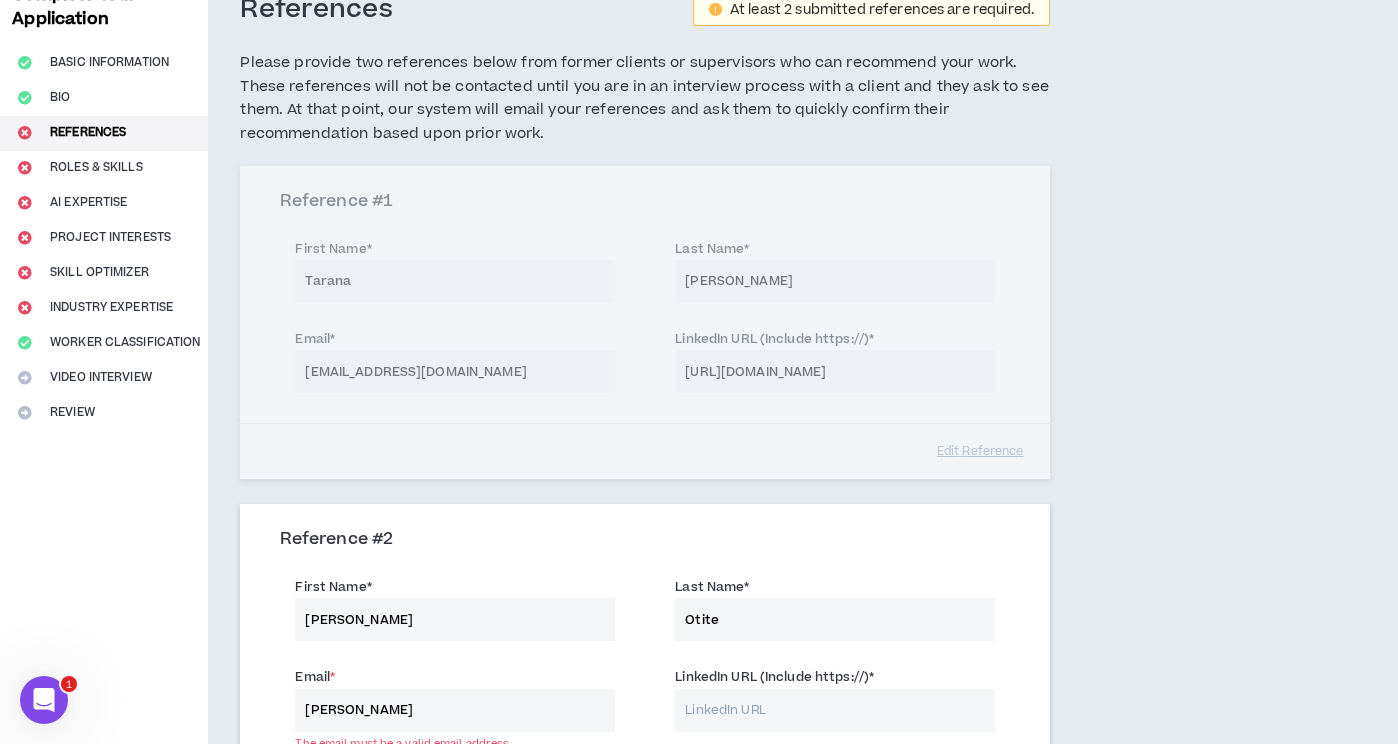 drag, startPoint x: 427, startPoint y: 696, endPoint x: 313, endPoint y: 691, distance: 114.1096 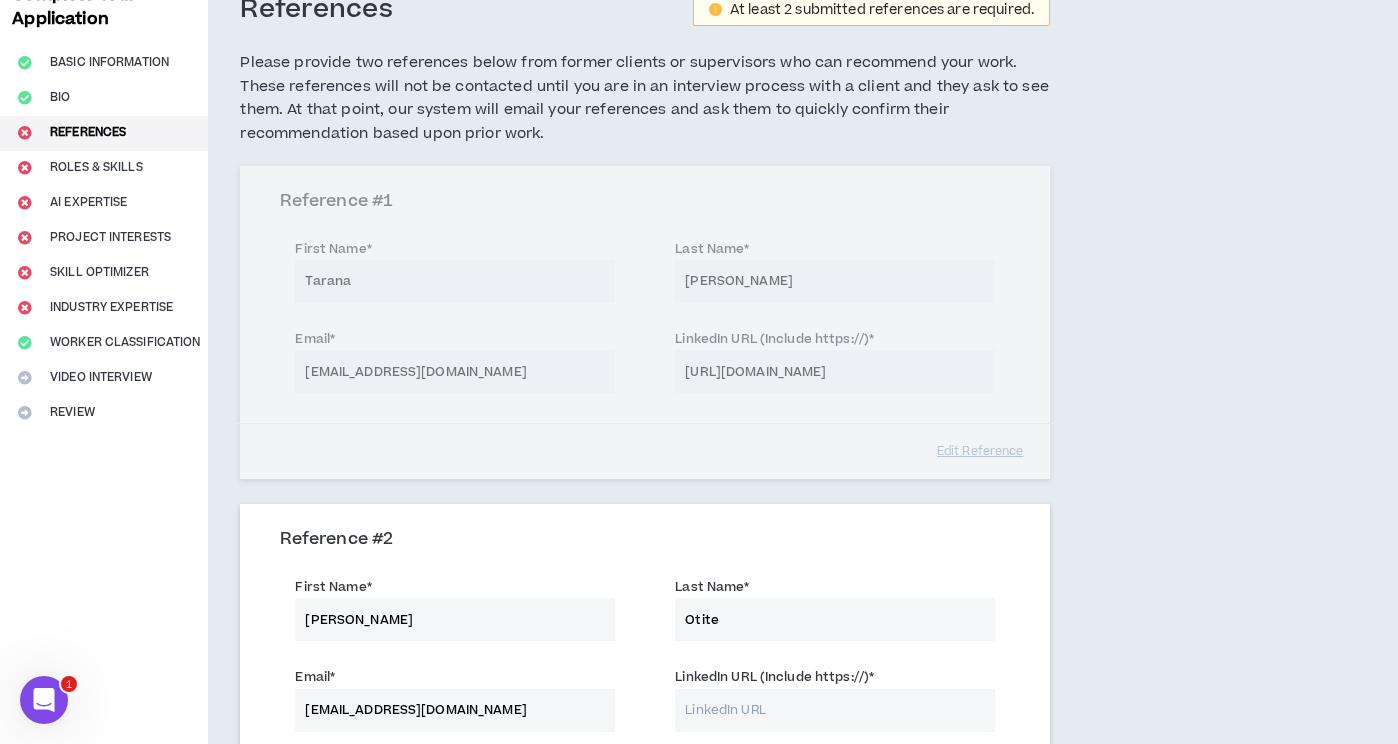 type on "[EMAIL_ADDRESS][DOMAIN_NAME]" 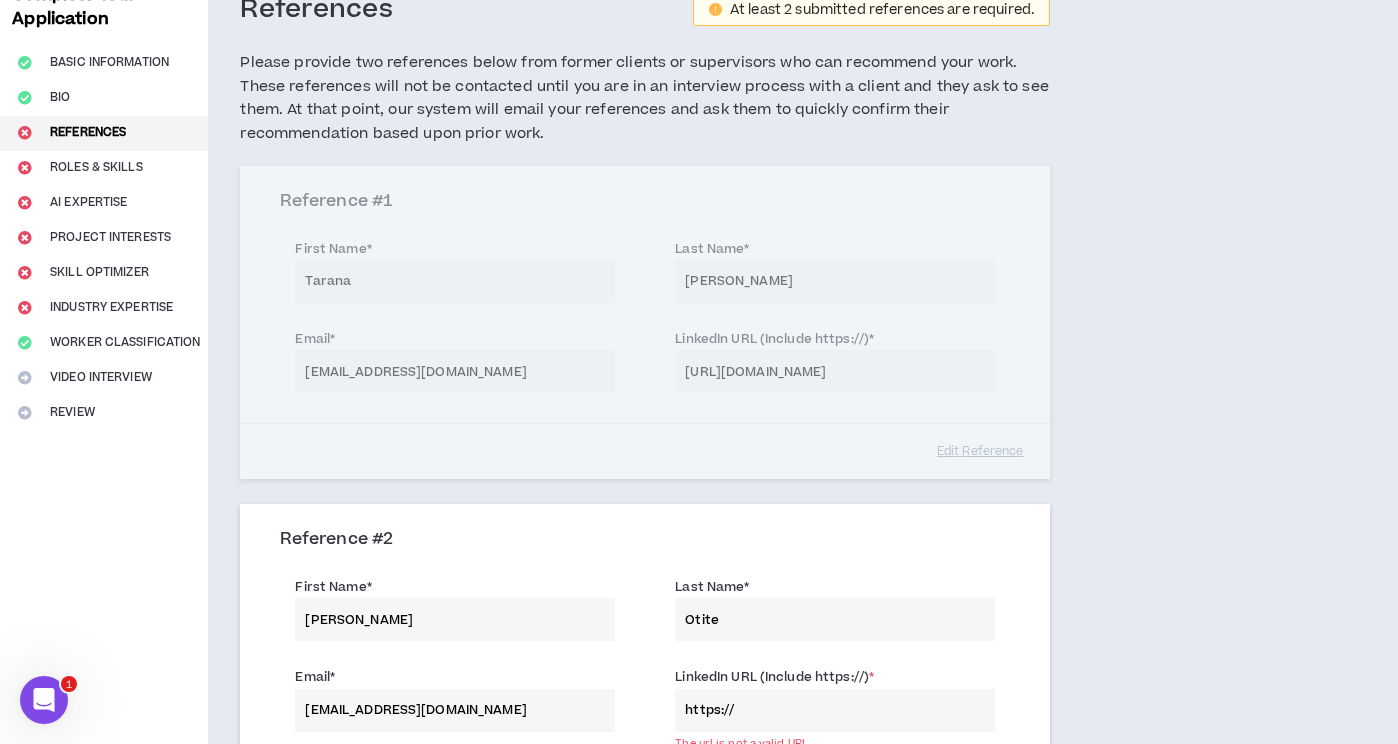 paste on "[DOMAIN_NAME][URL]" 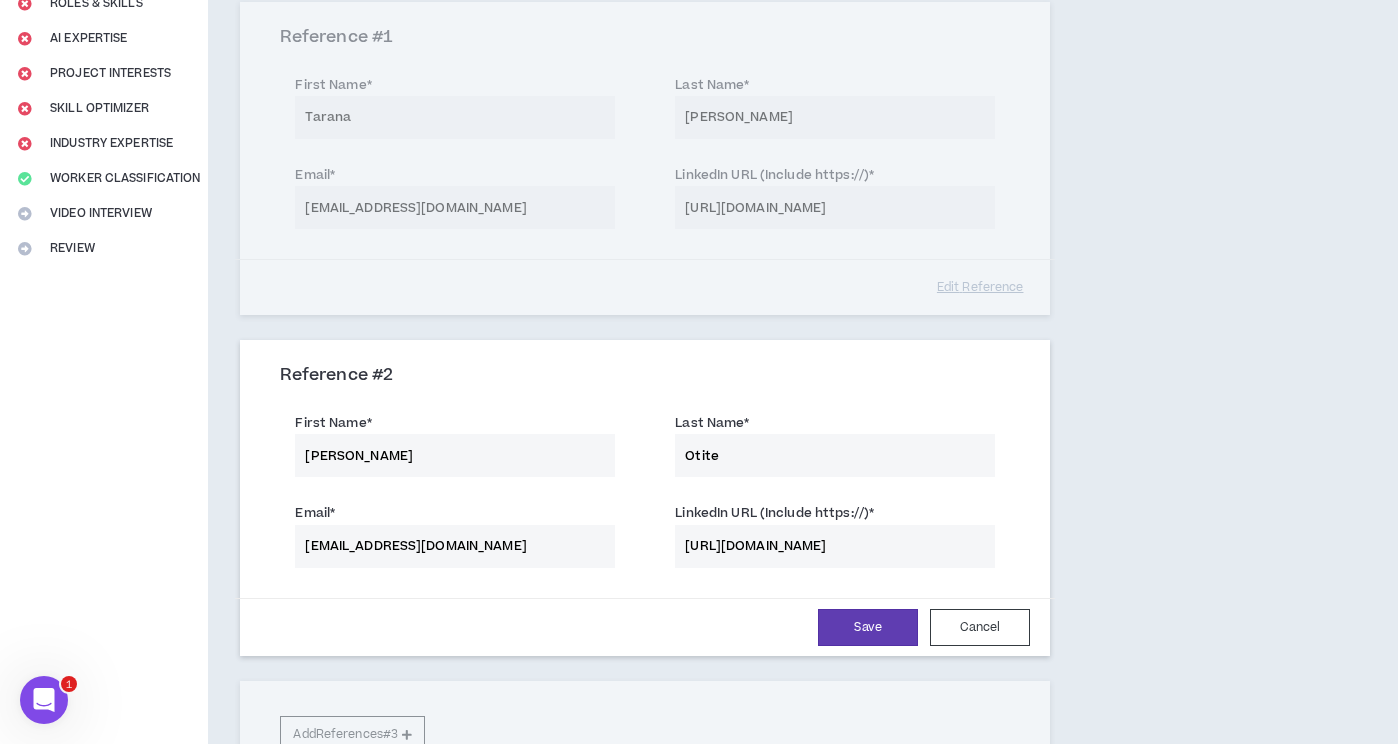 scroll, scrollTop: 322, scrollLeft: 0, axis: vertical 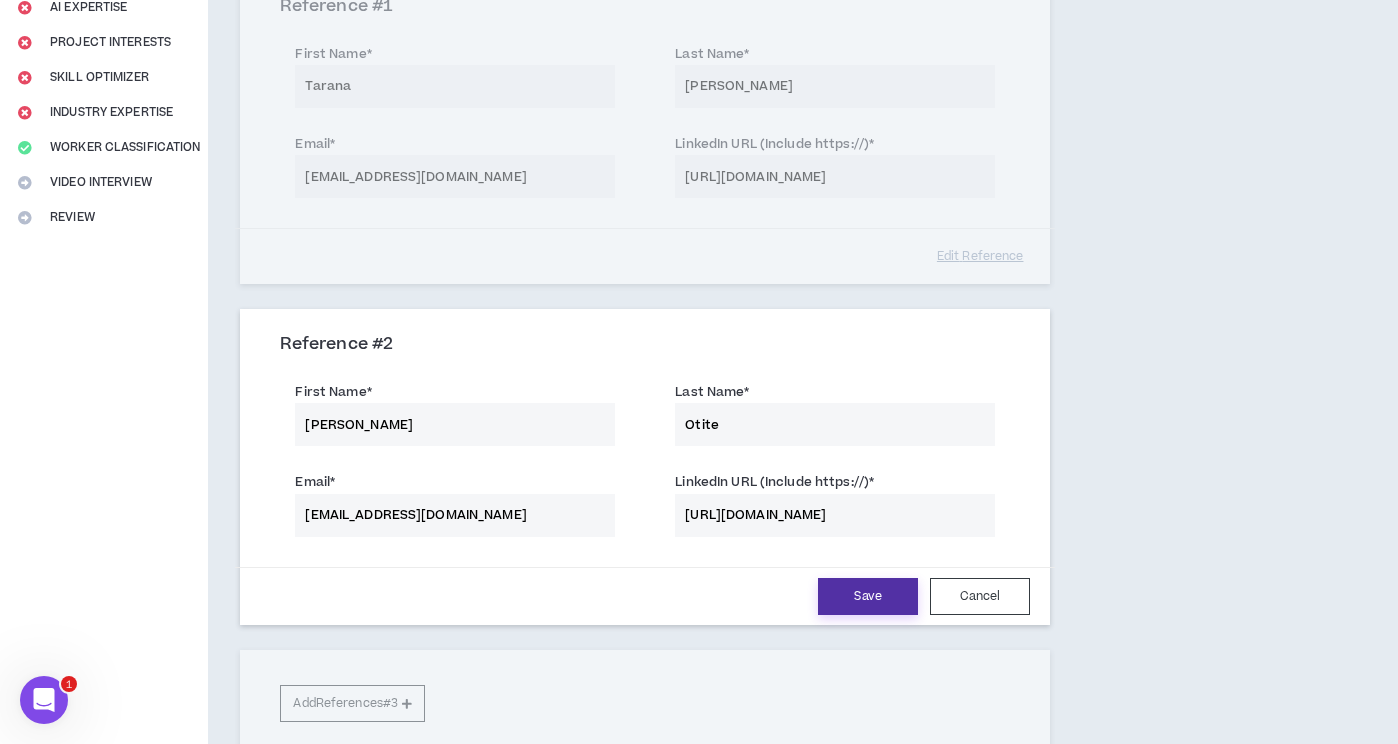 type on "[URL][DOMAIN_NAME]" 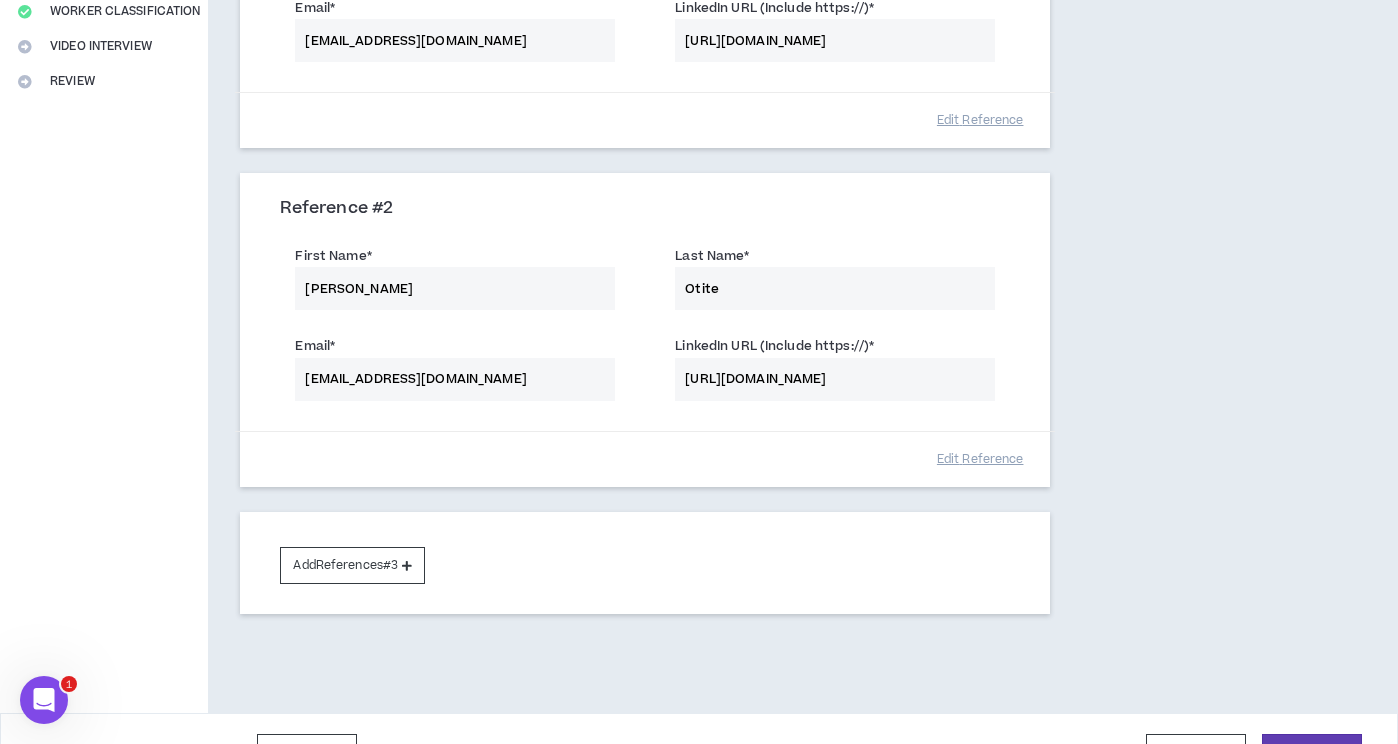 scroll, scrollTop: 499, scrollLeft: 0, axis: vertical 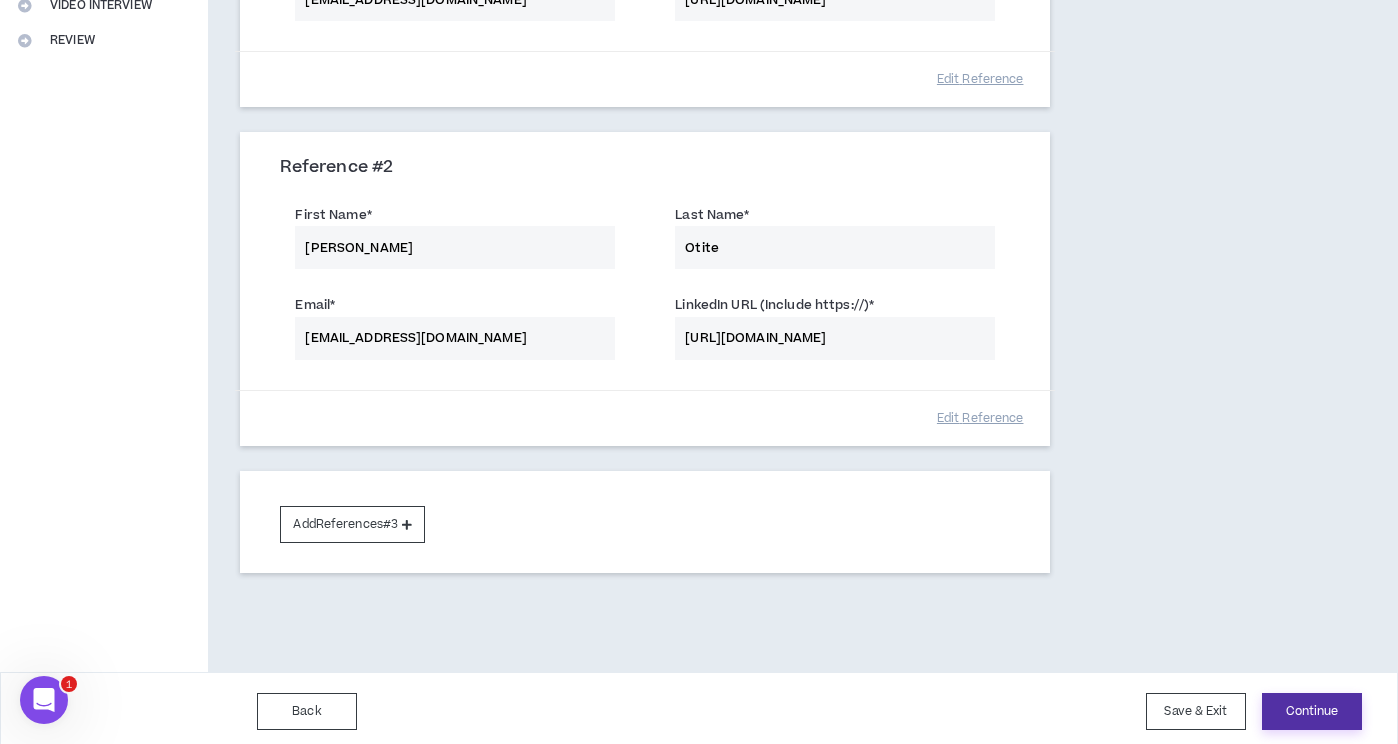 click on "Continue" at bounding box center [1312, 711] 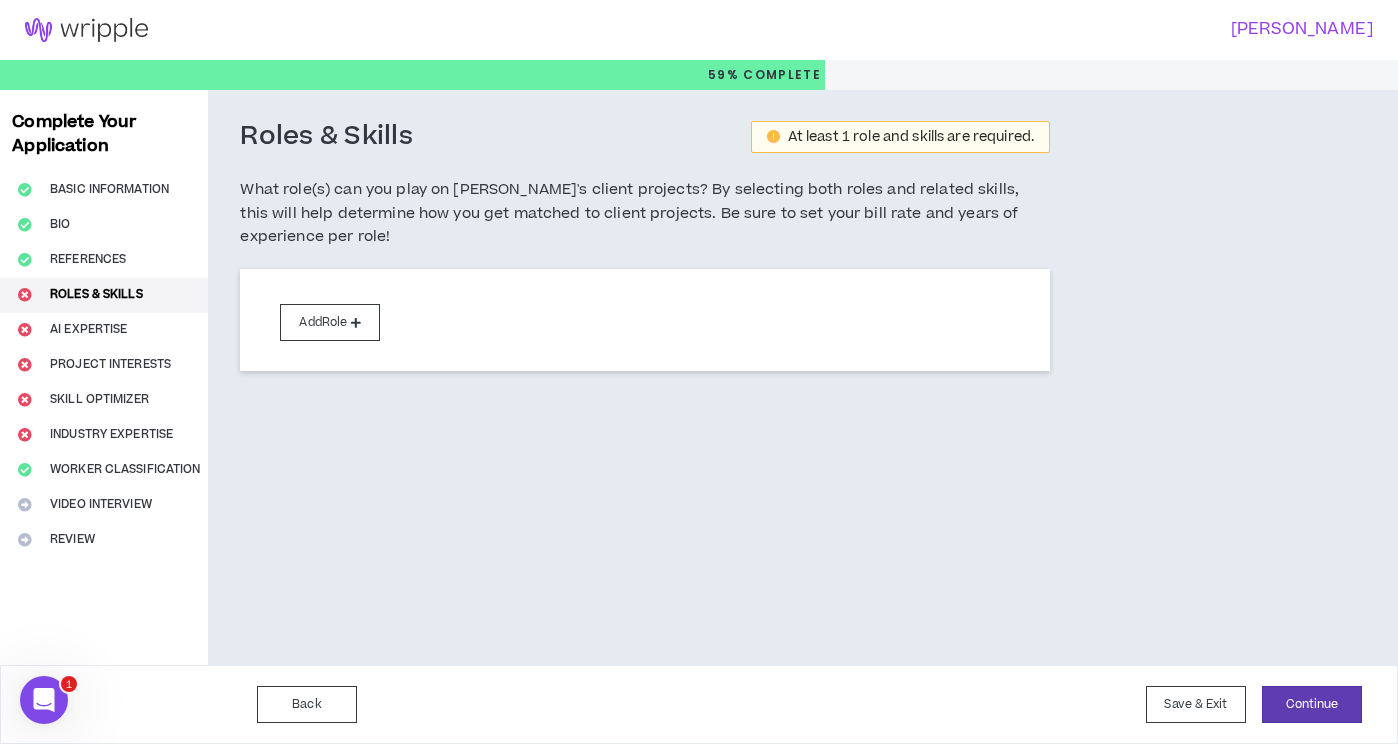 scroll, scrollTop: 0, scrollLeft: 0, axis: both 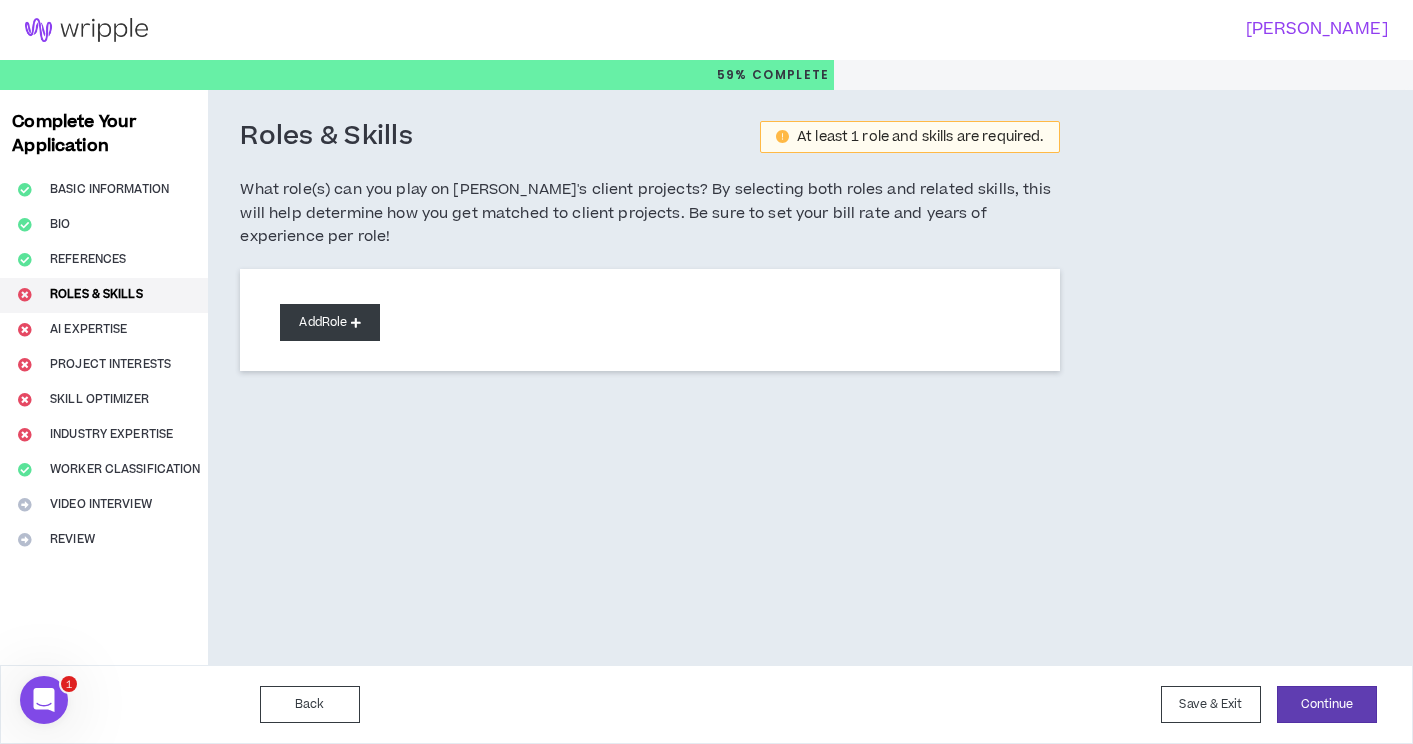 click on "Add  Role" at bounding box center (330, 322) 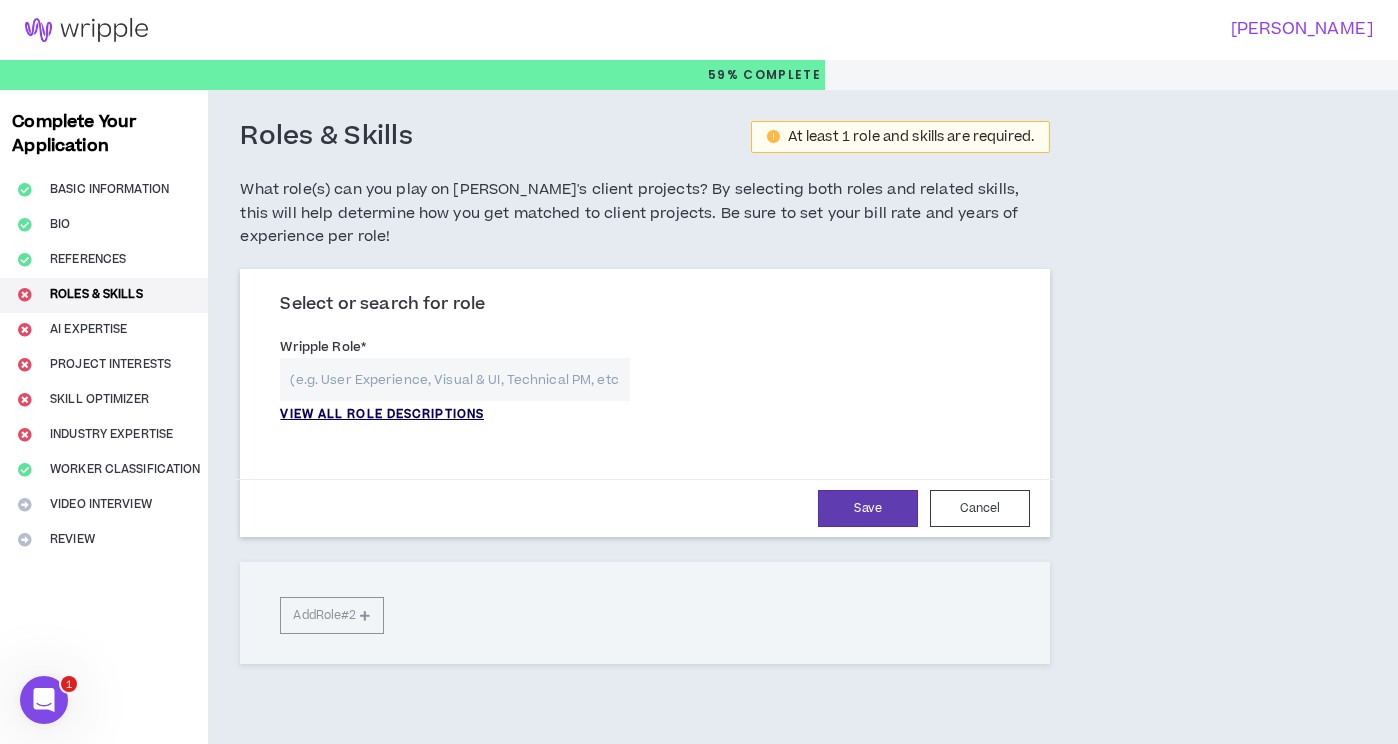 click on "VIEW ALL ROLE DESCRIPTIONS" at bounding box center (382, 415) 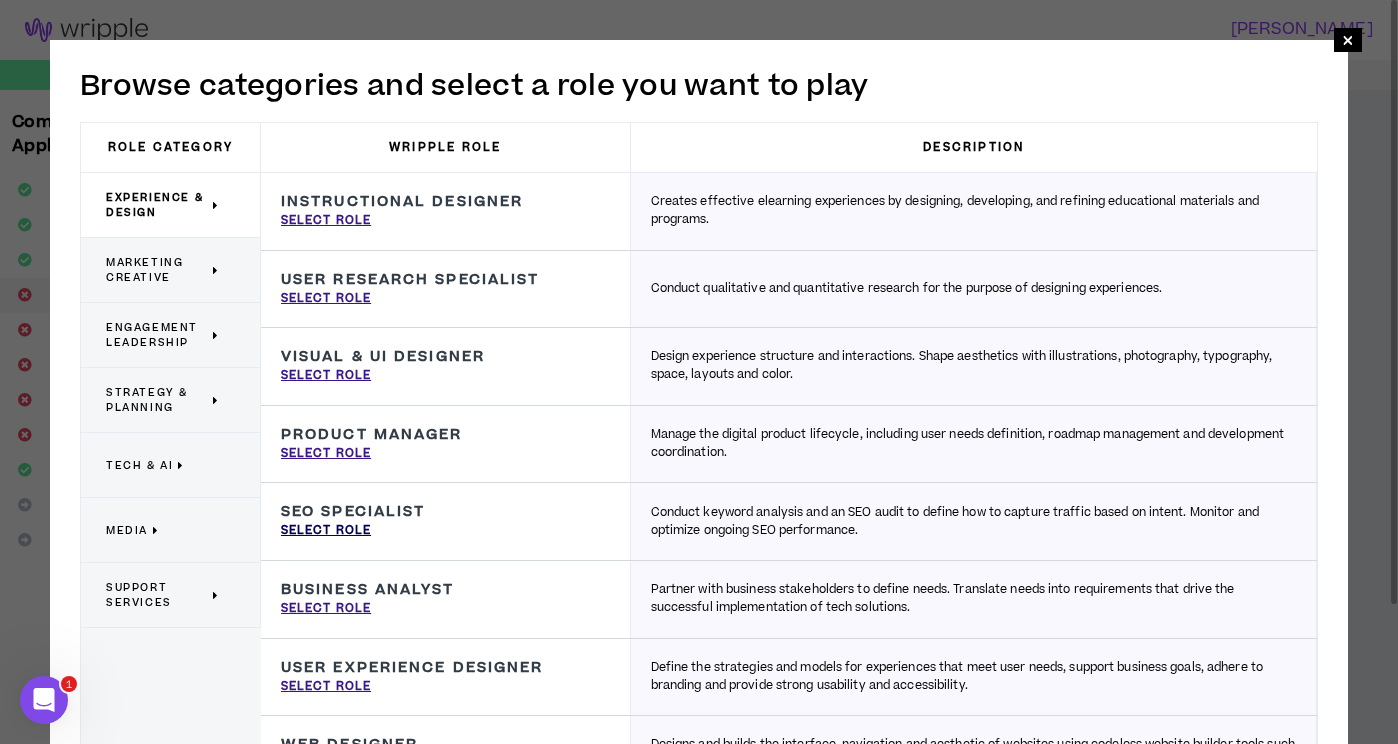click on "Select Role" at bounding box center [326, 531] 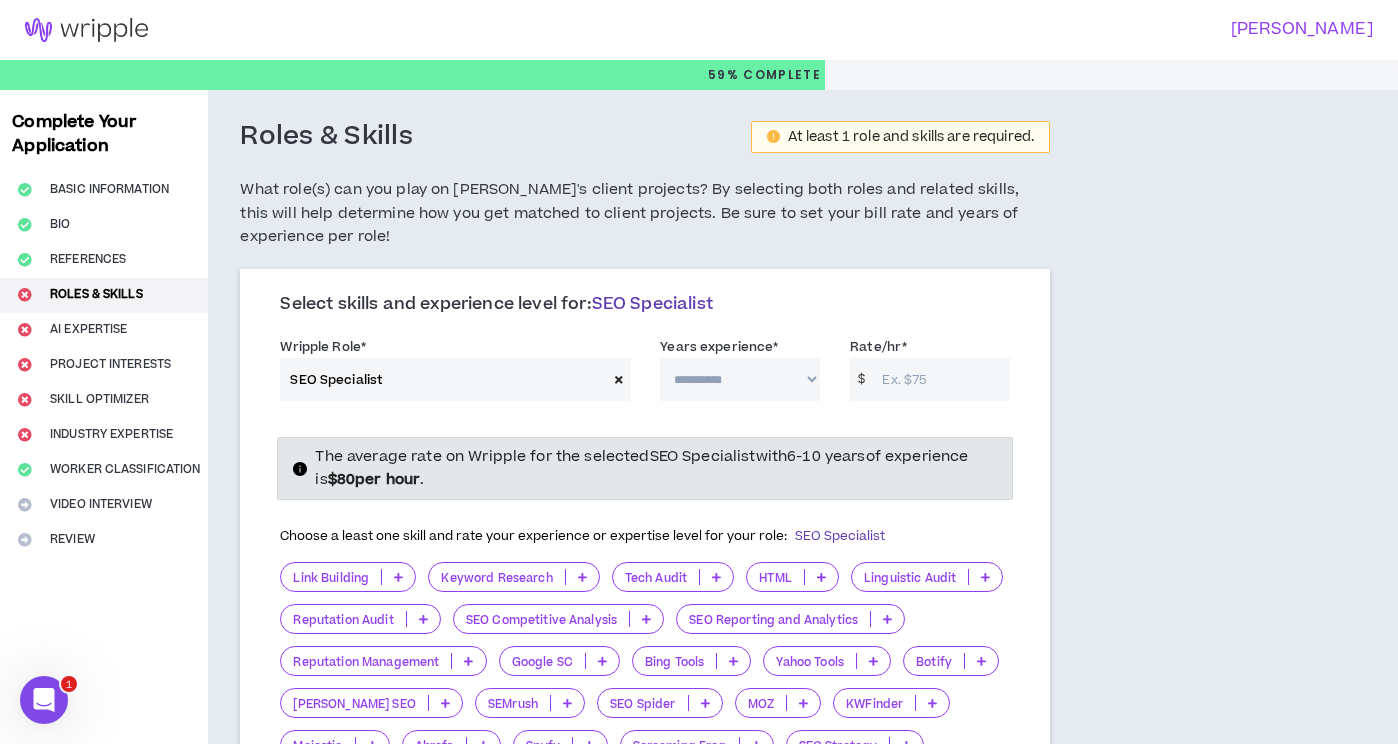 type on "SEO Specialist" 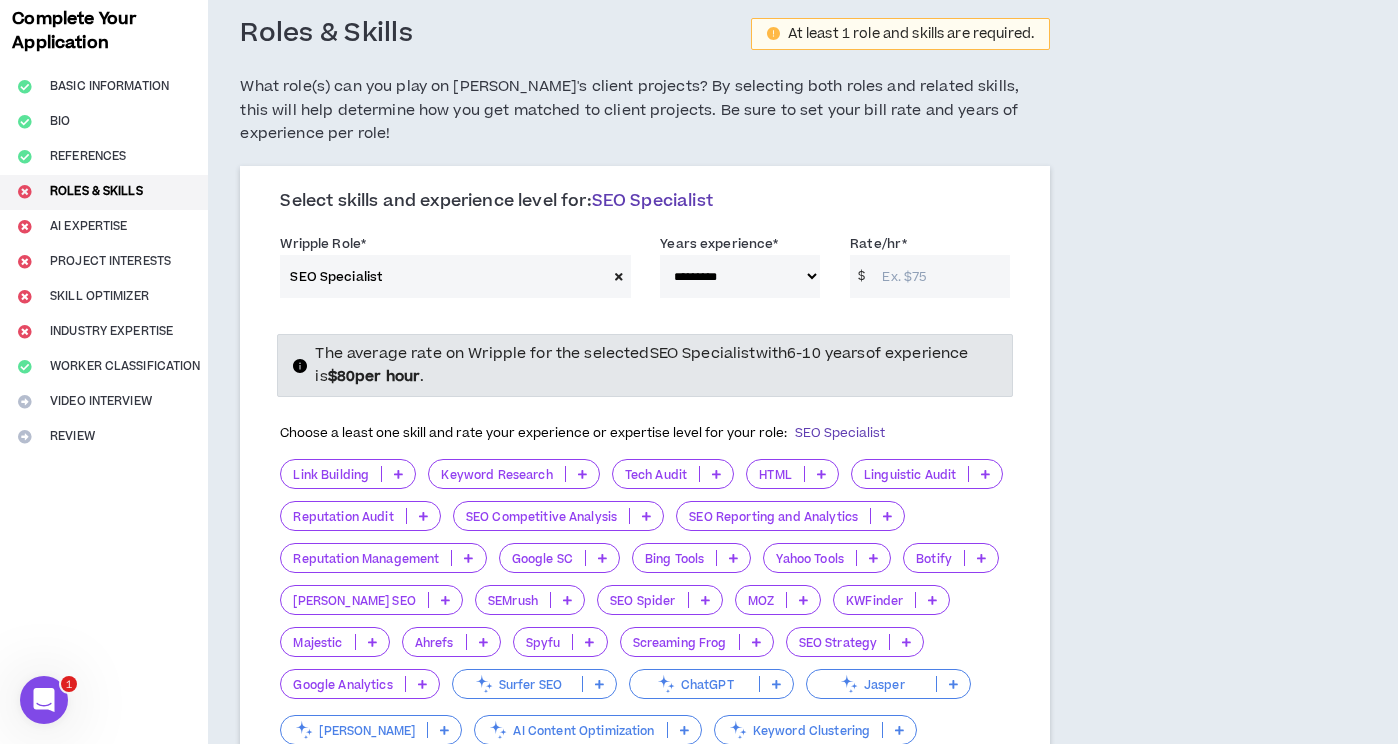 scroll, scrollTop: 107, scrollLeft: 0, axis: vertical 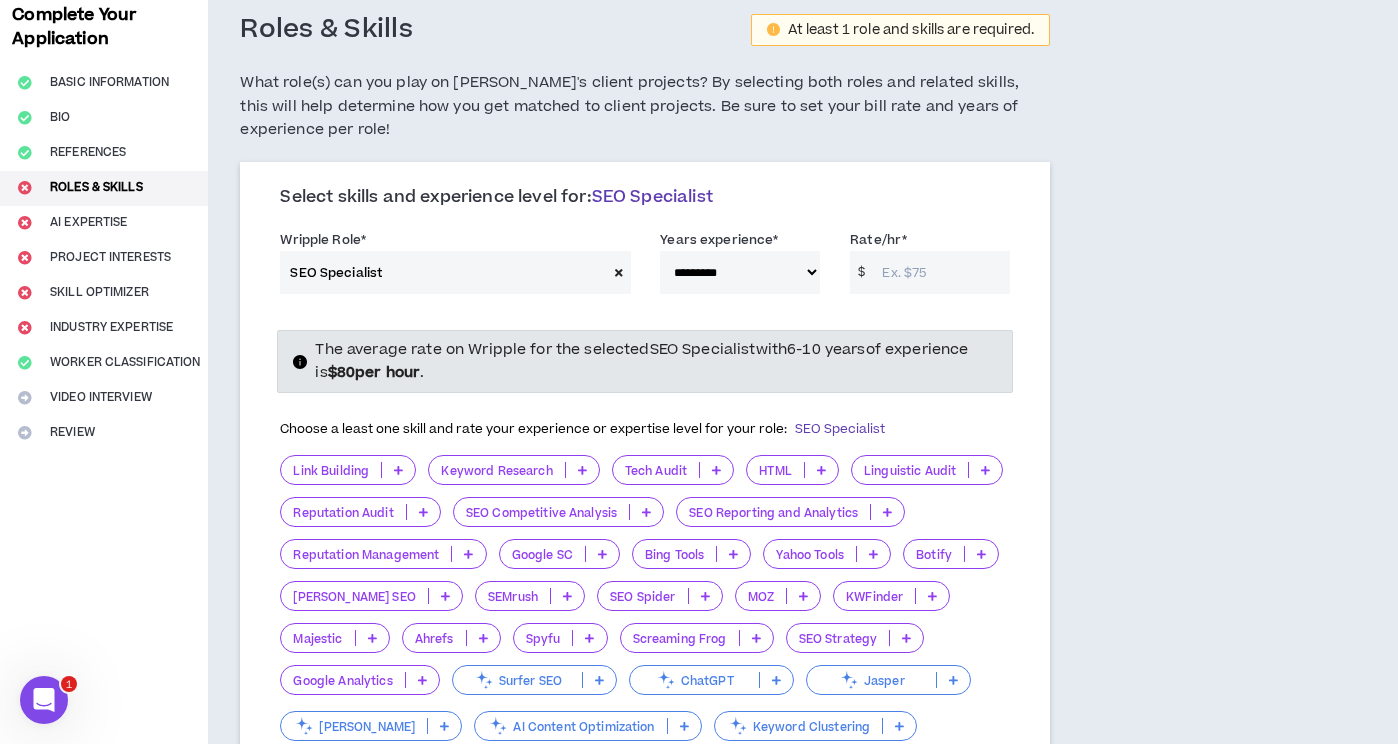click on "Google Analytics" at bounding box center (342, 680) 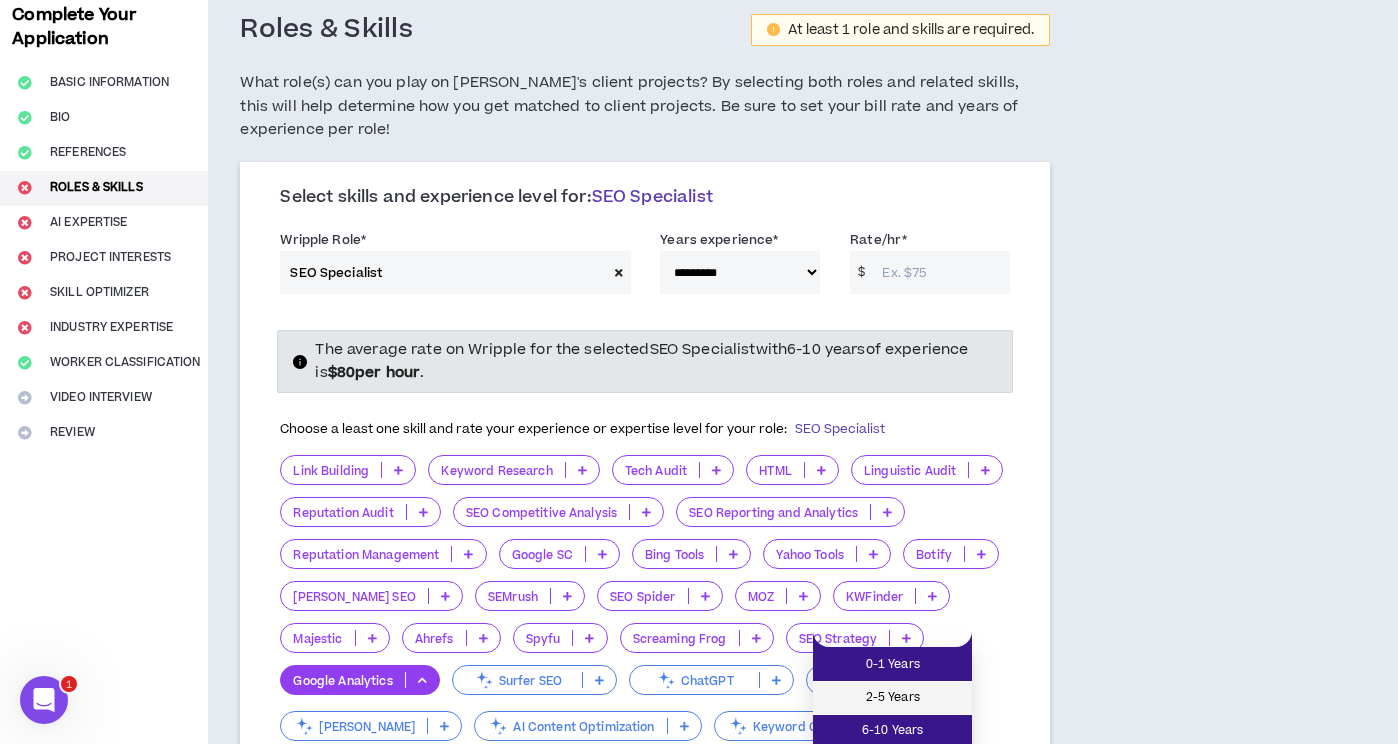 click on "2-5 Years" at bounding box center (892, 698) 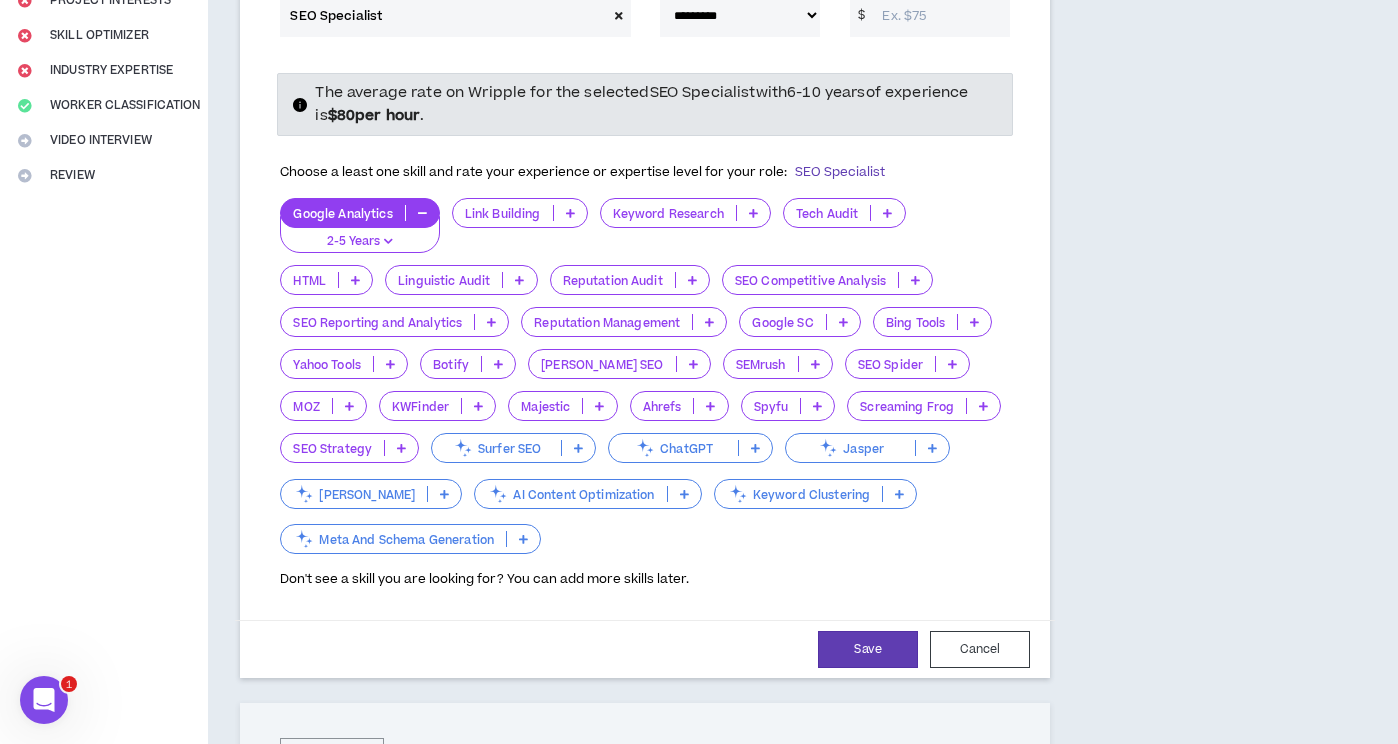 scroll, scrollTop: 437, scrollLeft: 0, axis: vertical 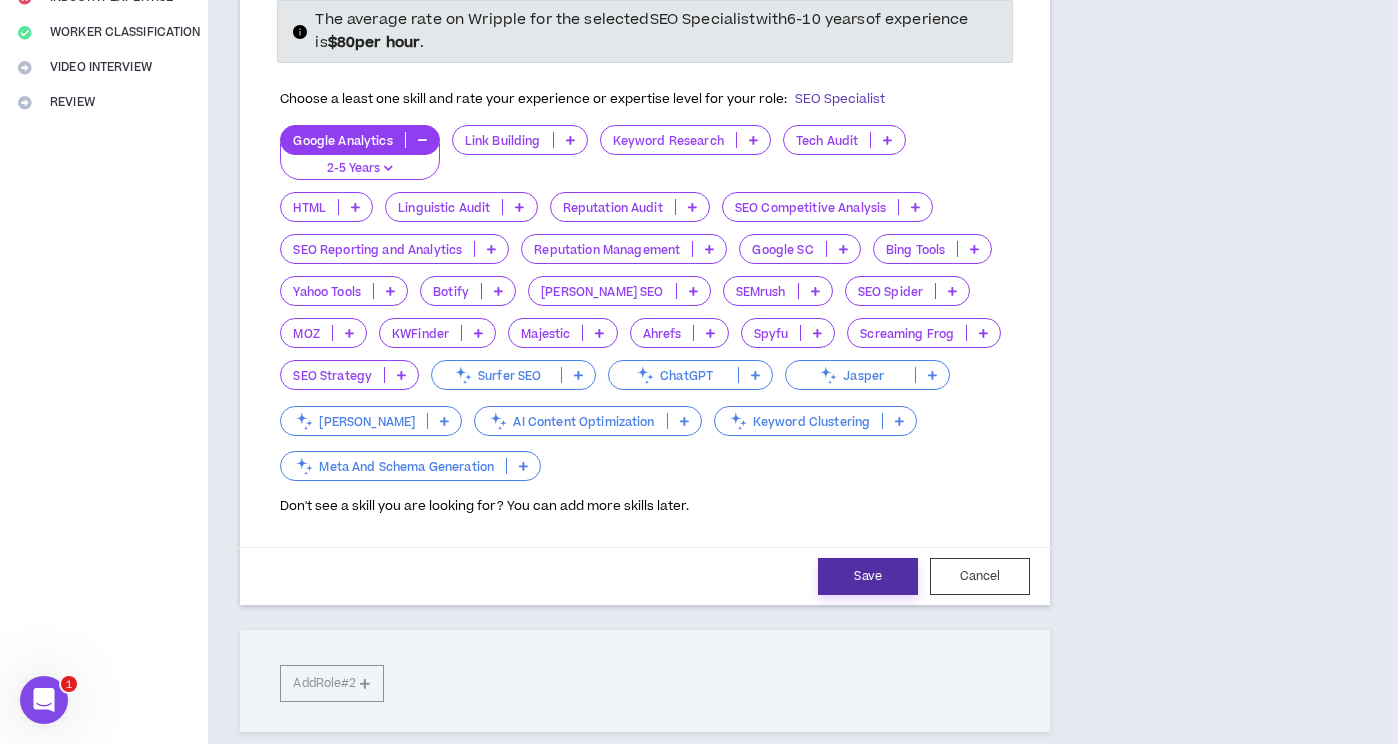 click on "Save" at bounding box center (868, 576) 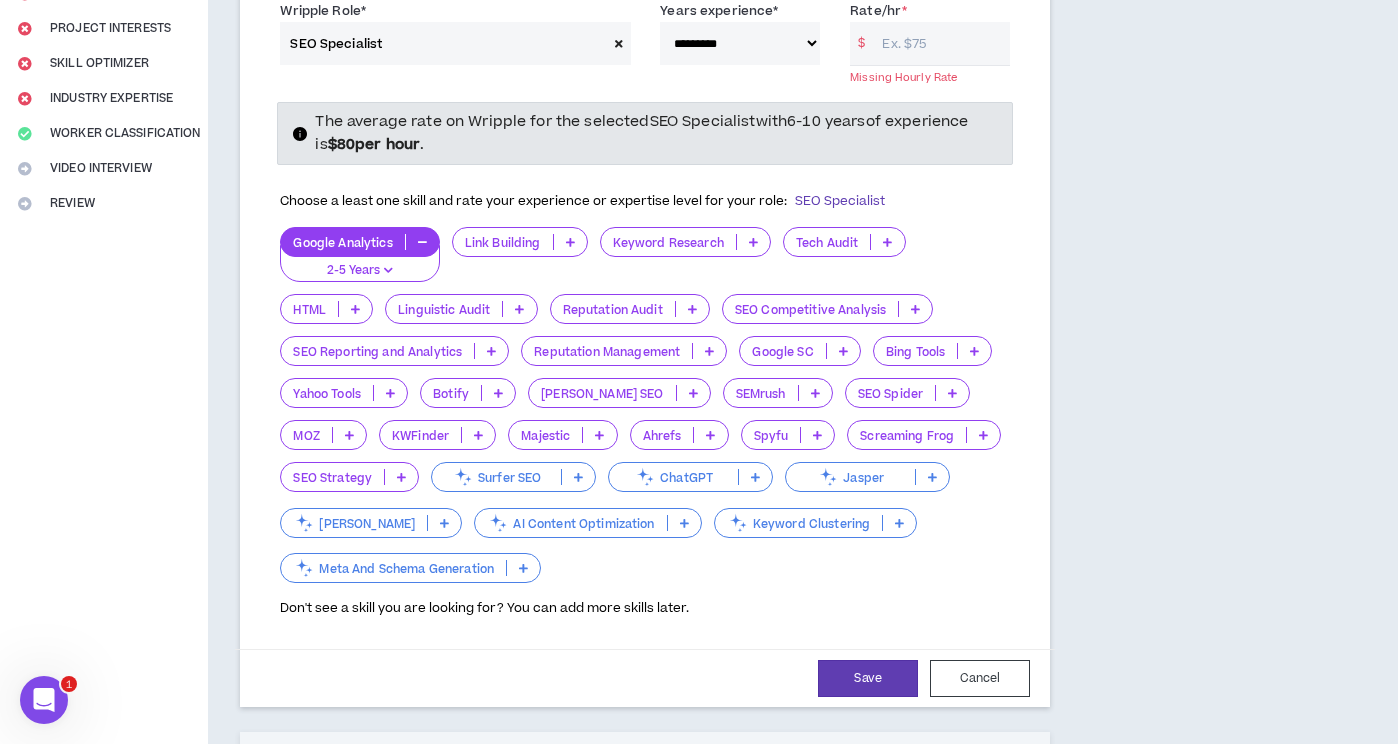 scroll, scrollTop: 332, scrollLeft: 0, axis: vertical 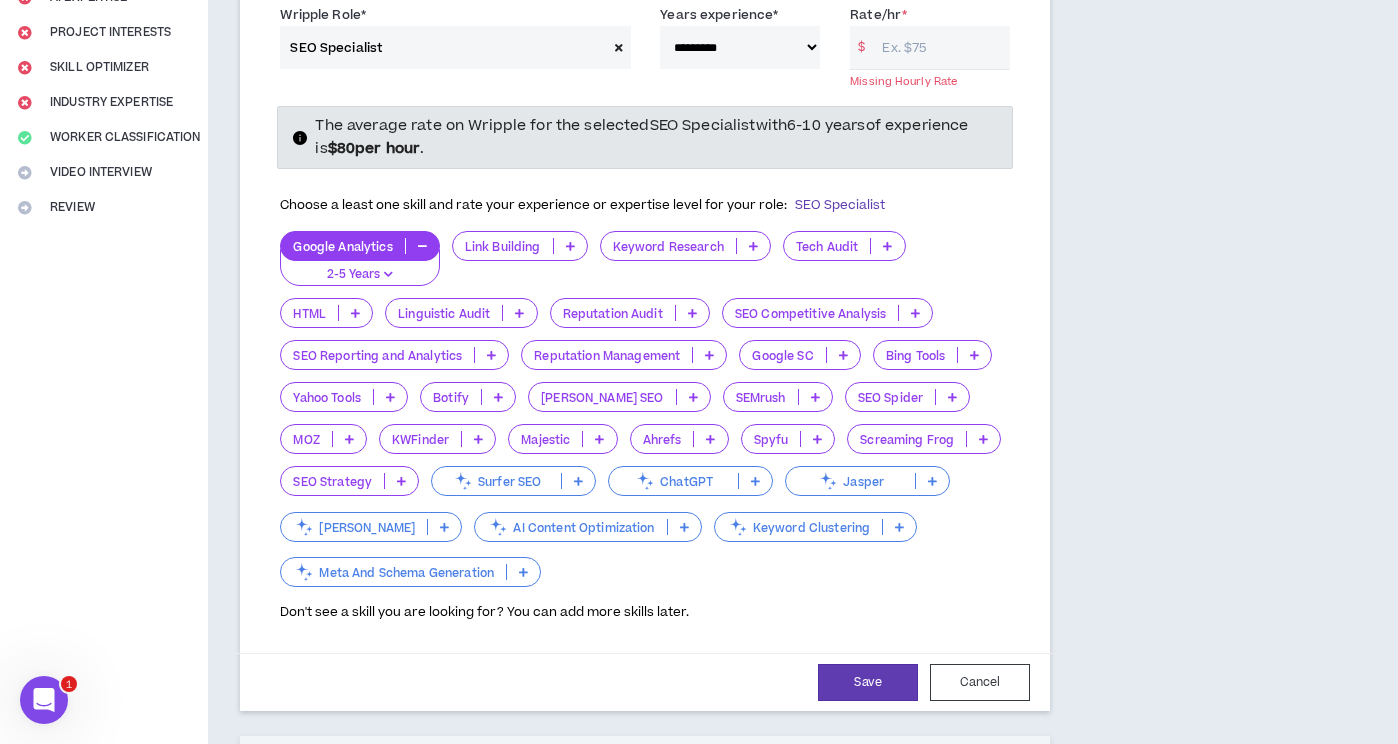 click on "Rate/hr  *" at bounding box center (941, 47) 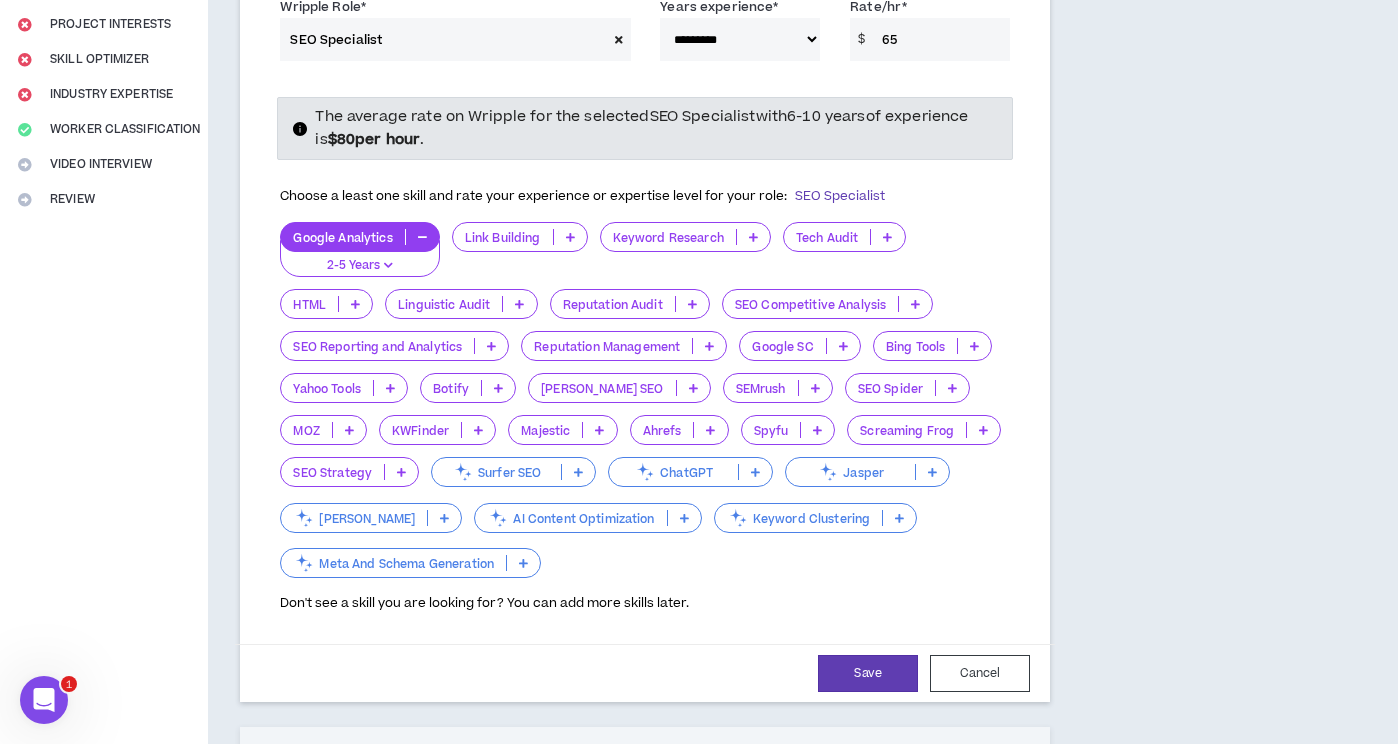 scroll, scrollTop: 358, scrollLeft: 0, axis: vertical 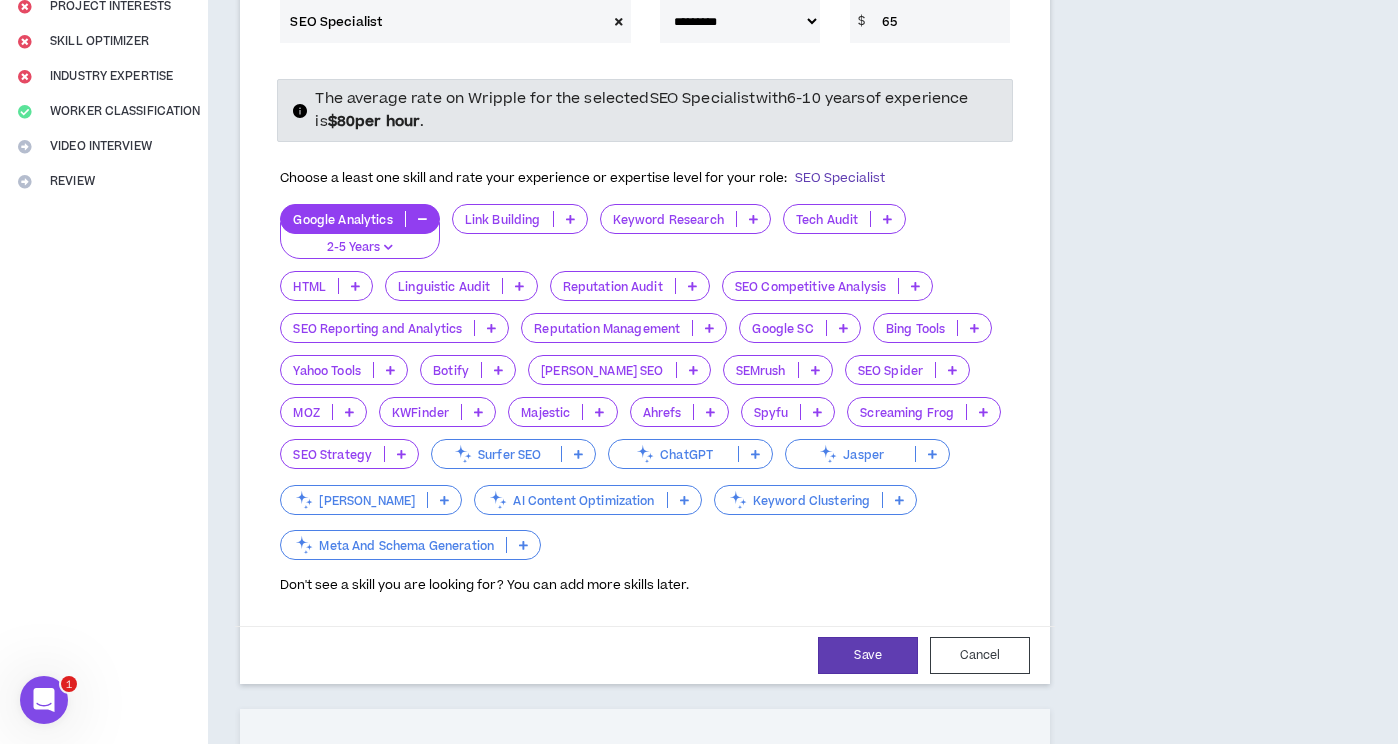 drag, startPoint x: 903, startPoint y: 24, endPoint x: 871, endPoint y: 16, distance: 32.984844 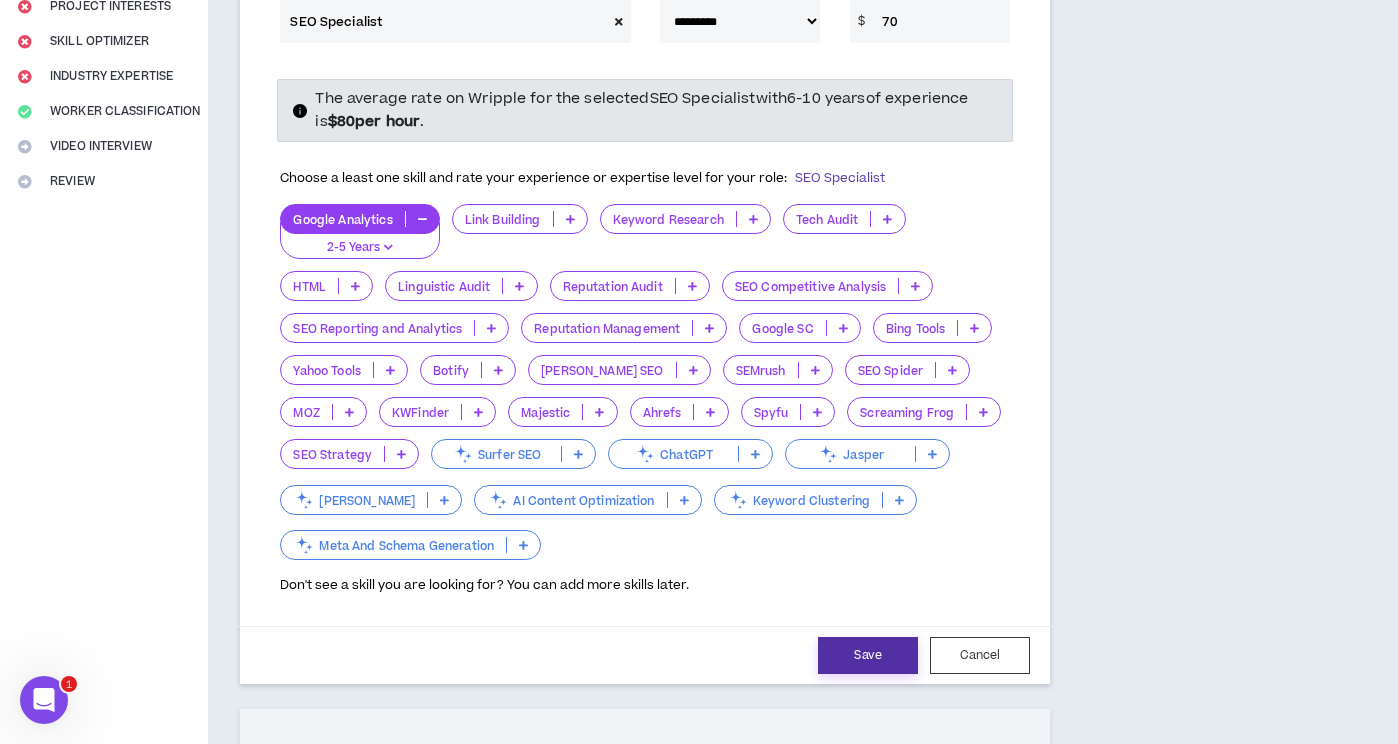 type on "70" 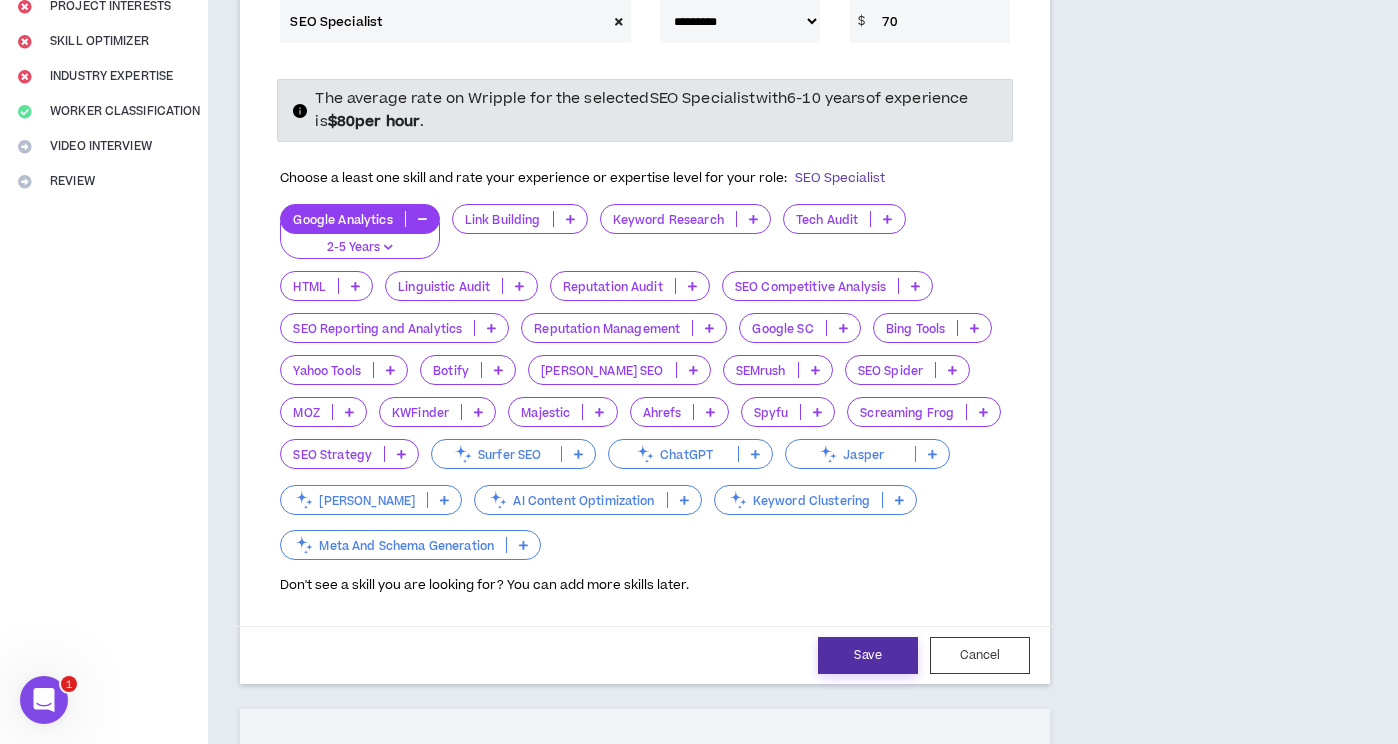 click on "Save" at bounding box center (868, 655) 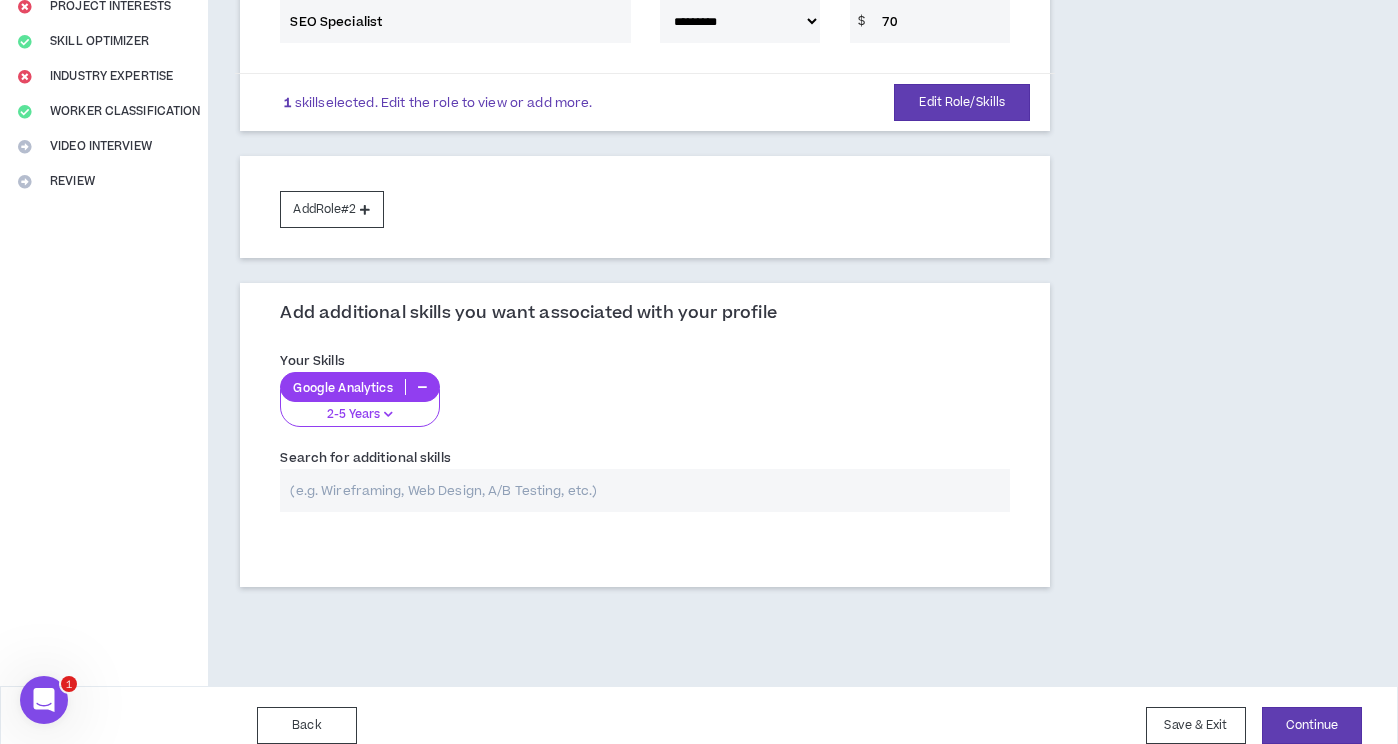 click at bounding box center [645, 490] 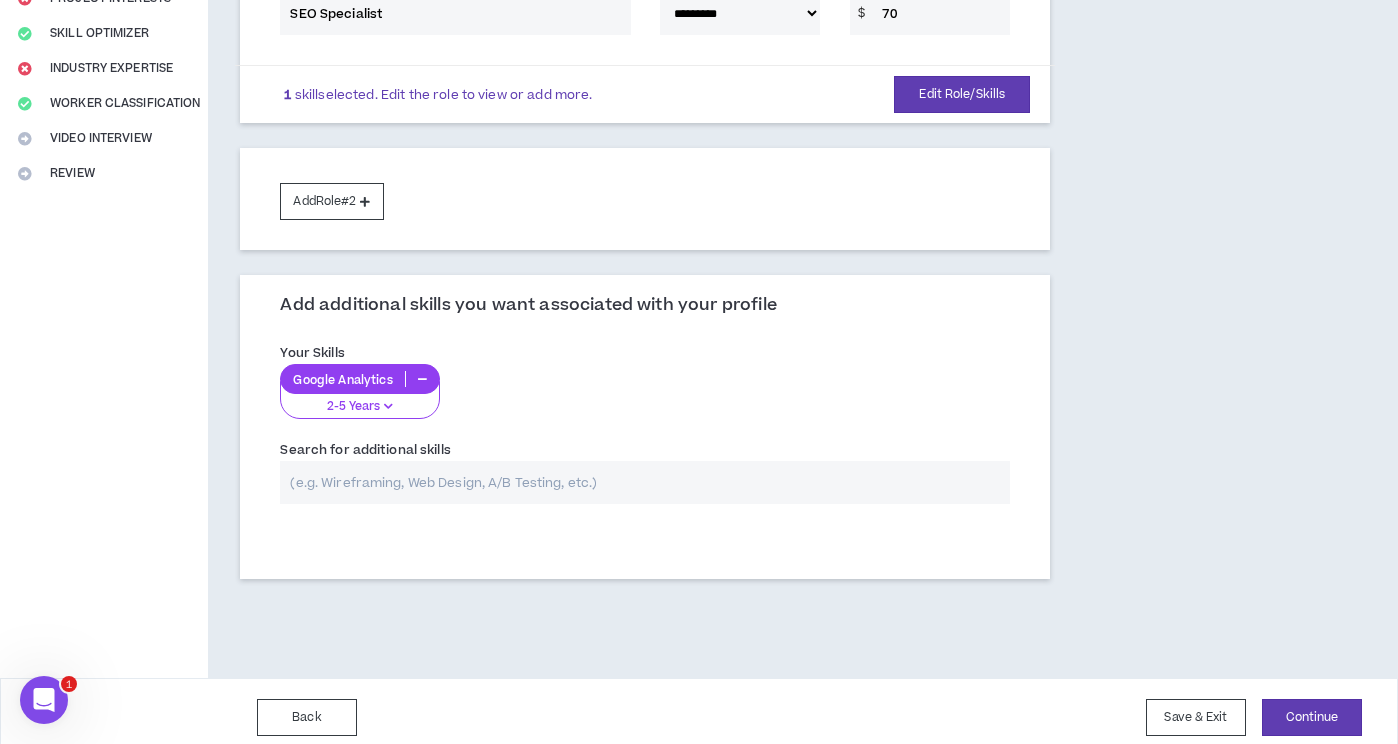 scroll, scrollTop: 370, scrollLeft: 0, axis: vertical 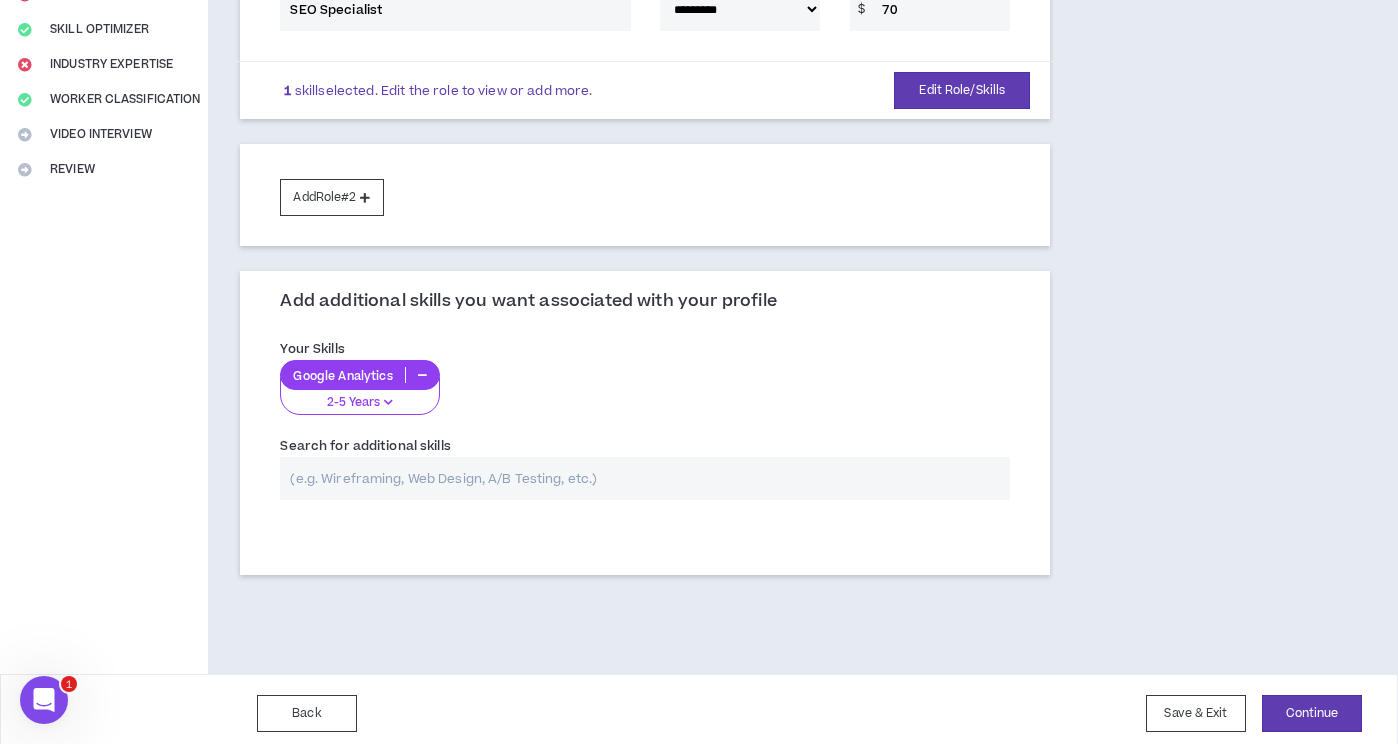 click at bounding box center (645, 478) 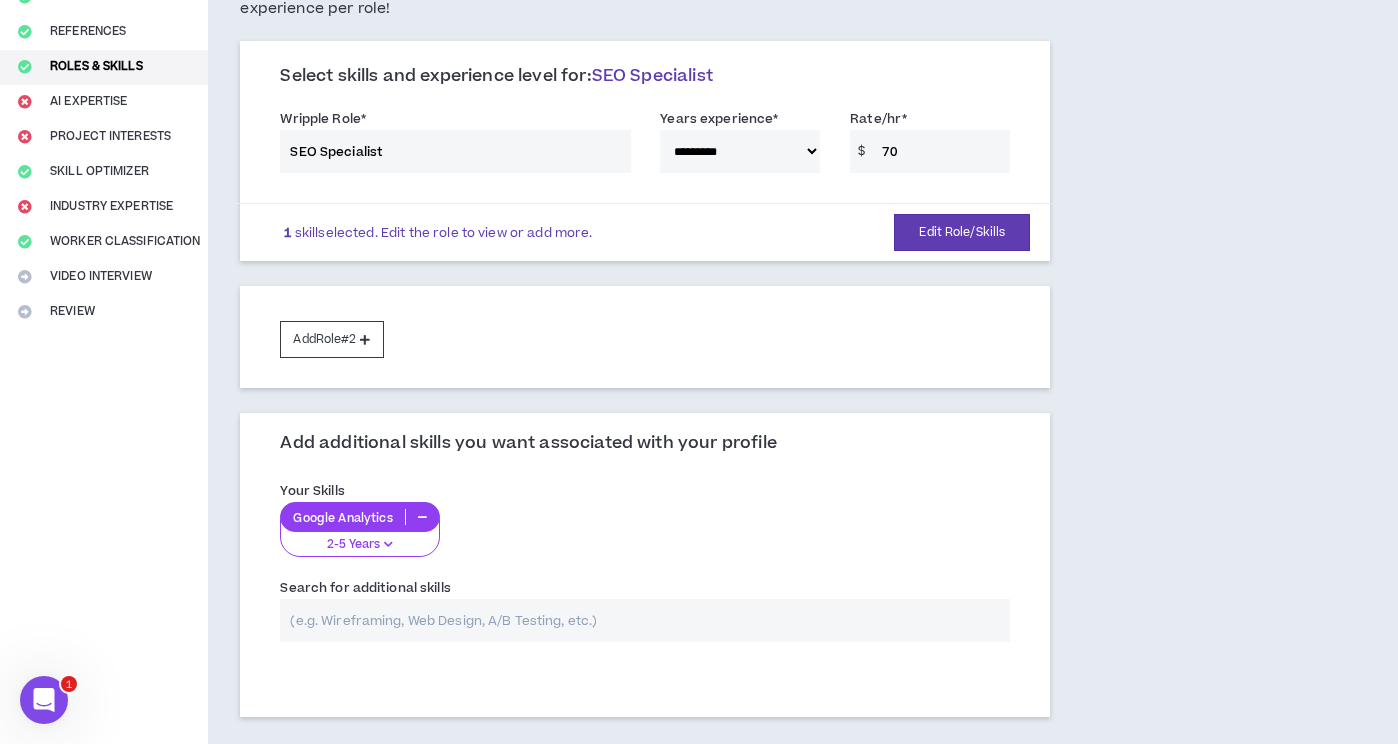 scroll, scrollTop: 114, scrollLeft: 0, axis: vertical 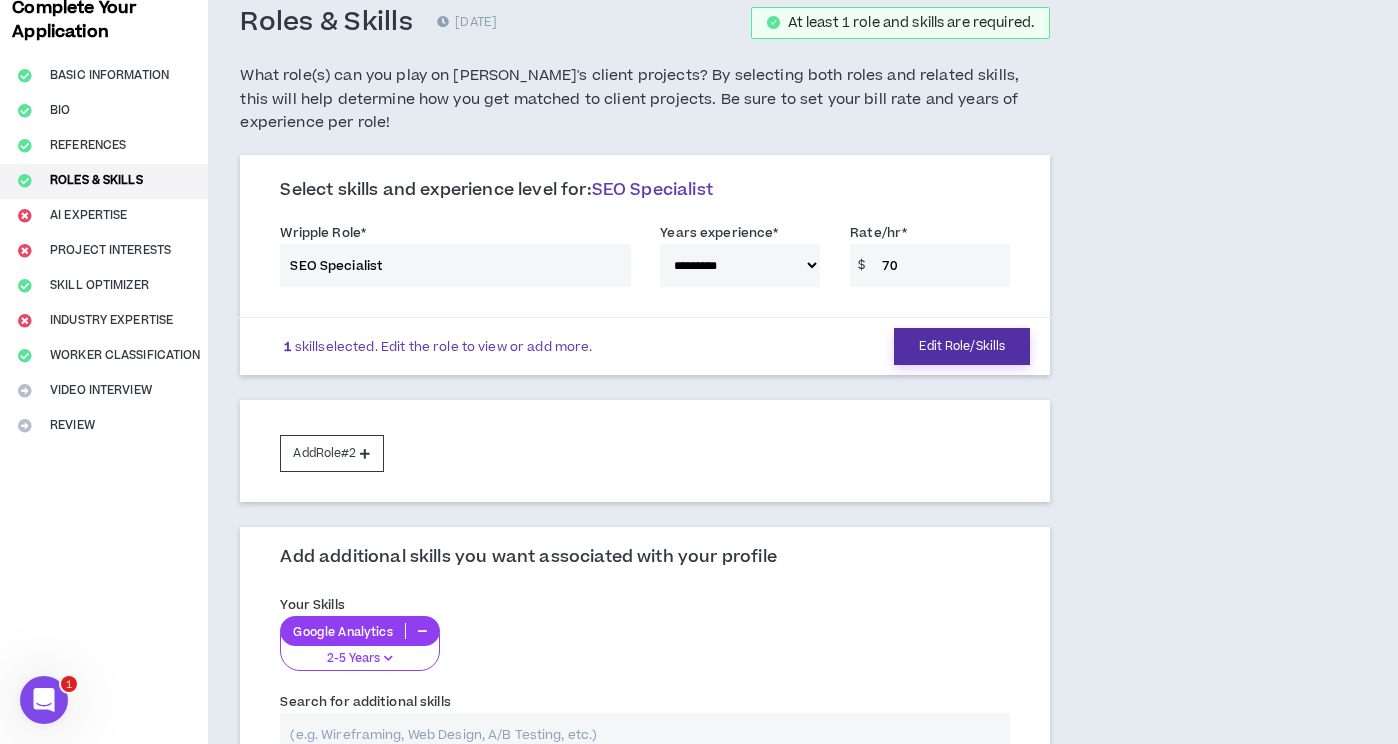 click on "Edit Role/Skills" at bounding box center [962, 346] 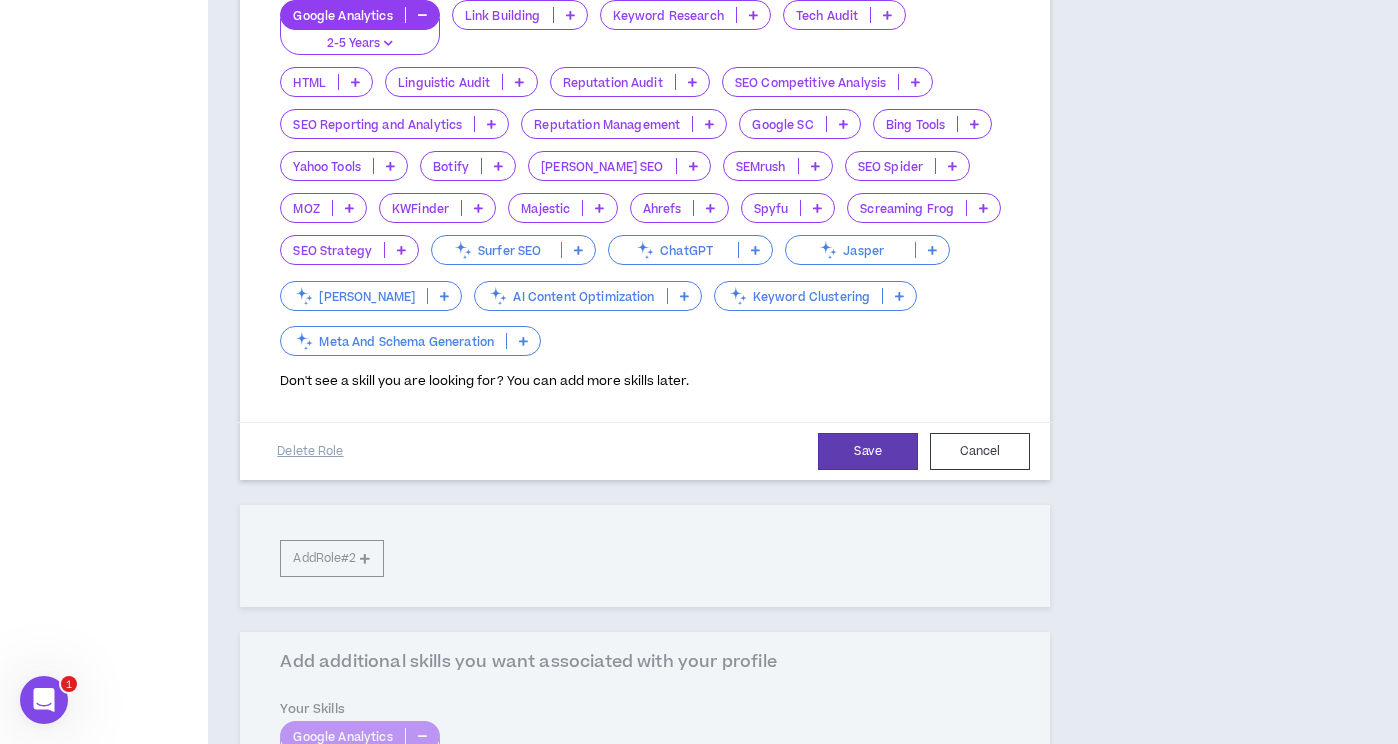 scroll, scrollTop: 732, scrollLeft: 0, axis: vertical 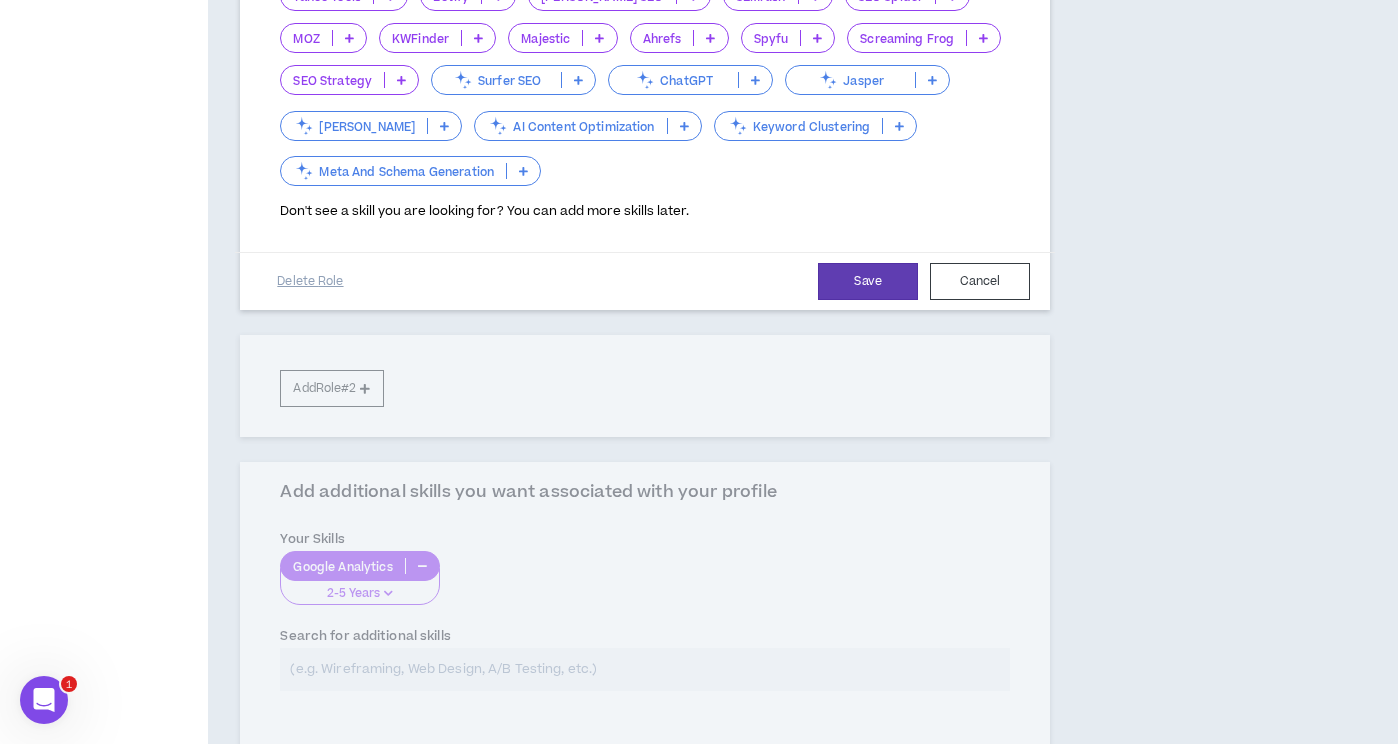 click on "**********" at bounding box center (645, -13) 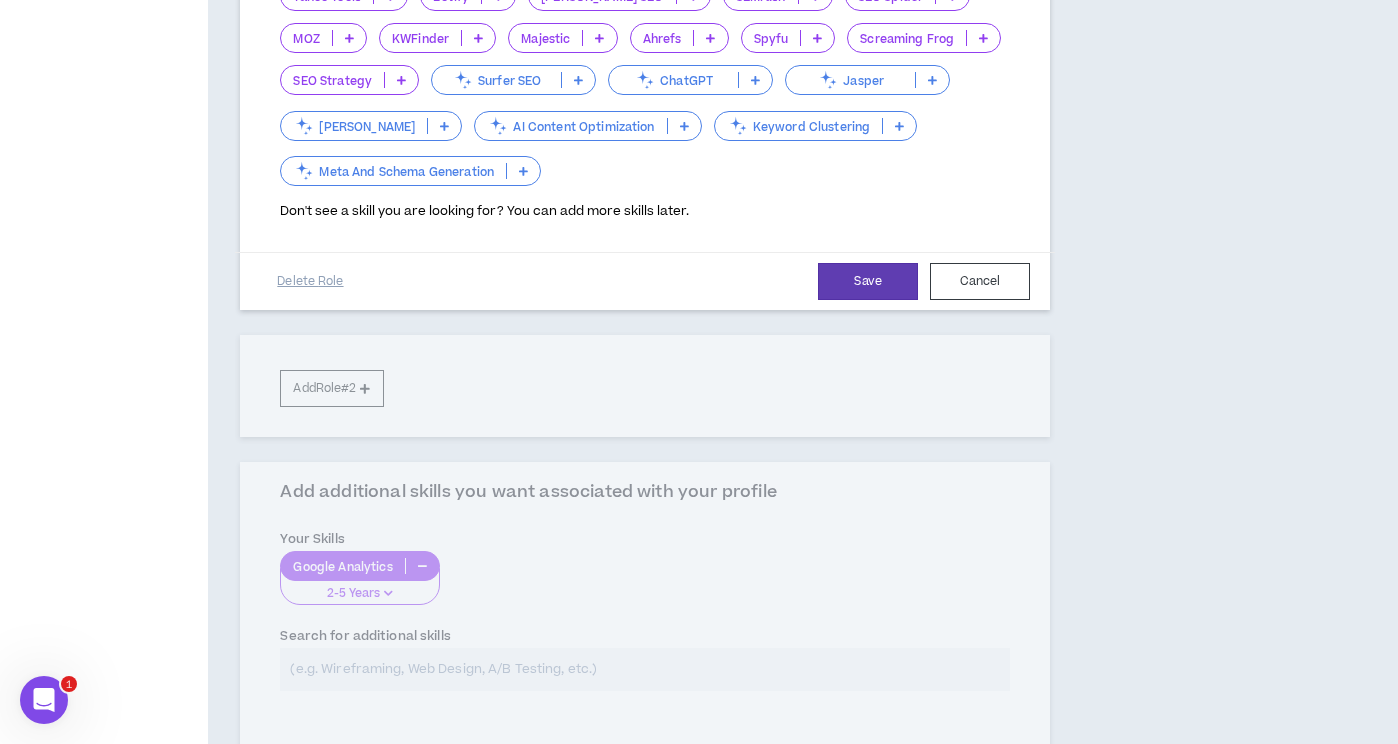 drag, startPoint x: 859, startPoint y: 274, endPoint x: 706, endPoint y: 336, distance: 165.08482 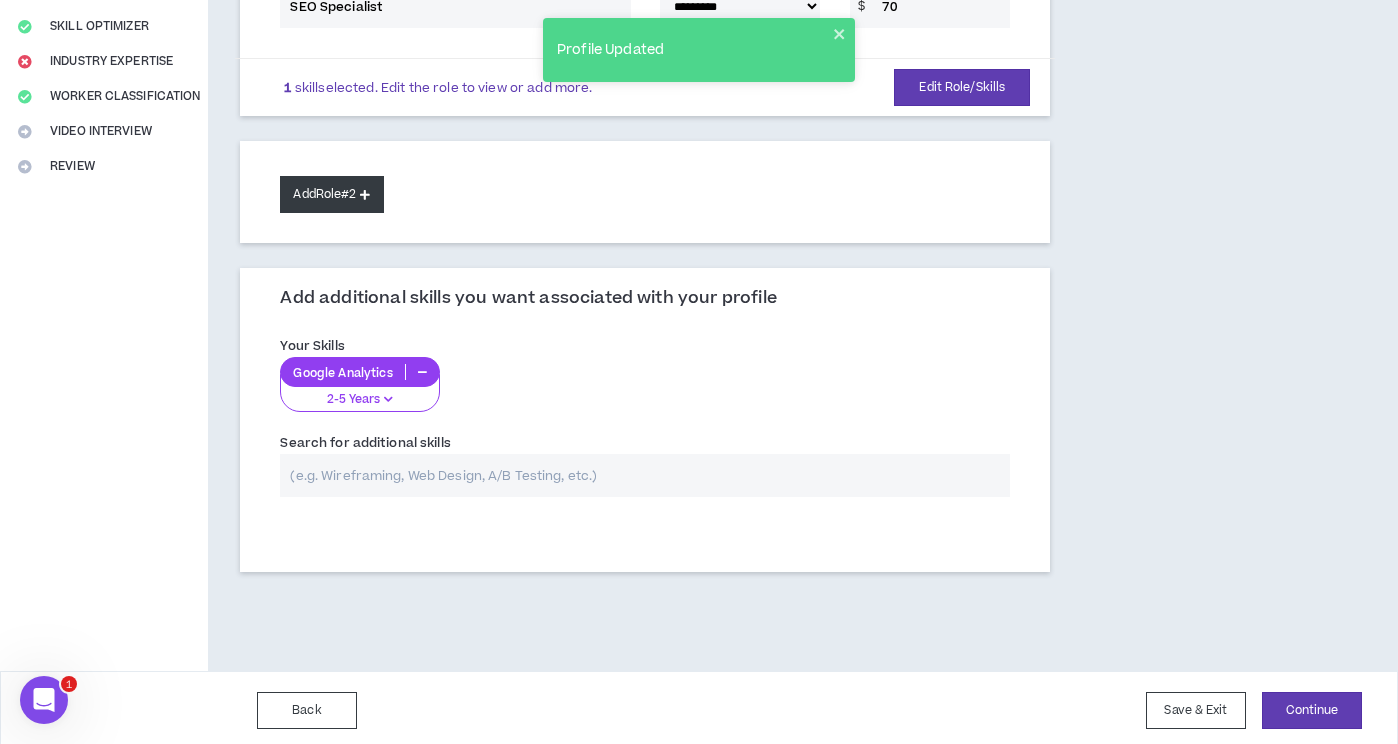 click on "Add  Role  #2" at bounding box center [331, 194] 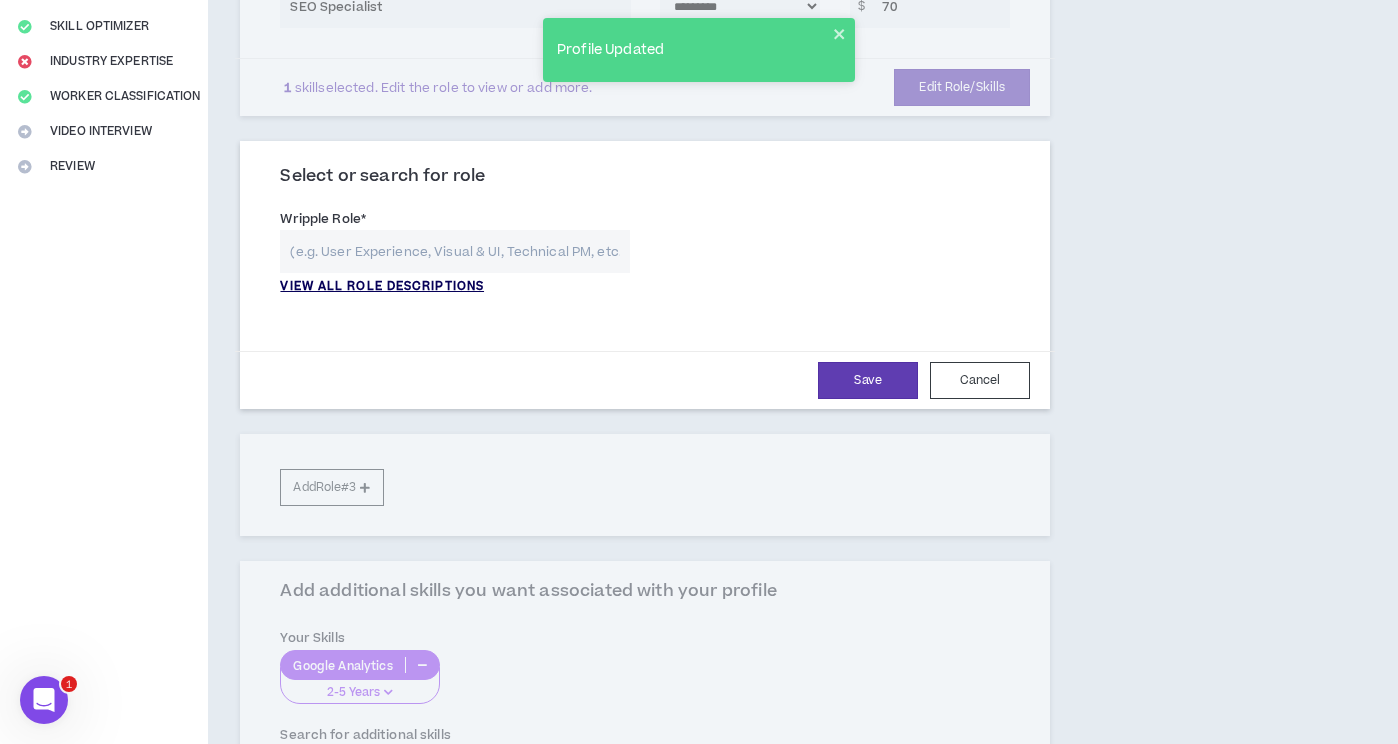 click on "VIEW ALL ROLE DESCRIPTIONS" at bounding box center (382, 287) 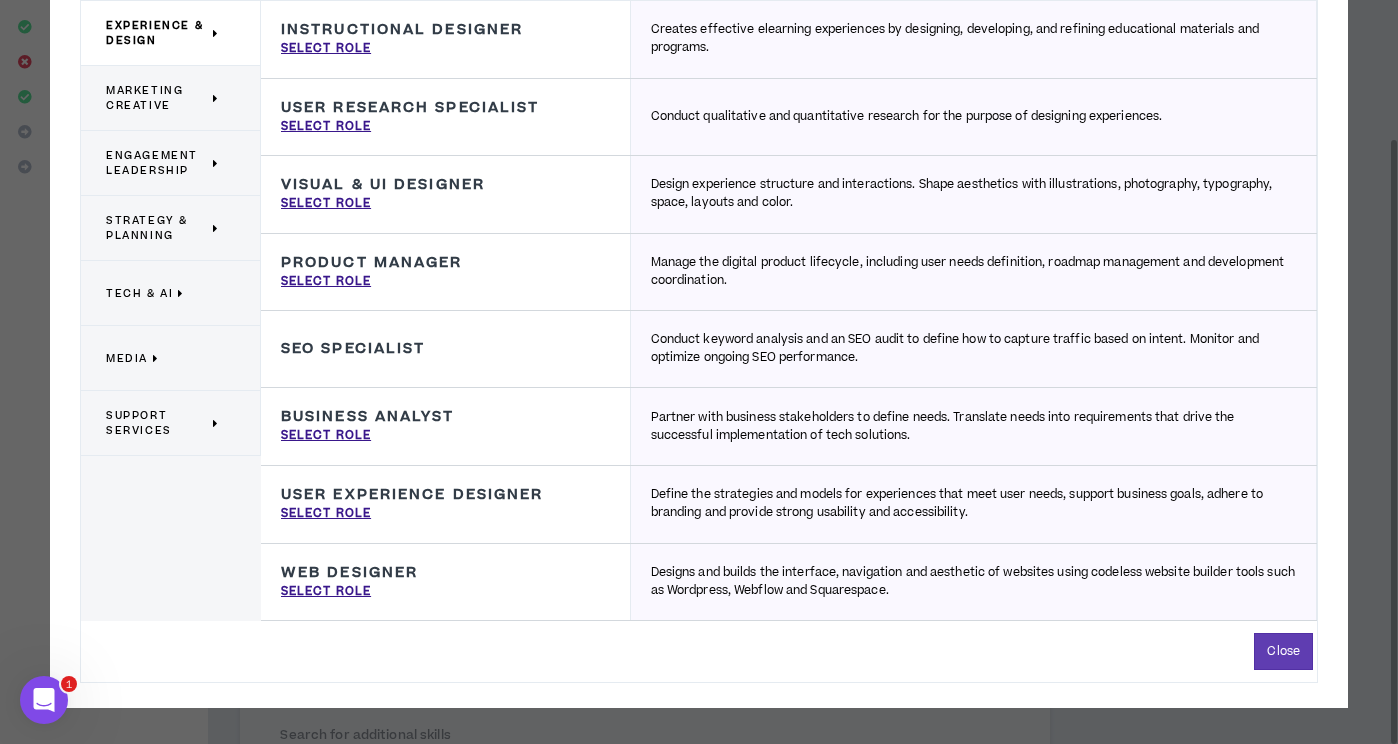 click on "Media" at bounding box center (127, 358) 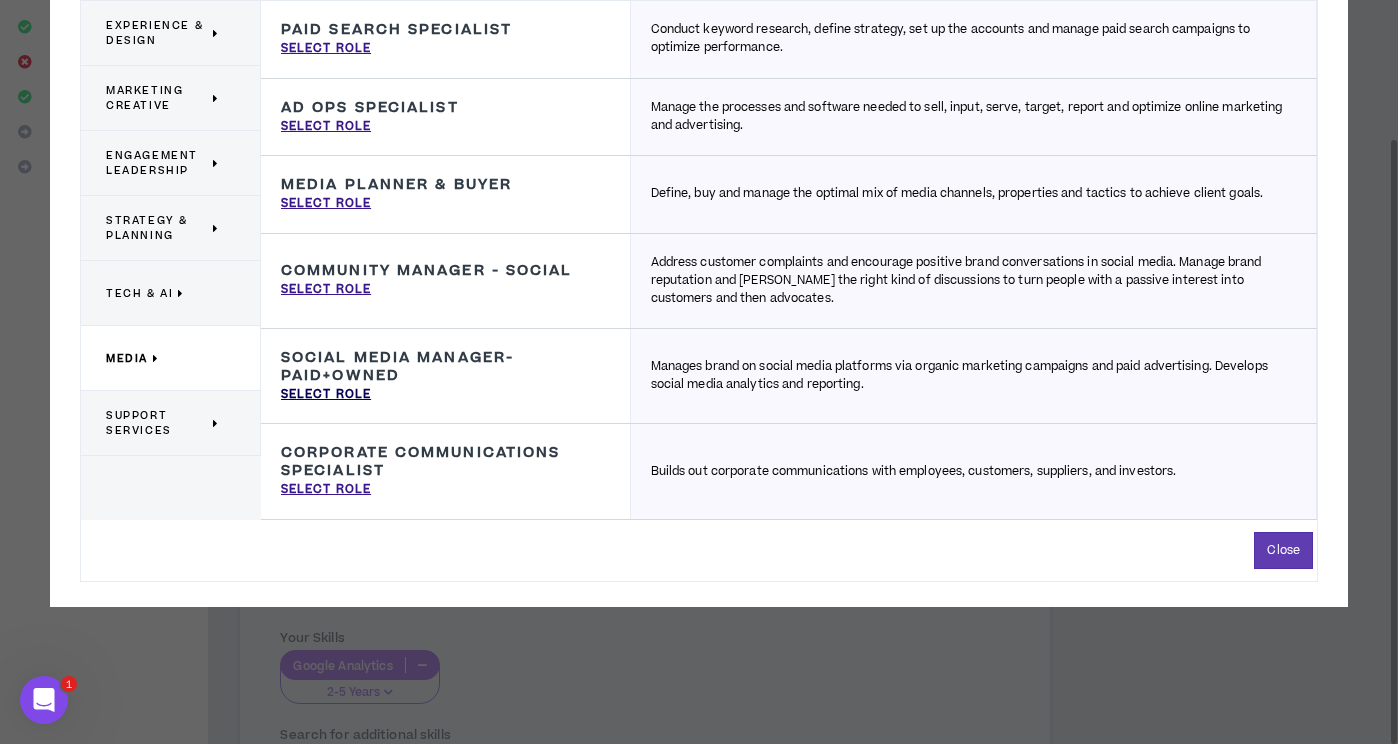 click on "Select Role" at bounding box center [326, 395] 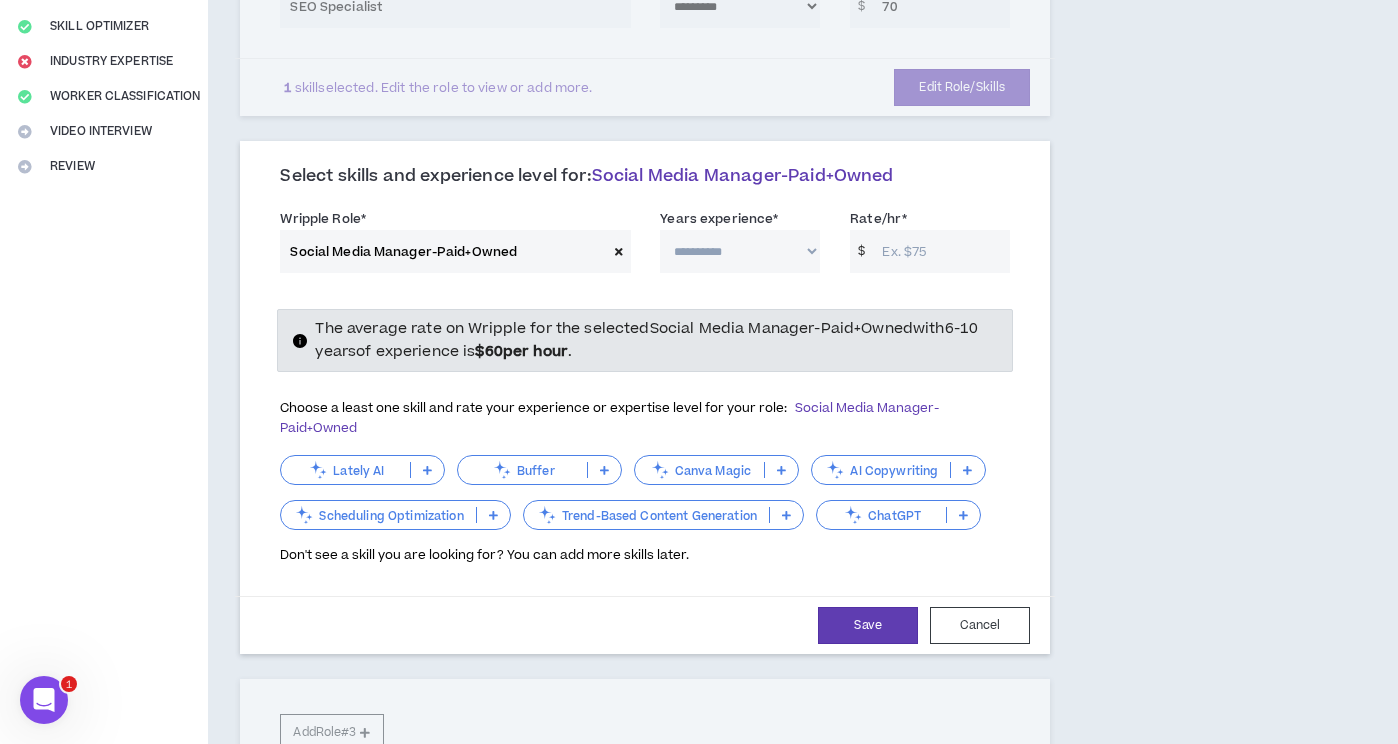 click on "AI Copywriting" at bounding box center (881, 470) 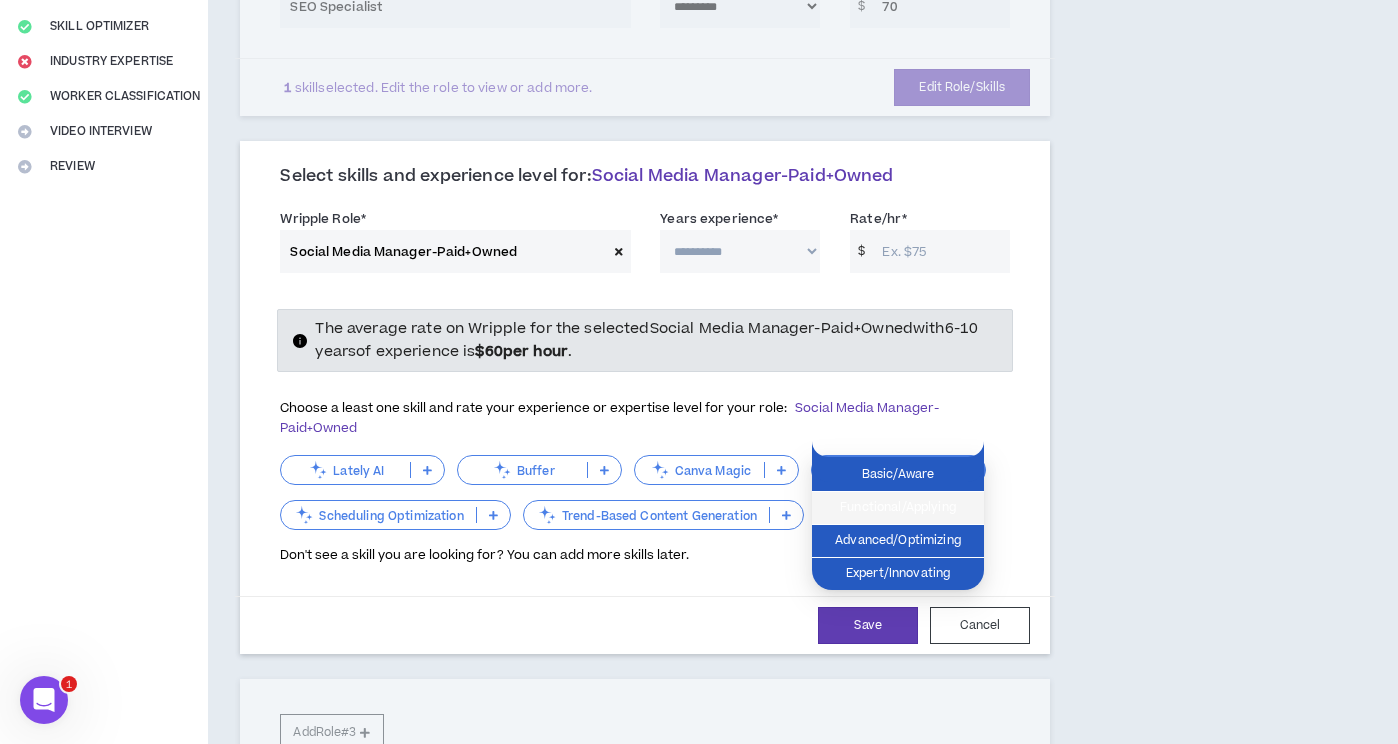 drag, startPoint x: 899, startPoint y: 510, endPoint x: 830, endPoint y: 485, distance: 73.38937 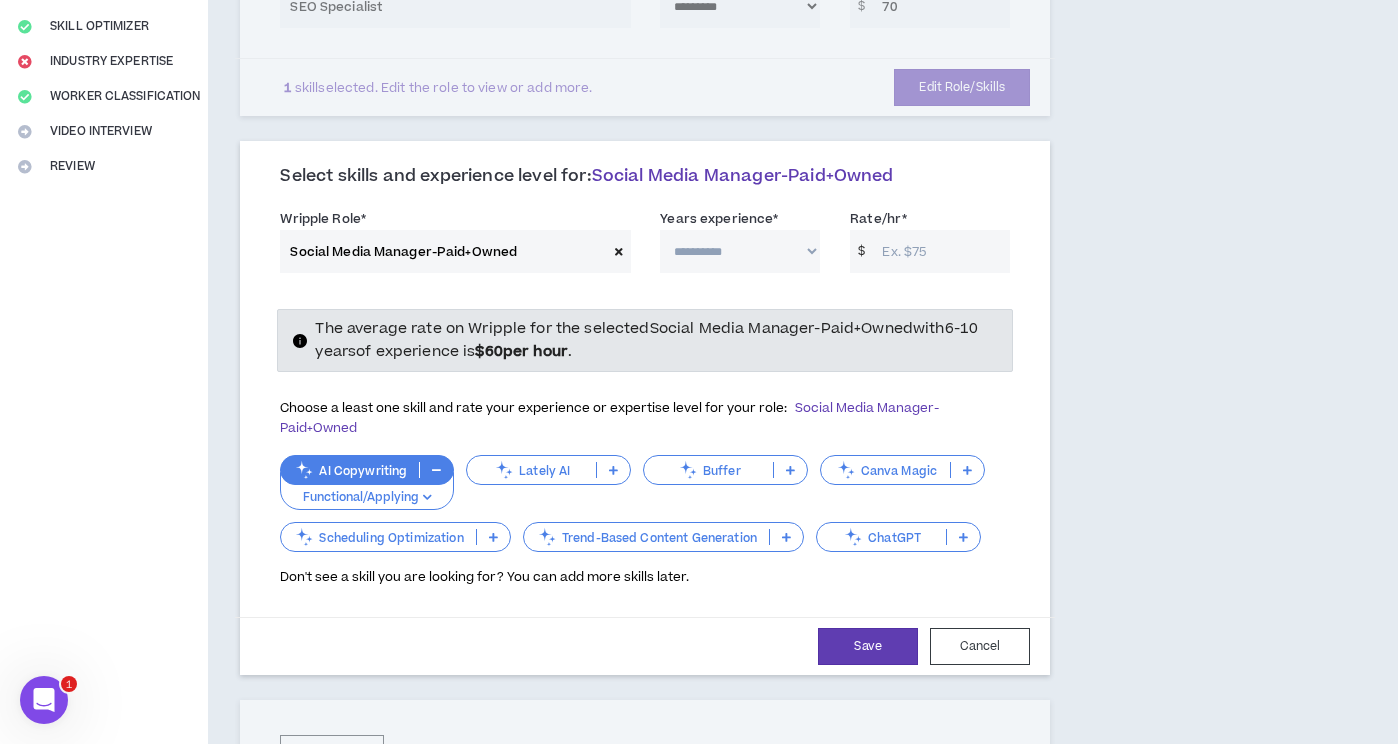 click on "Canva Magic" at bounding box center [885, 470] 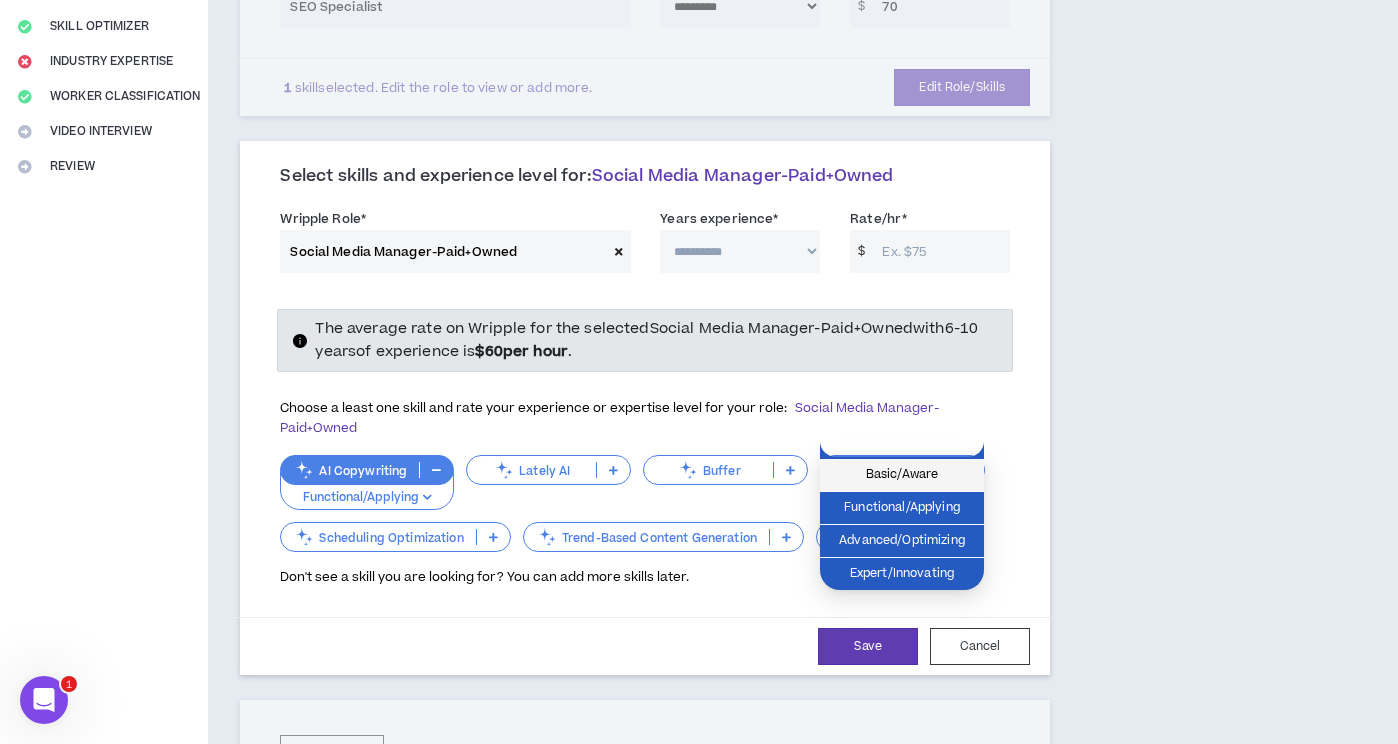 click on "Basic/Aware" at bounding box center (902, 475) 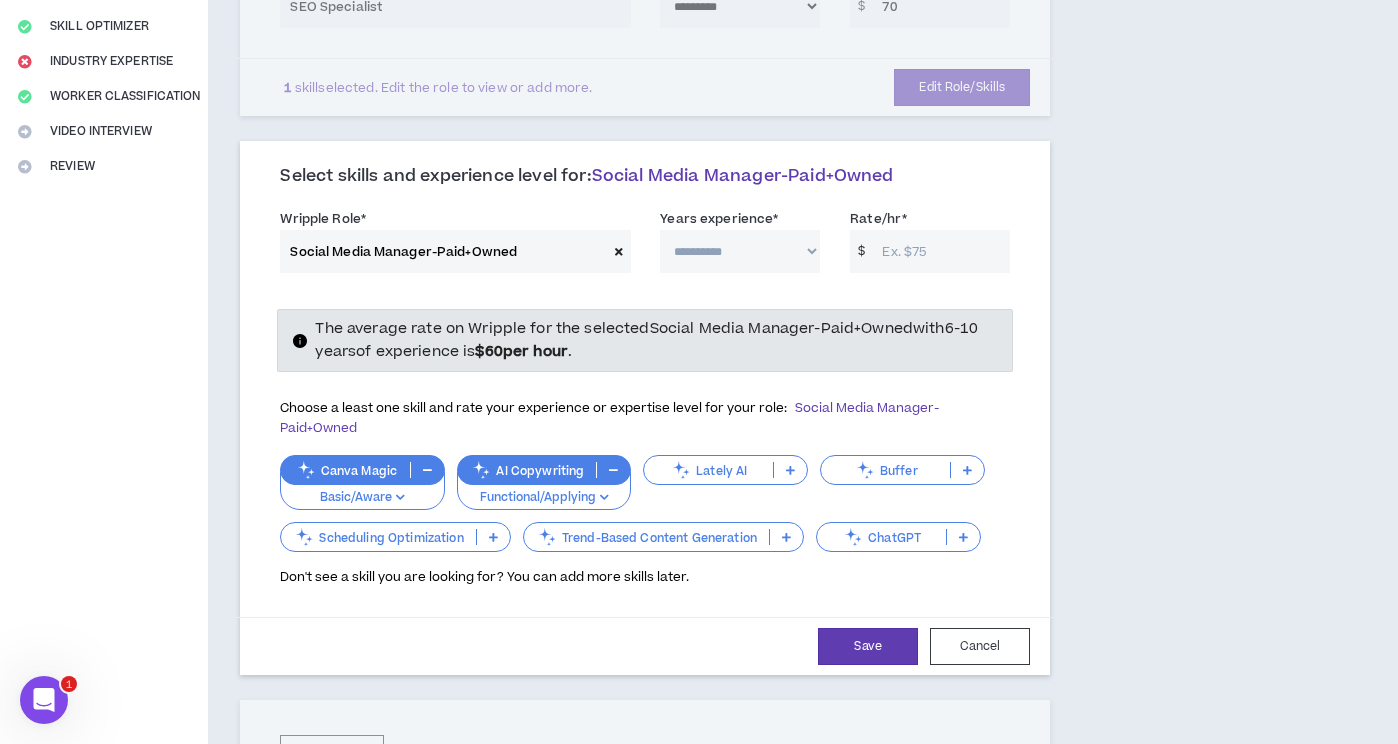 click on "ChatGPT" at bounding box center [881, 537] 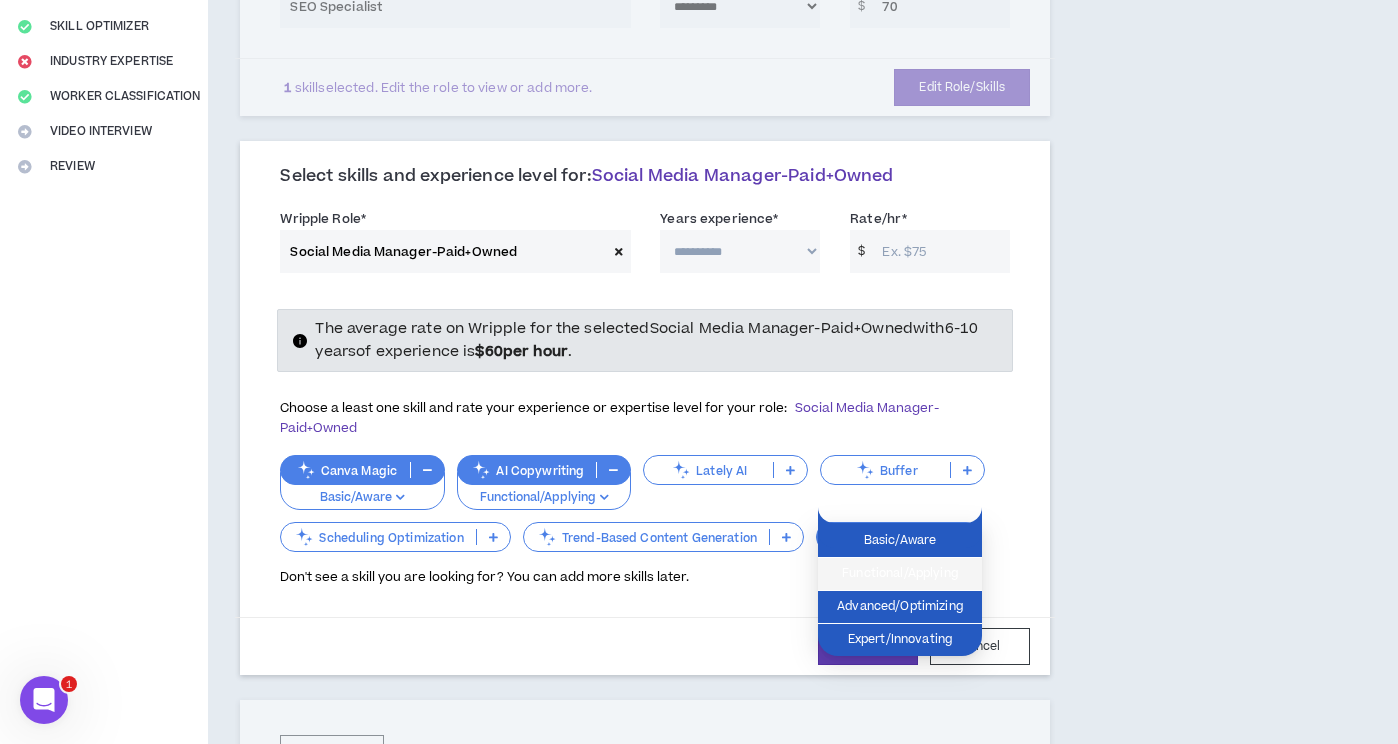 drag, startPoint x: 913, startPoint y: 566, endPoint x: 848, endPoint y: 544, distance: 68.622154 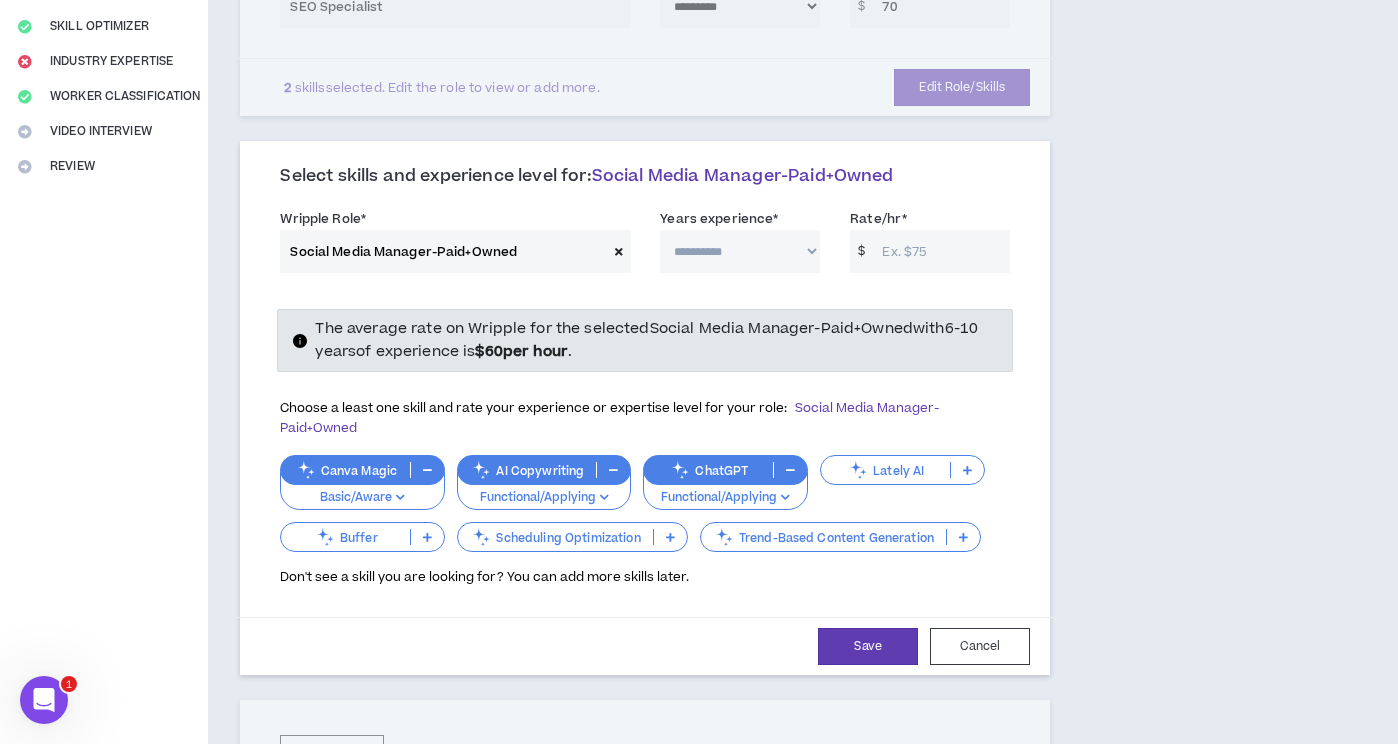 click on "Scheduling Optimization" at bounding box center [555, 537] 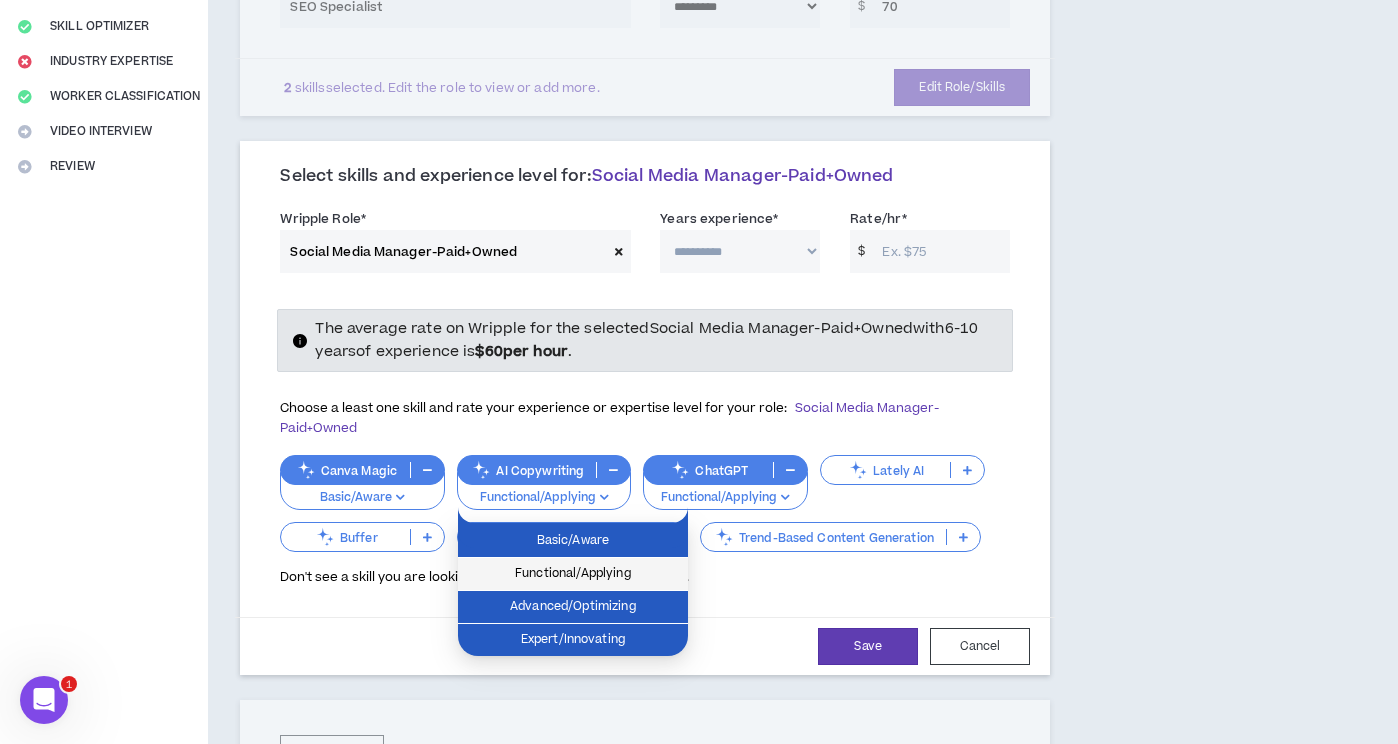 click on "Functional/Applying" at bounding box center (573, 574) 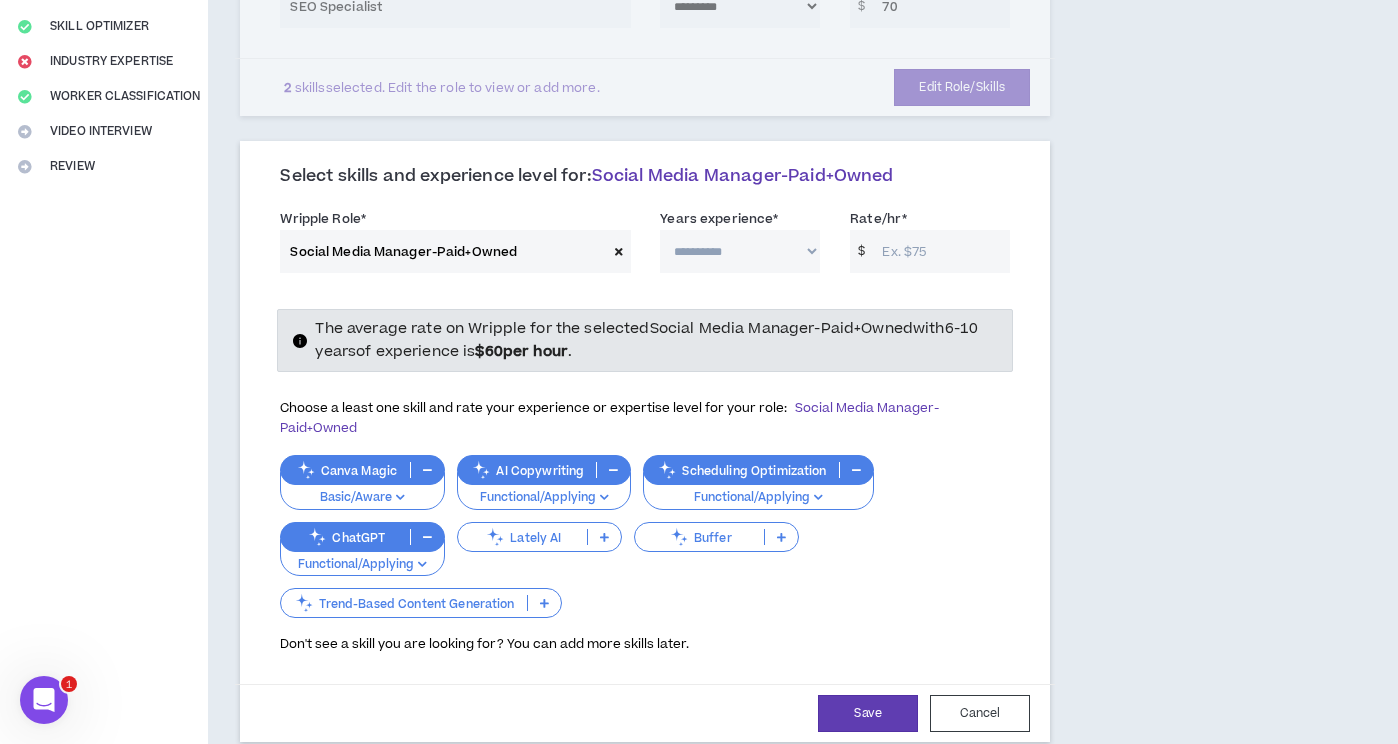 click on "Trend-Based Content Generation" at bounding box center [403, 603] 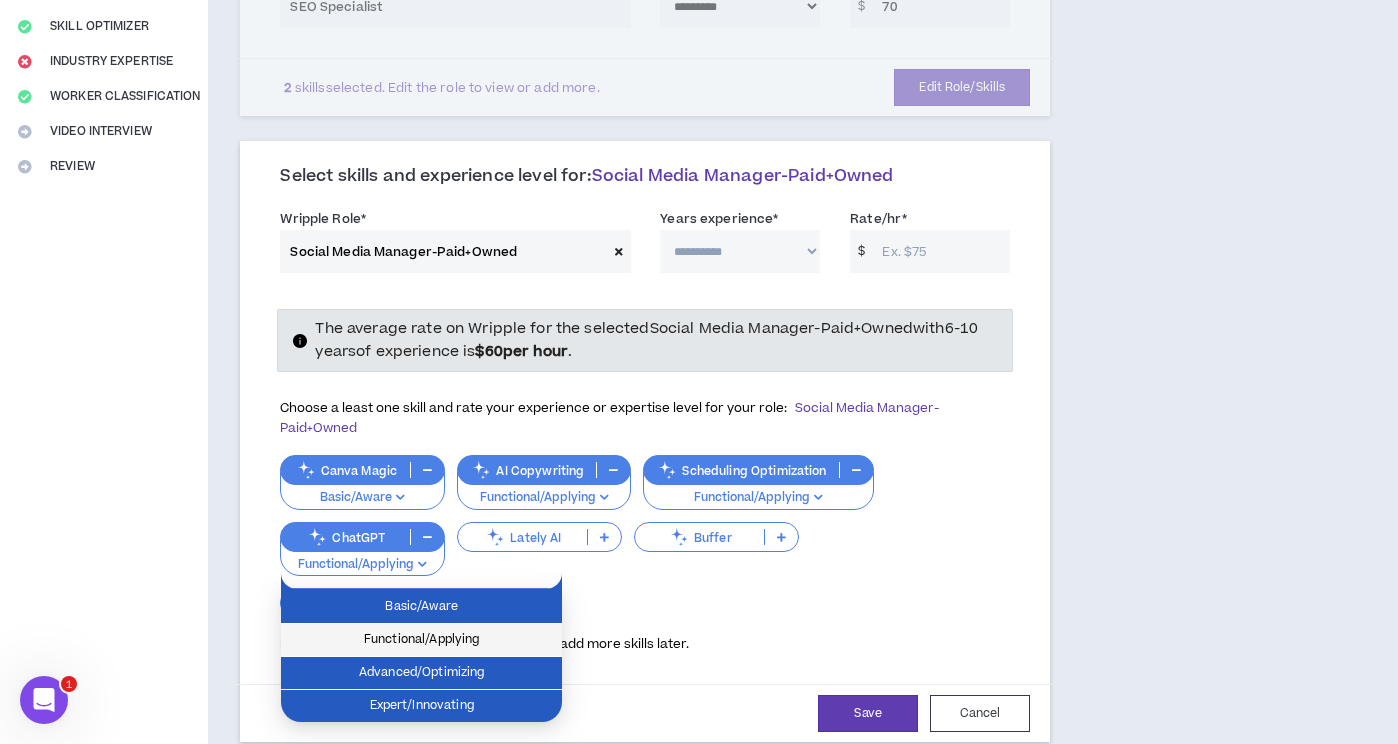 click on "Functional/Applying" at bounding box center (421, 640) 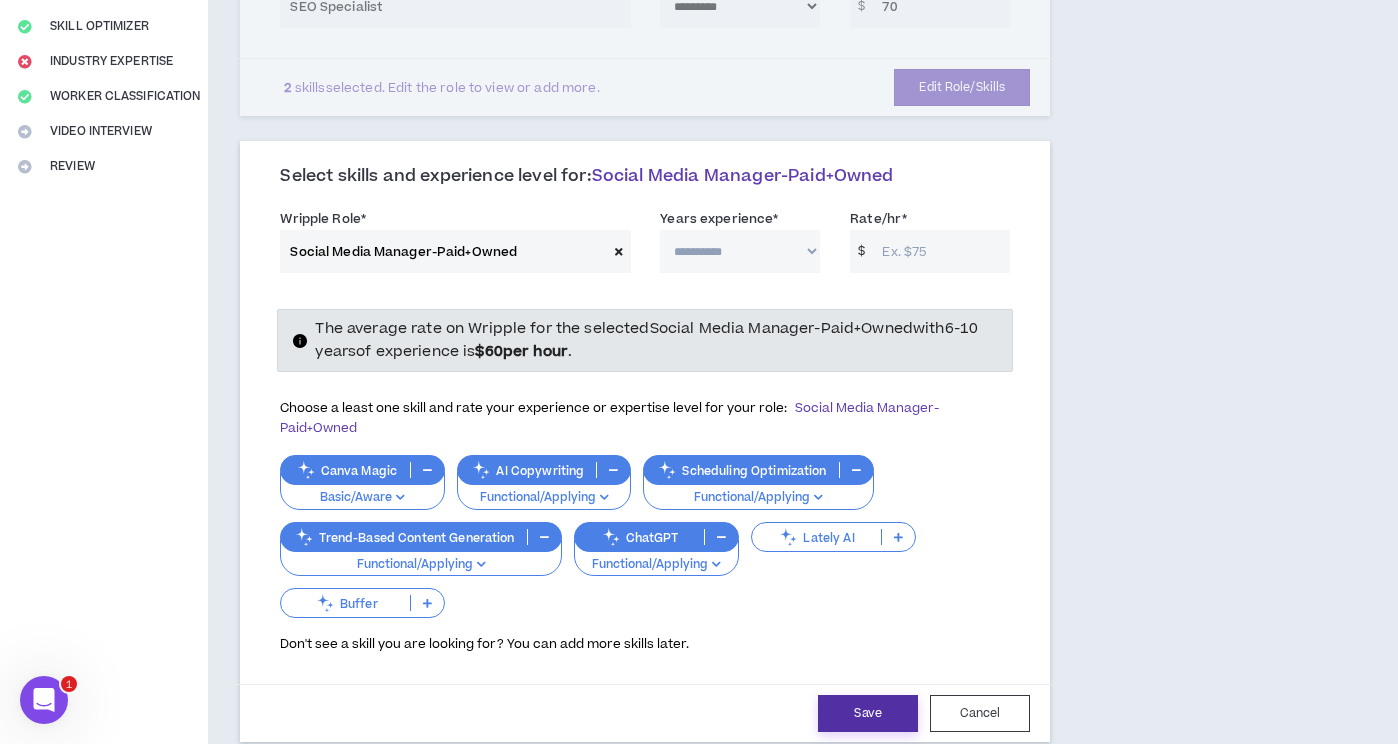click on "Save" at bounding box center [868, 713] 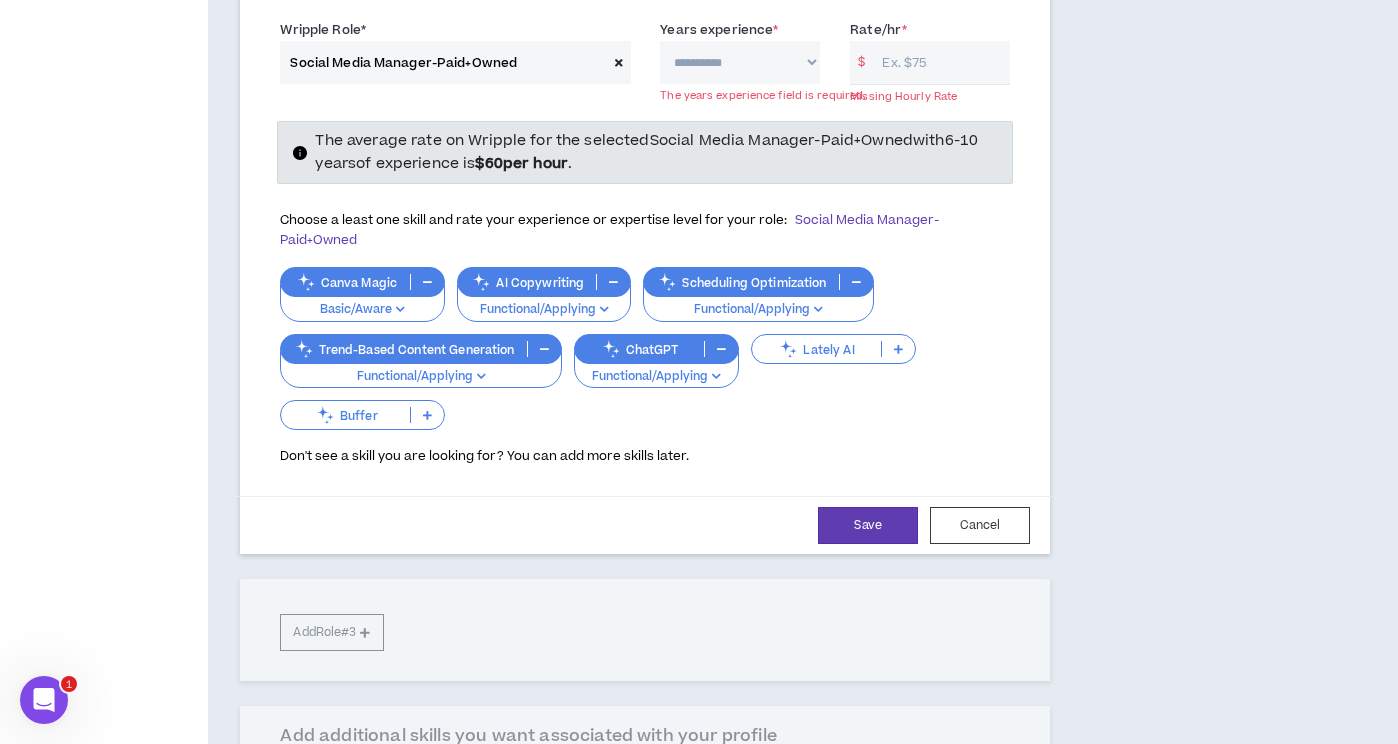 scroll, scrollTop: 576, scrollLeft: 0, axis: vertical 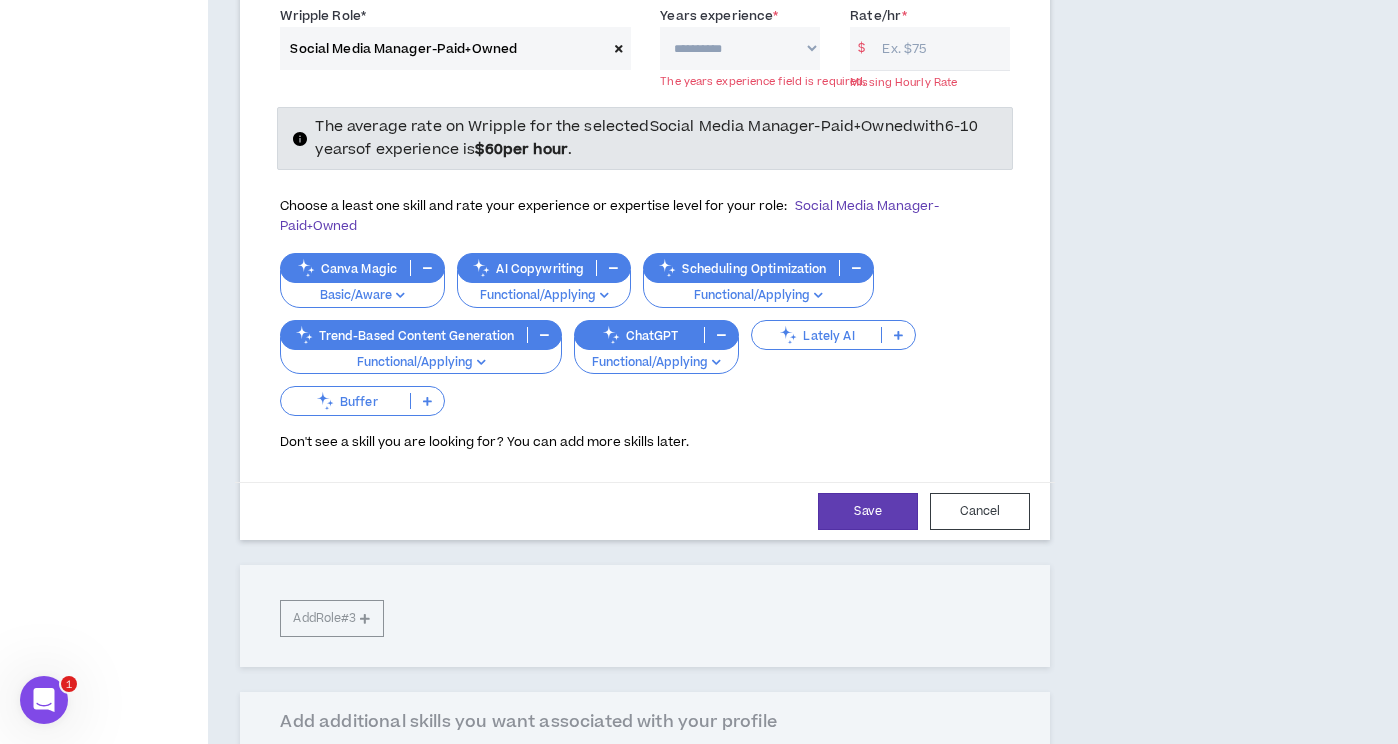 select on "**" 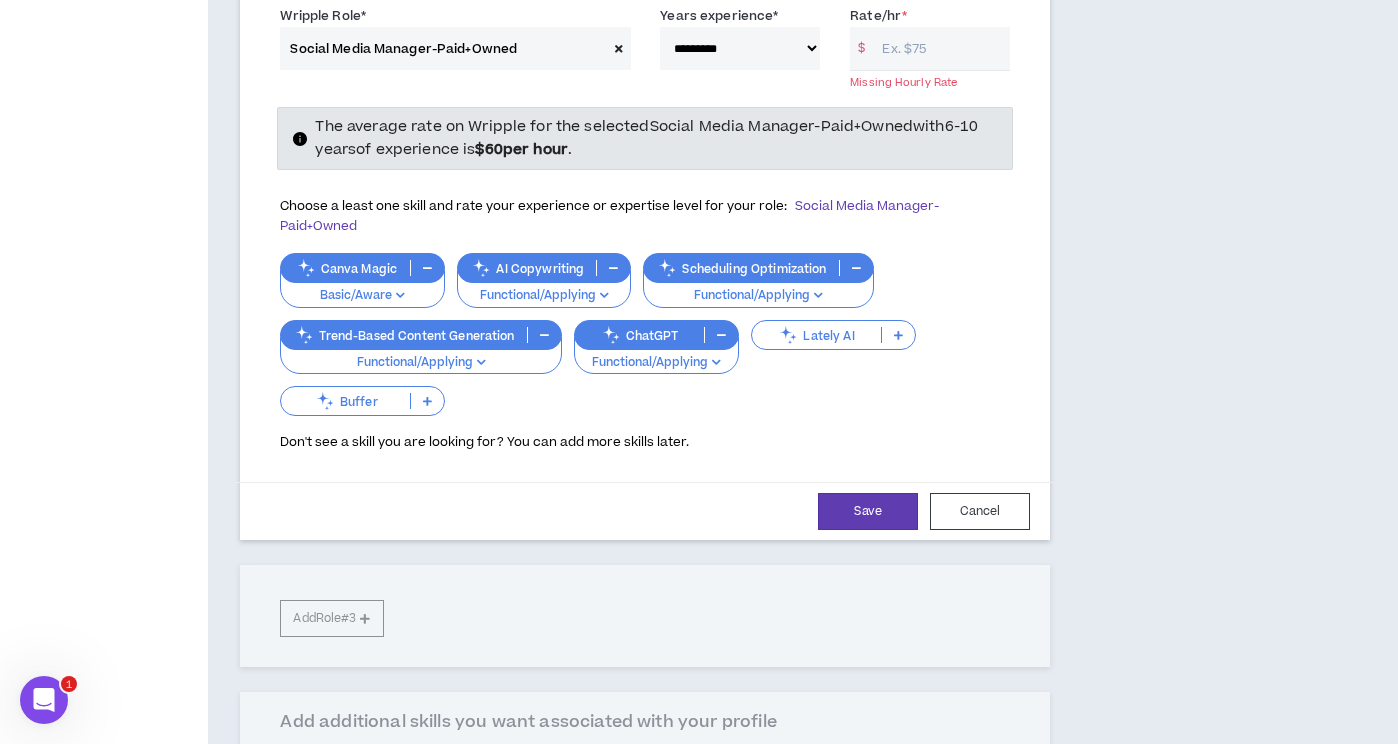drag, startPoint x: 930, startPoint y: 46, endPoint x: 907, endPoint y: 47, distance: 23.021729 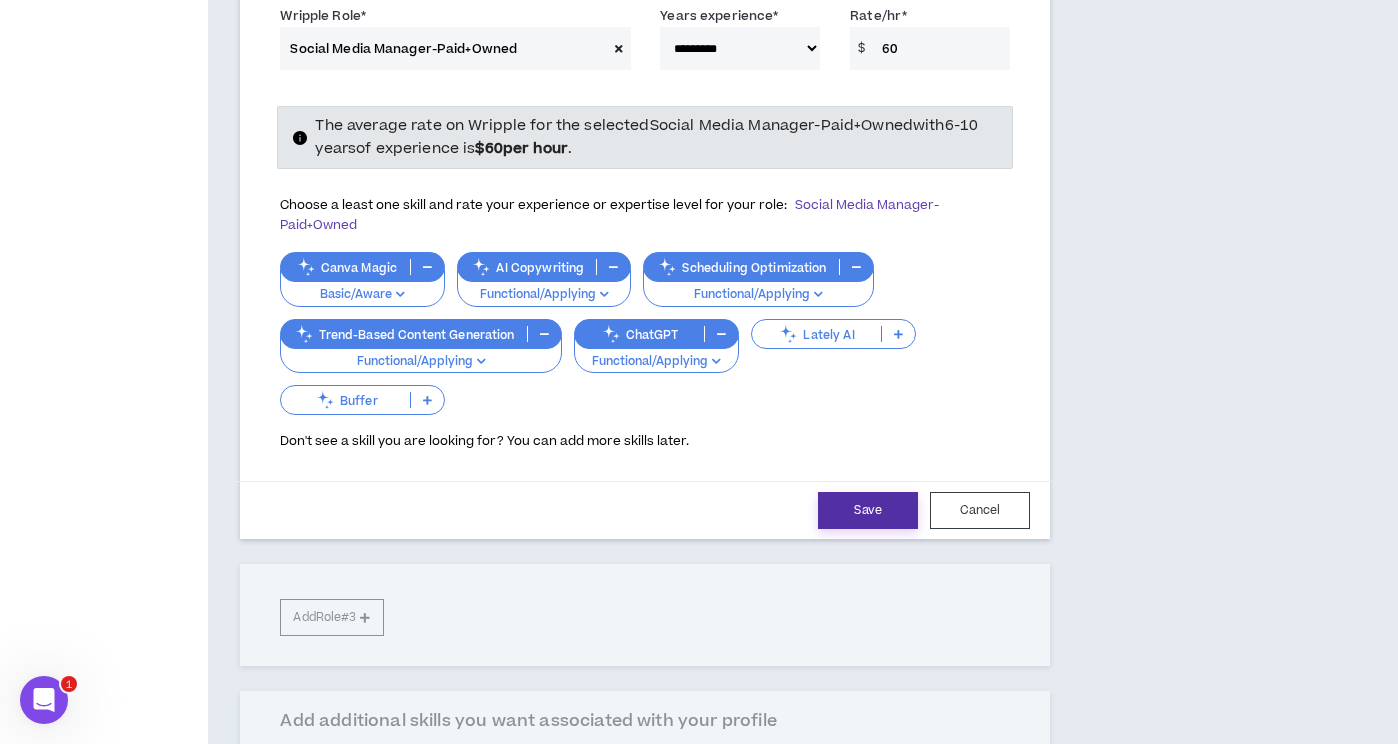 type on "60" 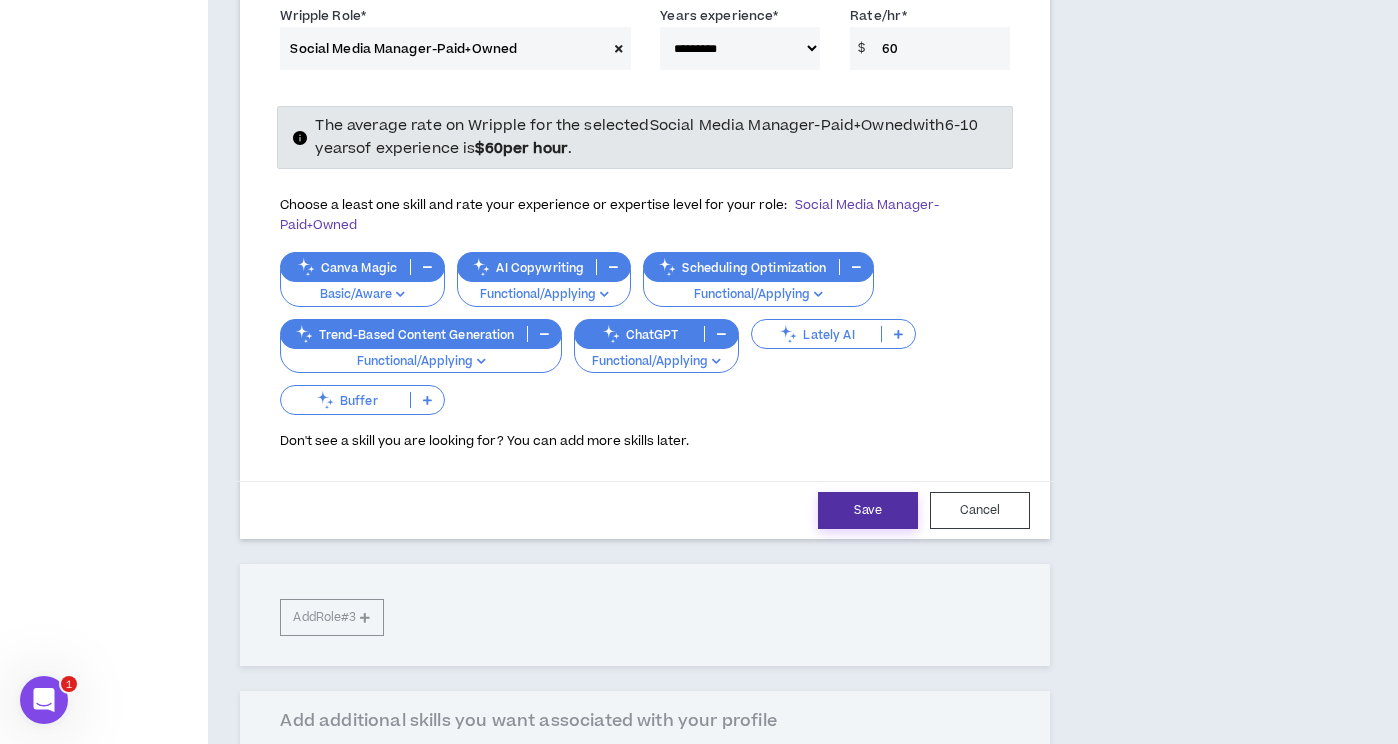 click on "Save" at bounding box center [868, 510] 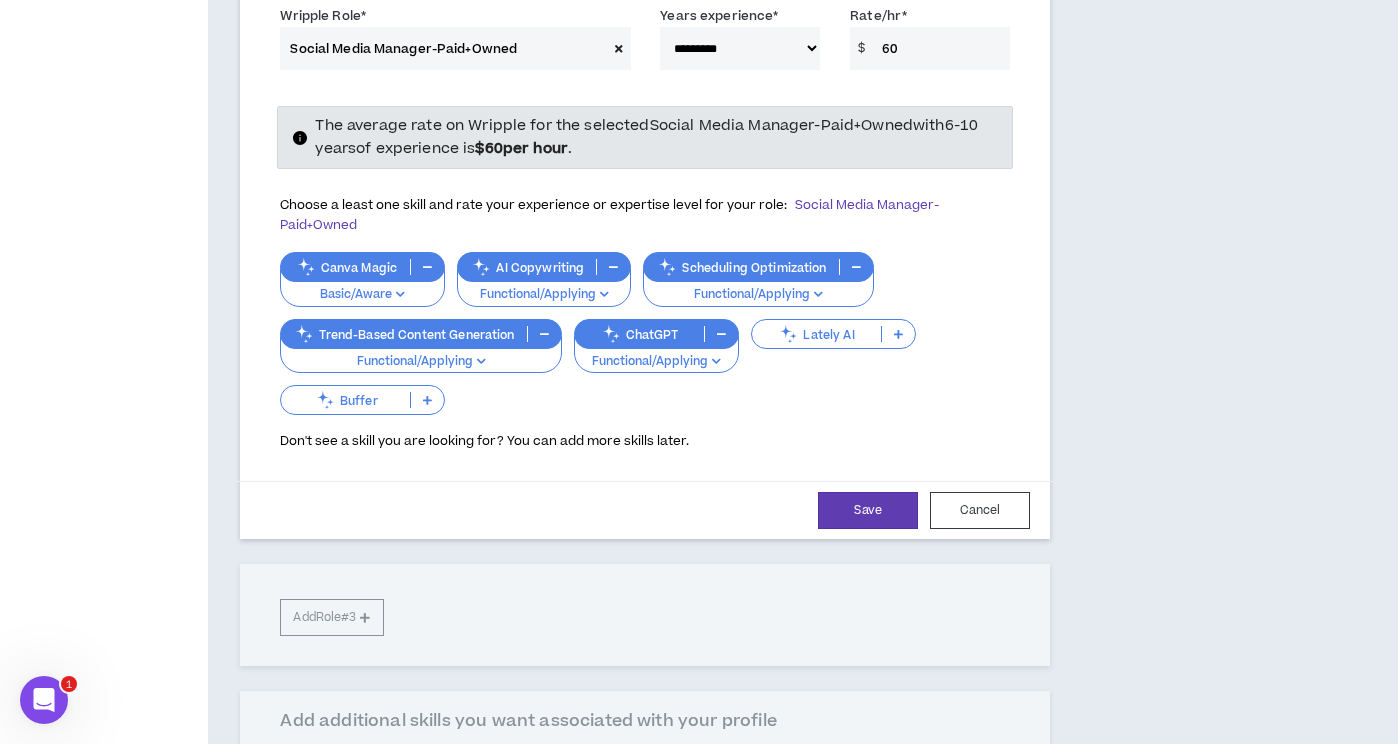 select on "**" 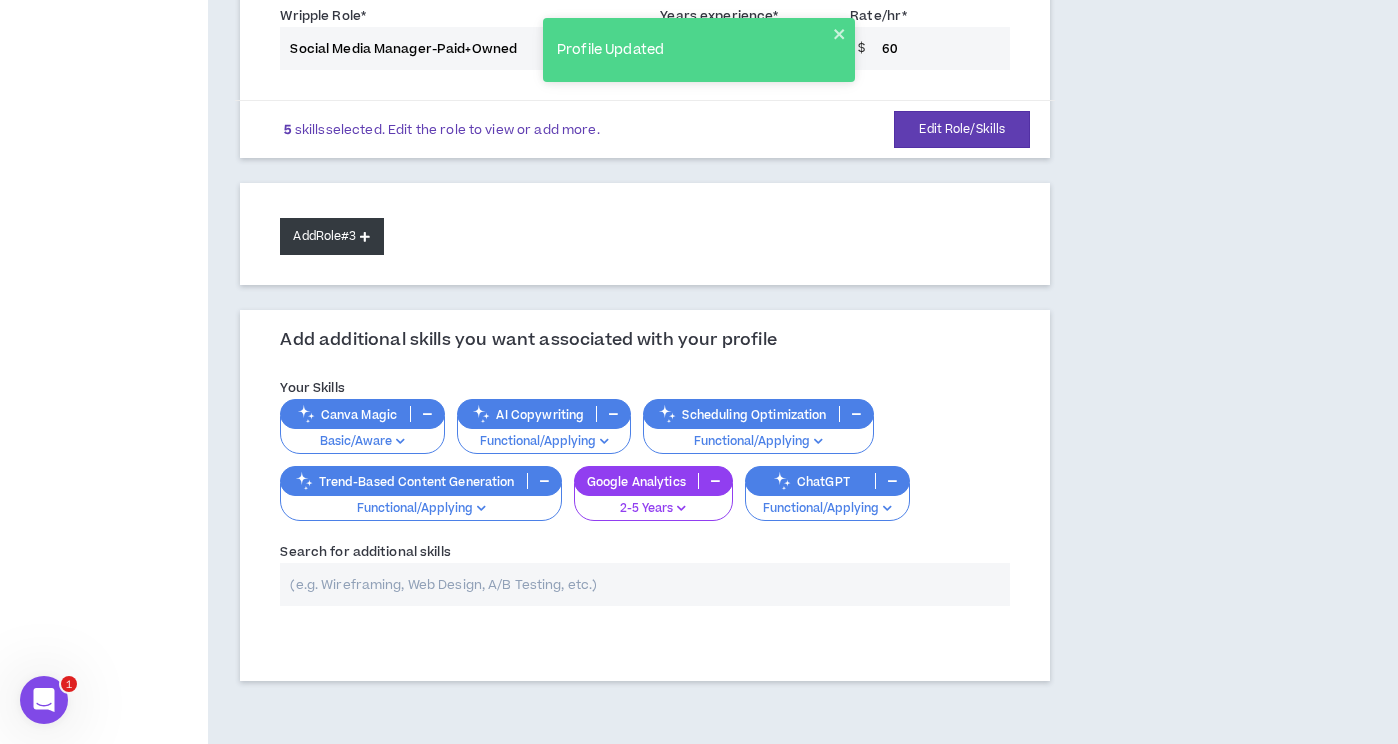 click at bounding box center (365, 236) 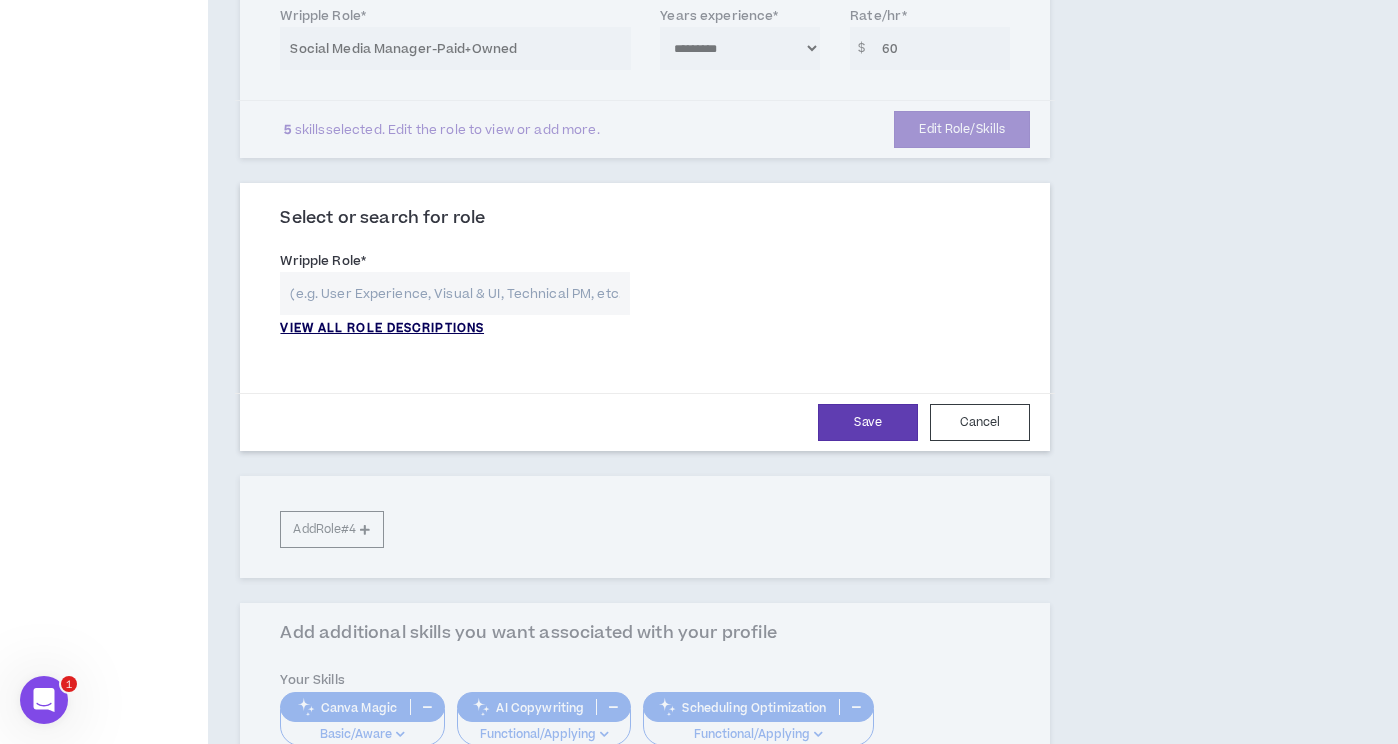 click on "VIEW ALL ROLE DESCRIPTIONS" at bounding box center (382, 329) 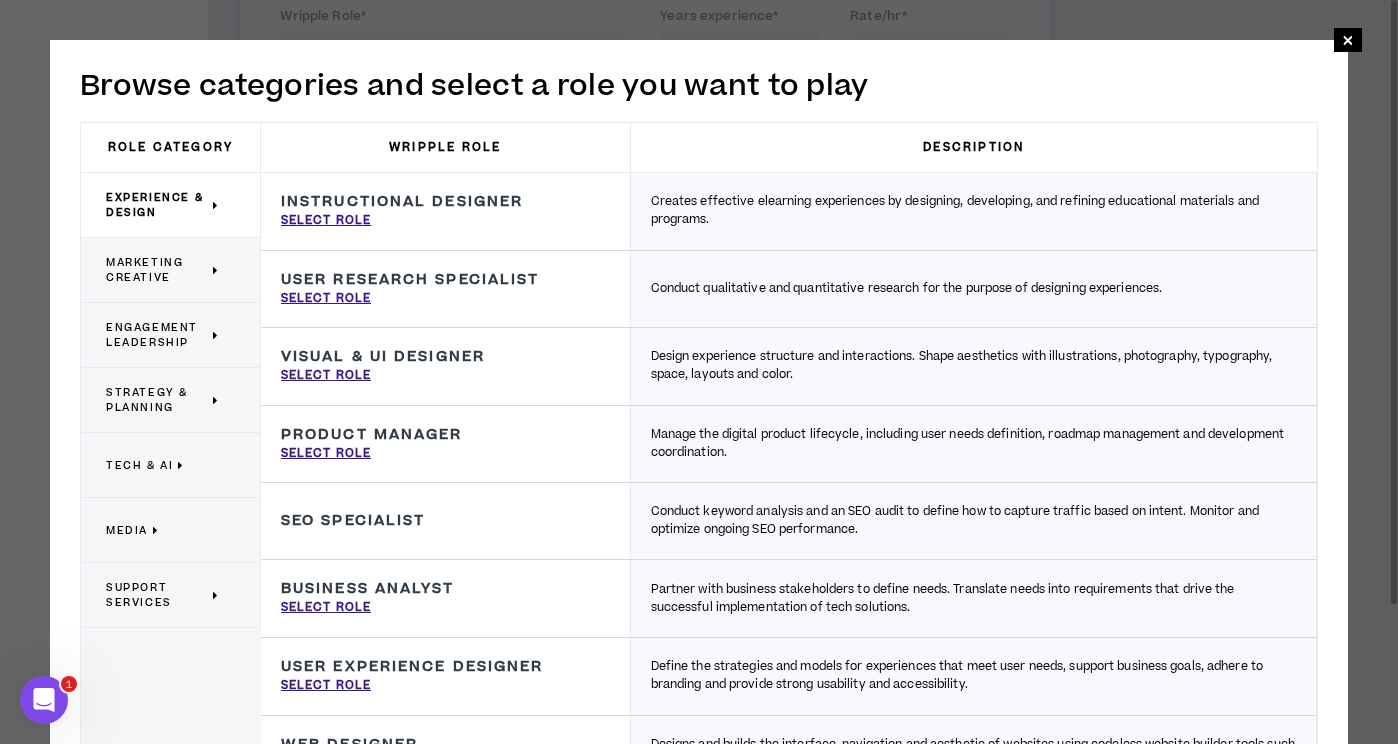 click on "Media" at bounding box center [127, 530] 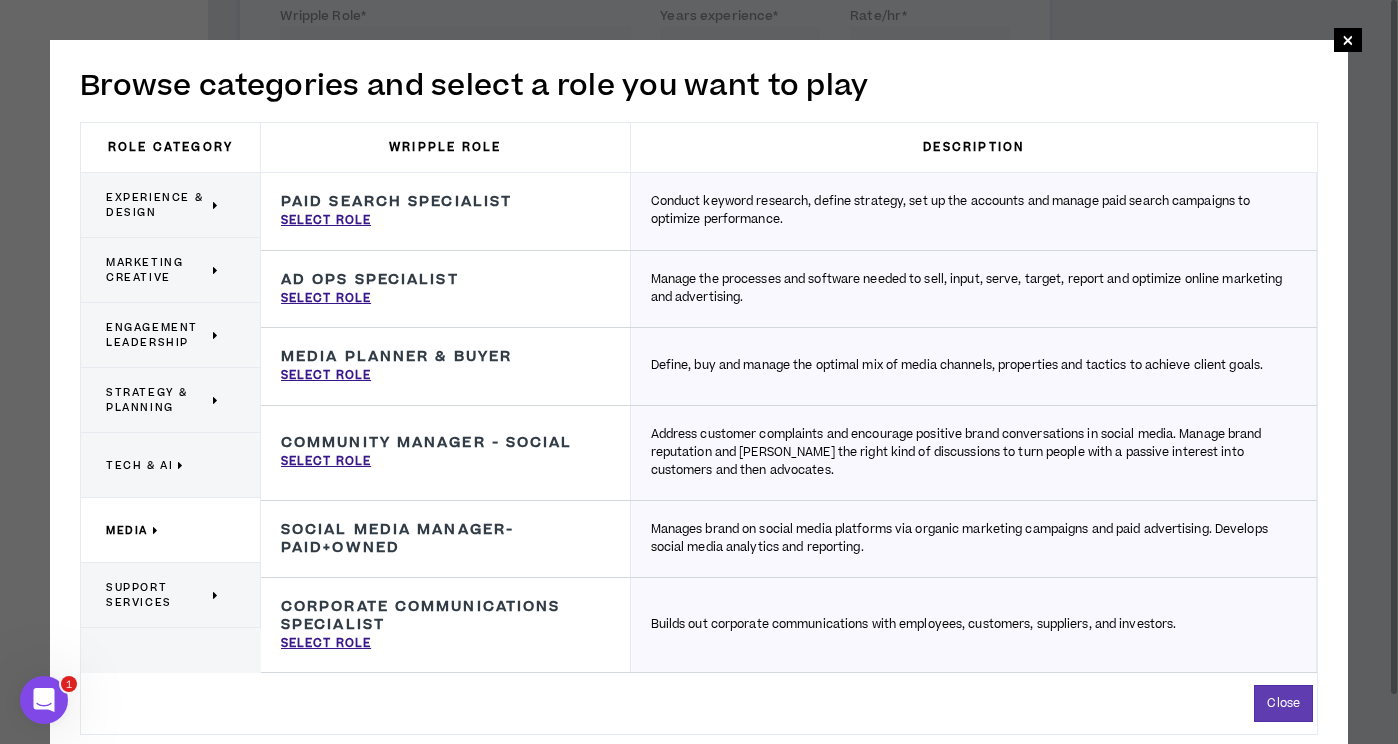 click on "Marketing Creative" at bounding box center [157, 270] 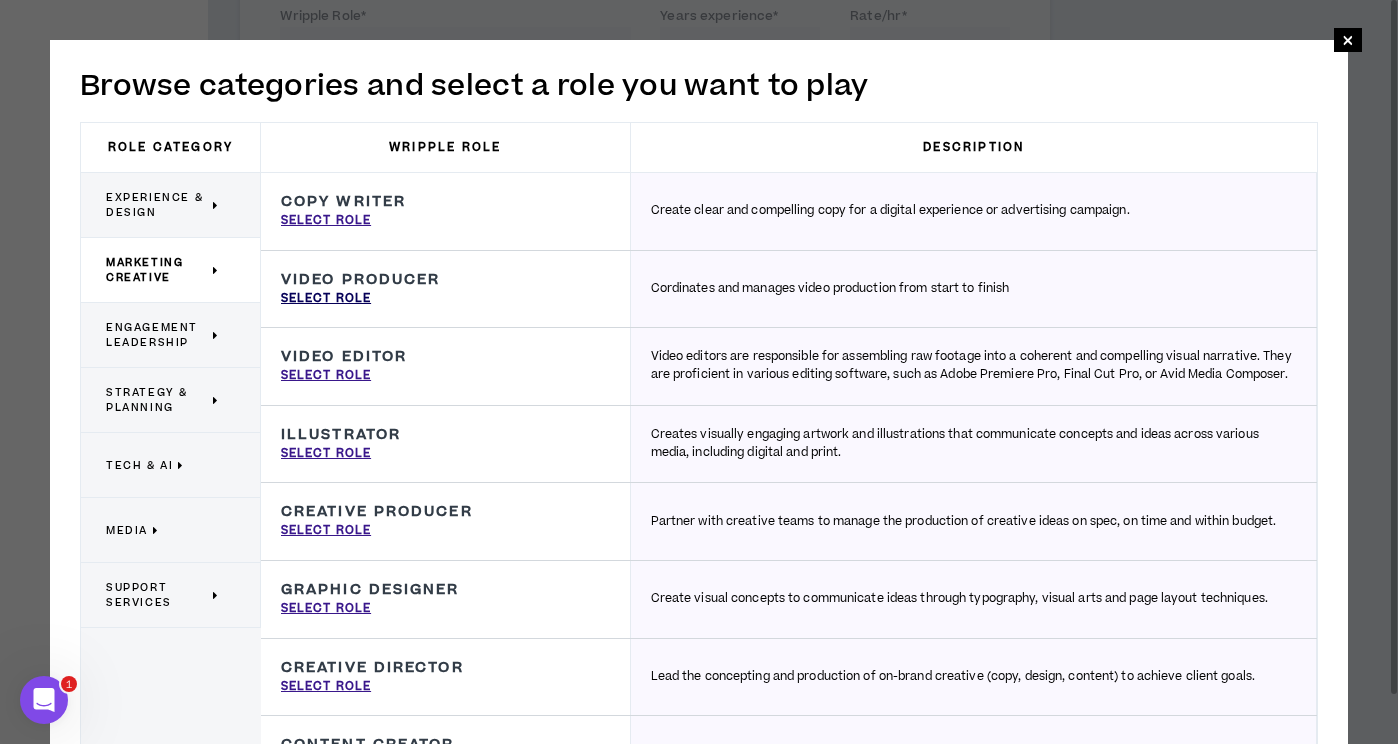 click on "Select Role" at bounding box center [326, 299] 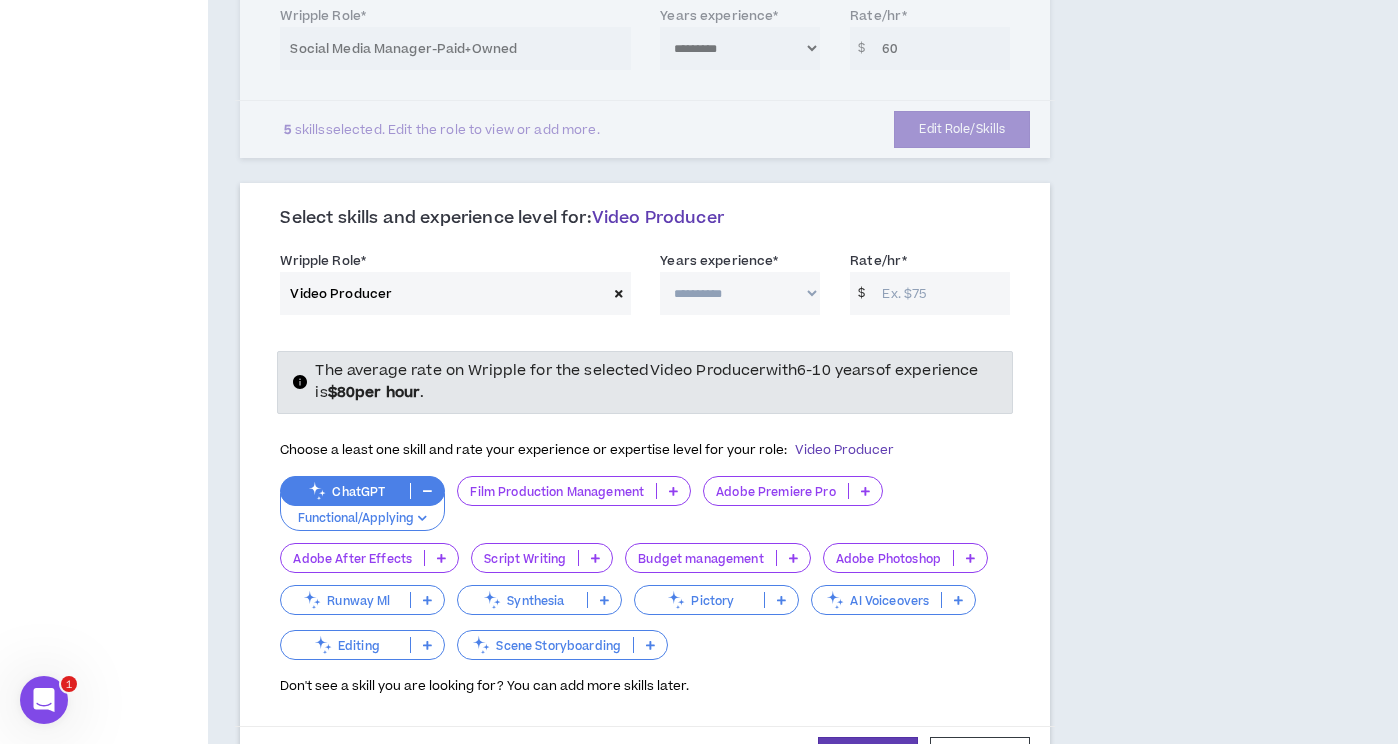 click on "Editing" at bounding box center (345, 645) 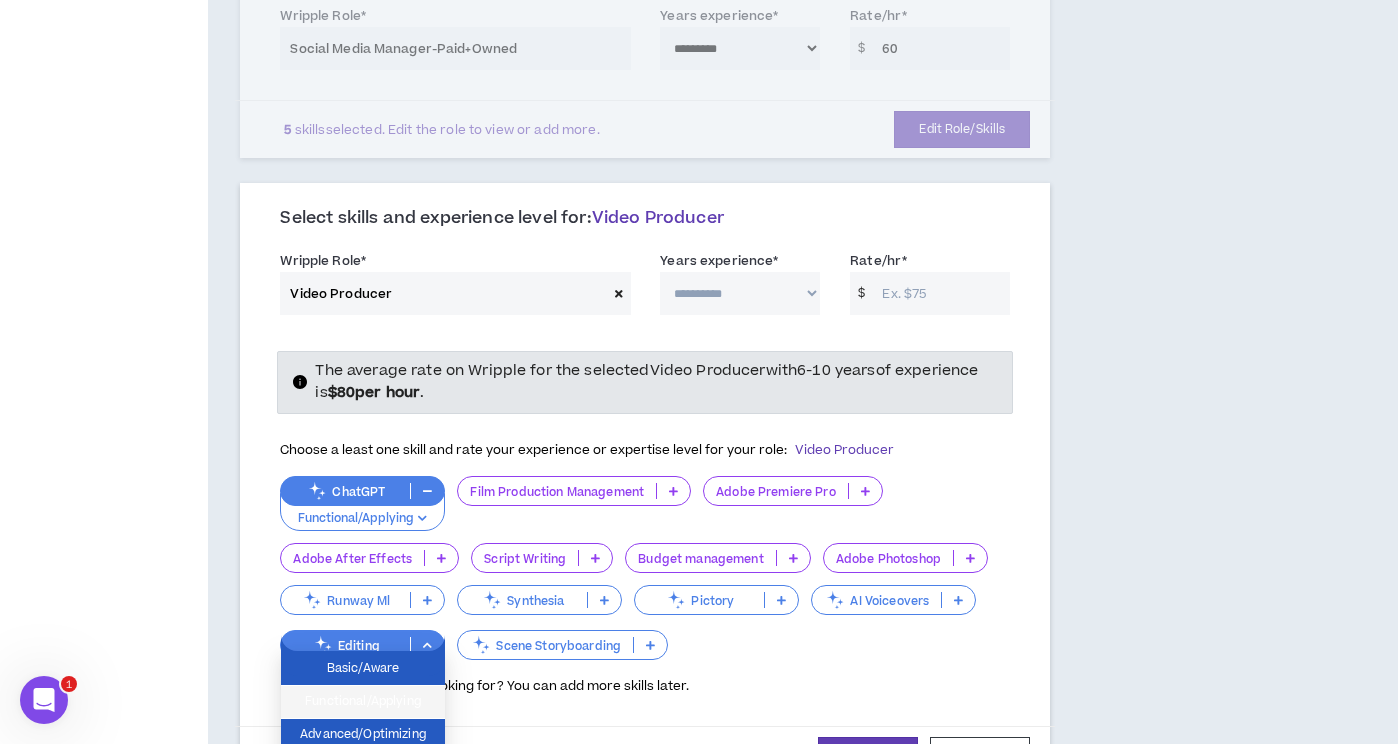 drag, startPoint x: 380, startPoint y: 694, endPoint x: 387, endPoint y: 678, distance: 17.464249 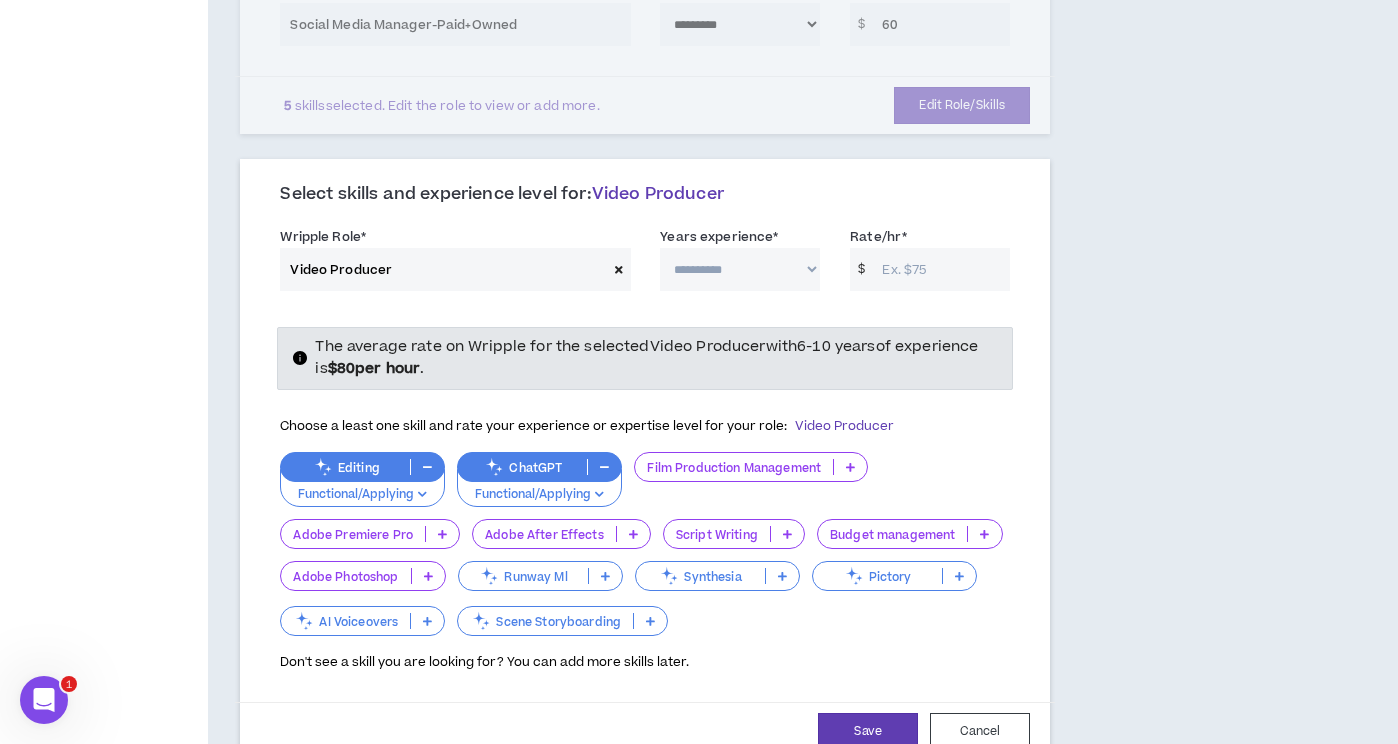 scroll, scrollTop: 621, scrollLeft: 0, axis: vertical 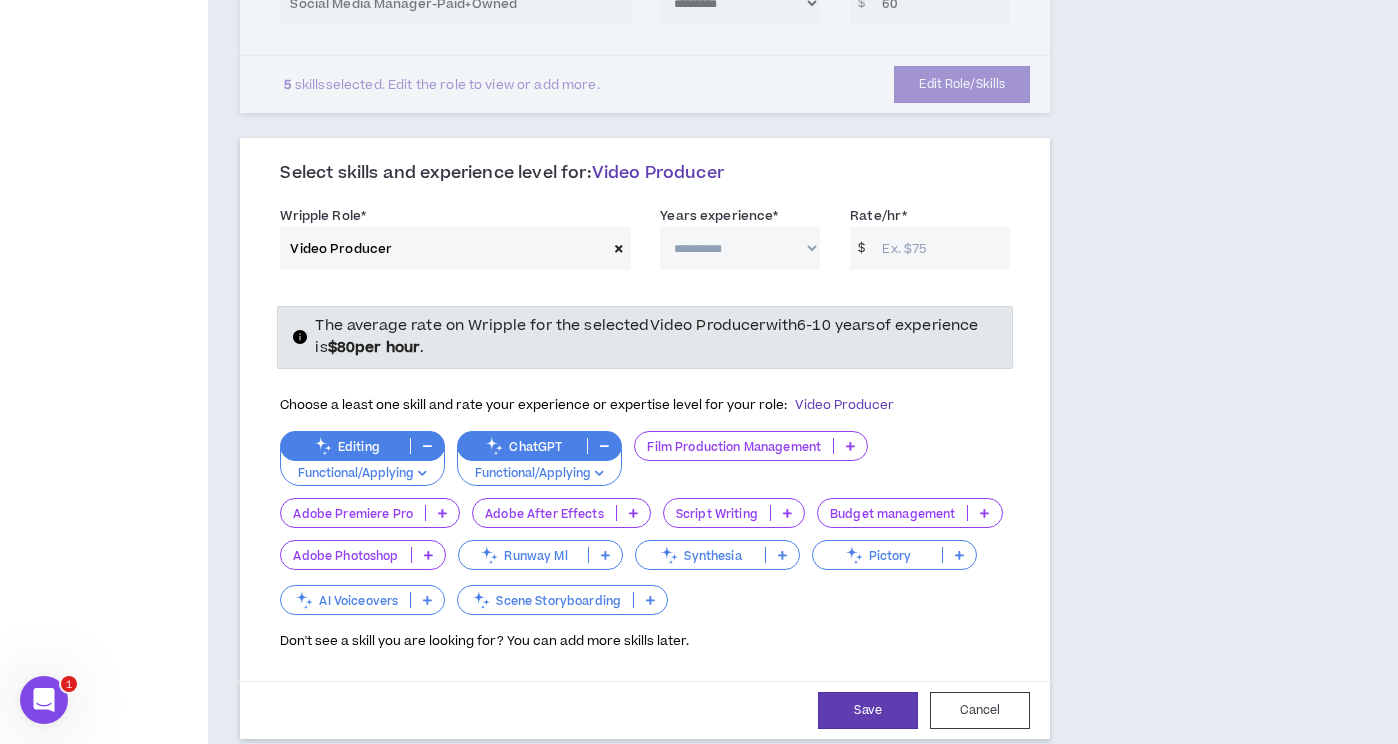 select on "**" 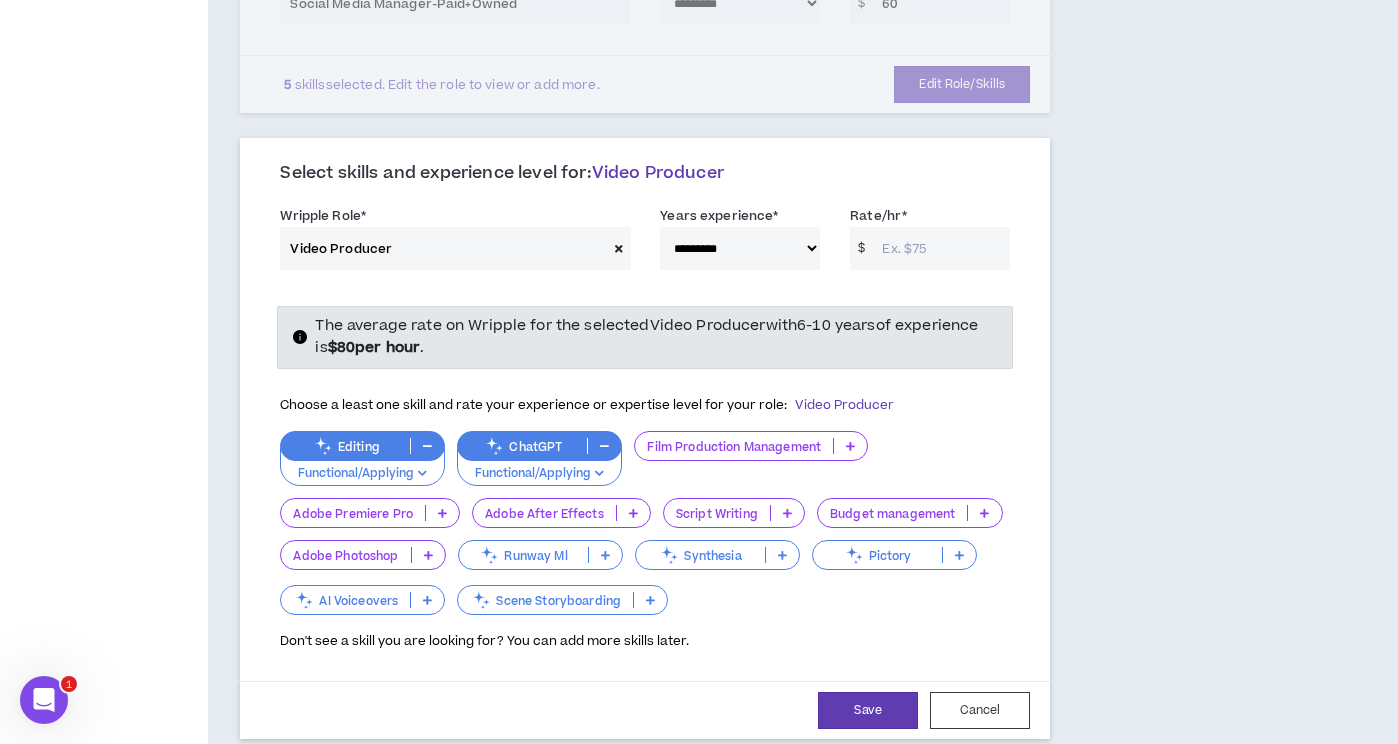 click on "Rate/hr  *" at bounding box center (941, 248) 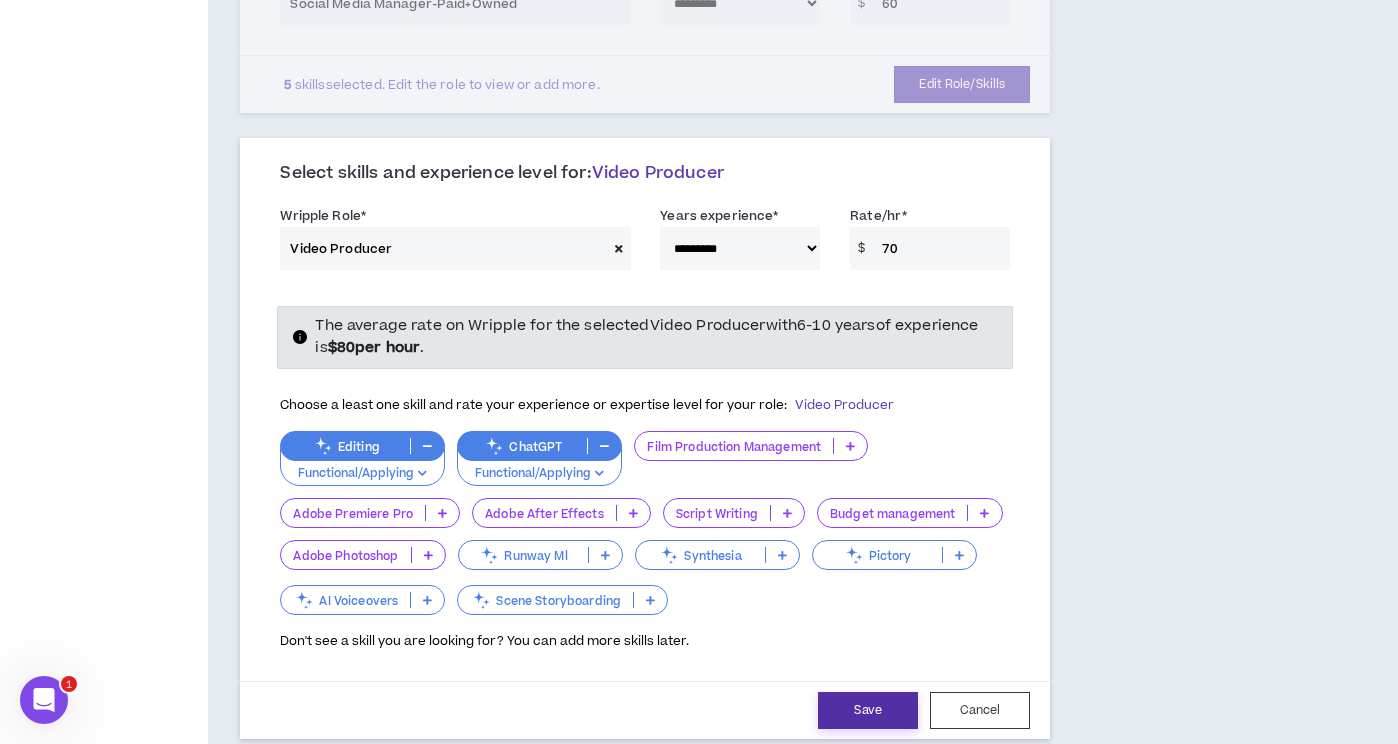 type on "70" 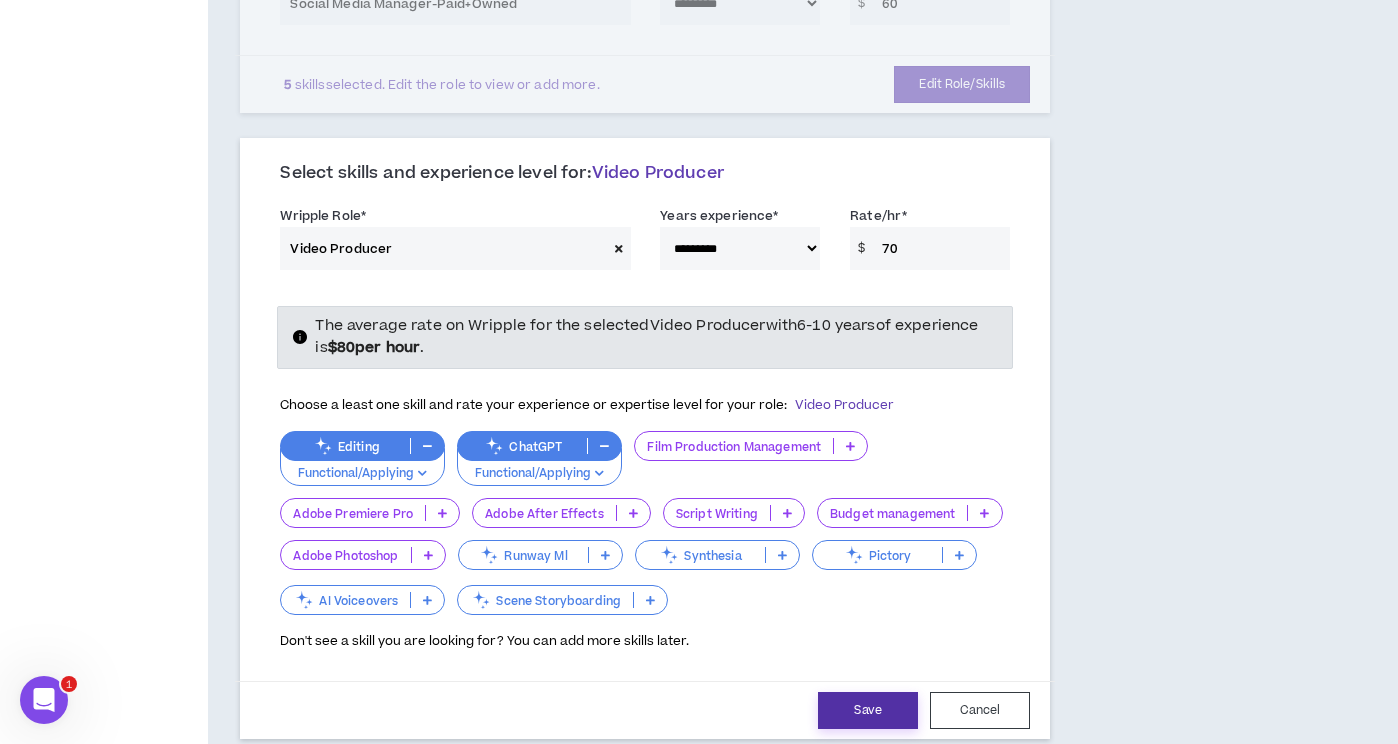 click on "Save" at bounding box center [868, 710] 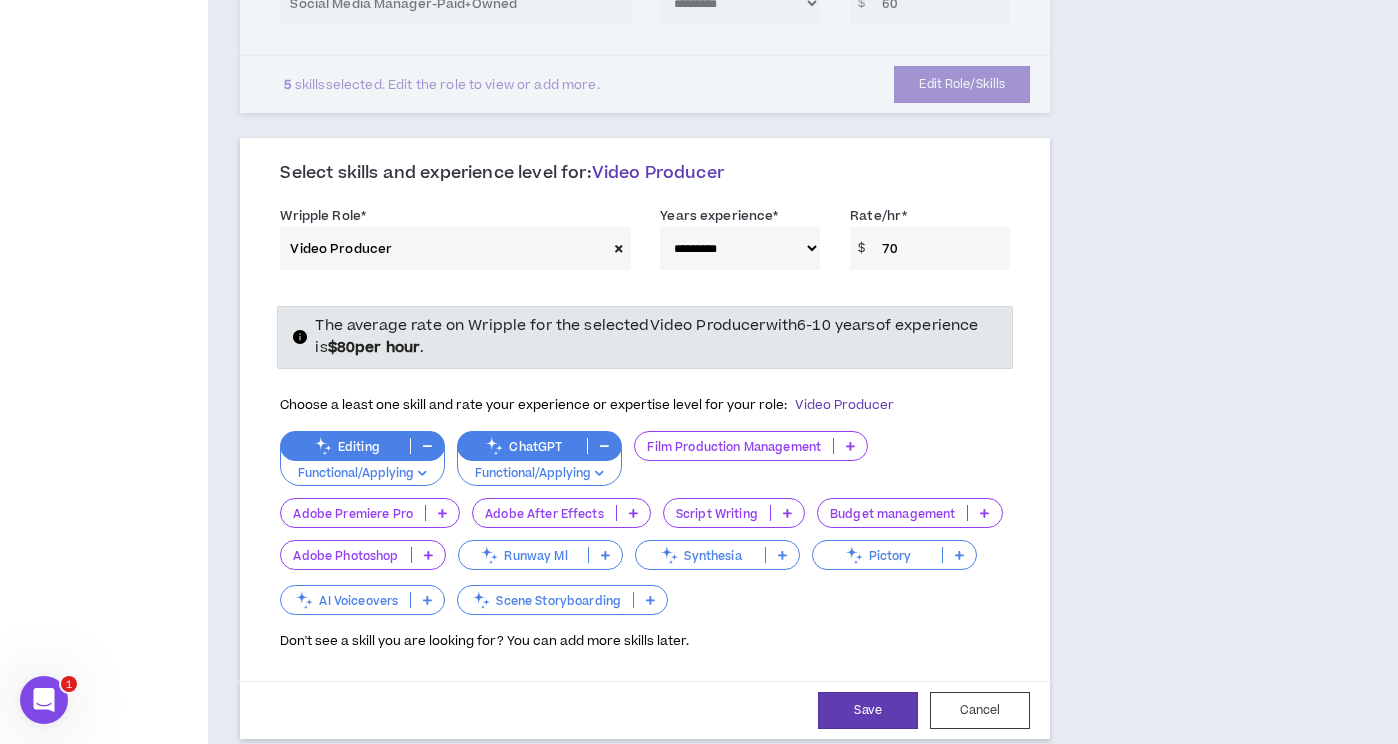 select on "**" 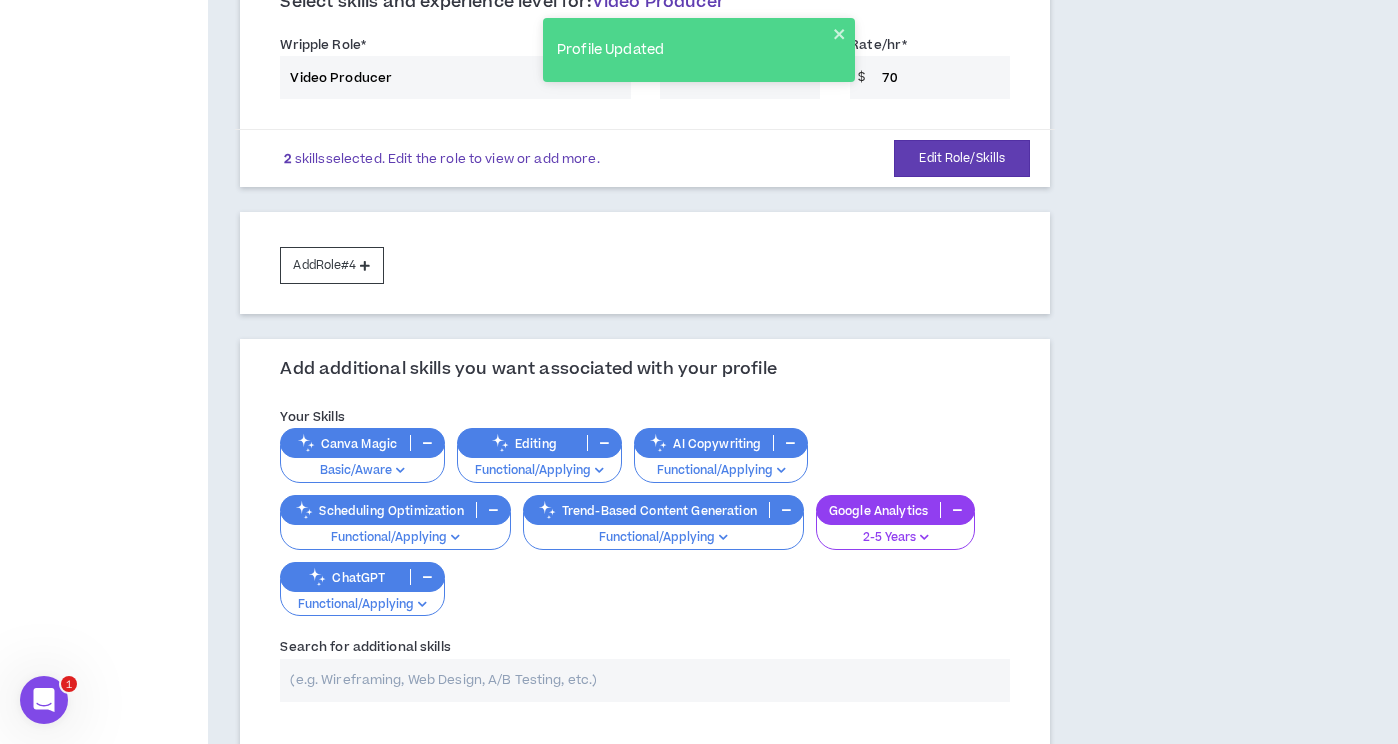 scroll, scrollTop: 838, scrollLeft: 0, axis: vertical 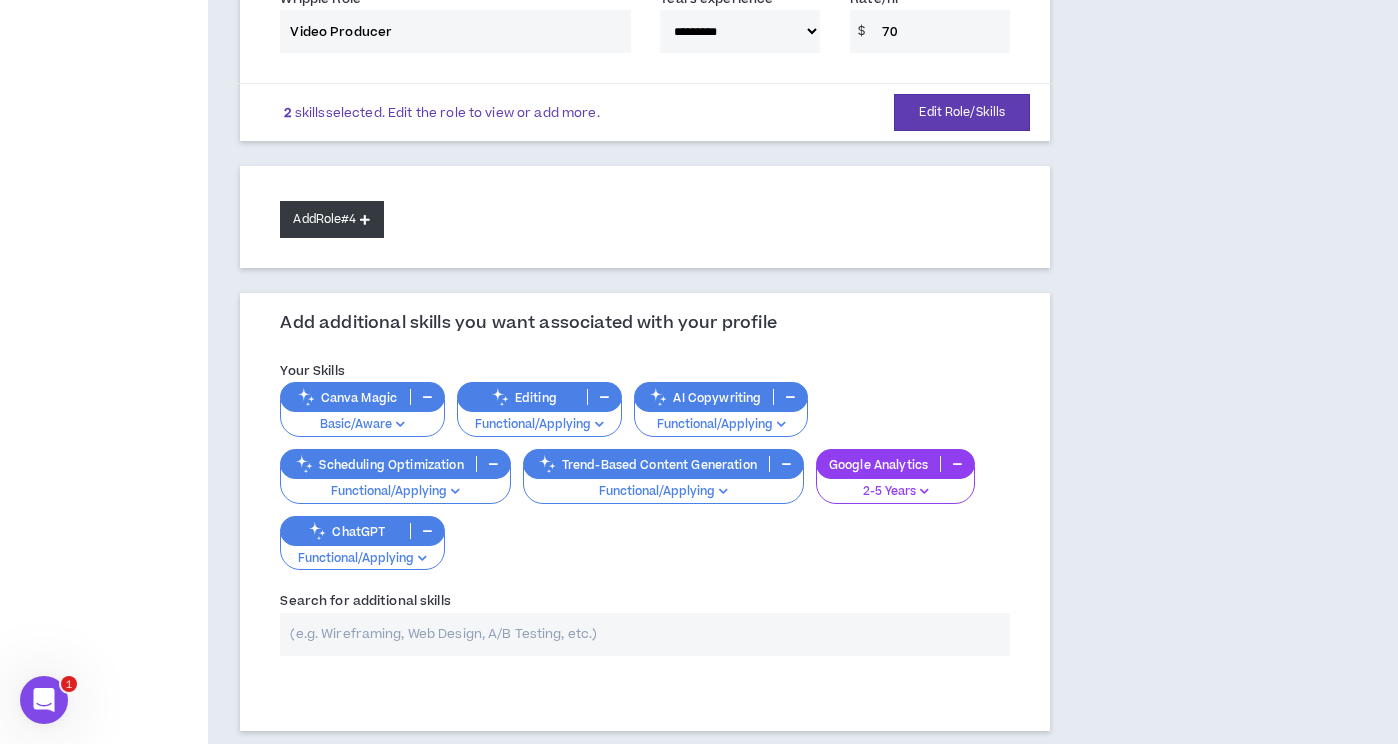 click on "Add  Role  #4" at bounding box center [331, 219] 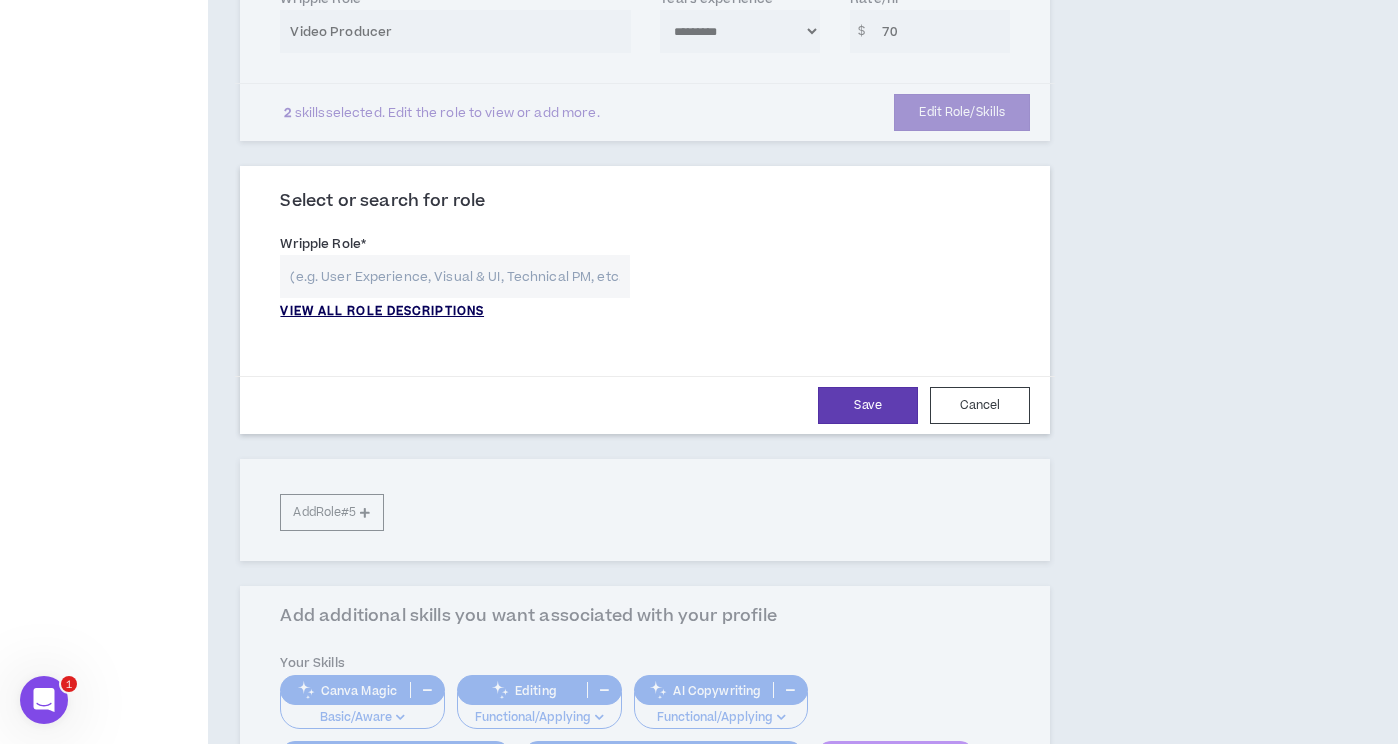click on "VIEW ALL ROLE DESCRIPTIONS" at bounding box center (382, 312) 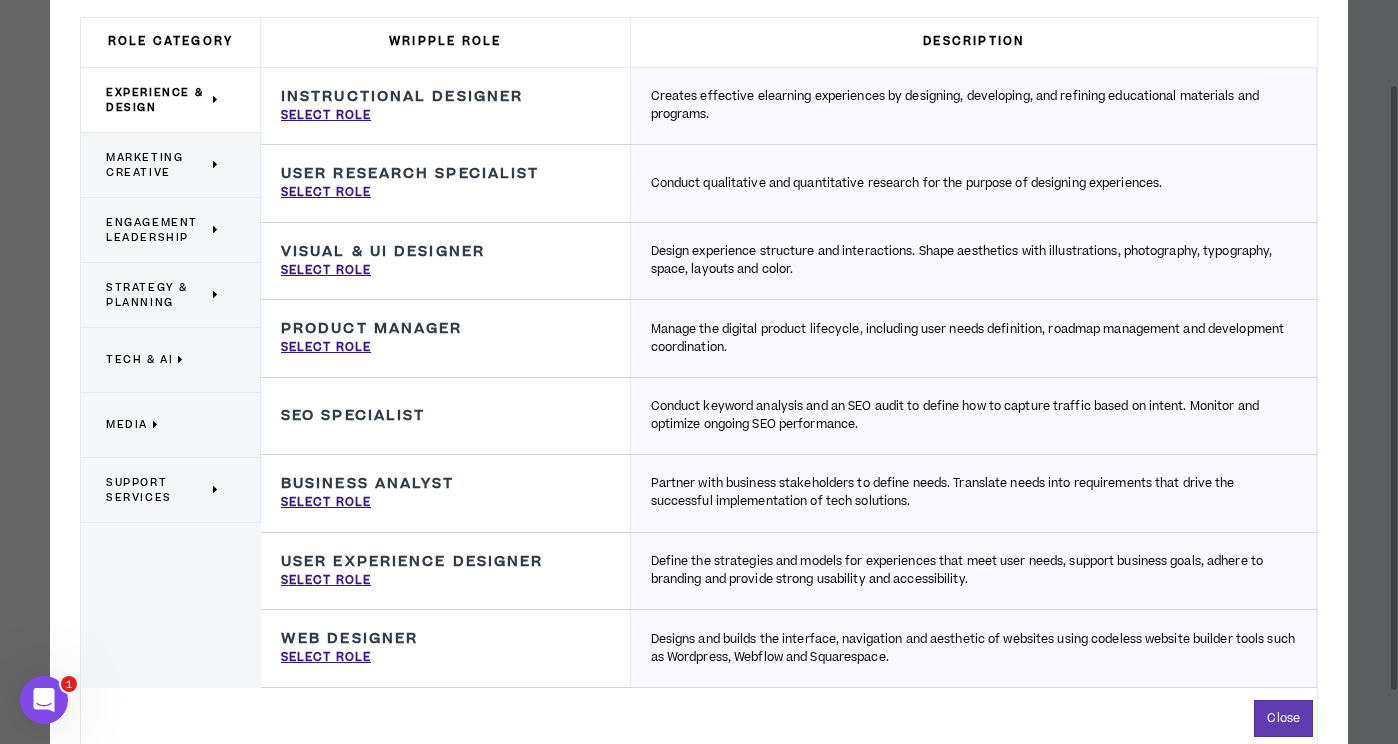 click on "Engagement Leadership" at bounding box center (157, 230) 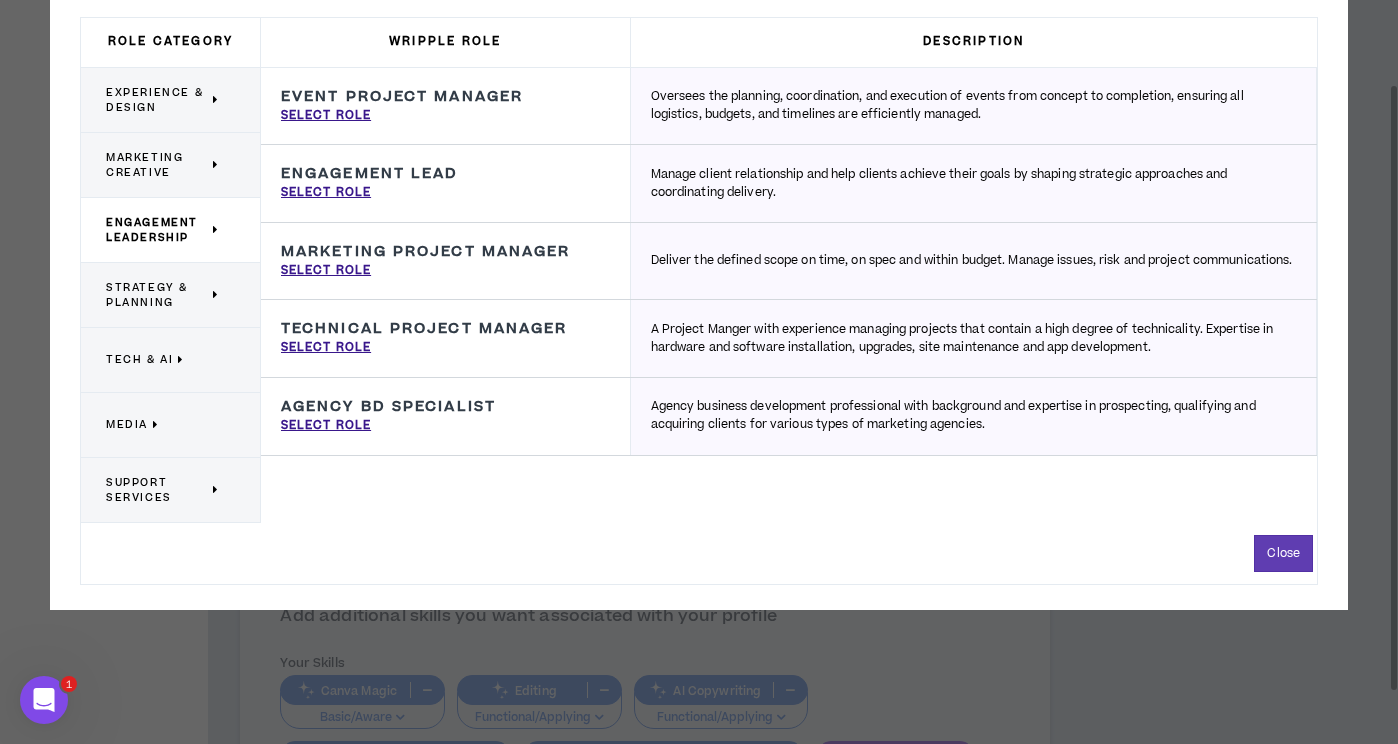click on "Support Services" at bounding box center [157, 490] 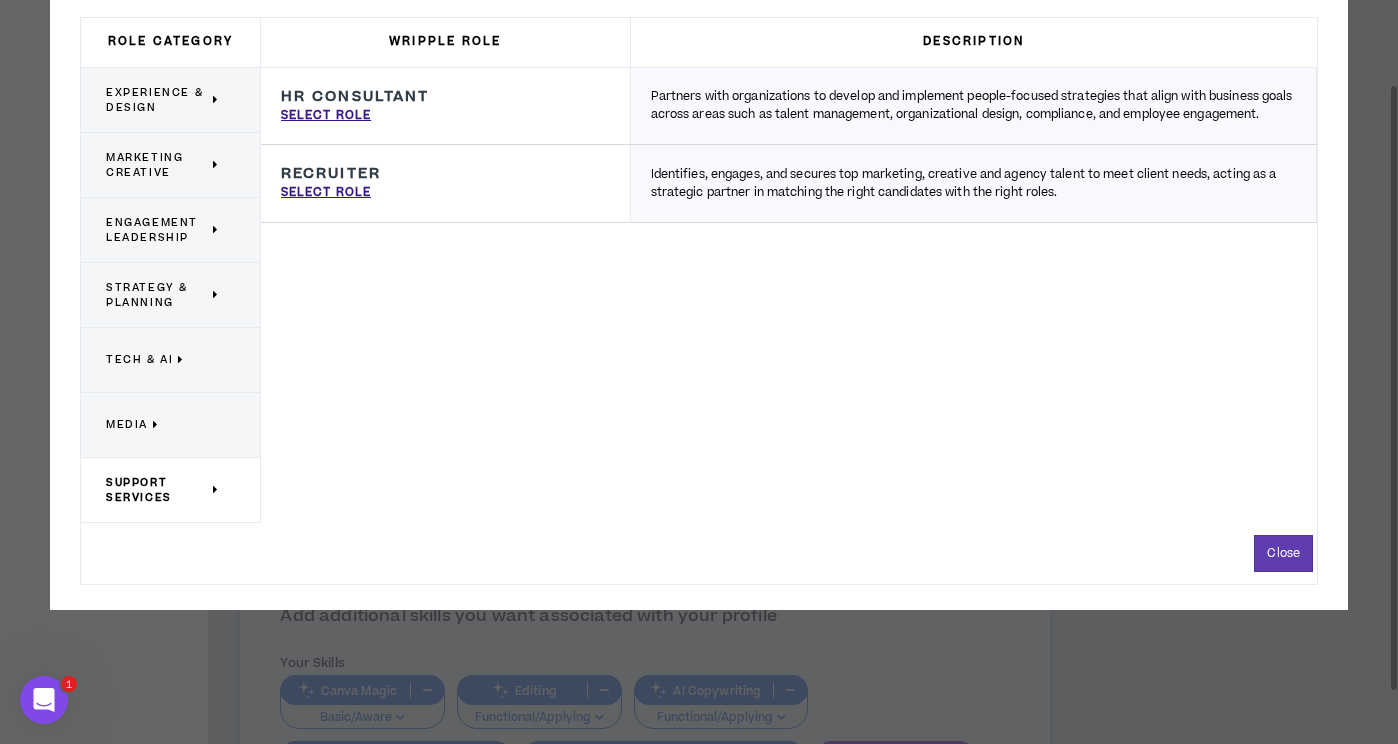 click on "Media" at bounding box center (163, 425) 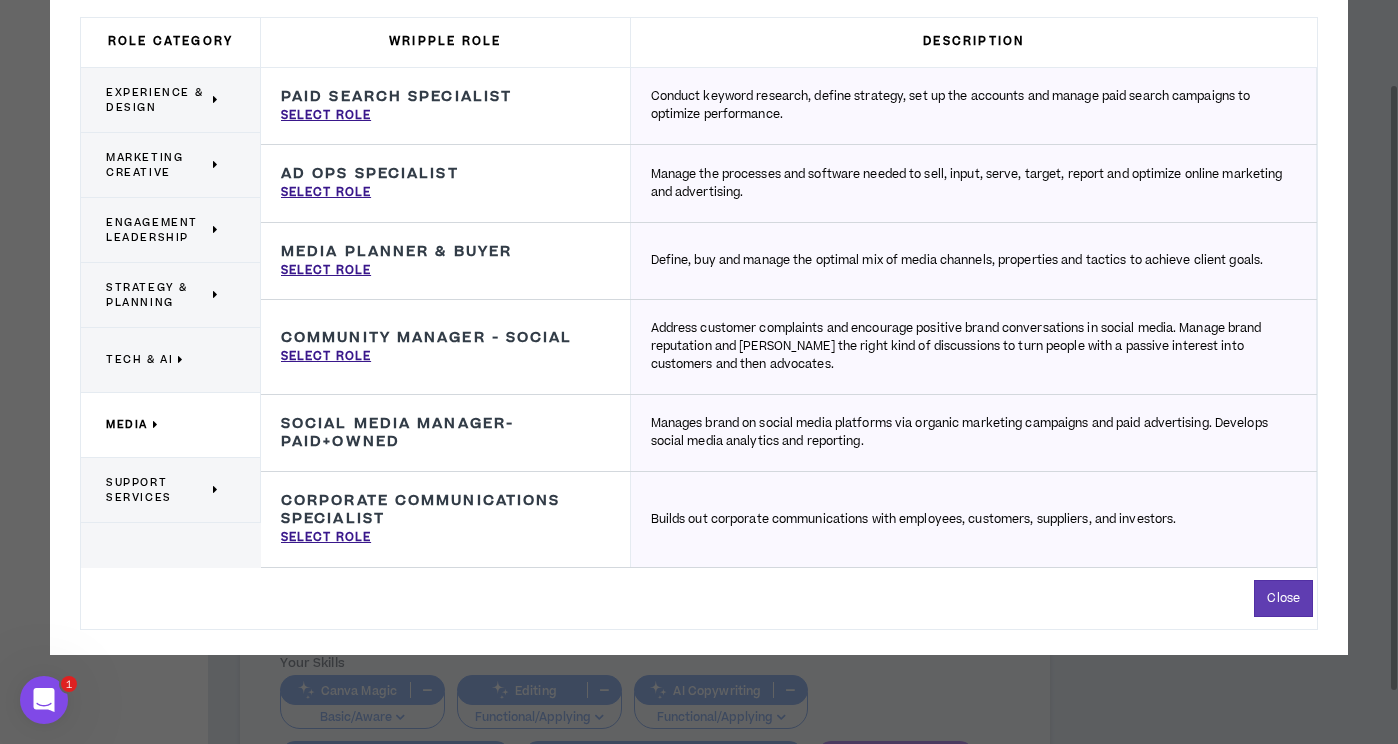 click on "Corporate Communications Specialist" at bounding box center [445, 510] 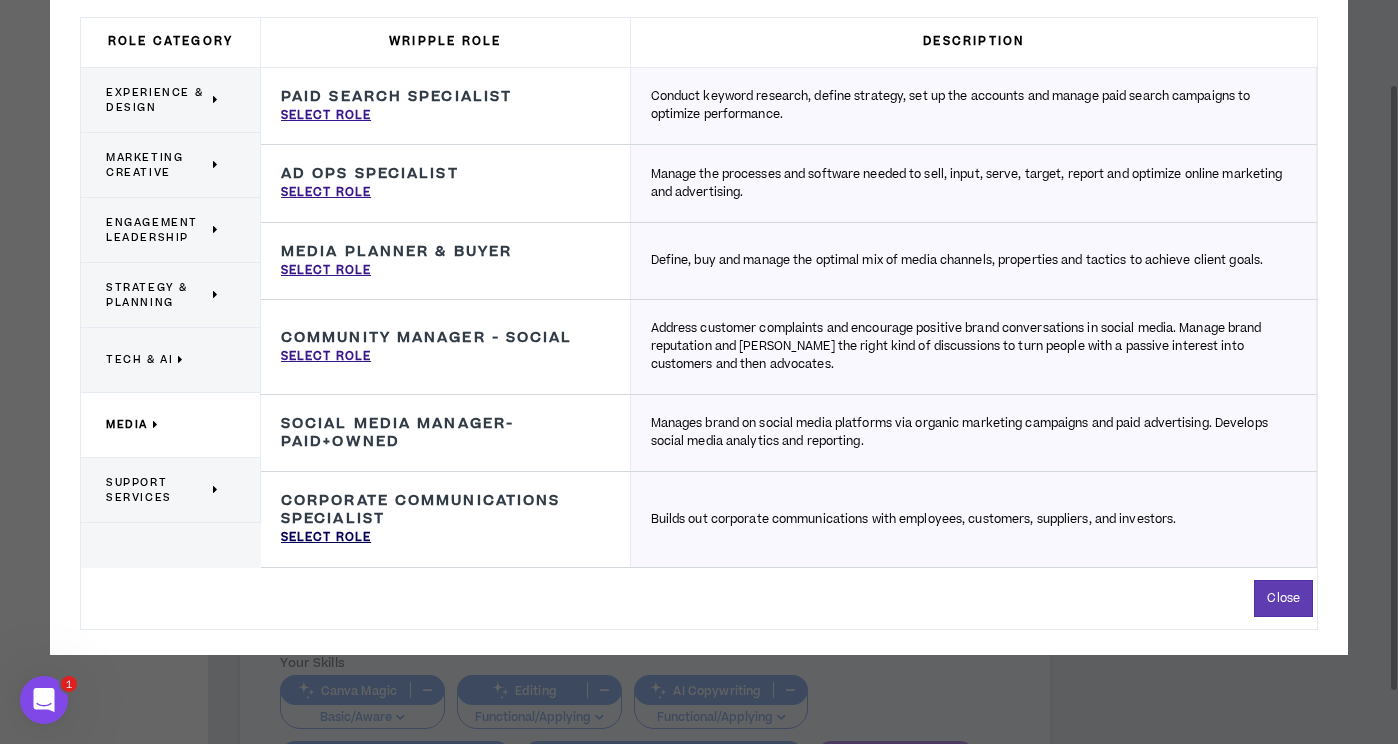 click on "Select Role" at bounding box center [326, 538] 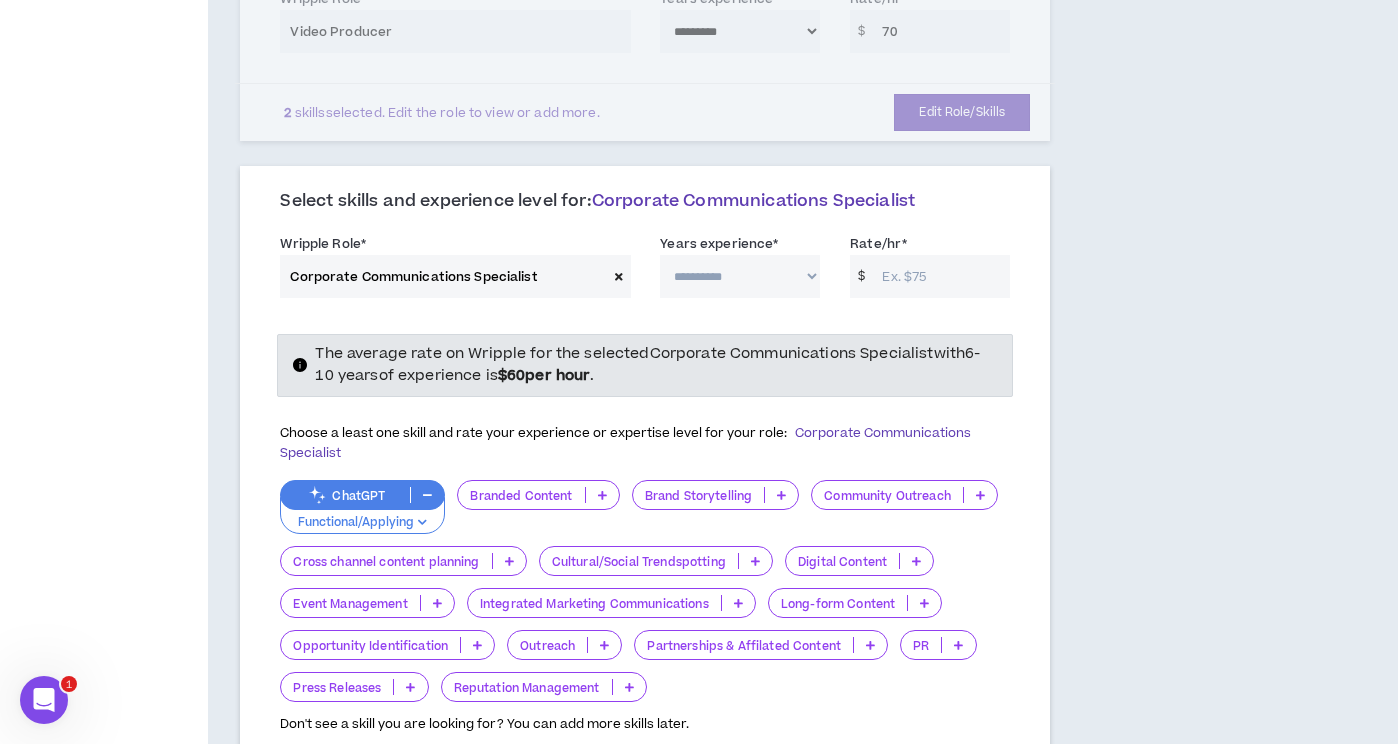 type on "Corporate Communications Specialist" 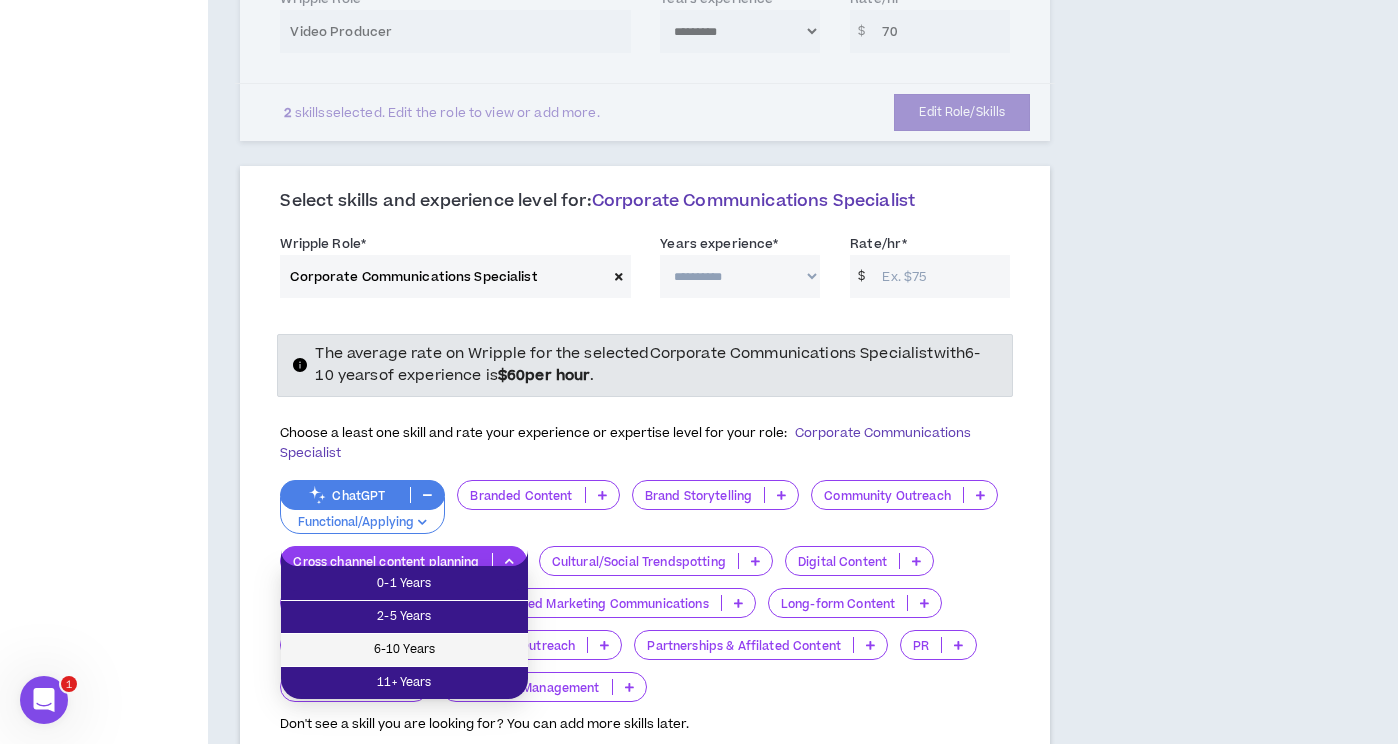 click on "6-10 Years" at bounding box center [404, 650] 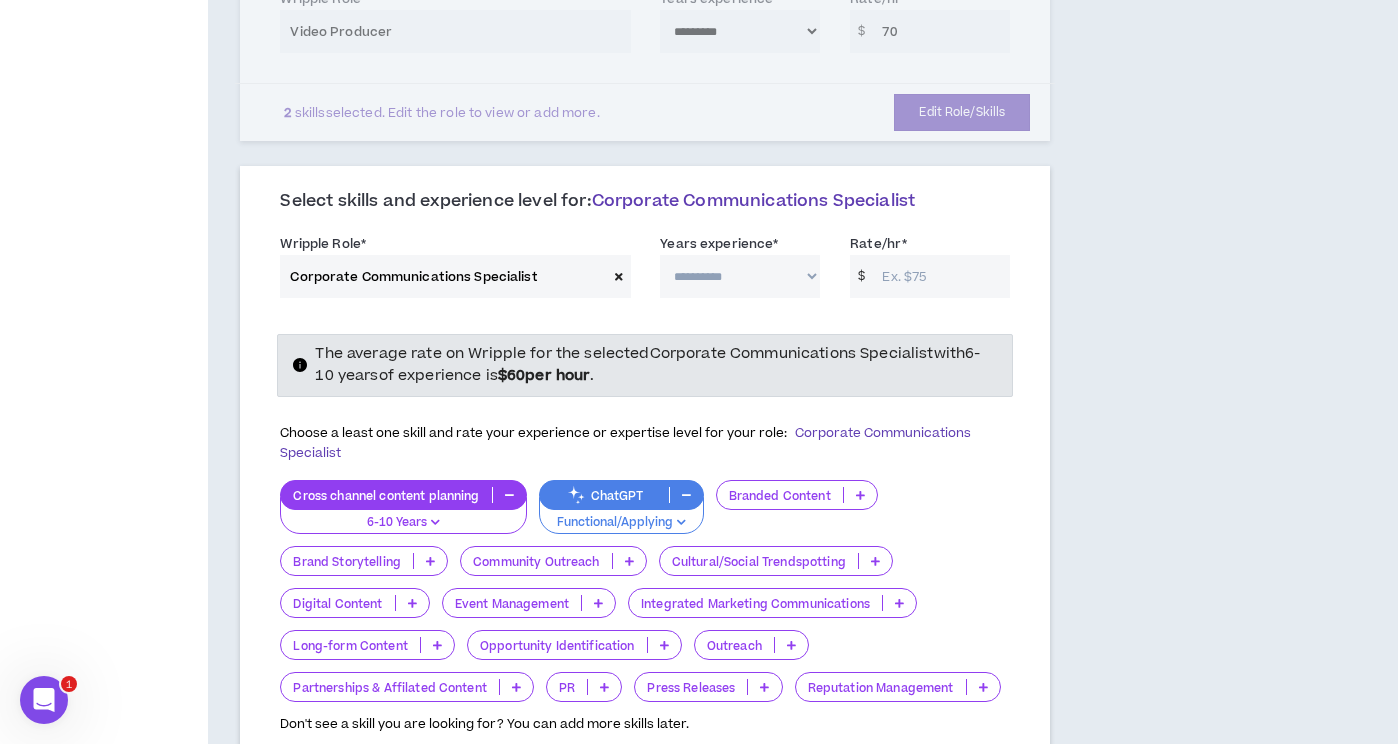click on "Community Outreach" at bounding box center (536, 561) 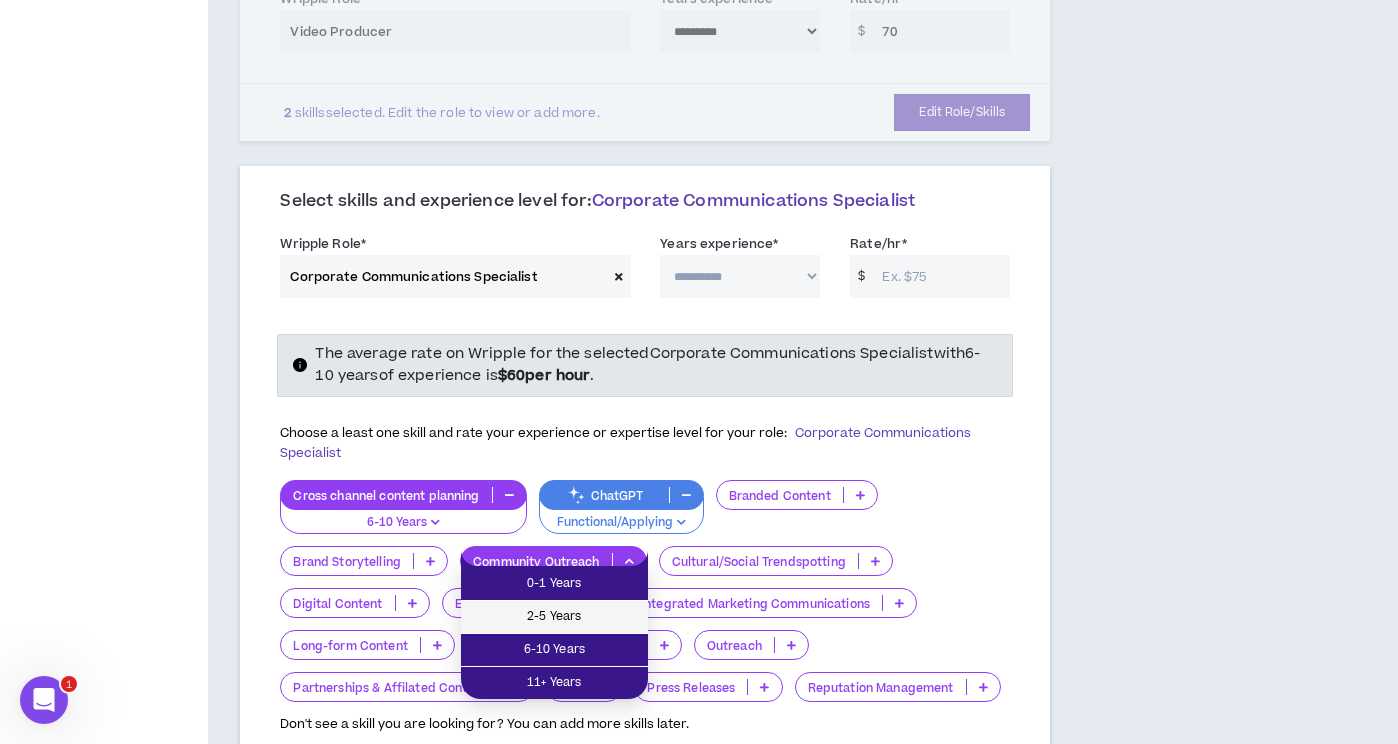 click on "2-5 Years" at bounding box center (554, 617) 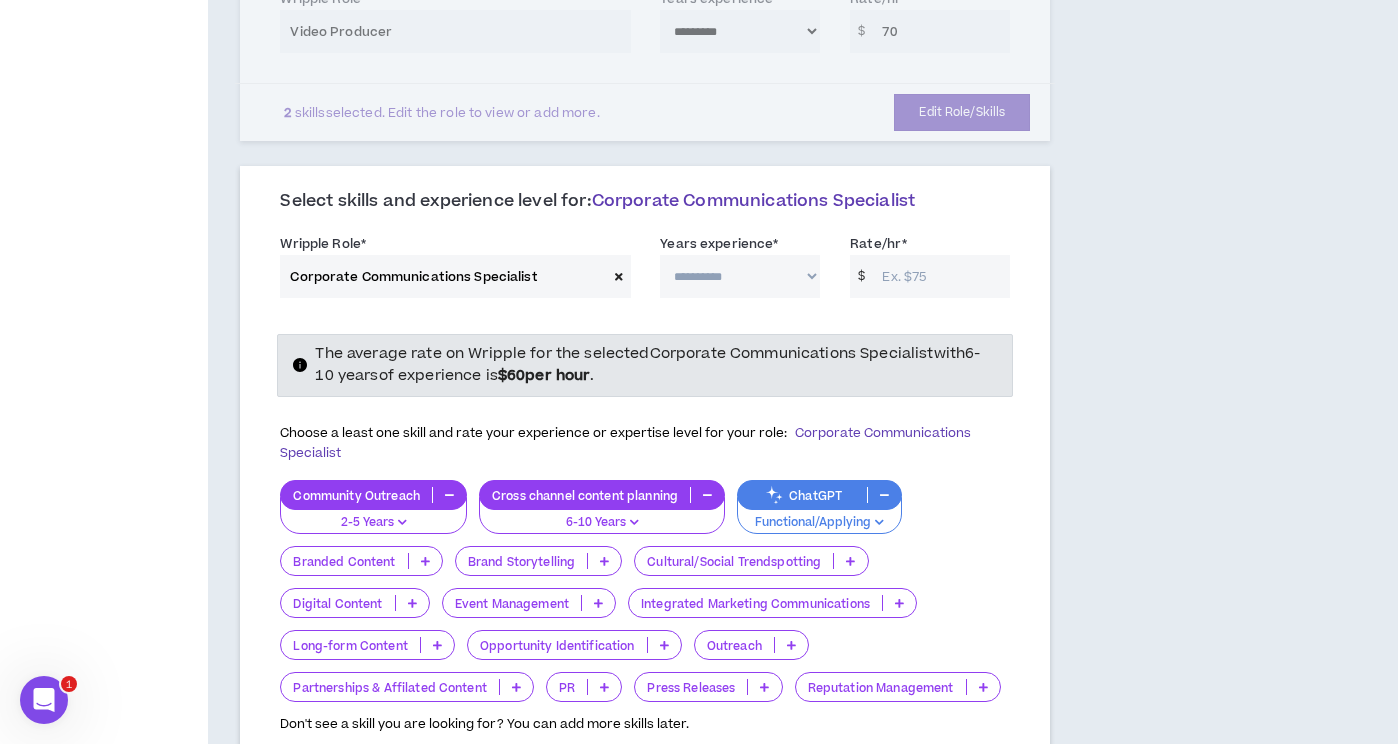 click on "Brand Storytelling" at bounding box center [522, 561] 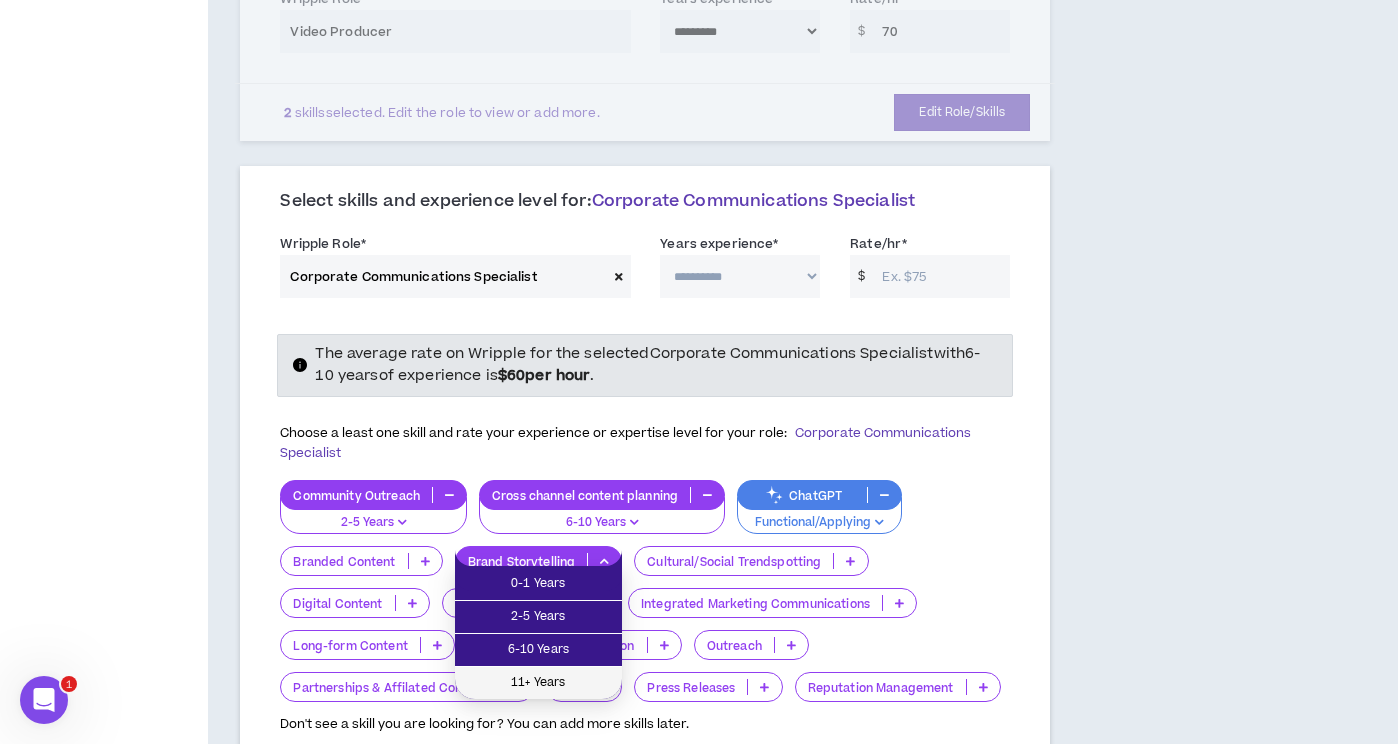 click on "11+ Years" at bounding box center (538, 683) 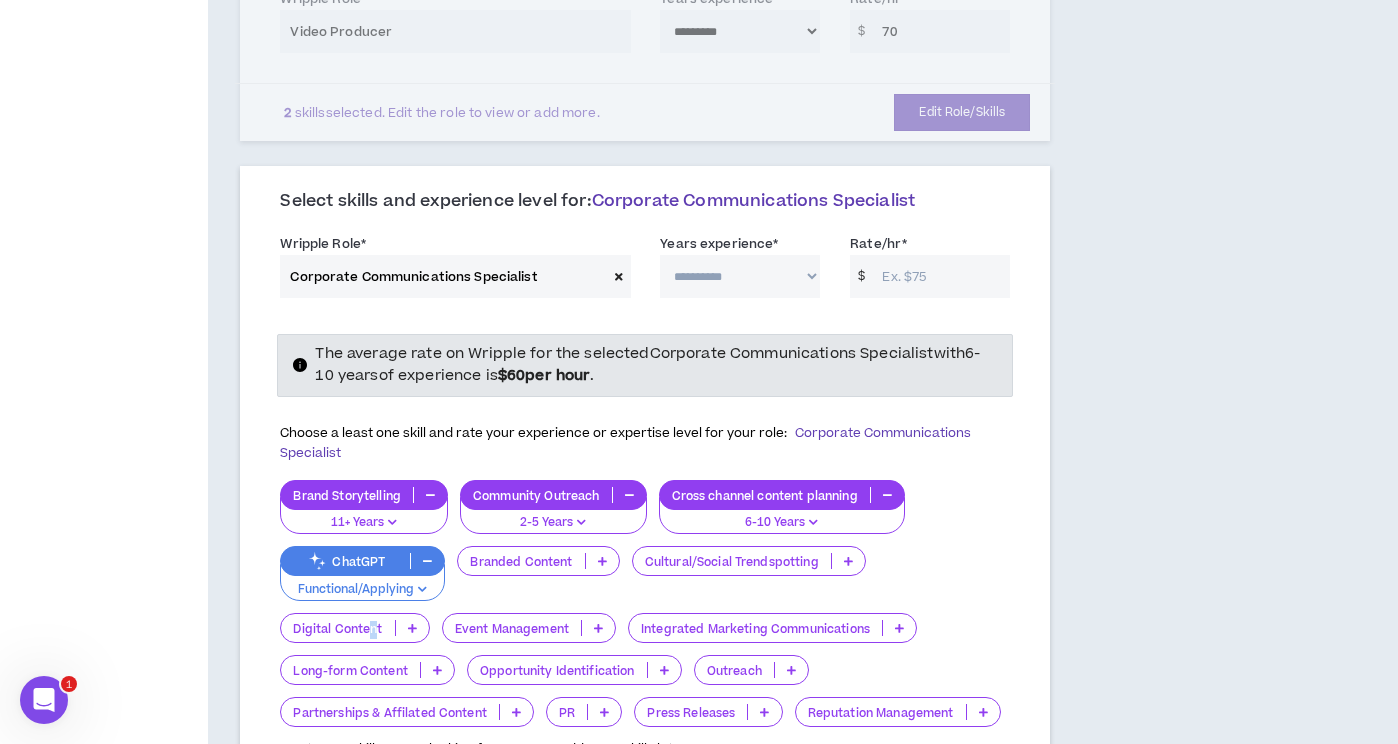 click on "Digital Content" at bounding box center (337, 628) 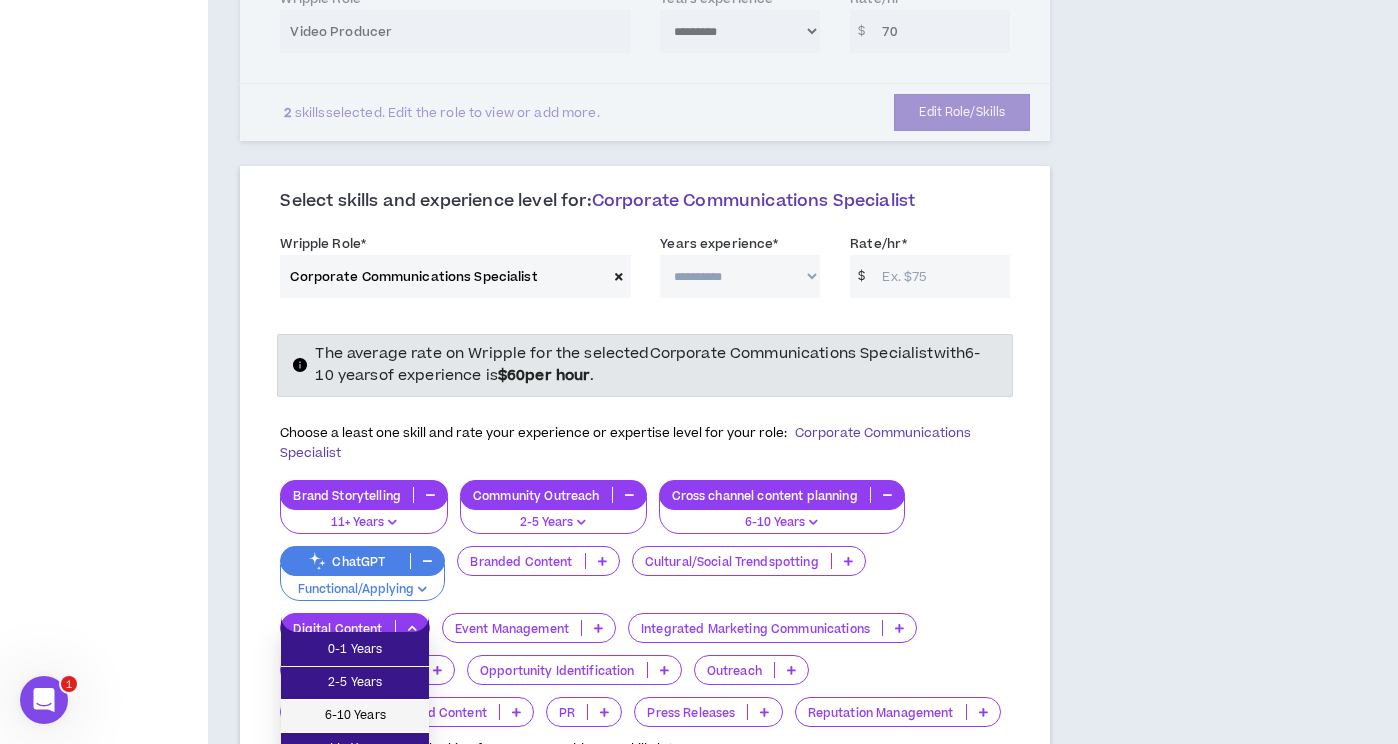 click on "6-10 Years" at bounding box center [355, 716] 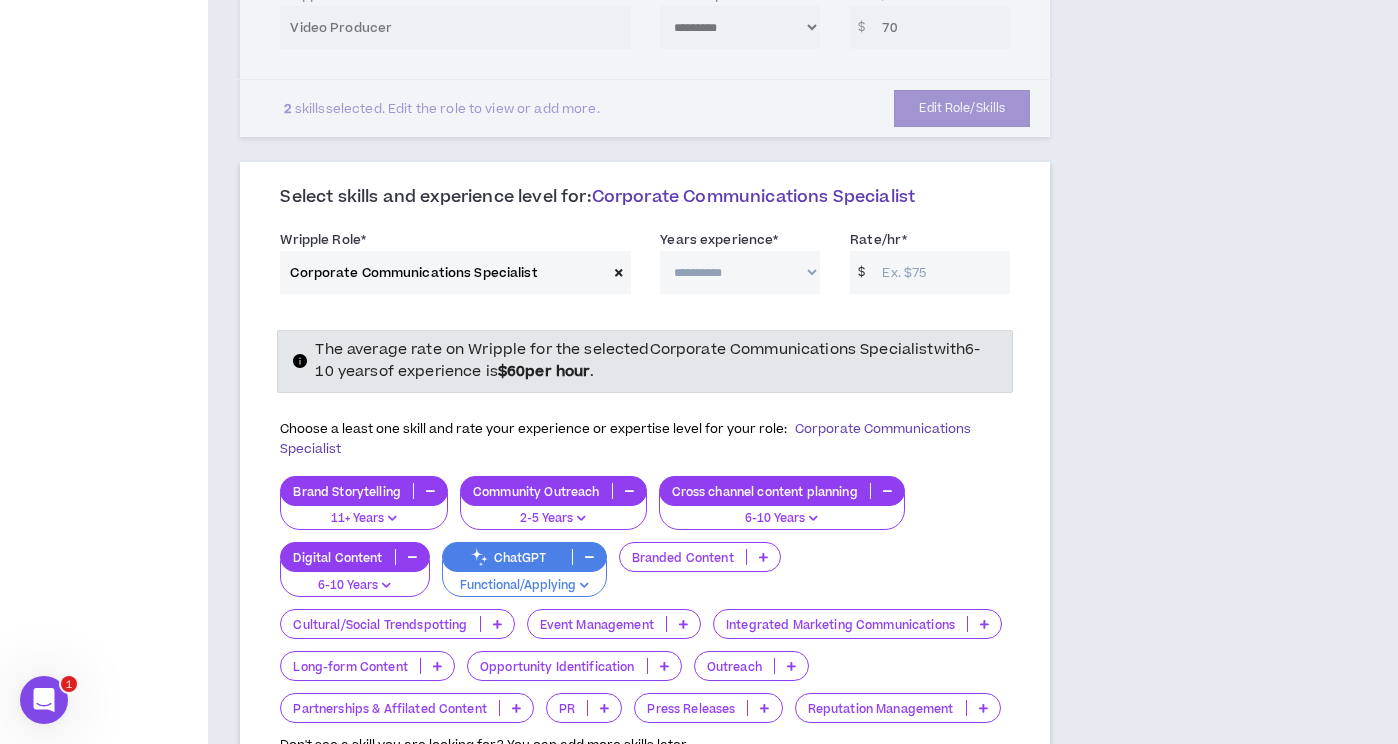 scroll, scrollTop: 908, scrollLeft: 0, axis: vertical 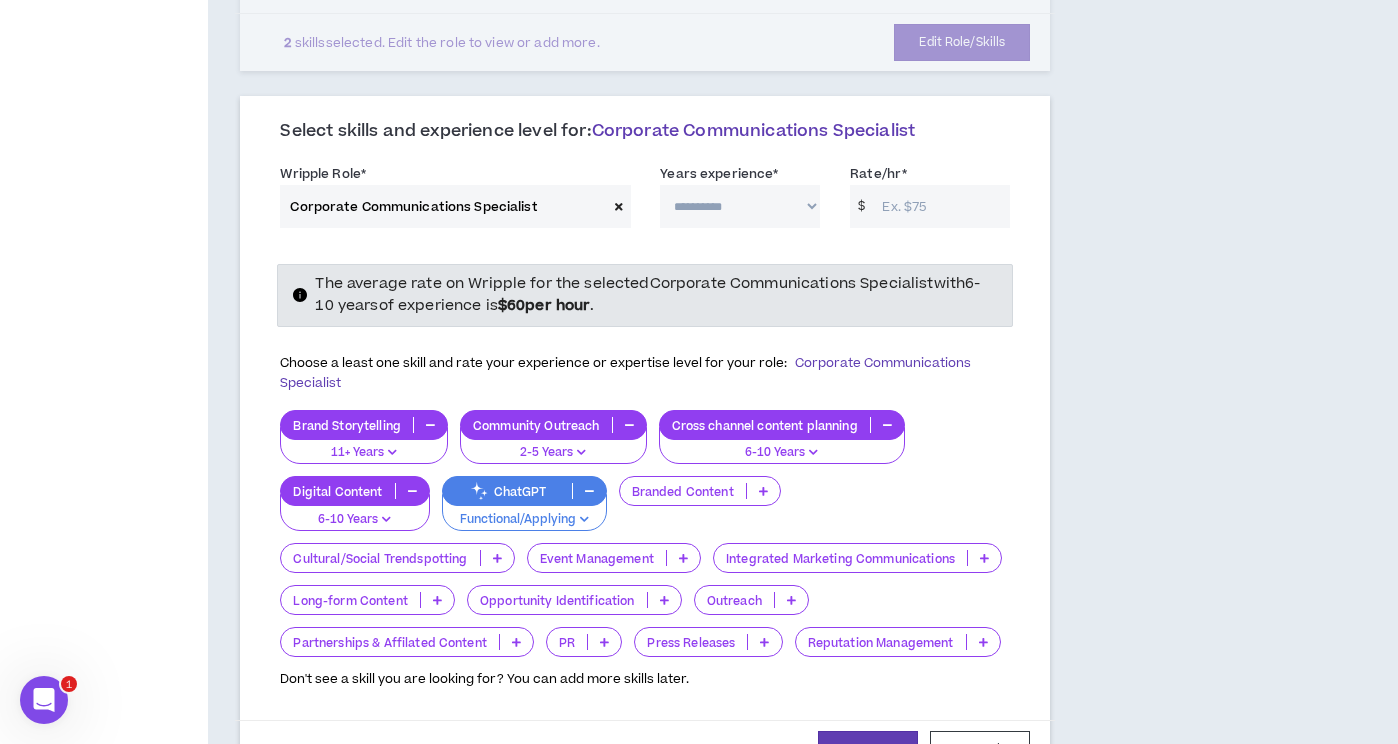 click on "Long-form Content" at bounding box center [350, 600] 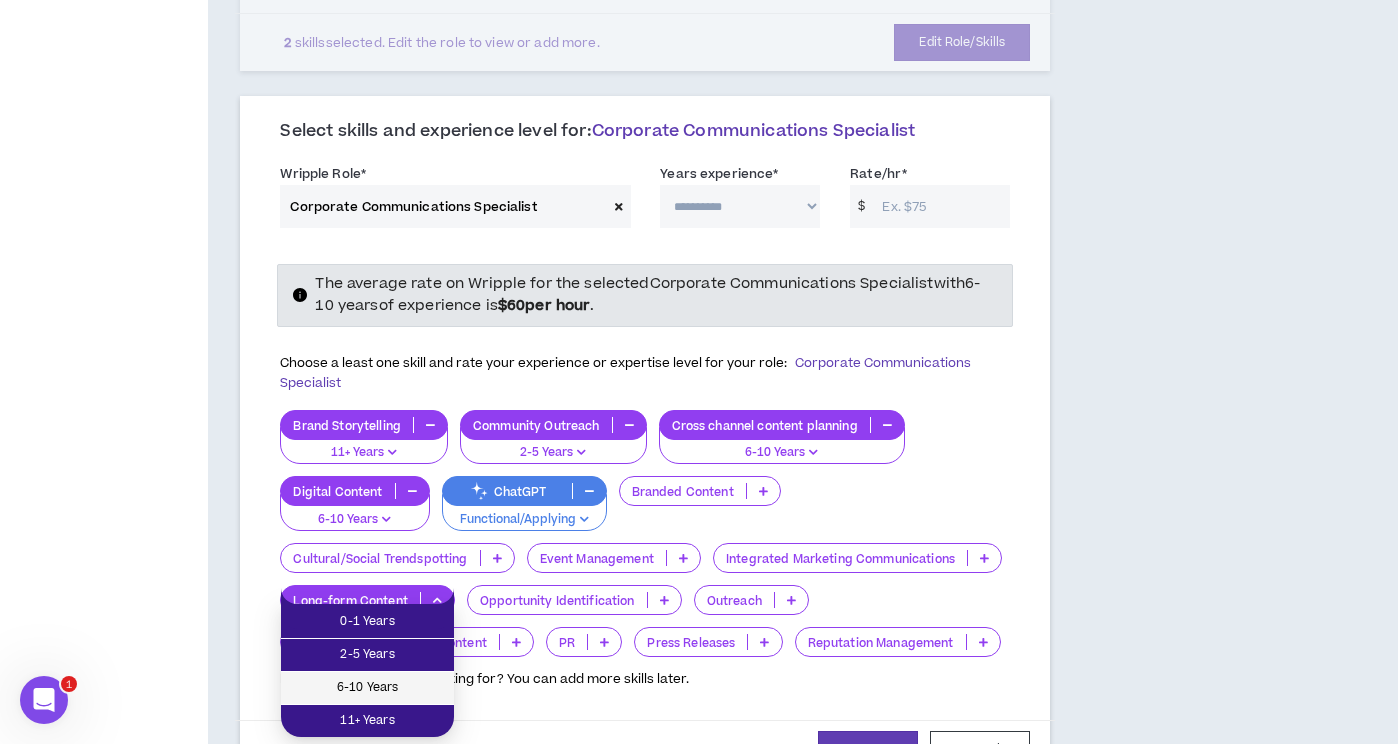 click on "6-10 Years" at bounding box center [367, 688] 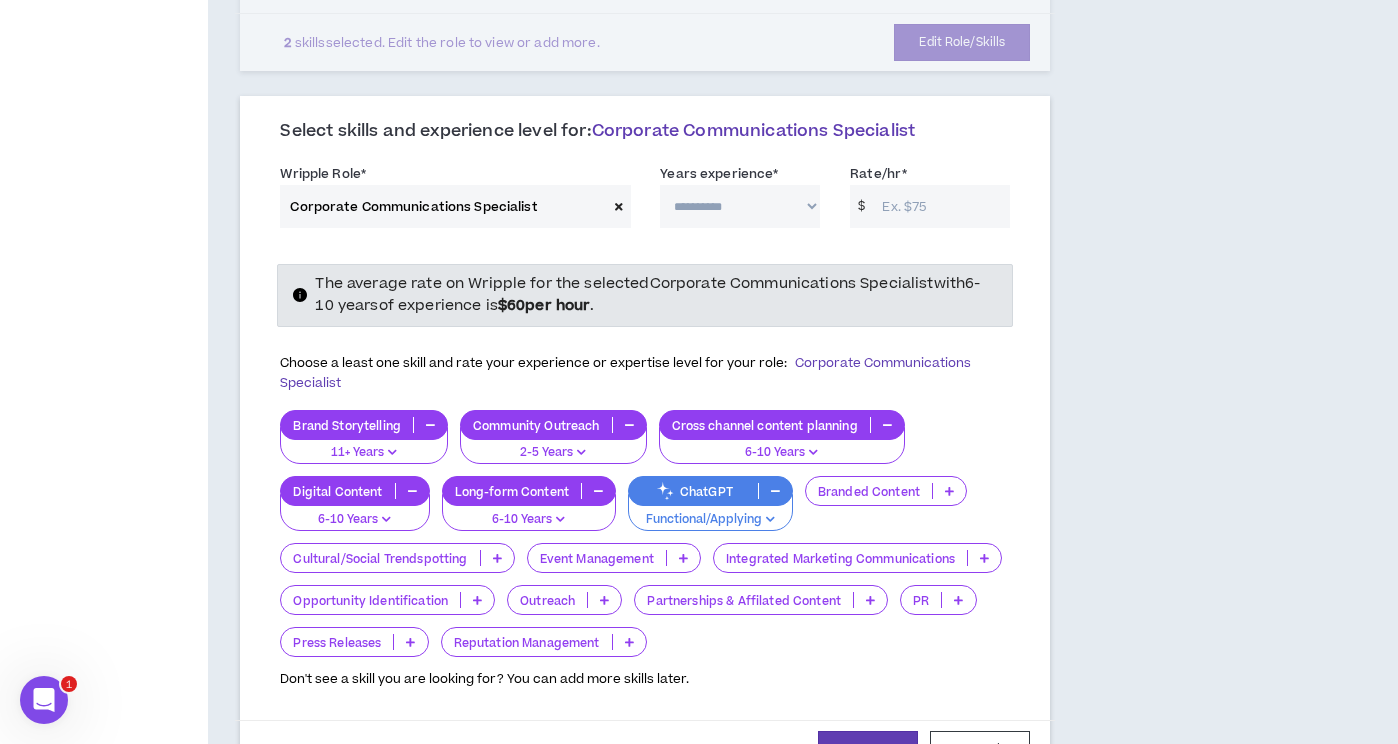 click on "Press Releases" at bounding box center (337, 642) 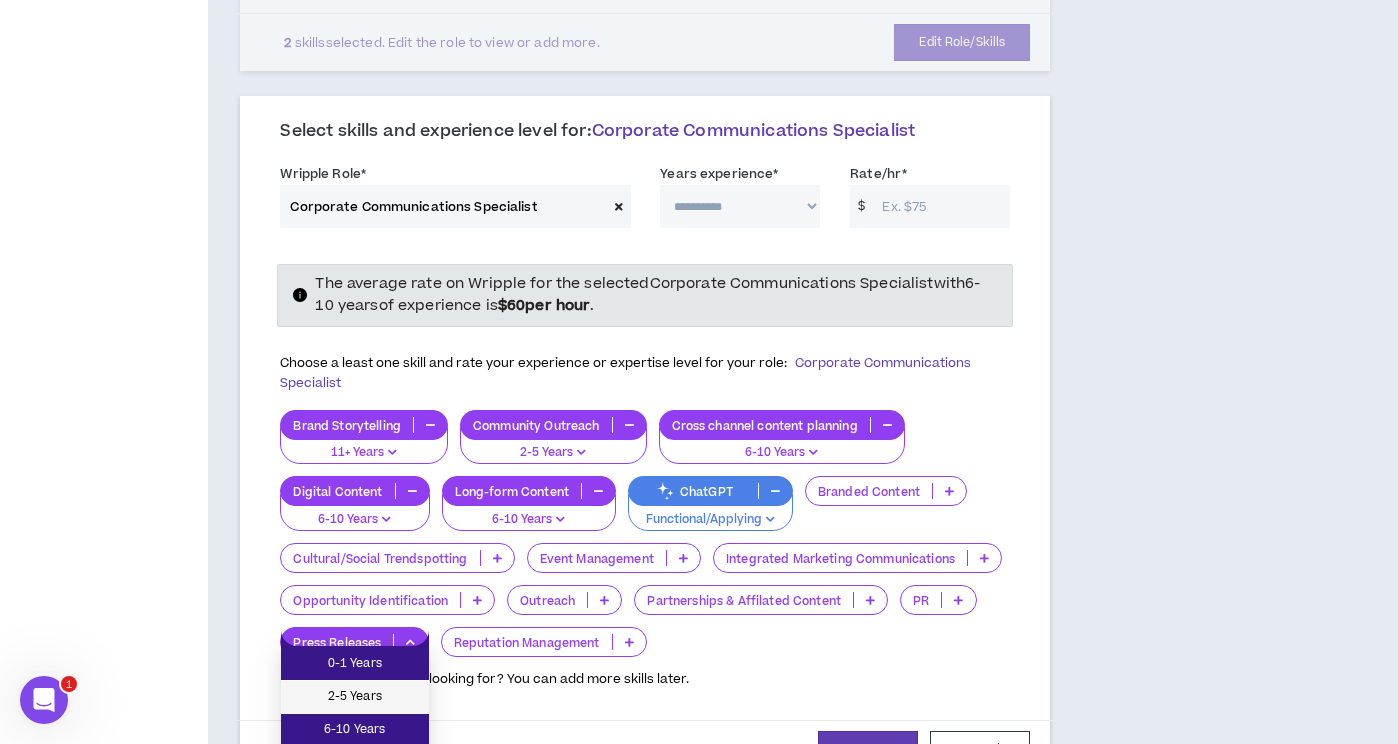 click on "2-5 Years" at bounding box center [355, 697] 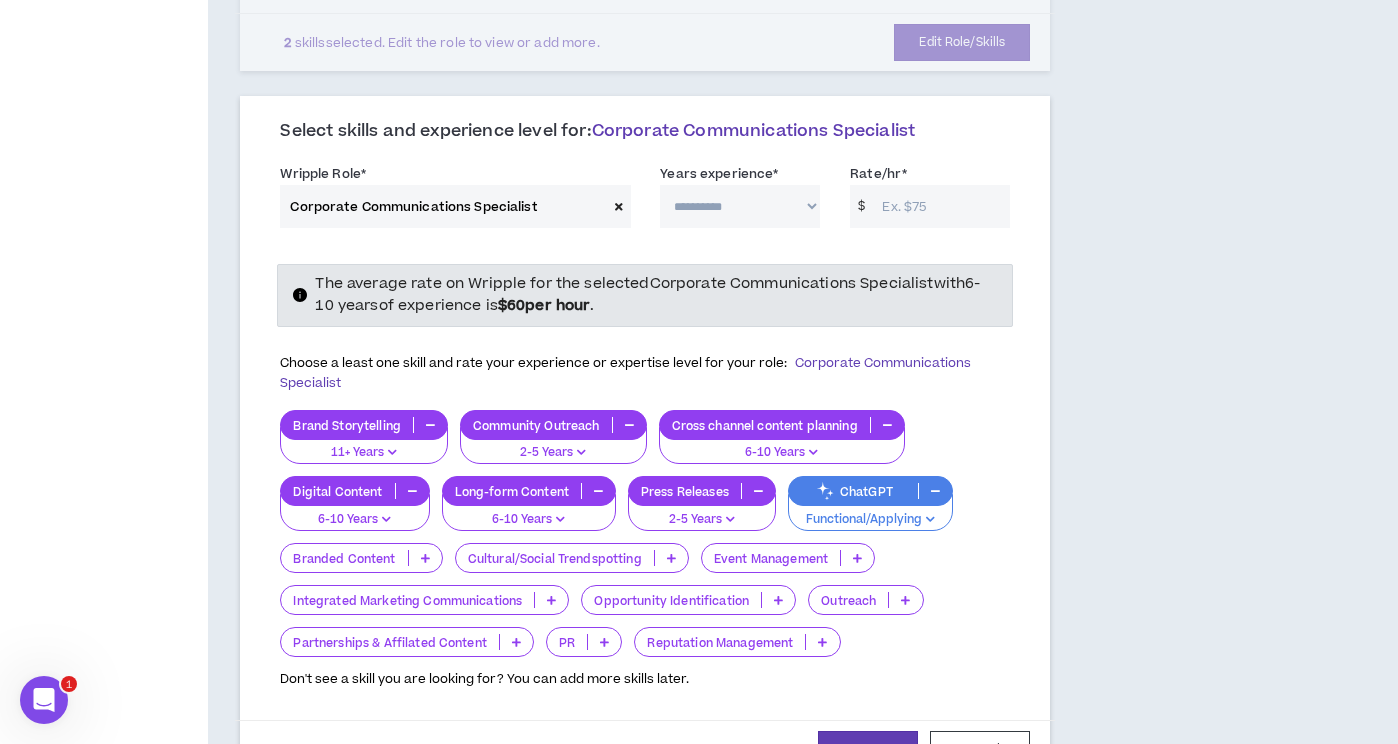 click on "Integrated Marketing Communications" at bounding box center [407, 600] 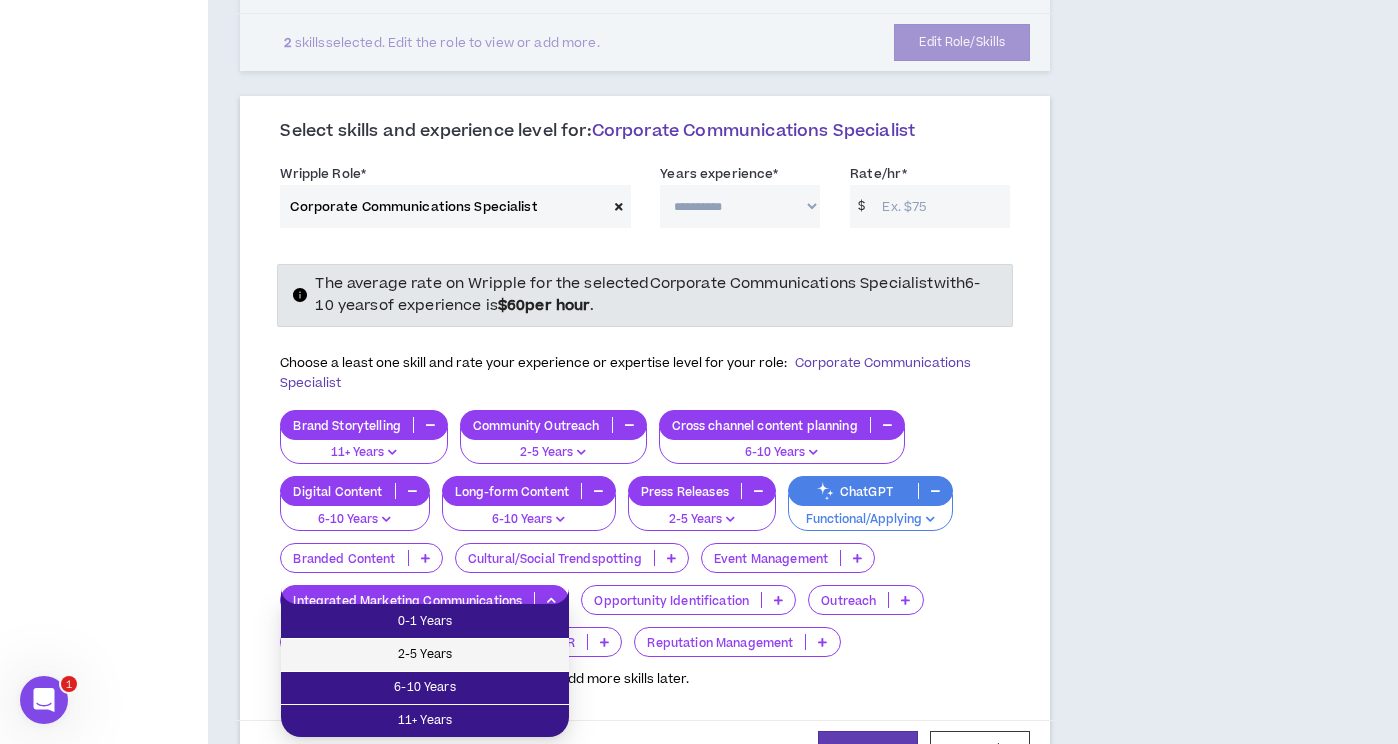 click on "2-5 Years" at bounding box center (425, 655) 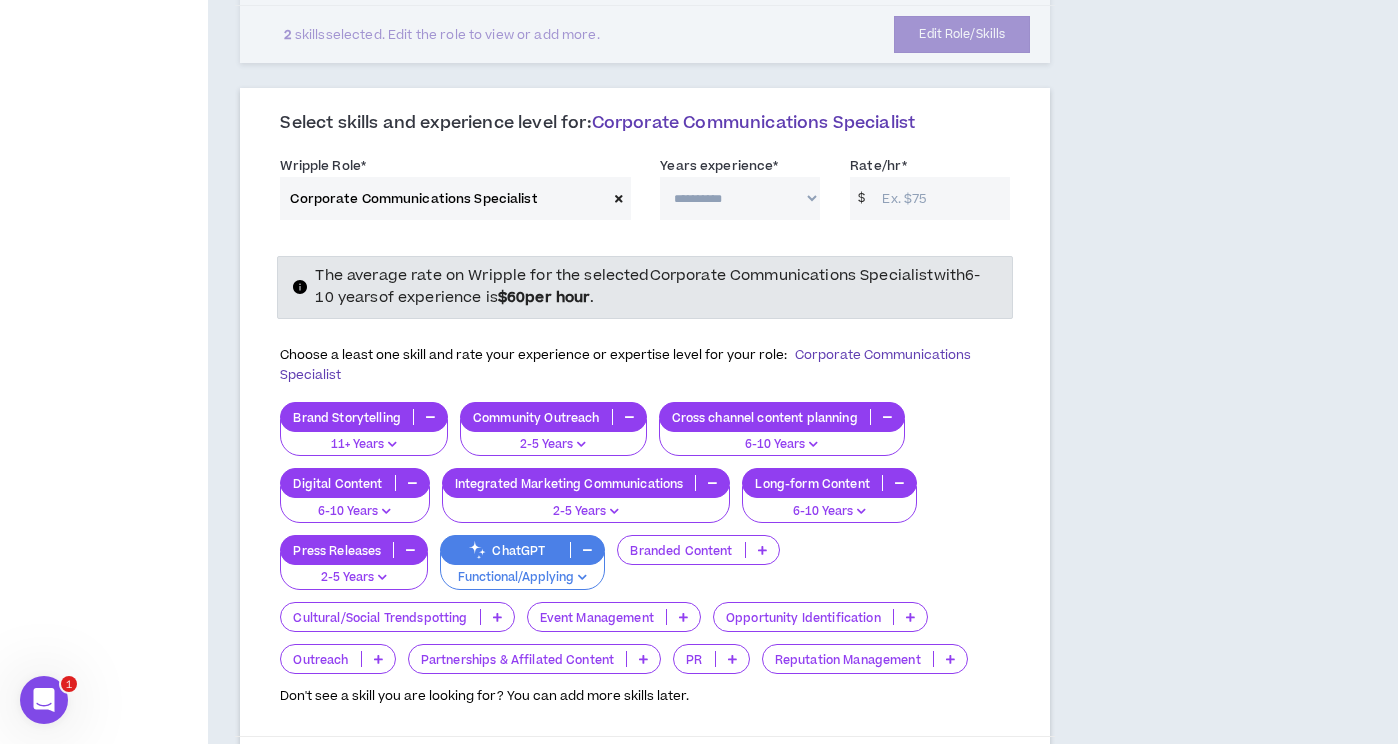 scroll, scrollTop: 1080, scrollLeft: 0, axis: vertical 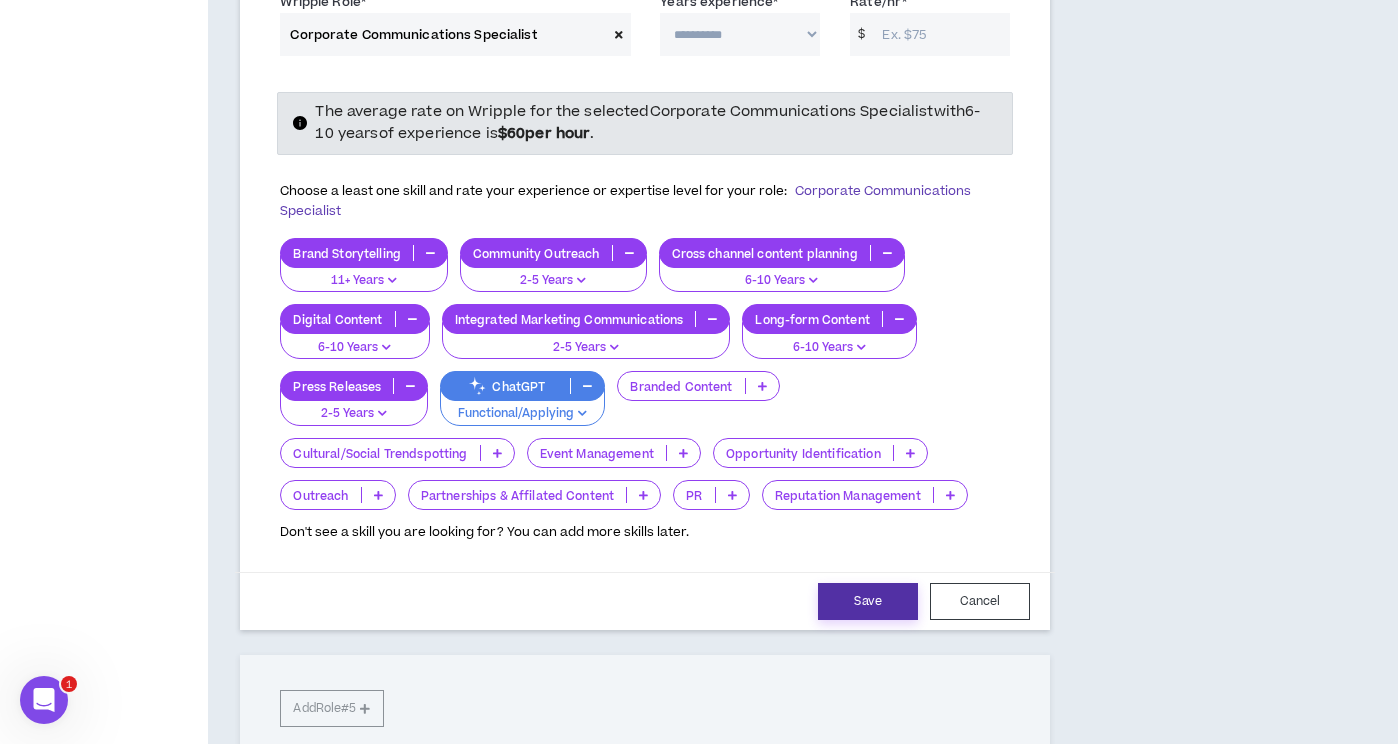 click on "Save" at bounding box center (868, 601) 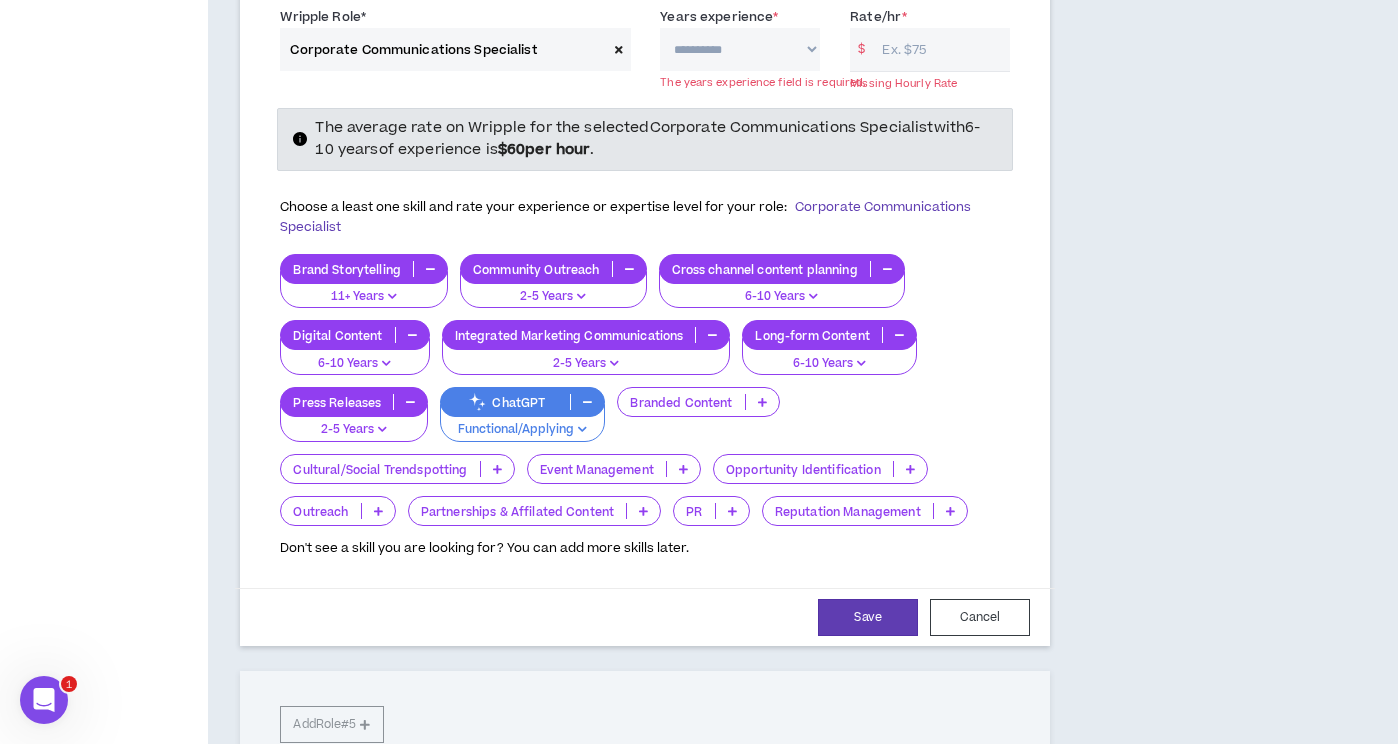 scroll, scrollTop: 1064, scrollLeft: 0, axis: vertical 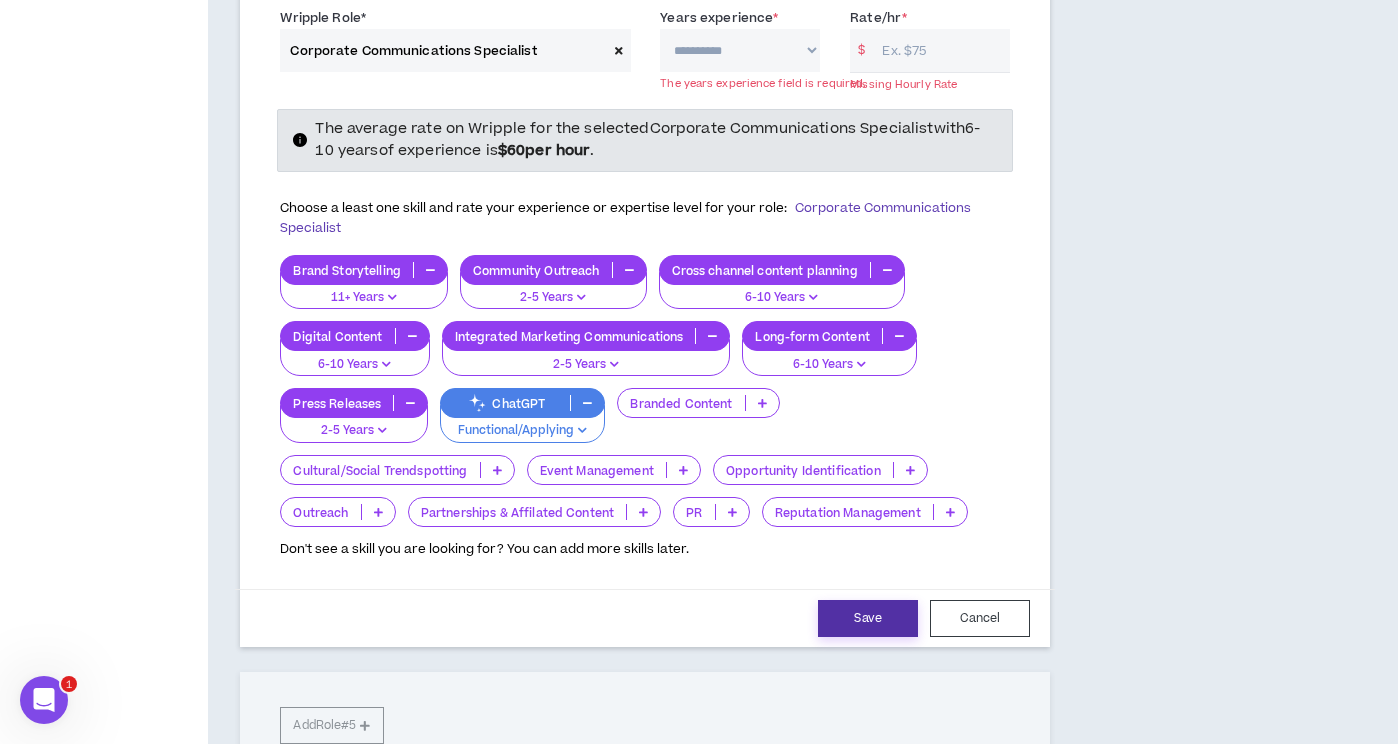 click on "Save" at bounding box center [868, 618] 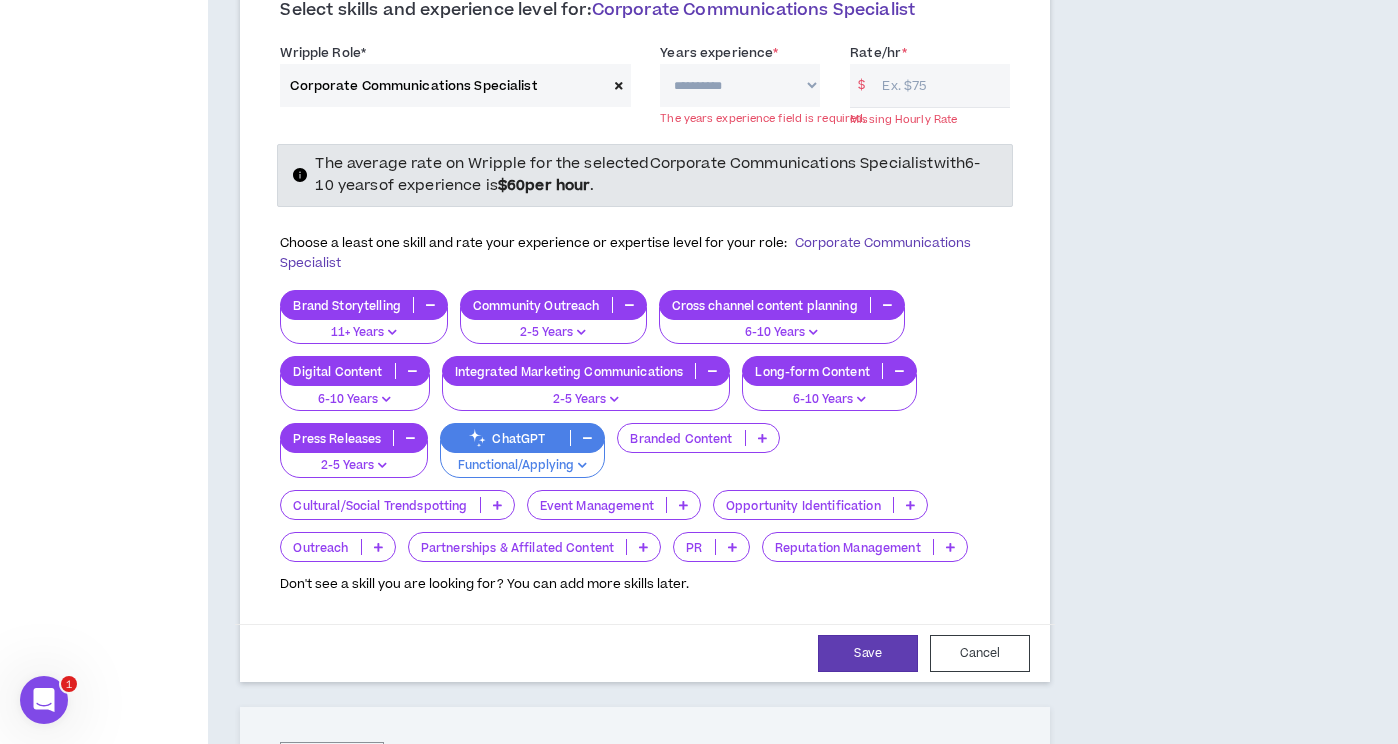 scroll, scrollTop: 963, scrollLeft: 0, axis: vertical 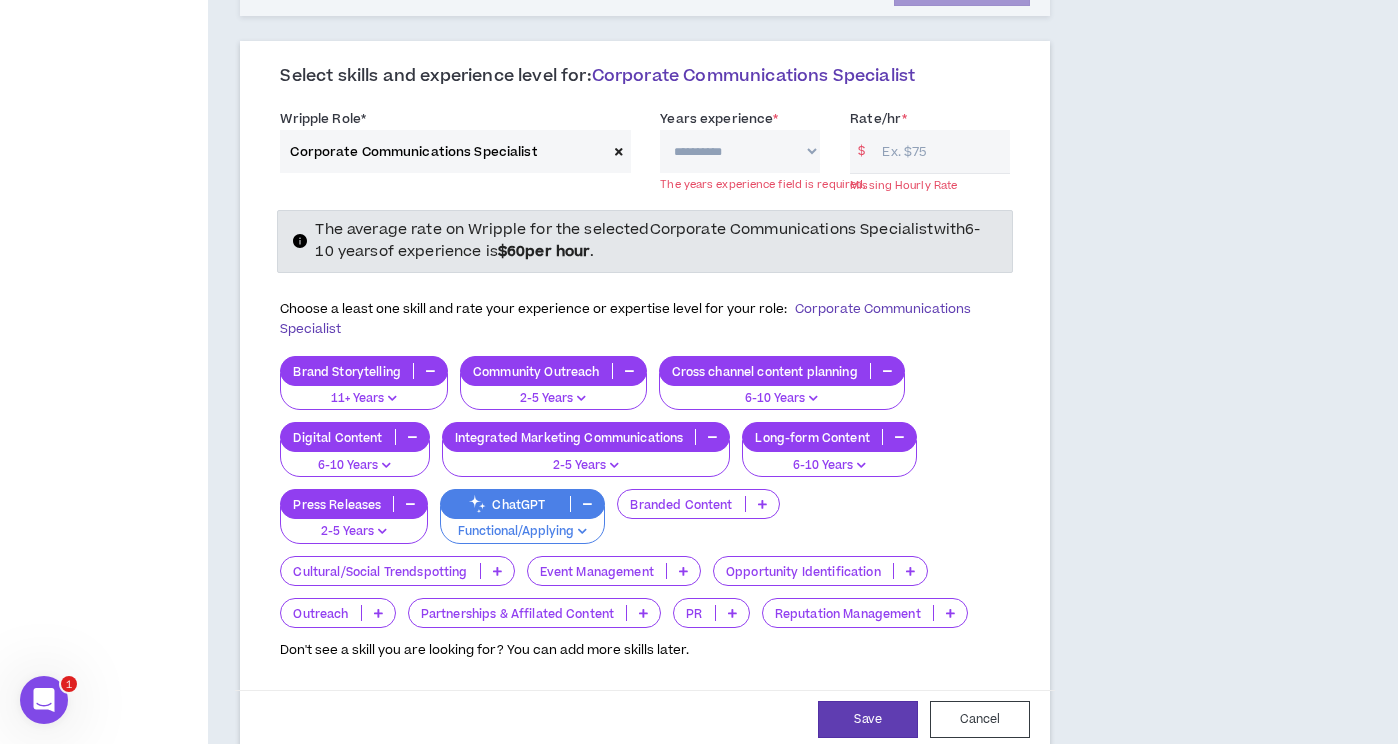 select on "**" 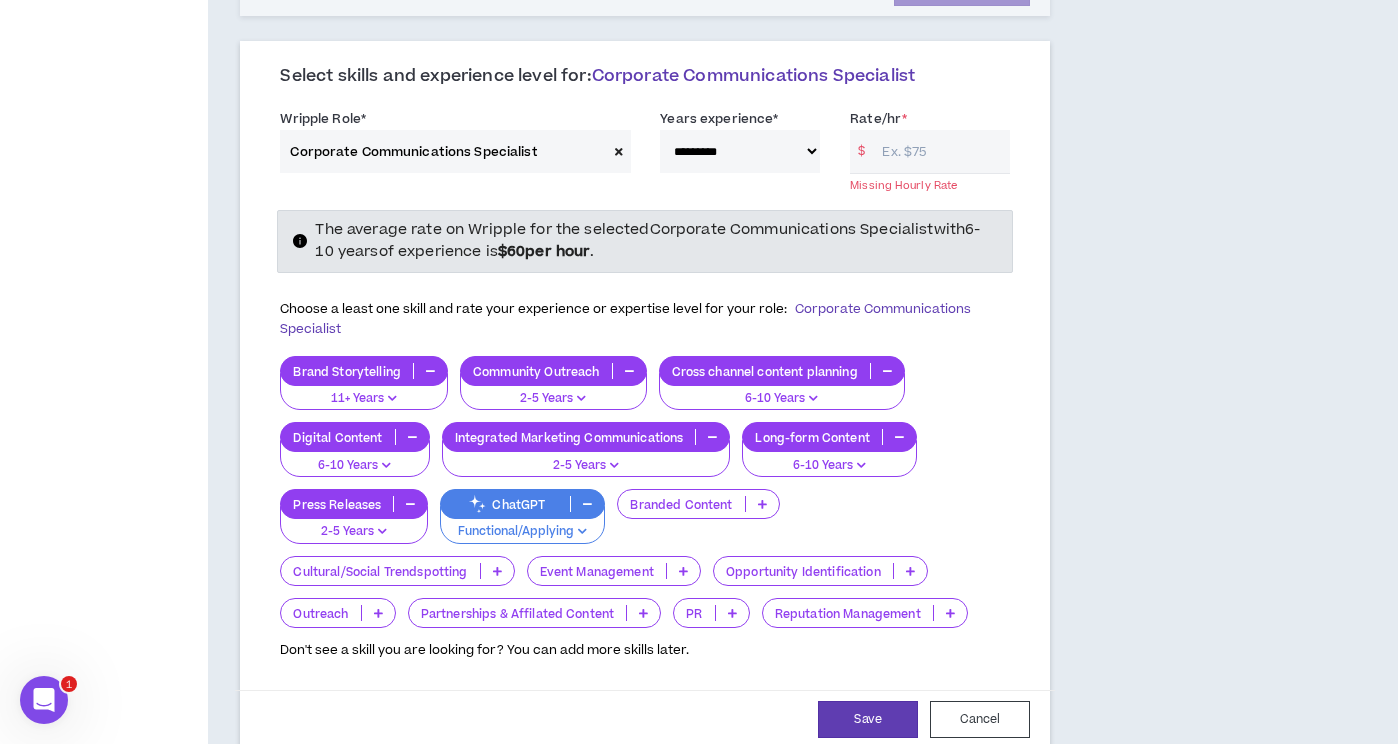 click on "Rate/hr  *" at bounding box center [941, 151] 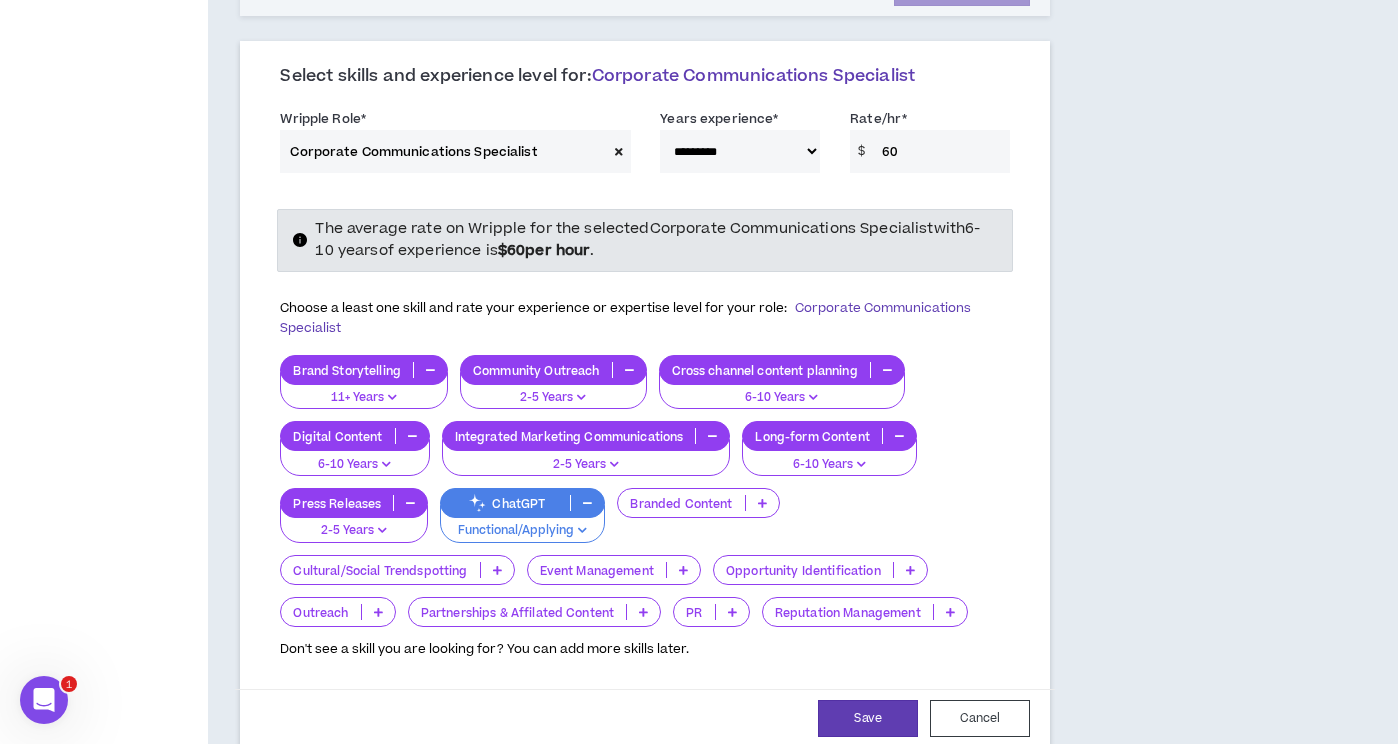 scroll, scrollTop: 967, scrollLeft: 0, axis: vertical 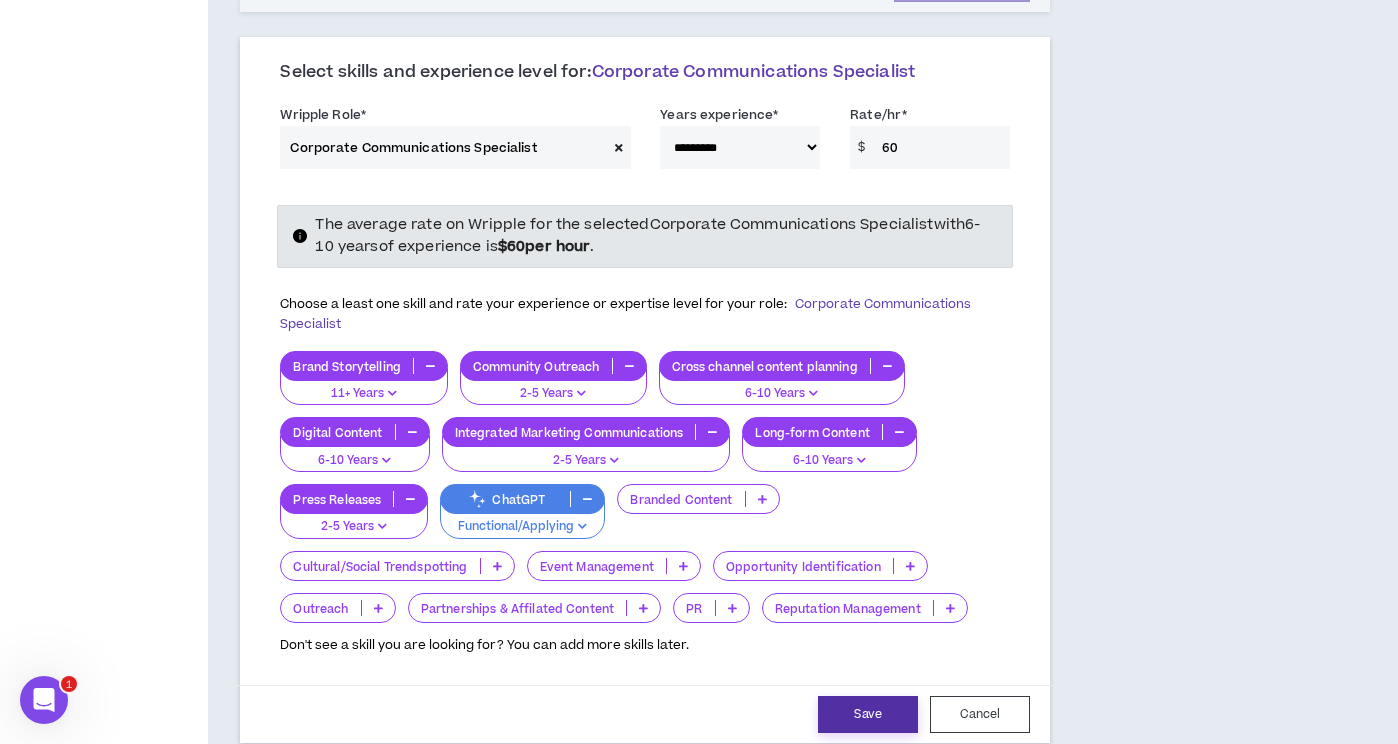type on "60" 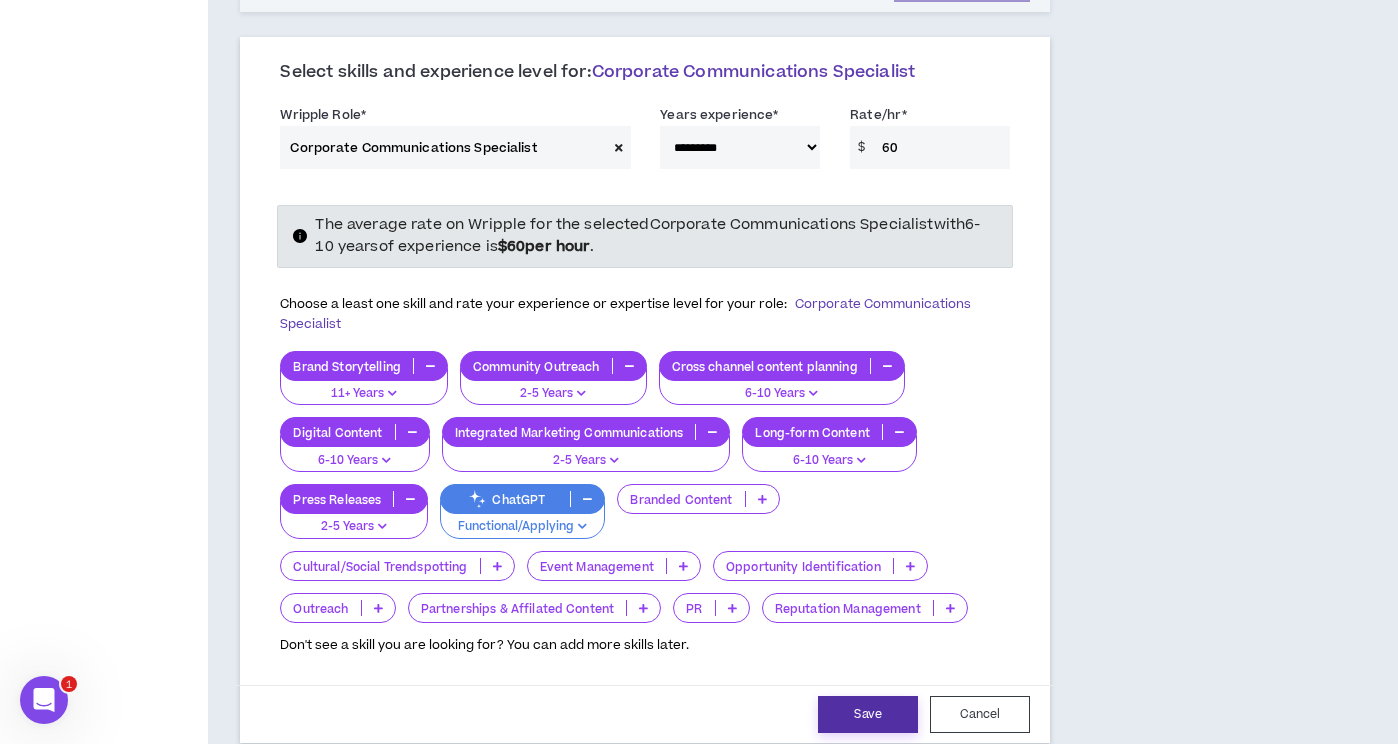 click on "Save" at bounding box center (868, 714) 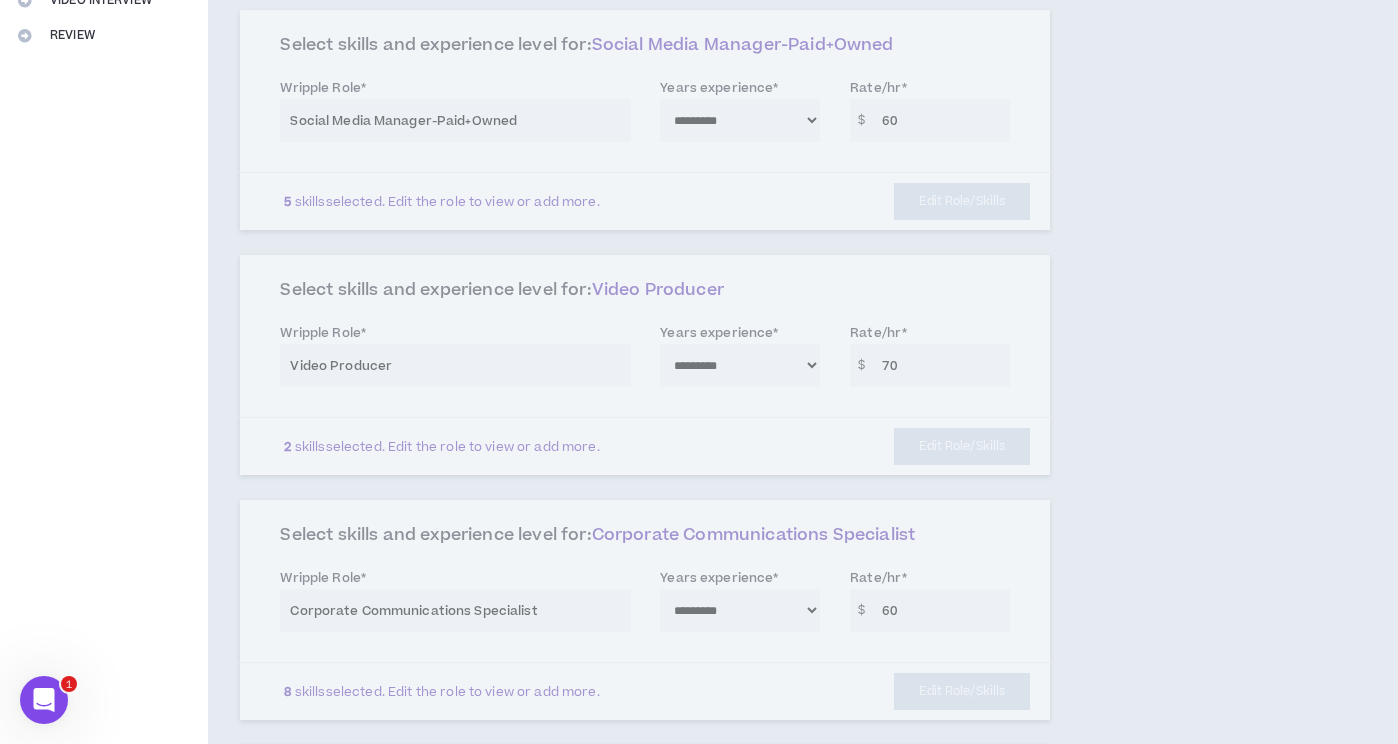 scroll, scrollTop: 0, scrollLeft: 0, axis: both 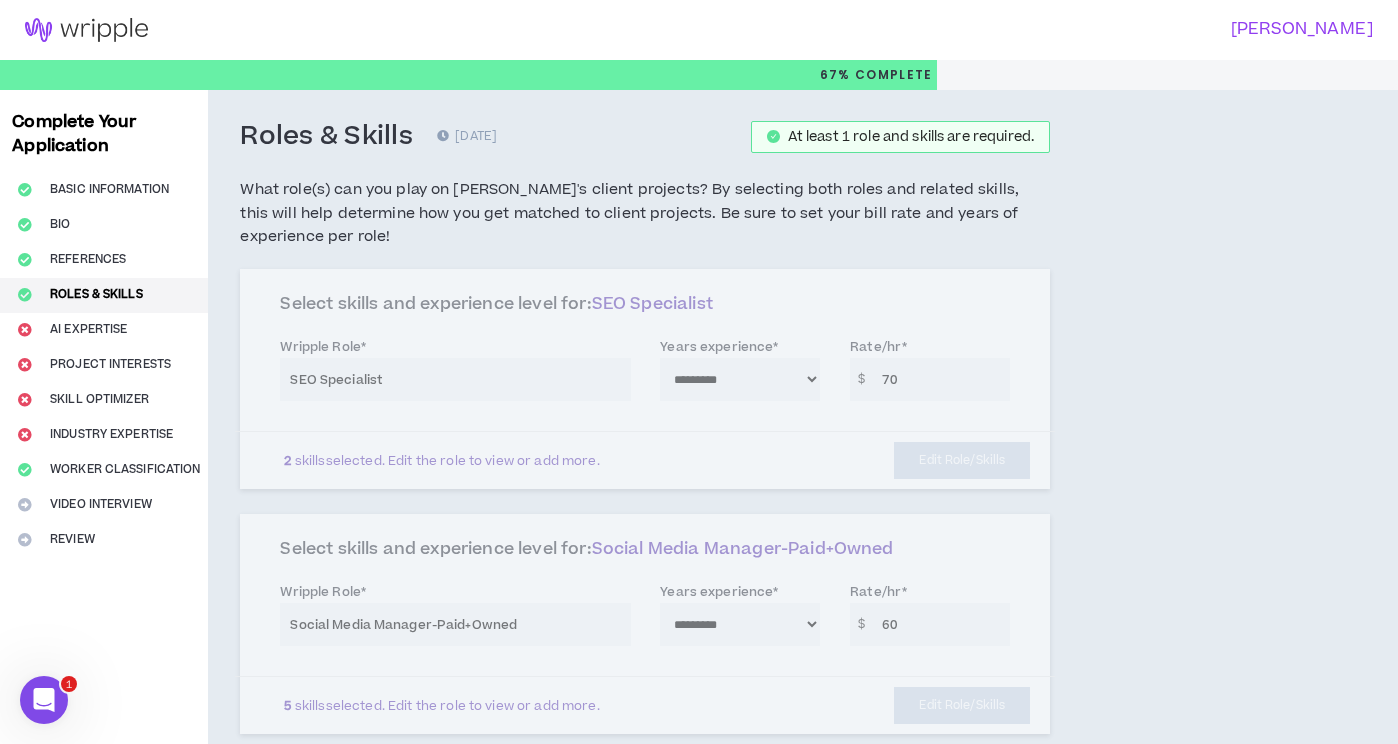 click on "**********" at bounding box center [645, 379] 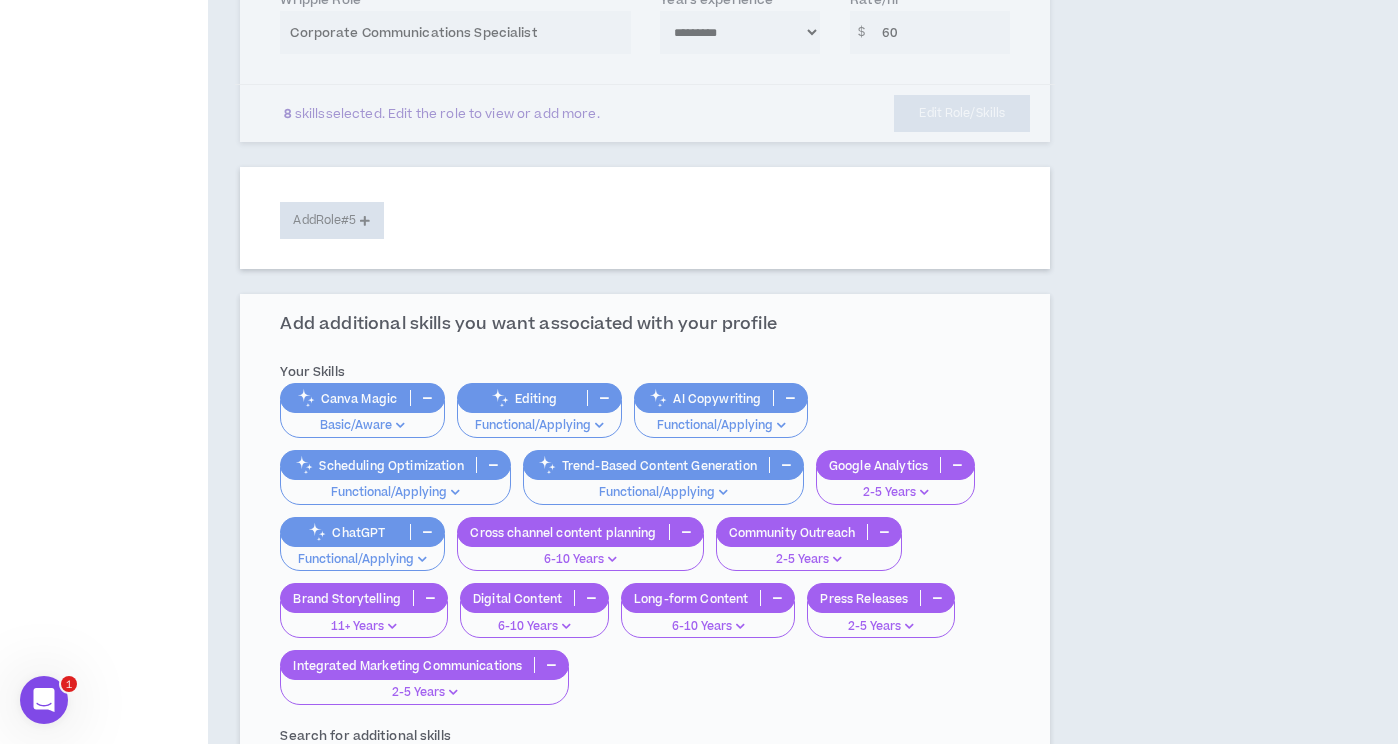 scroll, scrollTop: 1370, scrollLeft: 0, axis: vertical 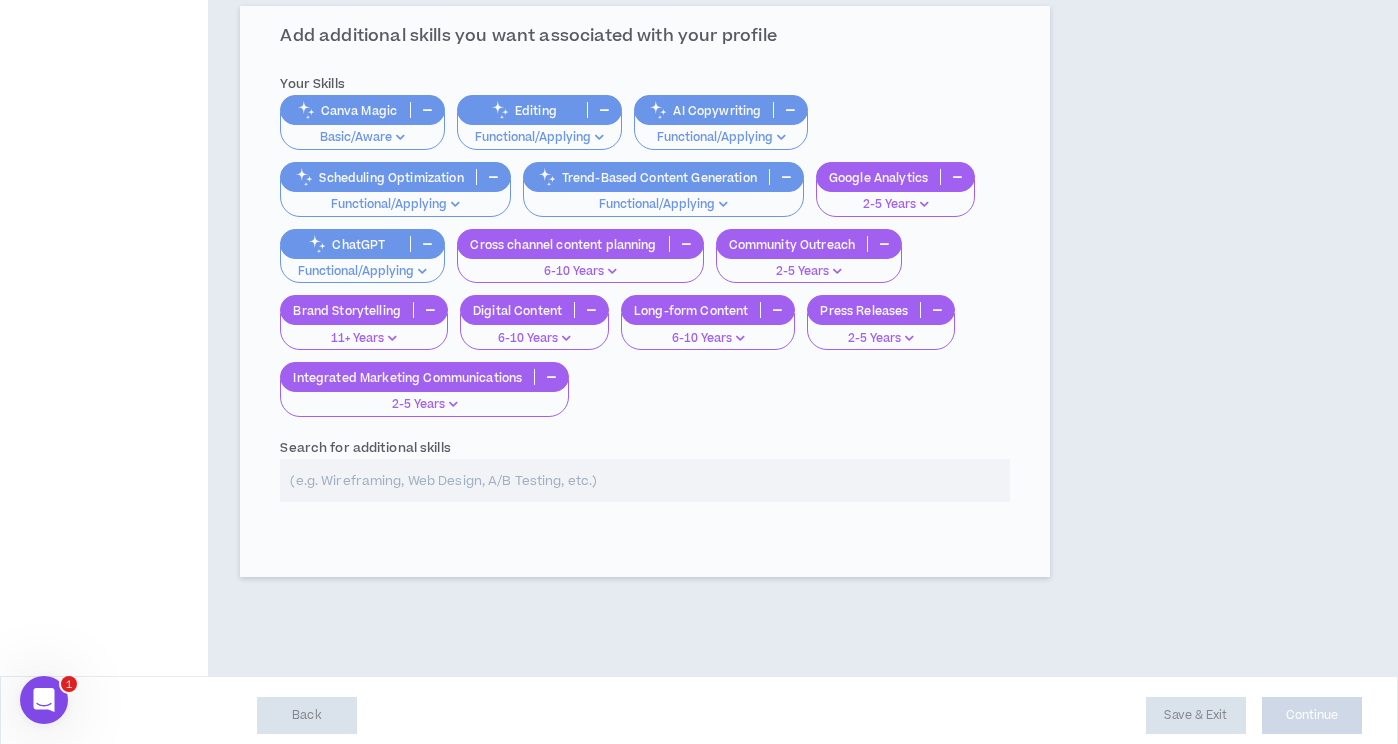 drag, startPoint x: 972, startPoint y: 58, endPoint x: 981, endPoint y: 48, distance: 13.453624 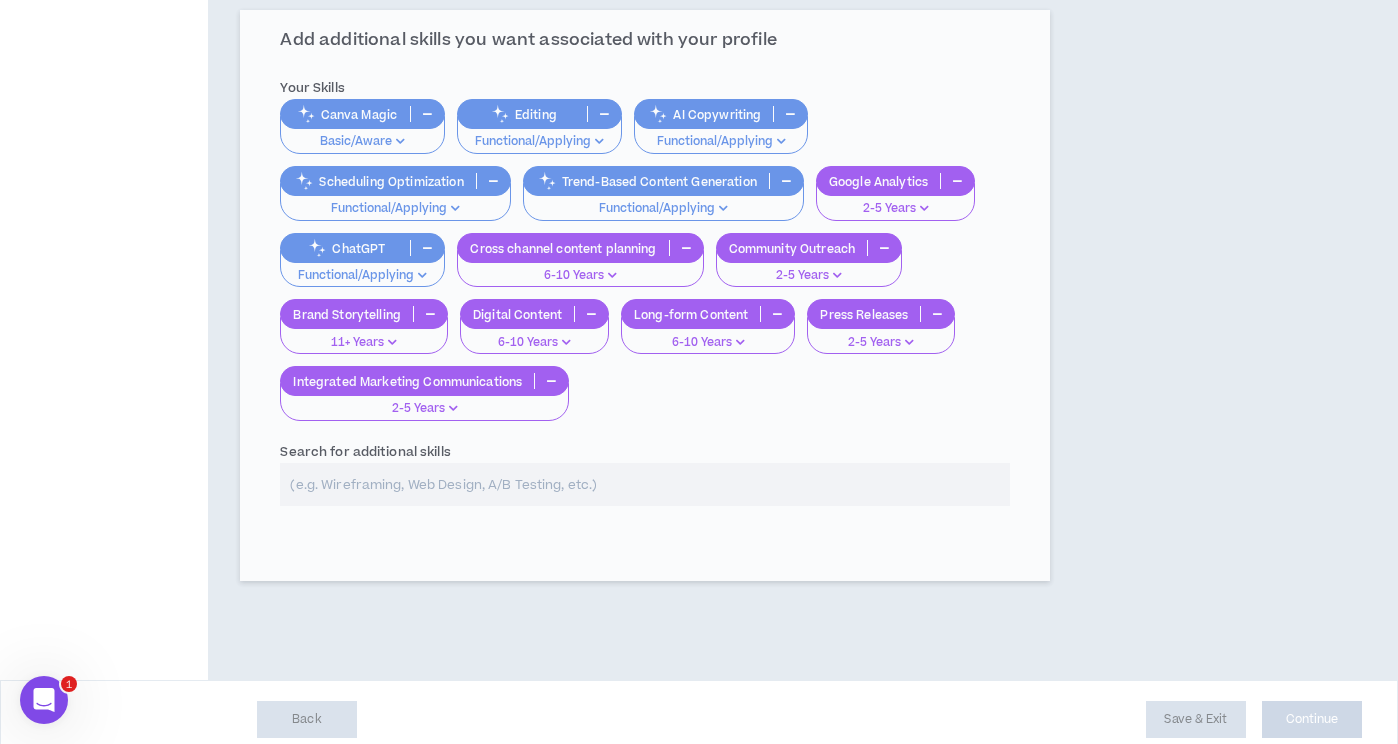 click on "**********" at bounding box center (645, -234) 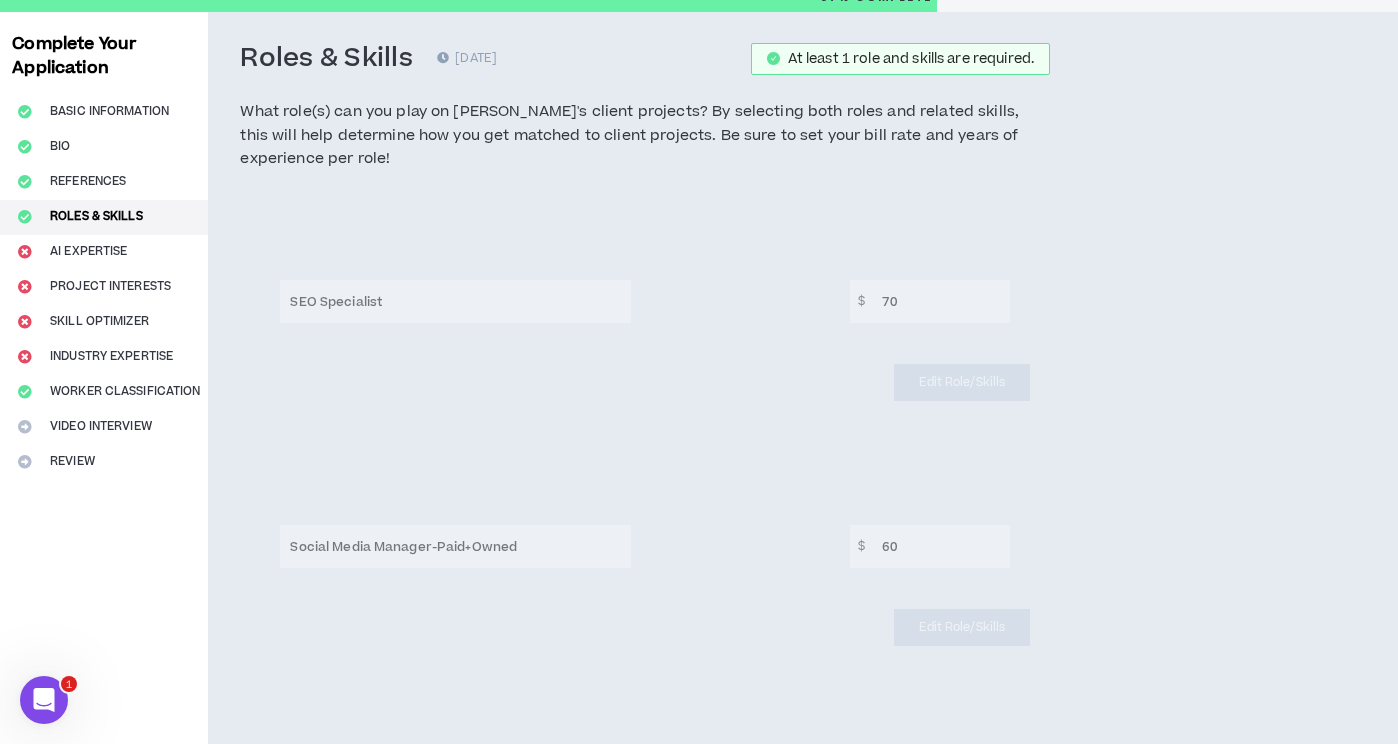 scroll, scrollTop: 0, scrollLeft: 0, axis: both 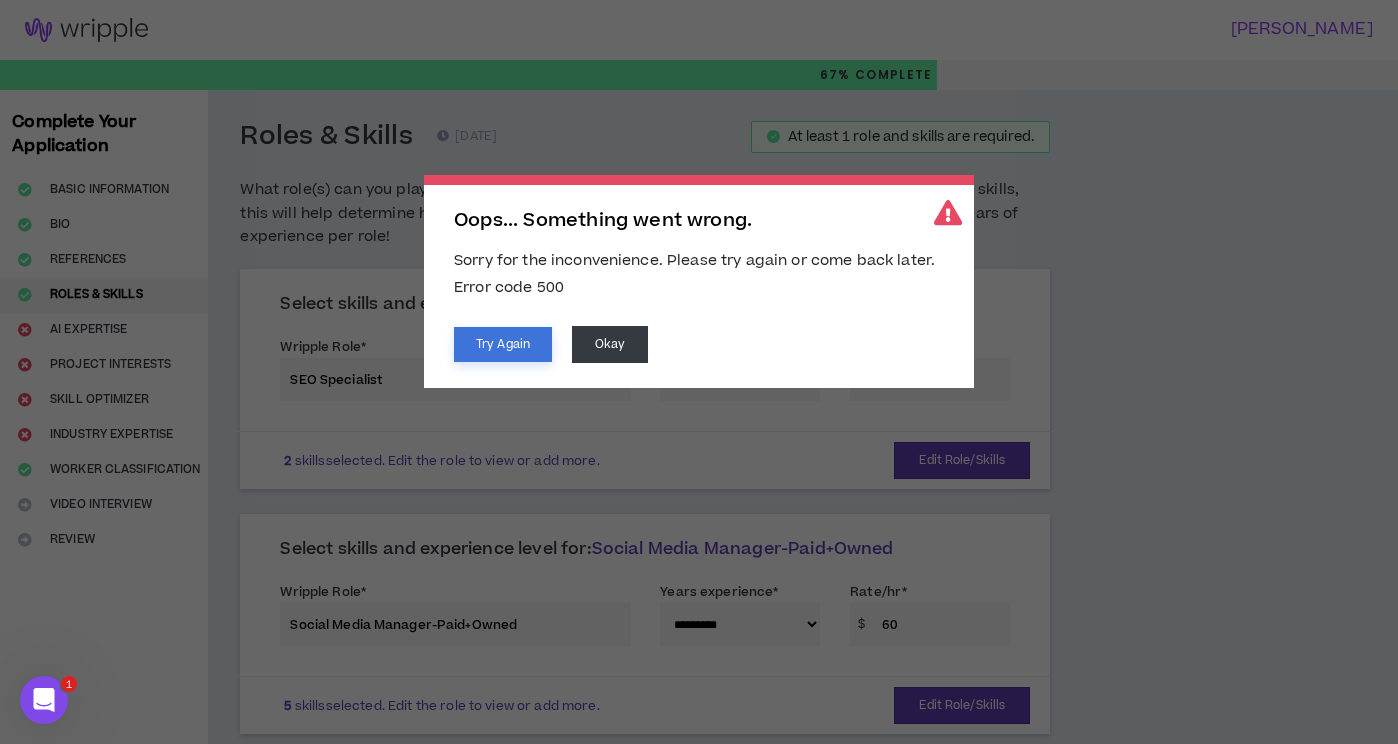click on "Try Again" at bounding box center [503, 344] 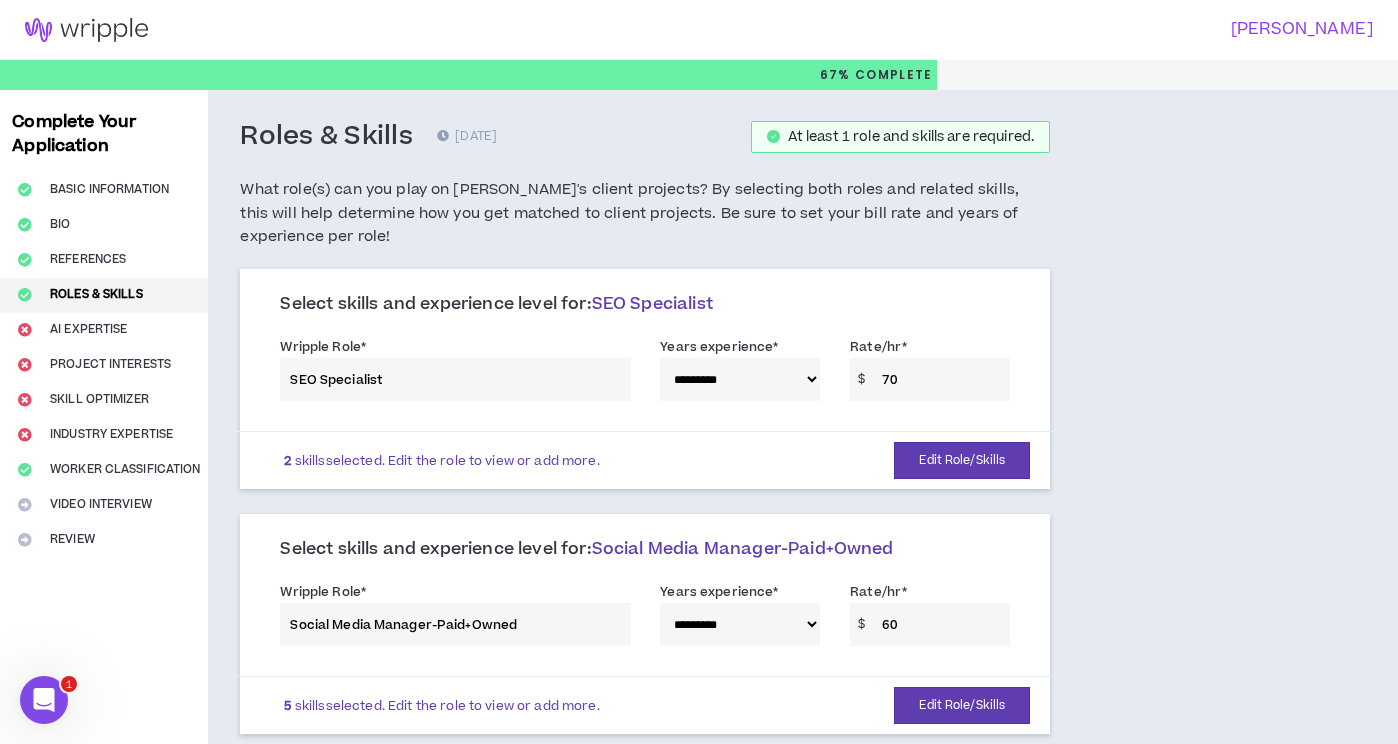 click on "Try Again" at bounding box center (503, 344) 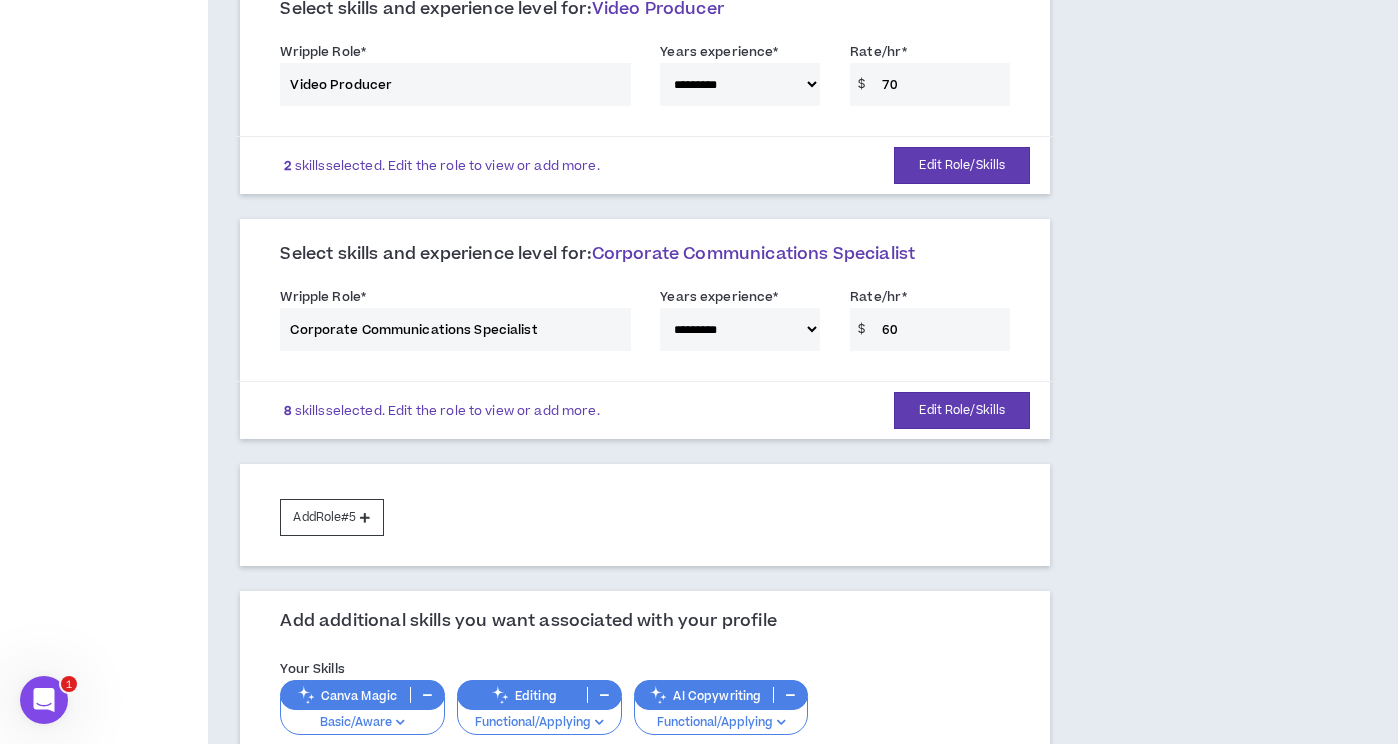 scroll, scrollTop: 851, scrollLeft: 0, axis: vertical 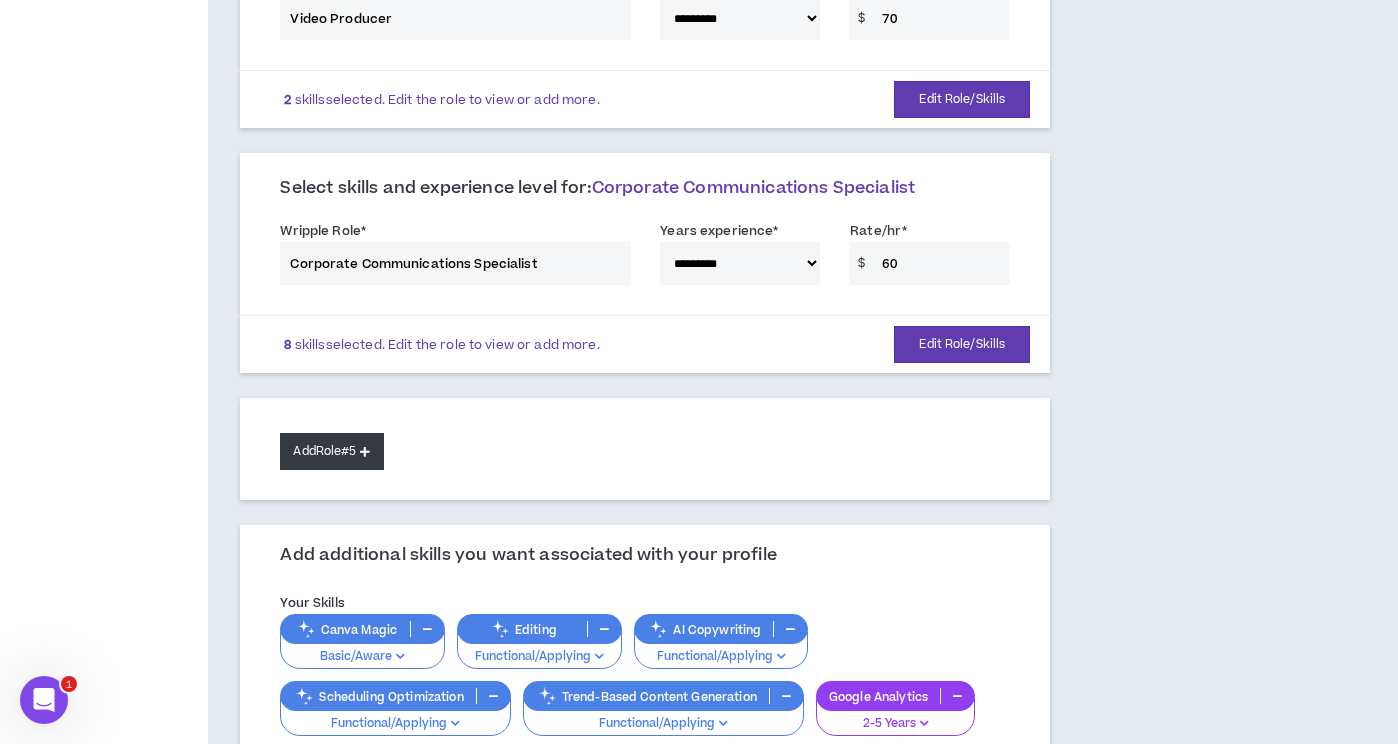 click on "Add  Role  #5" at bounding box center (331, 451) 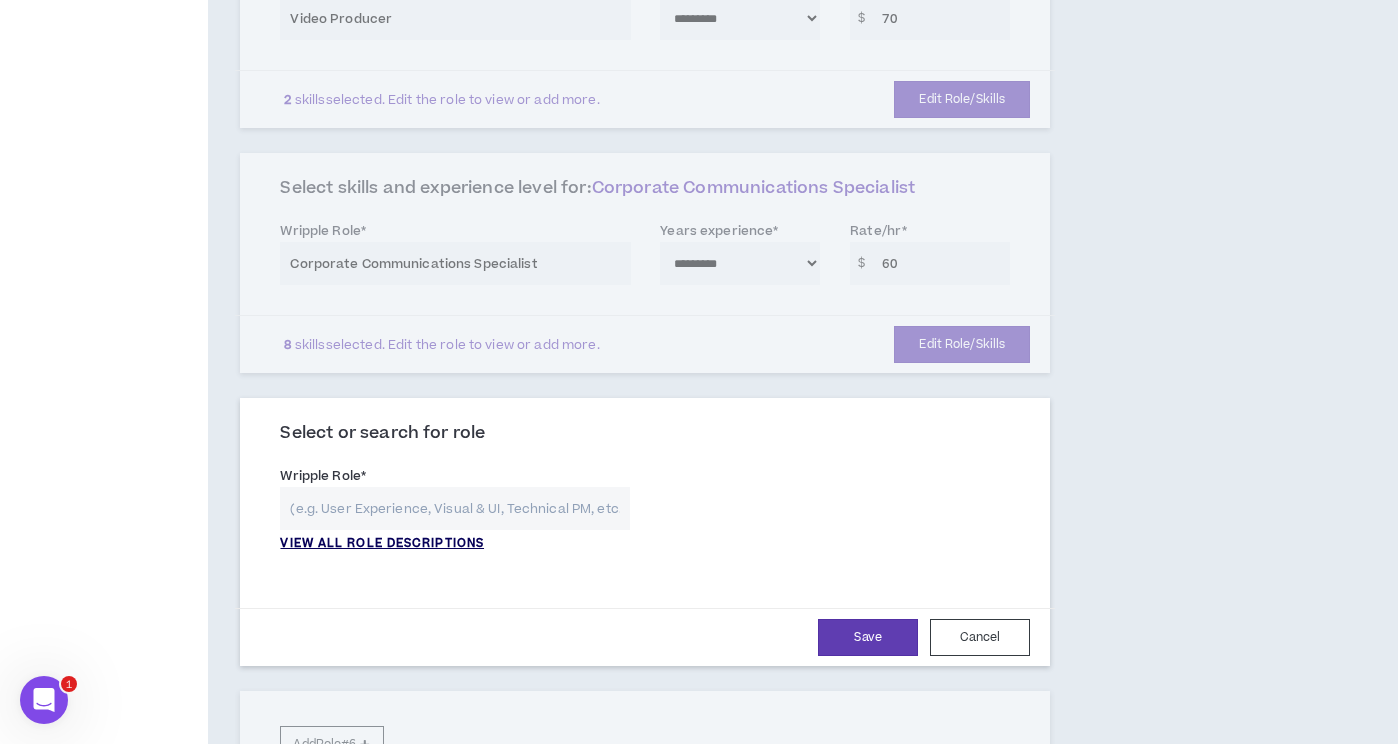 click on "VIEW ALL ROLE DESCRIPTIONS" at bounding box center (382, 544) 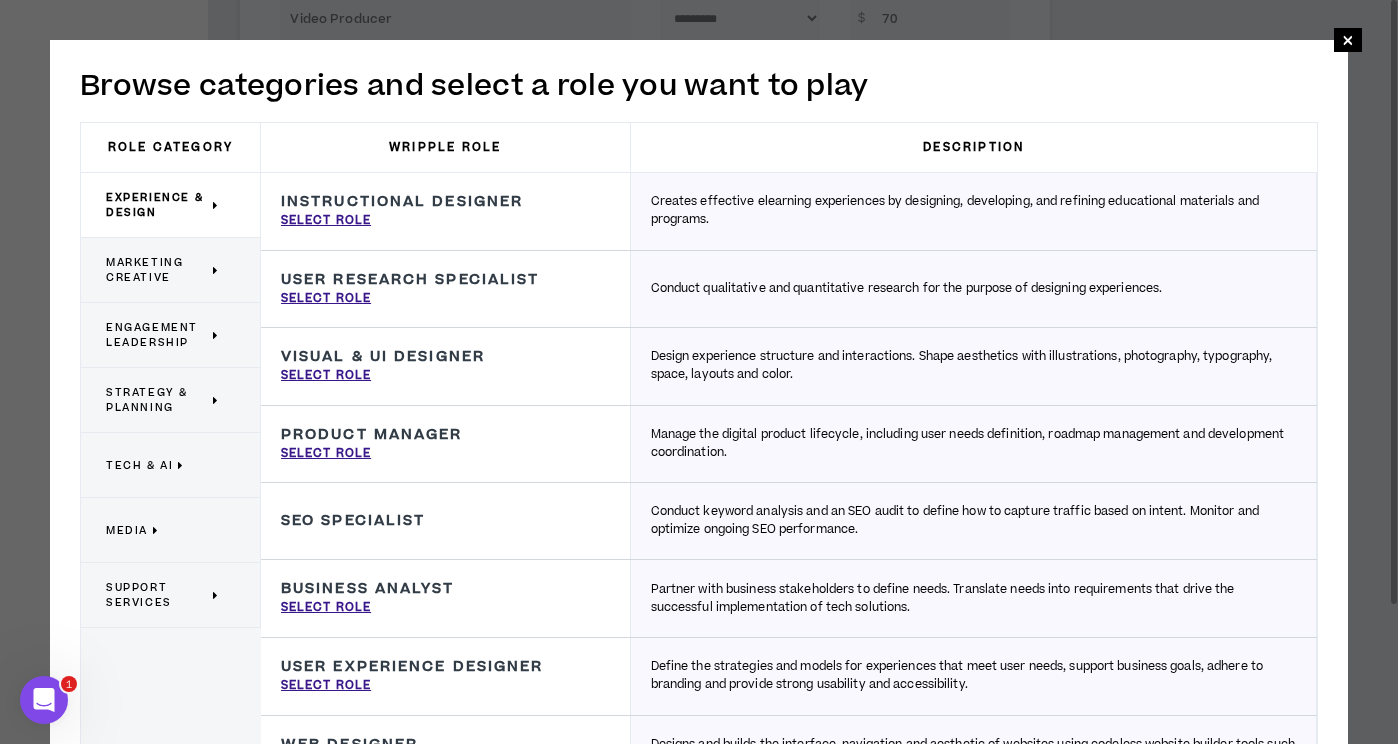click on "Media" at bounding box center (127, 530) 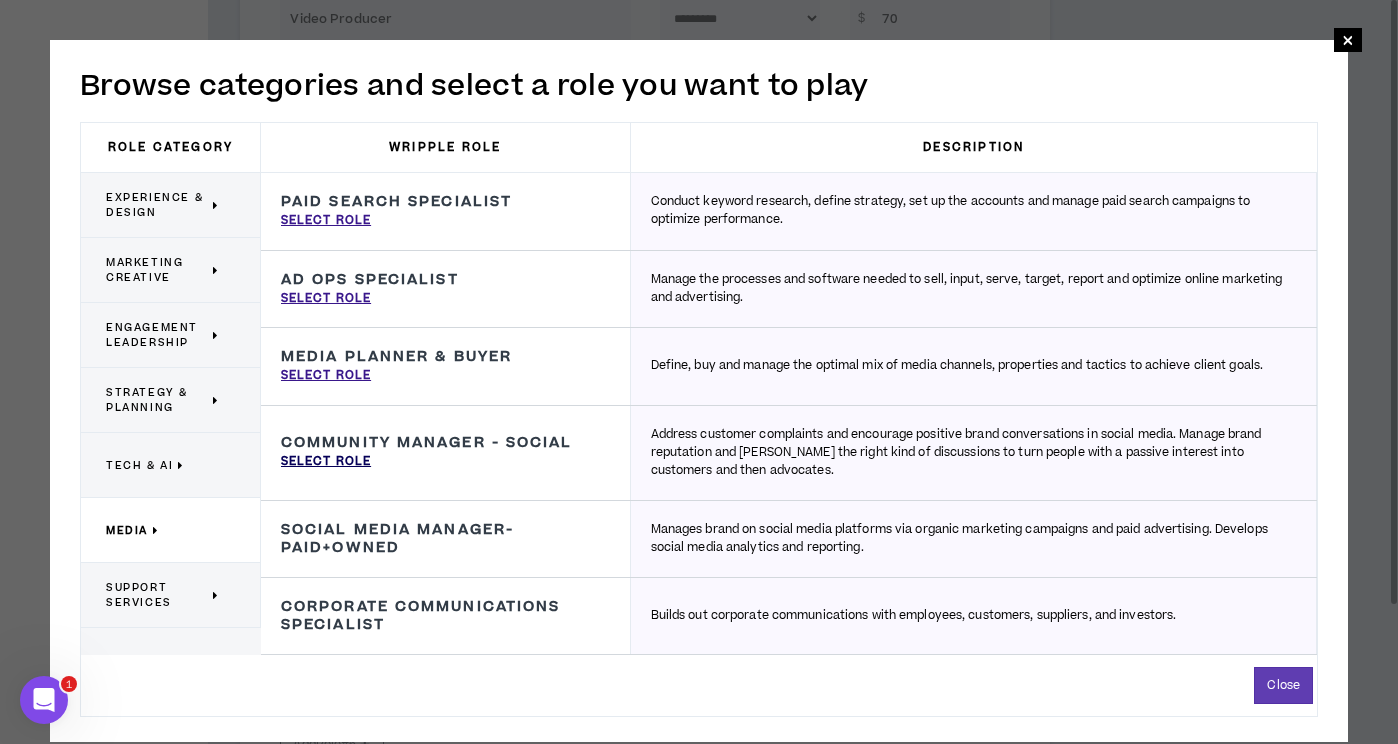 click on "Select Role" at bounding box center (326, 462) 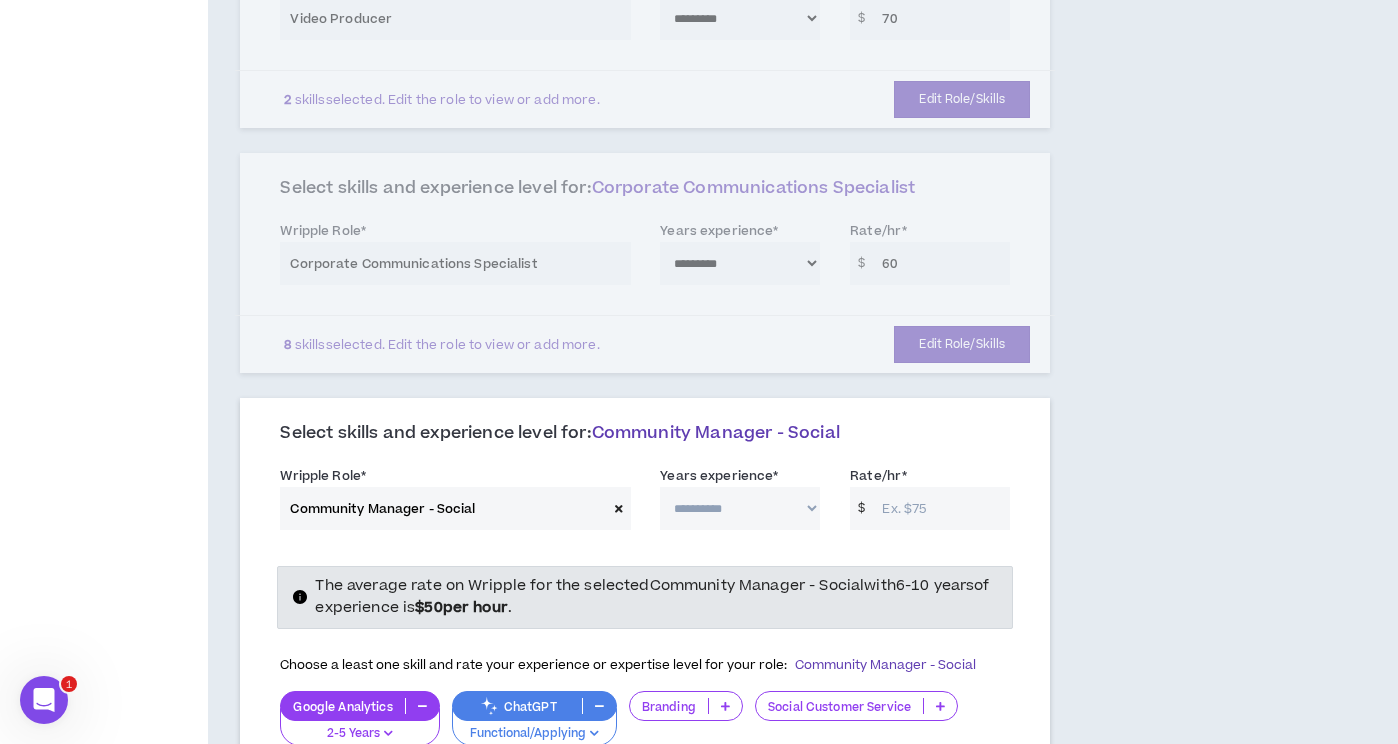 click on "Rate/hr  *" at bounding box center (941, 508) 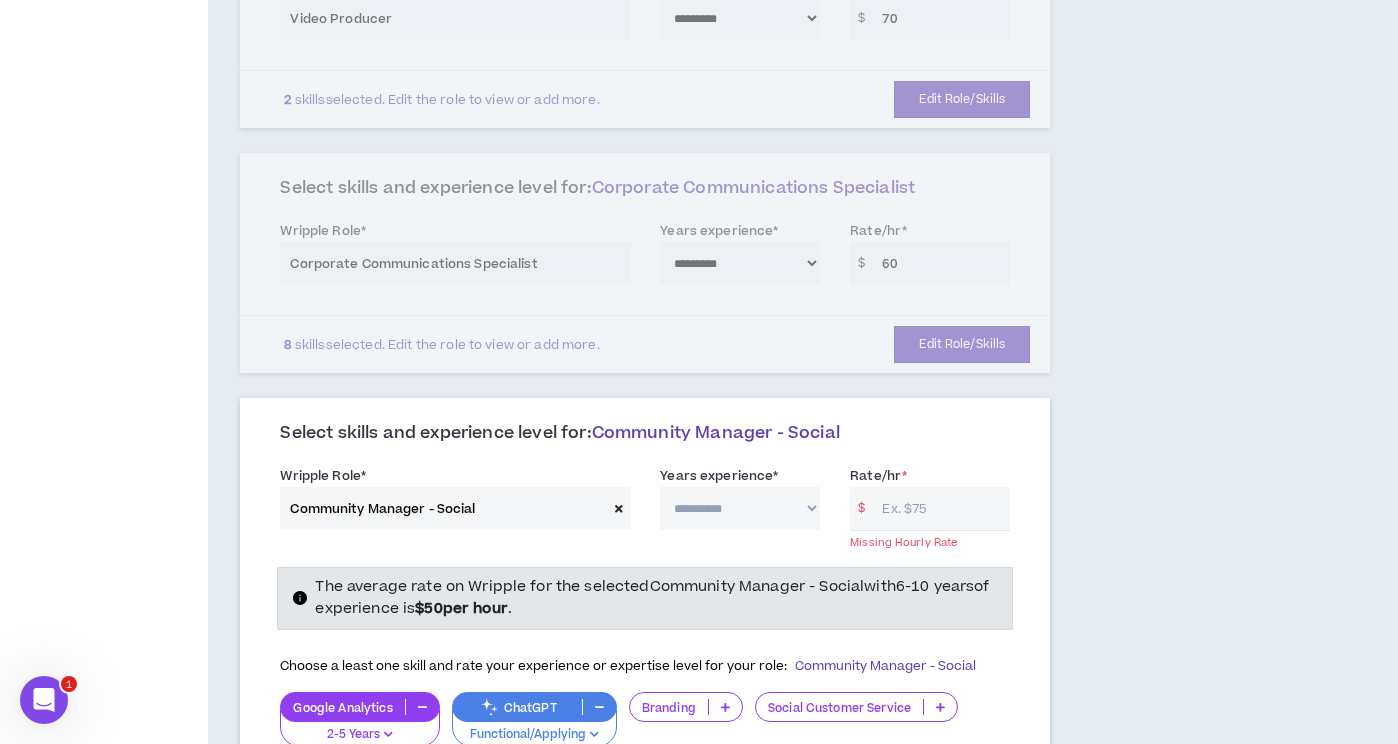 select on "**" 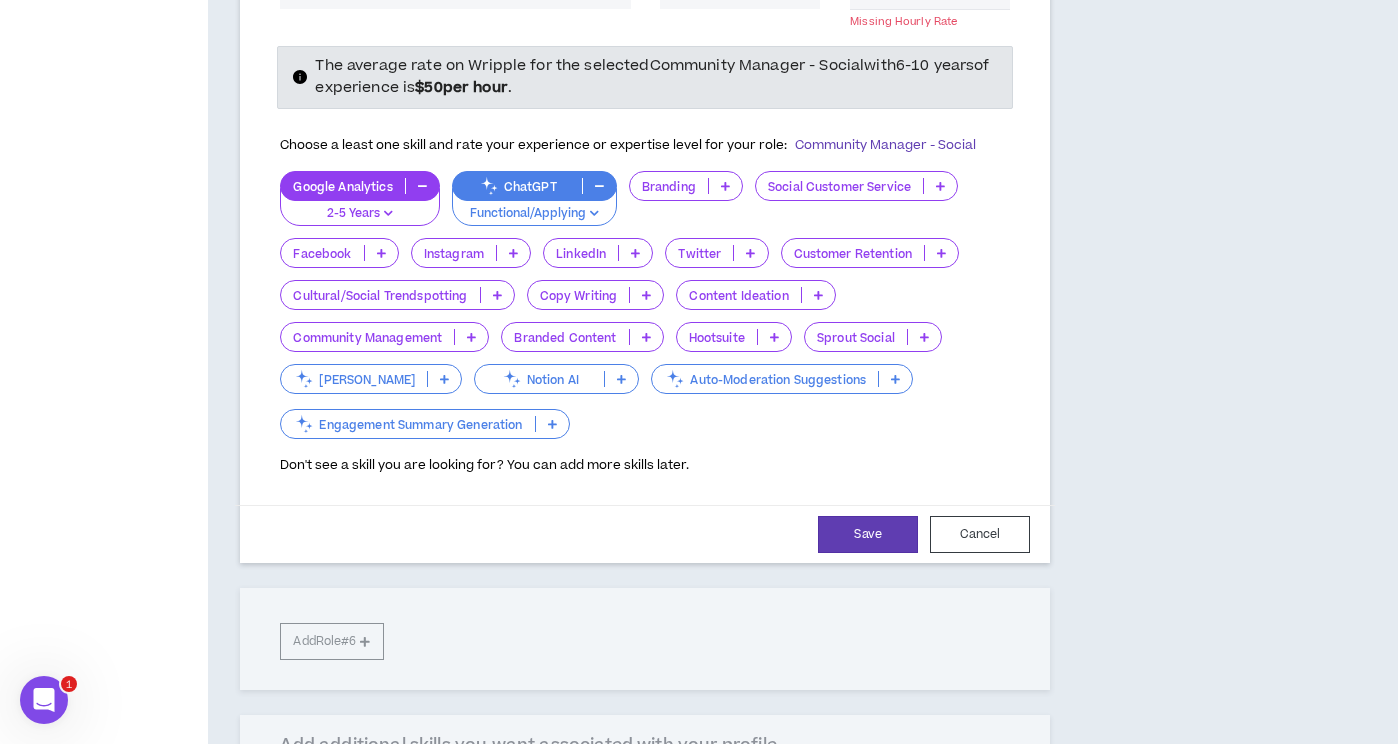 scroll, scrollTop: 1346, scrollLeft: 0, axis: vertical 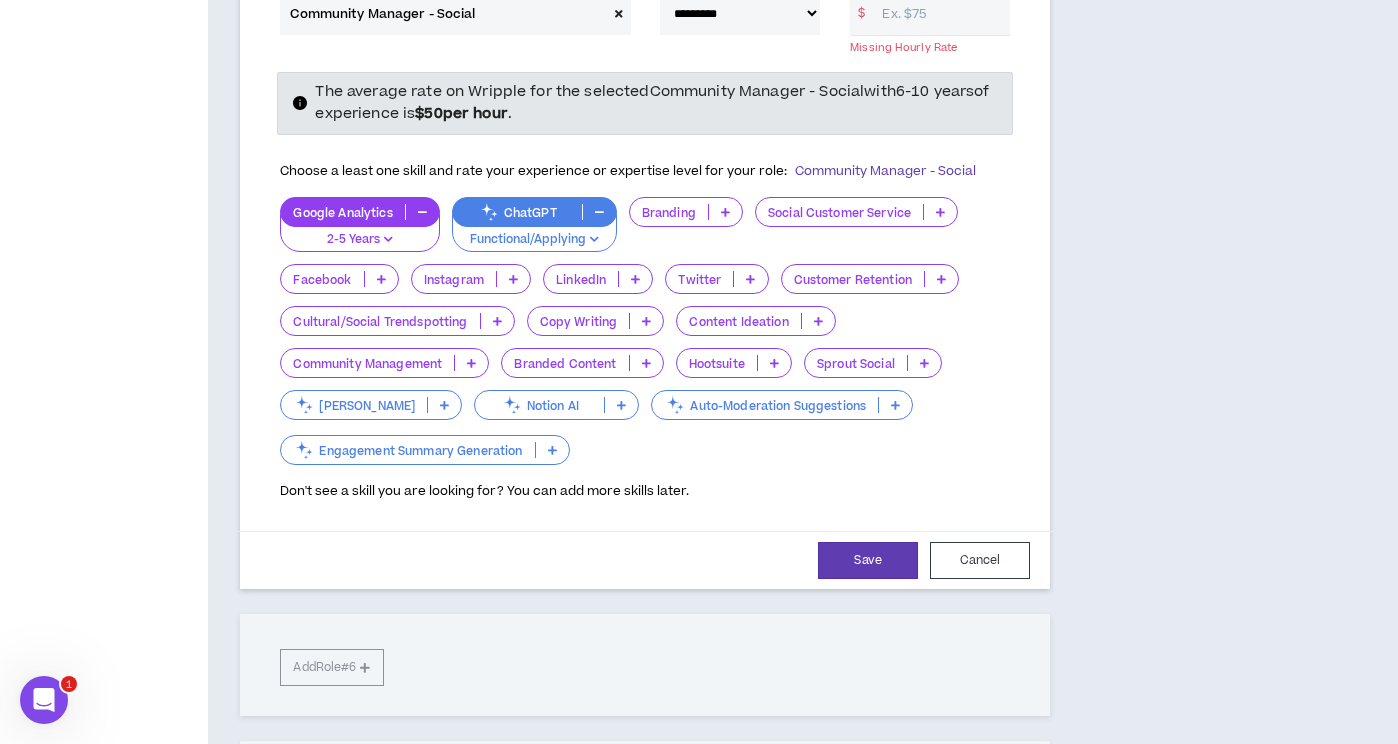 click on "Twitter" at bounding box center (699, 279) 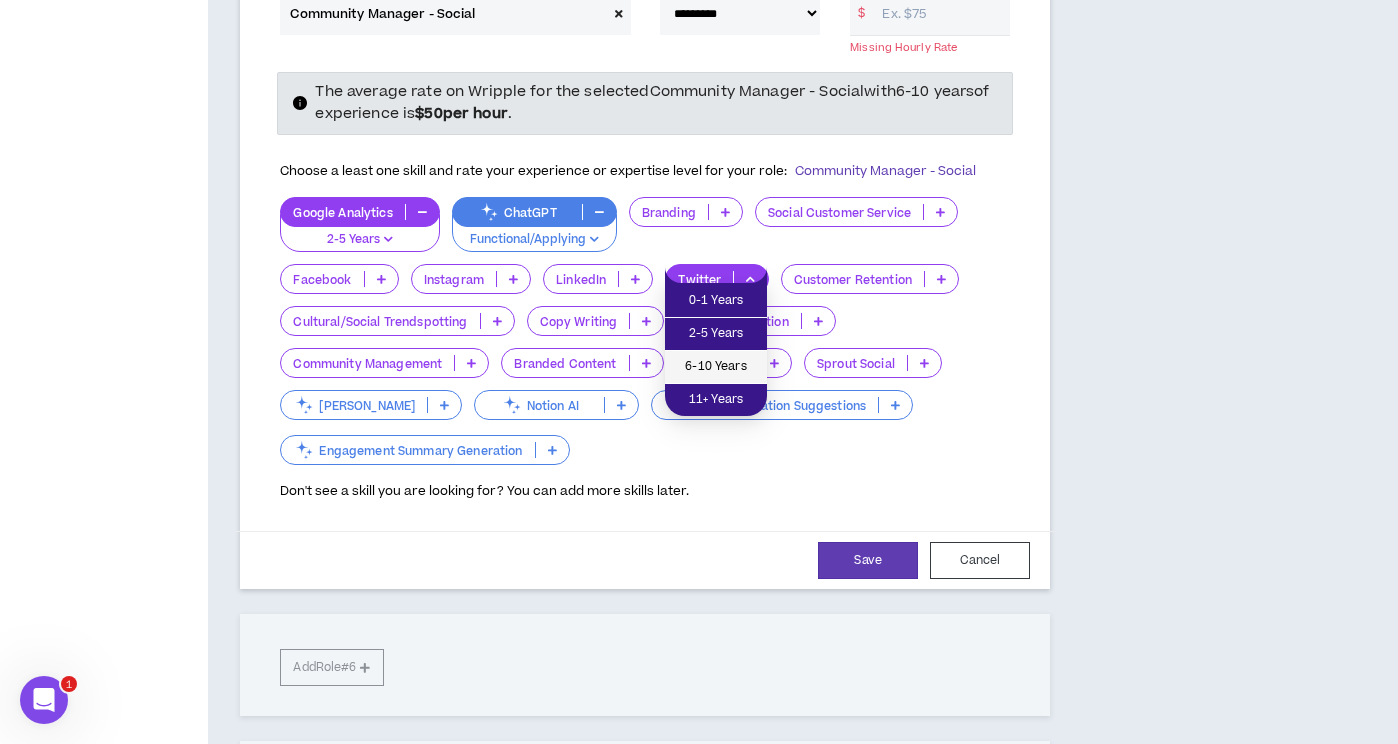 click on "6-10 Years" at bounding box center (716, 367) 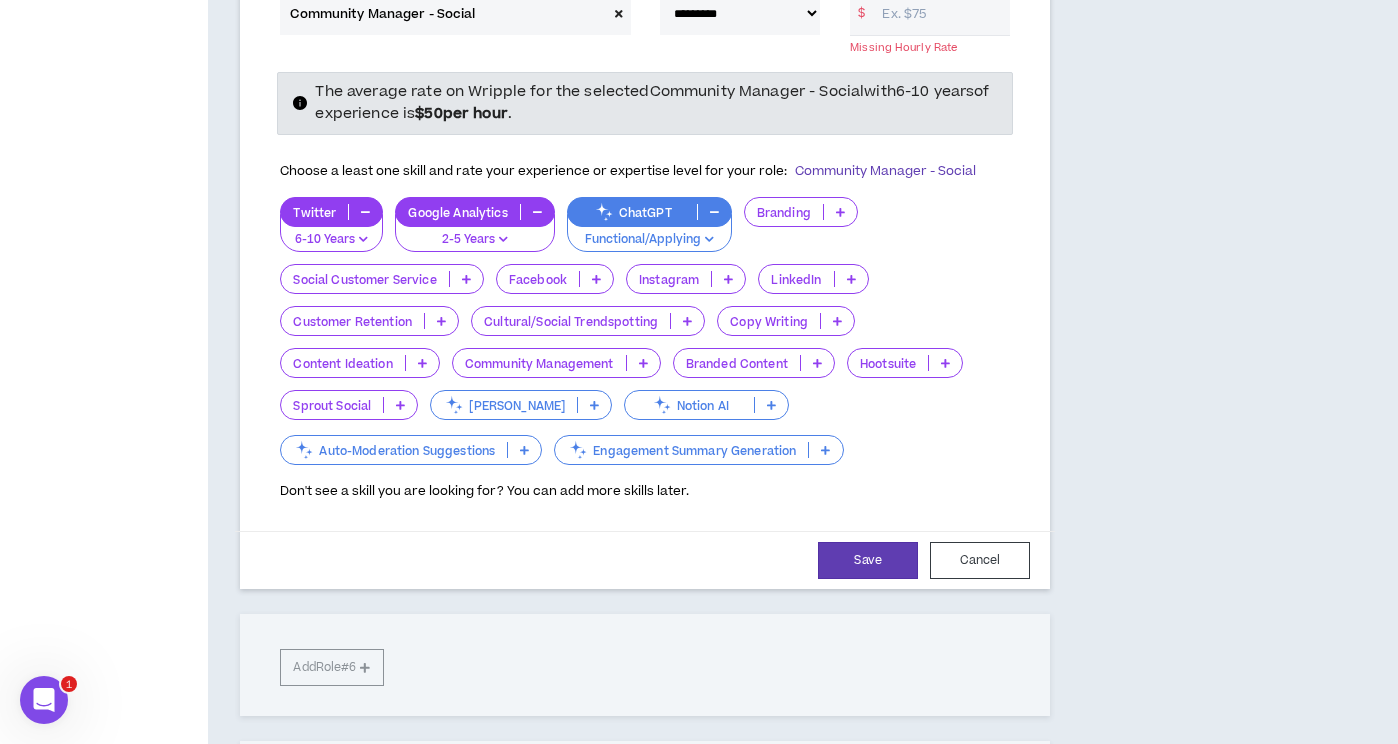 click at bounding box center [596, 279] 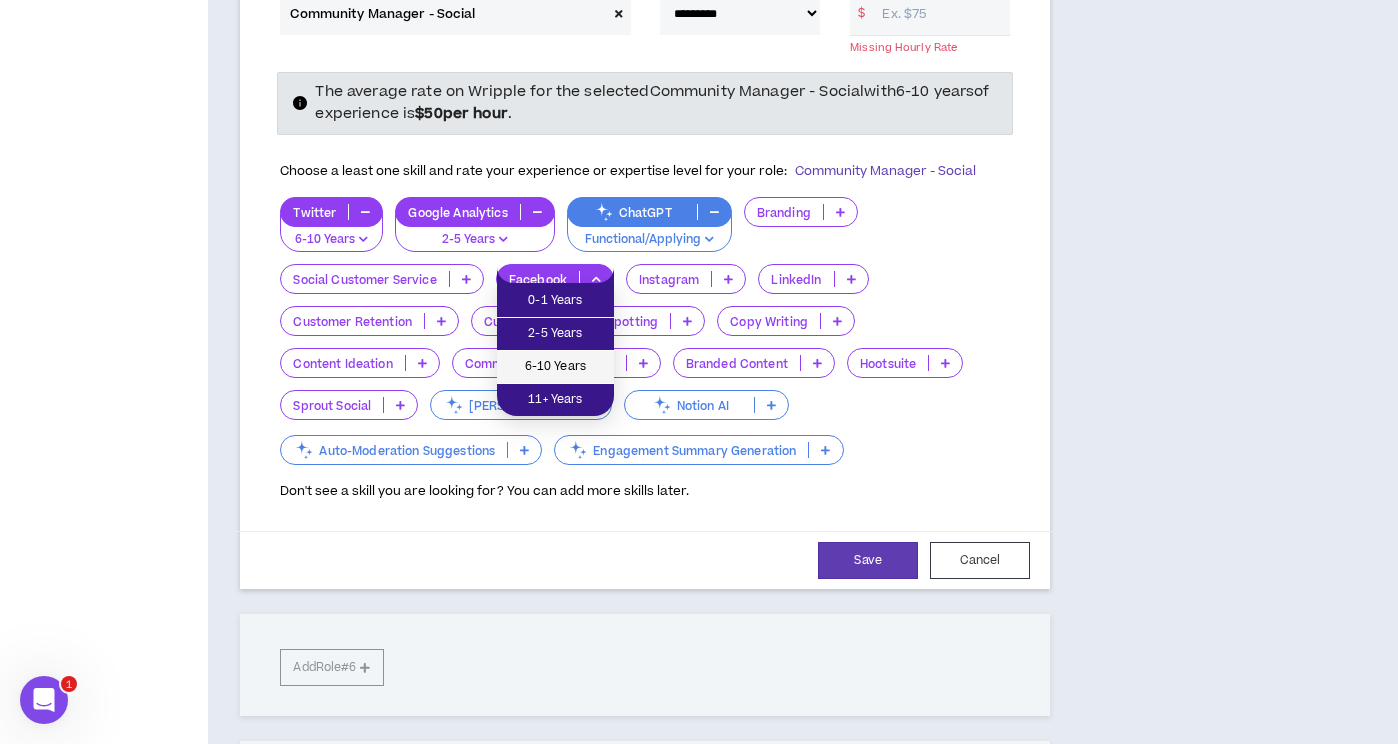 click on "6-10 Years" at bounding box center (555, 367) 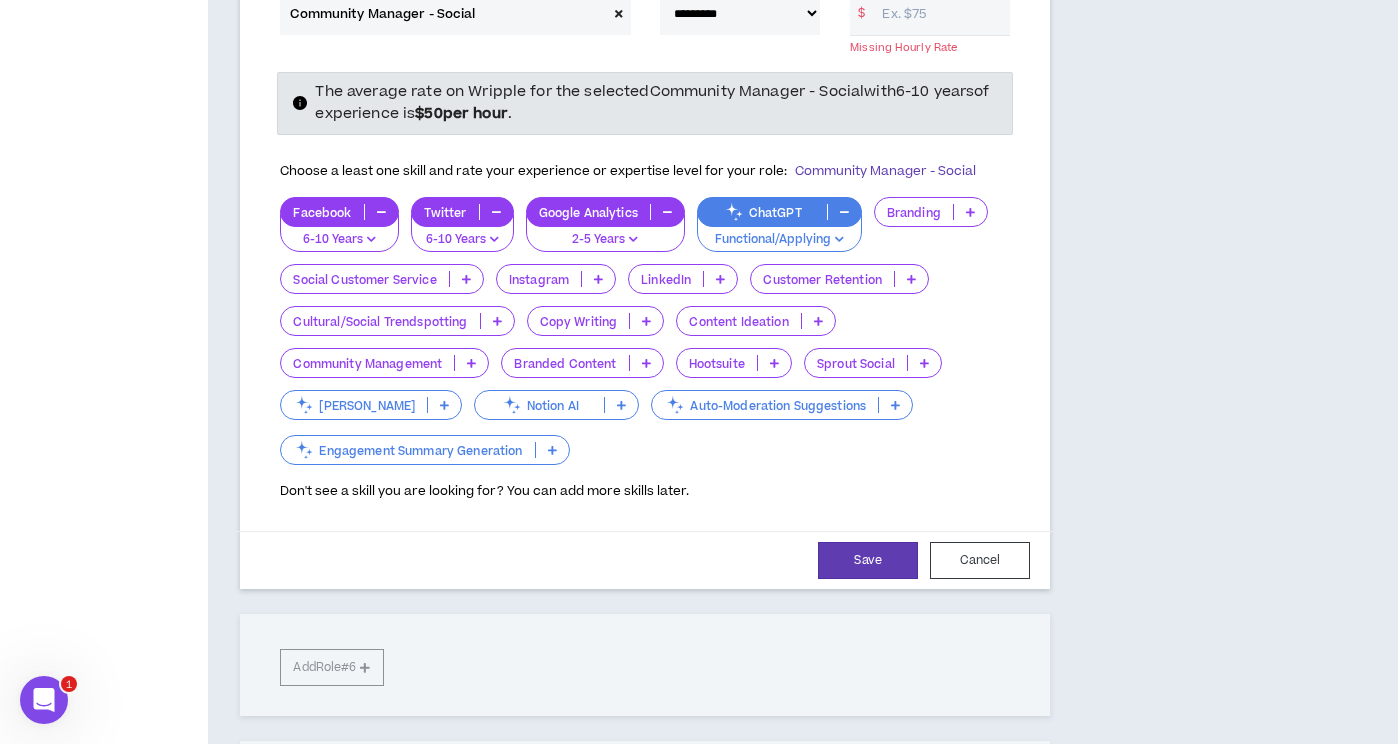 click at bounding box center [598, 279] 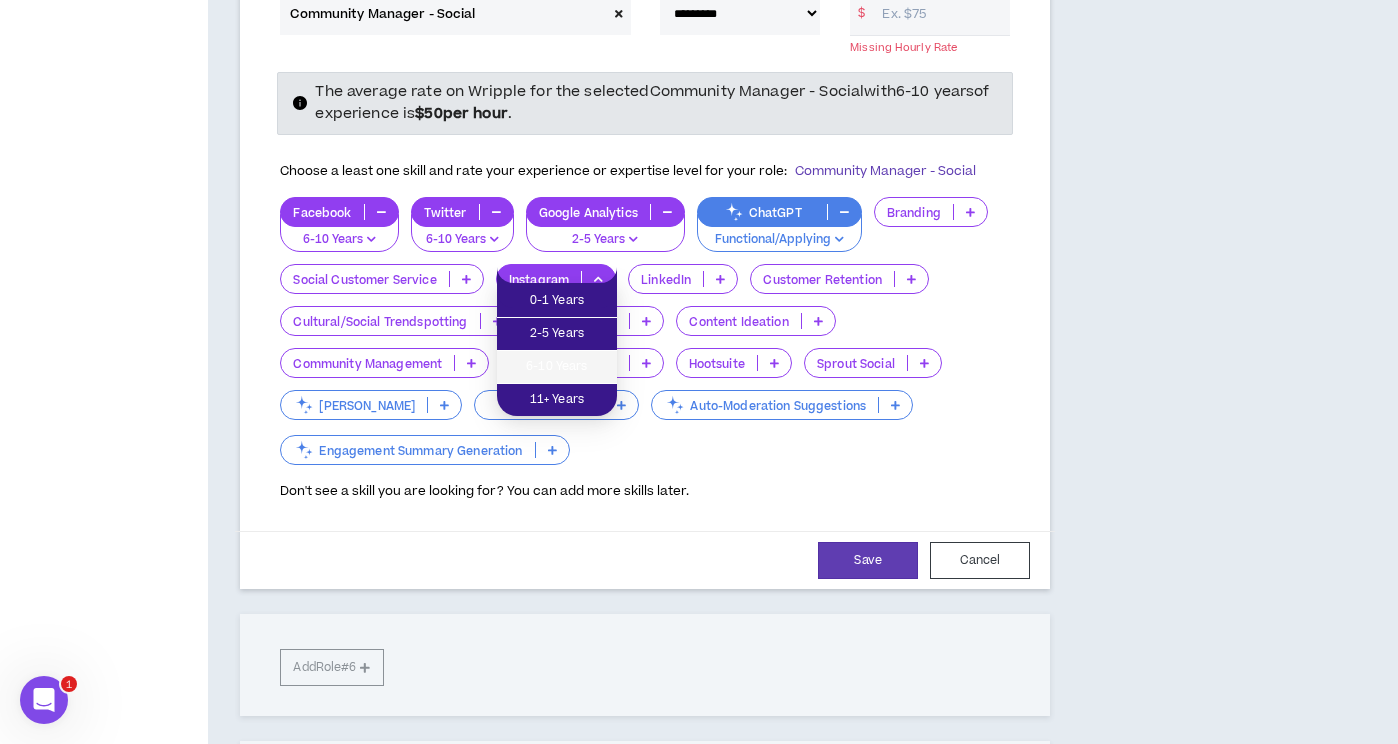 click on "6-10 Years" at bounding box center (557, 367) 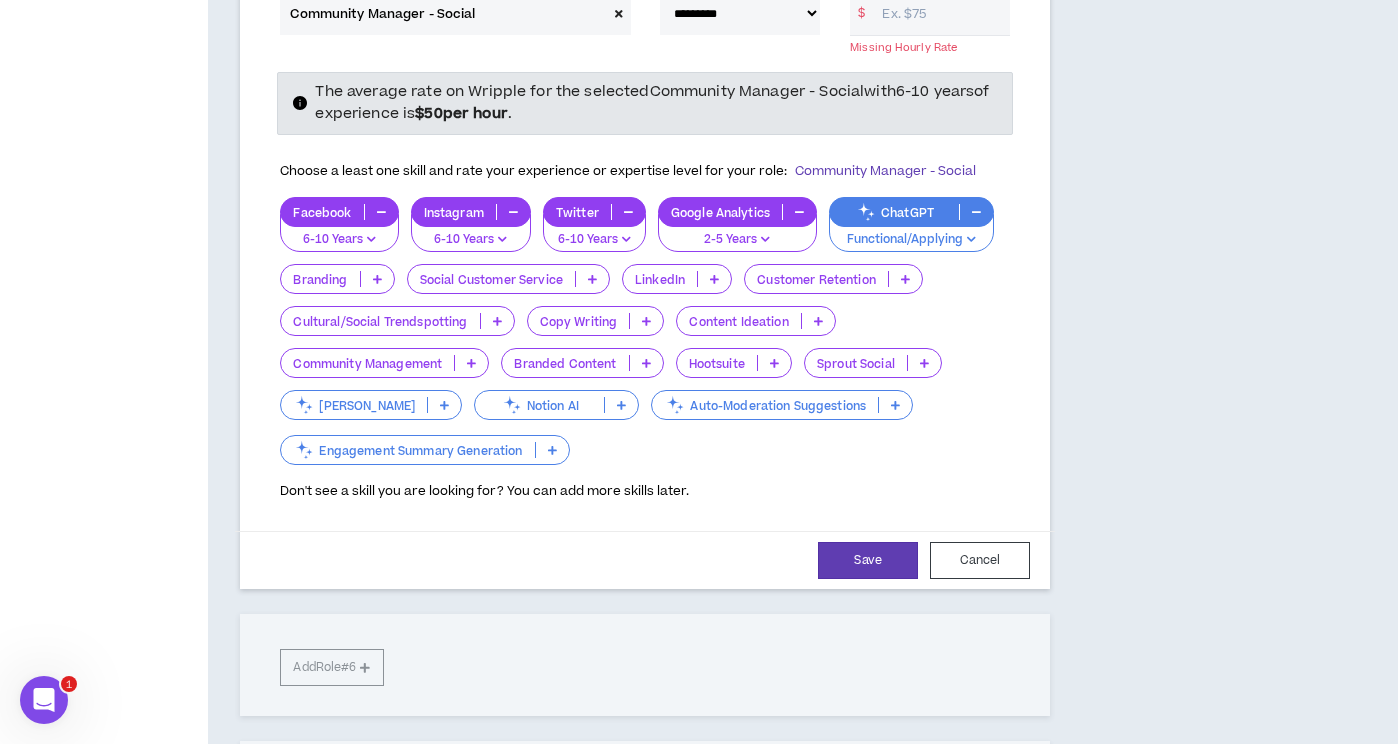 click at bounding box center (714, 279) 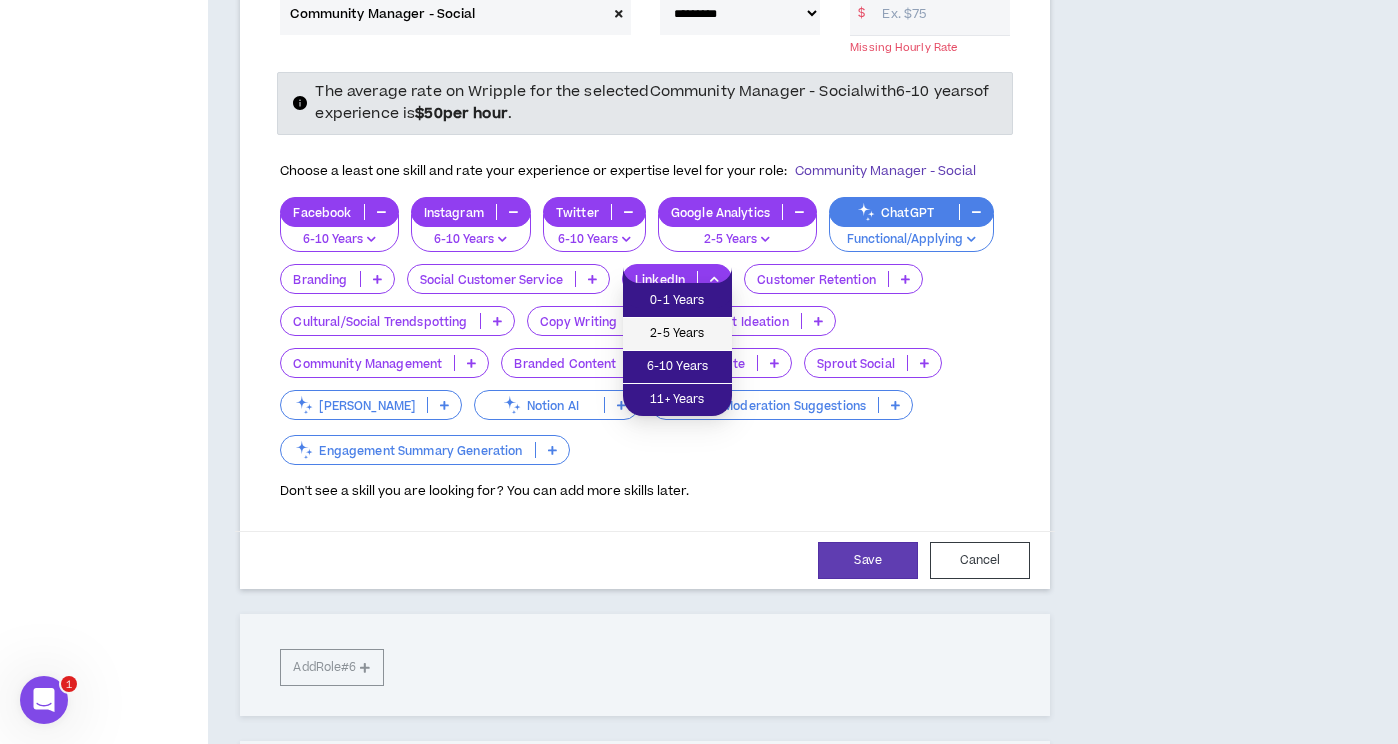 click on "2-5 Years" at bounding box center [677, 334] 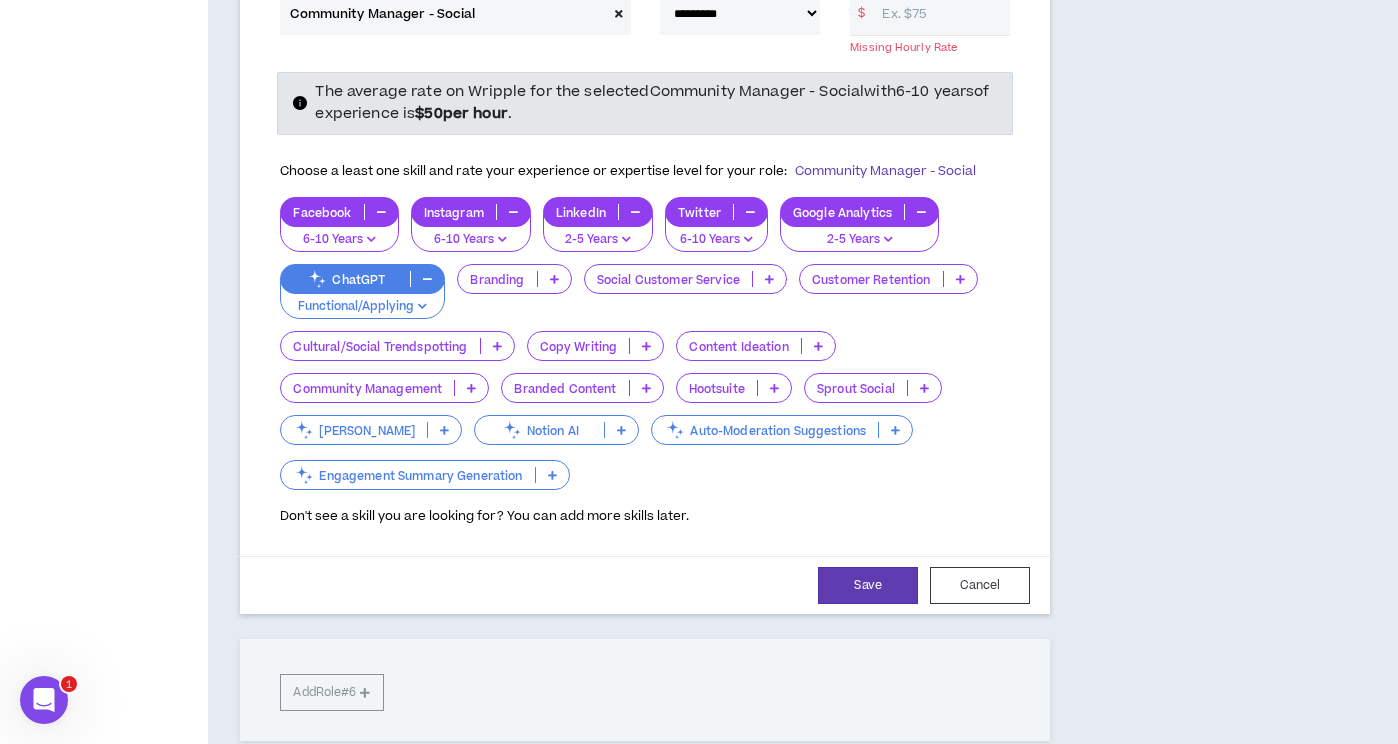 click at bounding box center (818, 346) 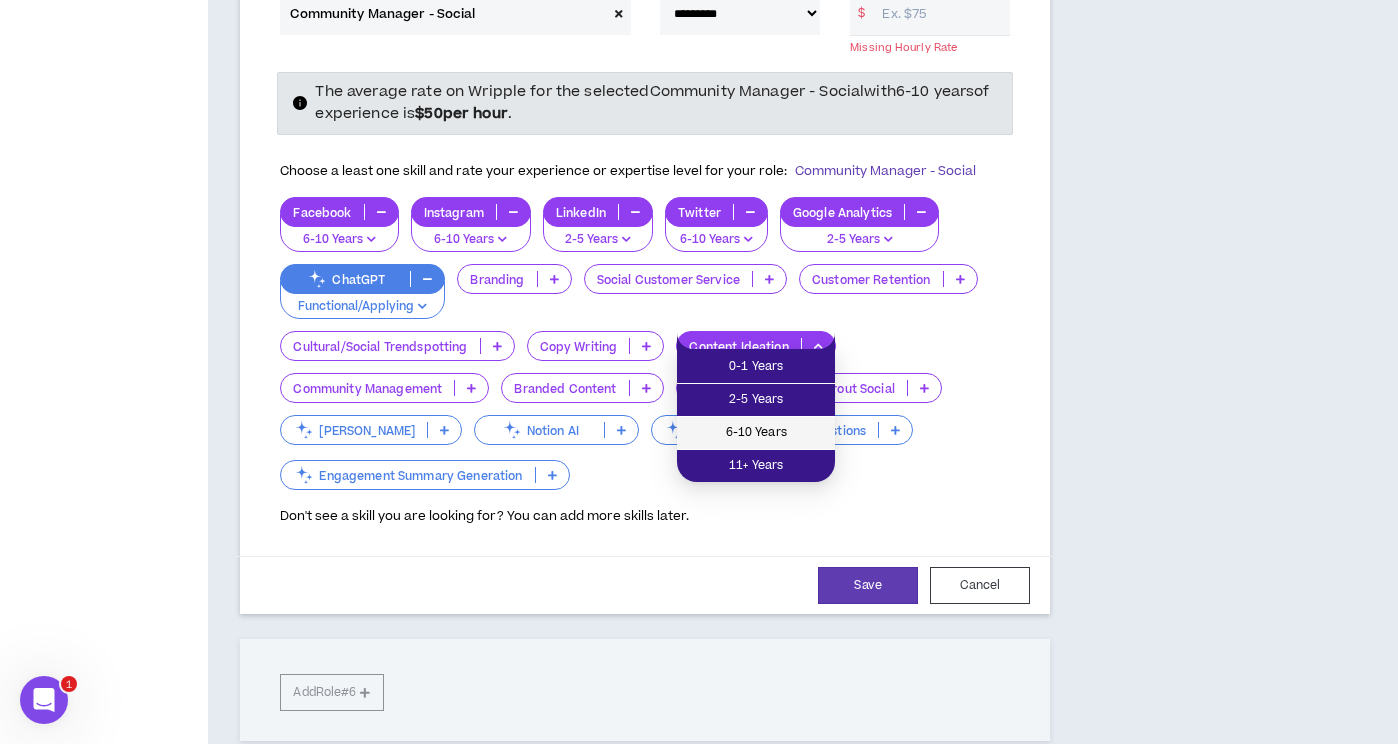 click on "6-10 Years" at bounding box center [756, 433] 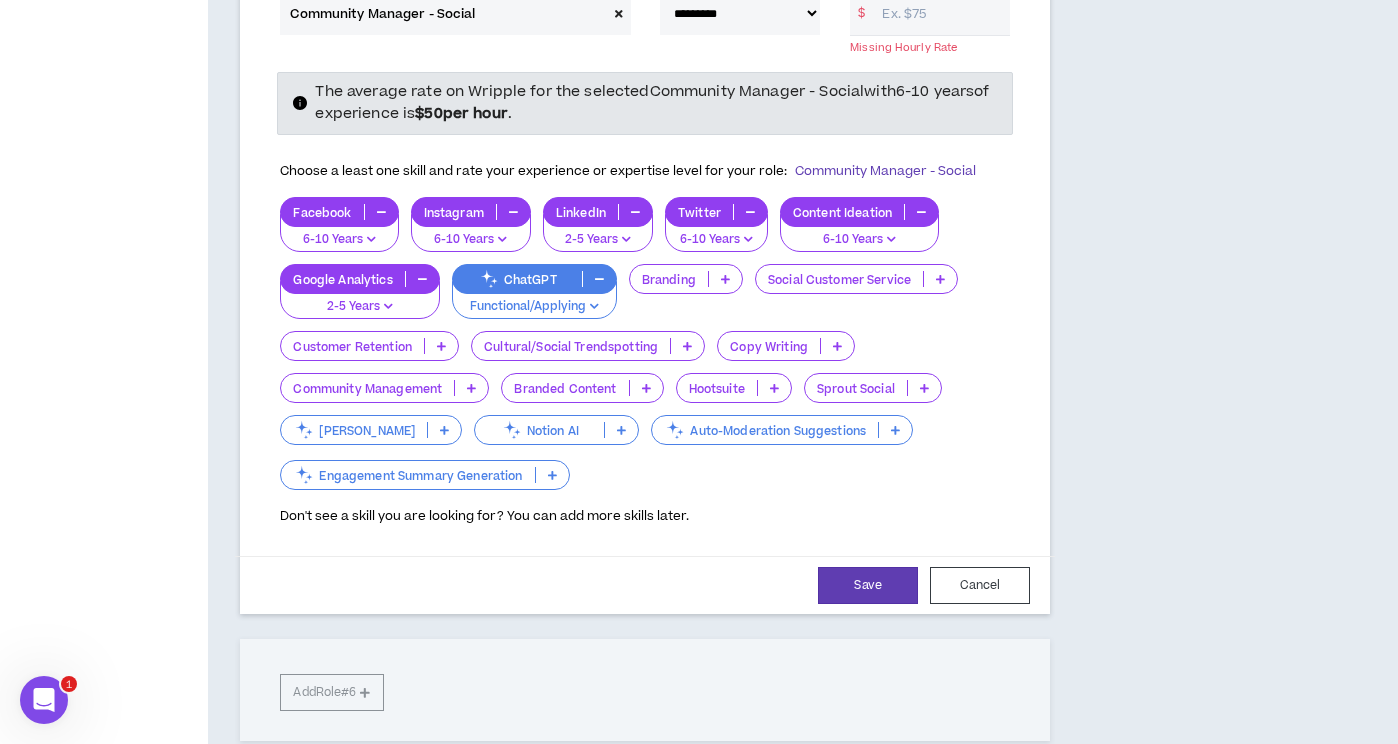 click at bounding box center [837, 346] 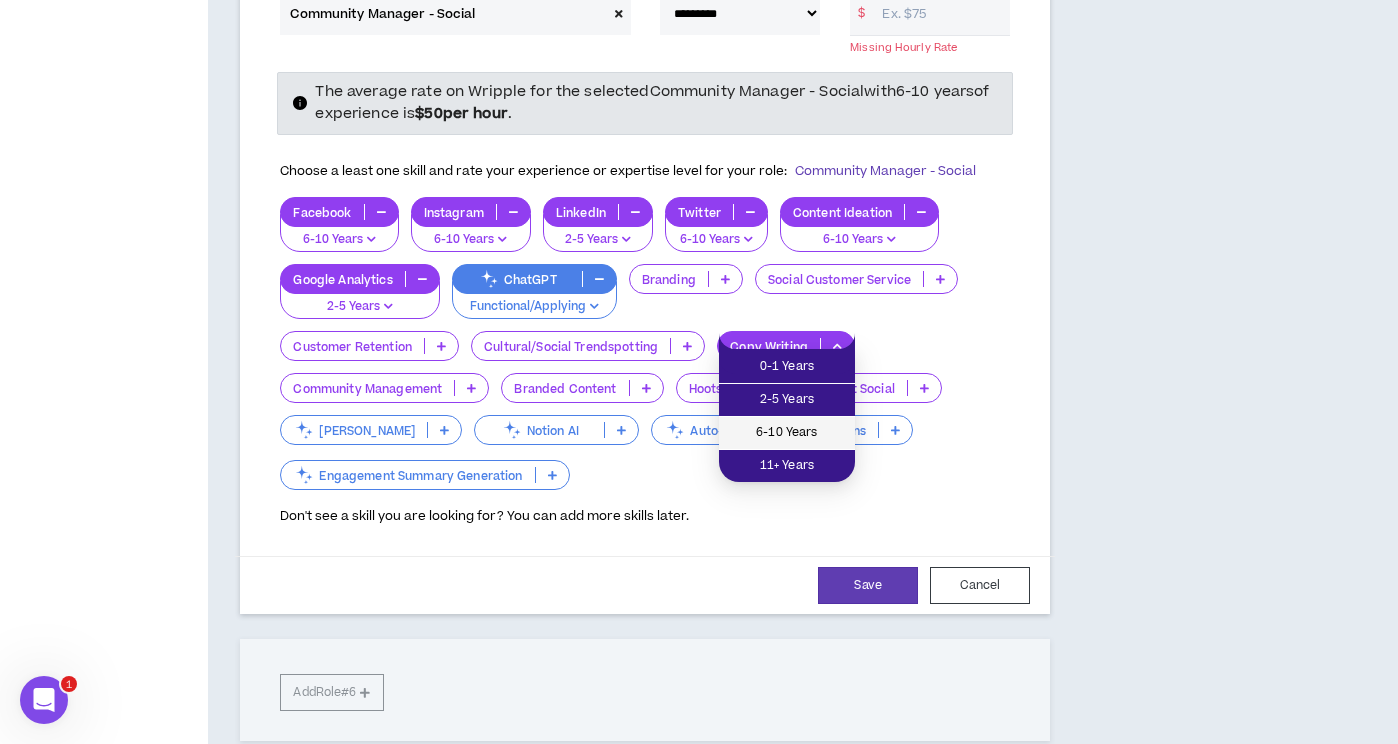 click on "6-10 Years" at bounding box center (787, 433) 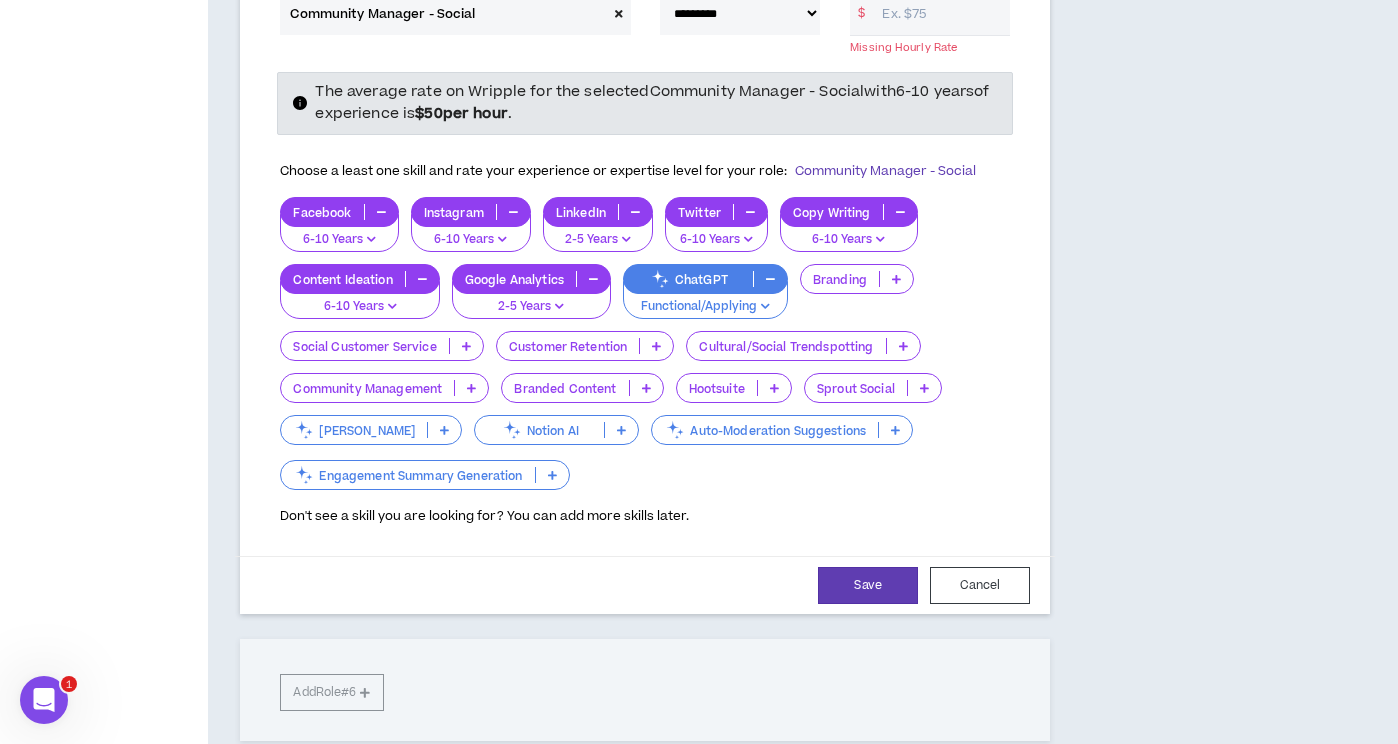 click at bounding box center [471, 388] 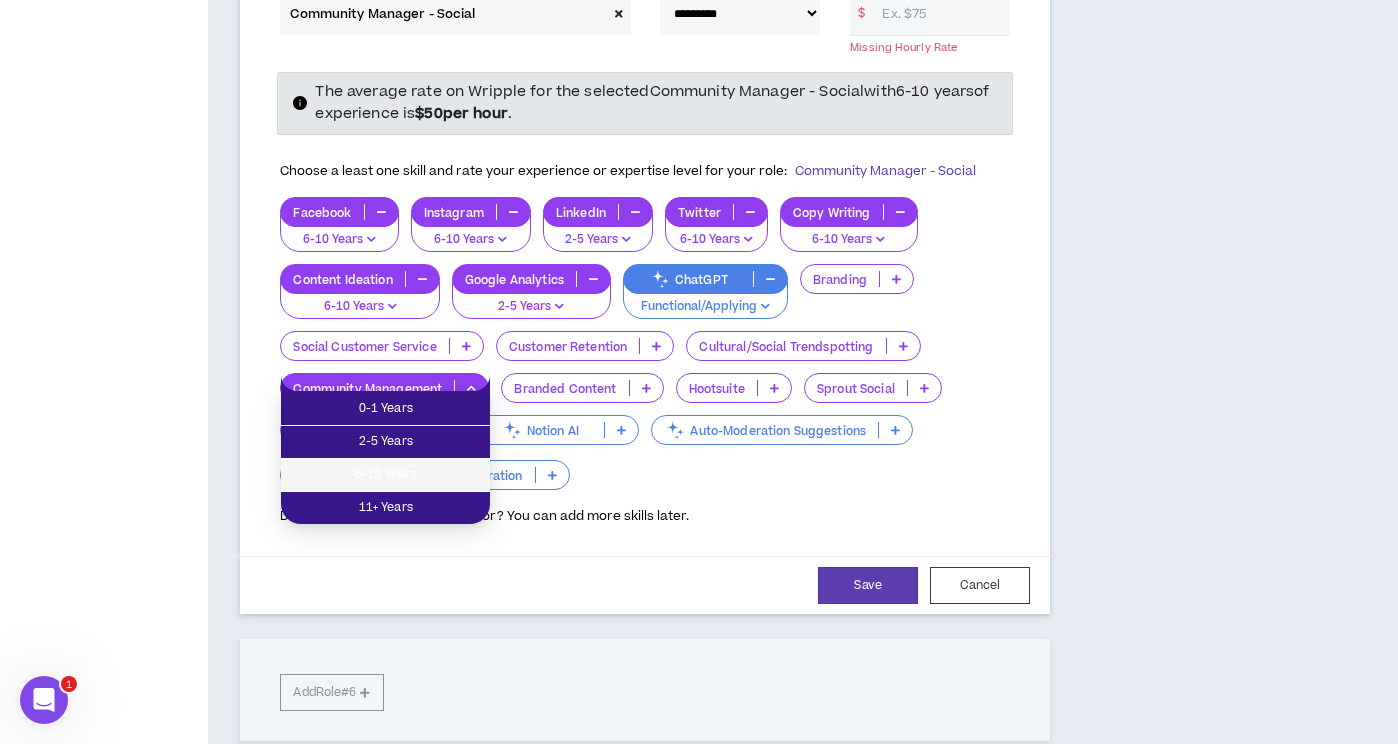 drag, startPoint x: 406, startPoint y: 471, endPoint x: 841, endPoint y: 352, distance: 450.98337 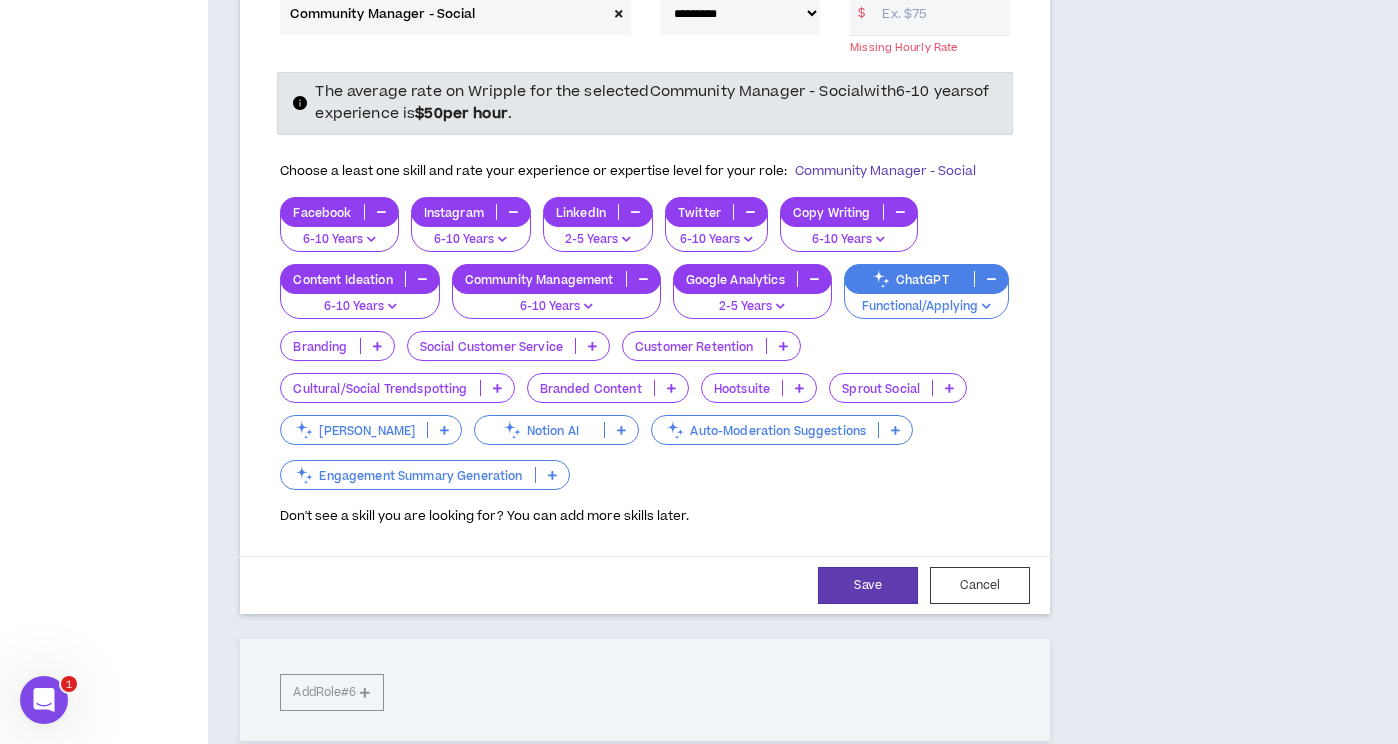 click at bounding box center (949, 388) 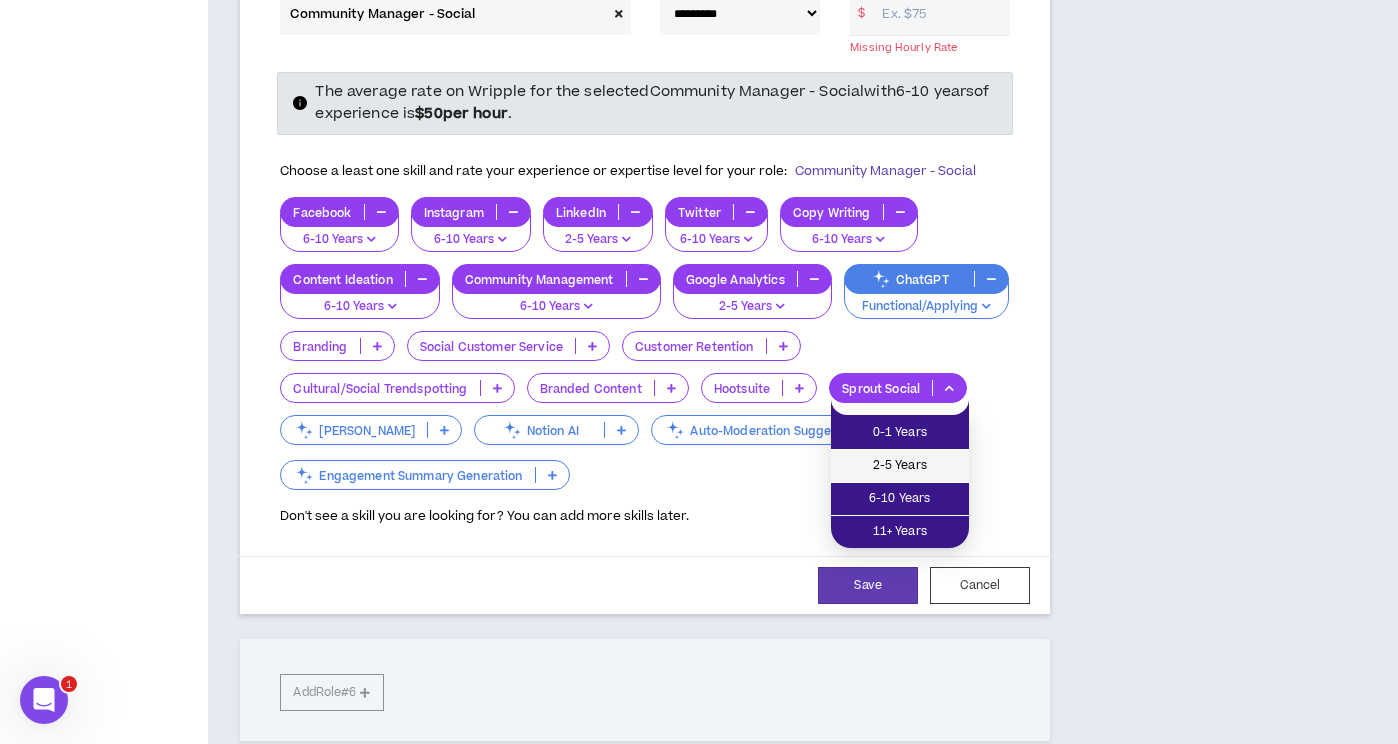 click on "2-5 Years" at bounding box center (900, 466) 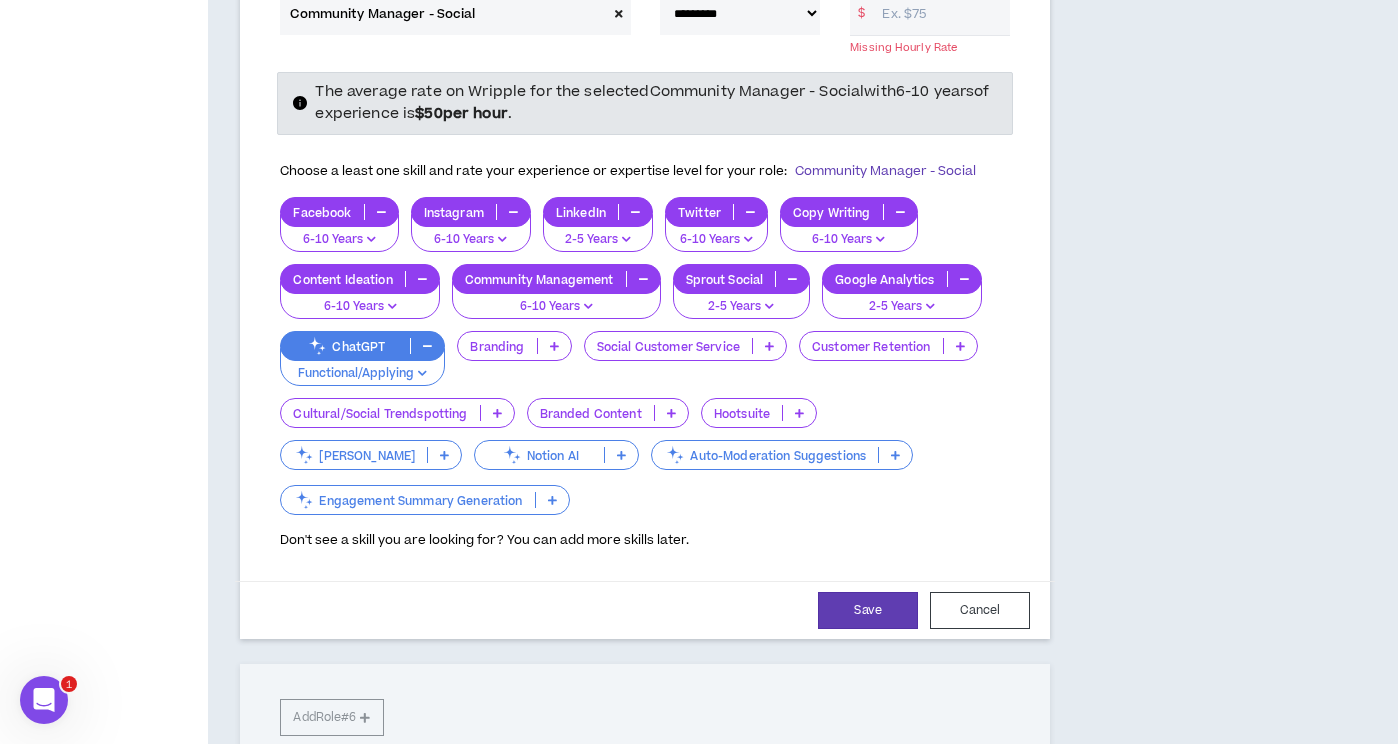 click on "Hootsuite" at bounding box center [742, 413] 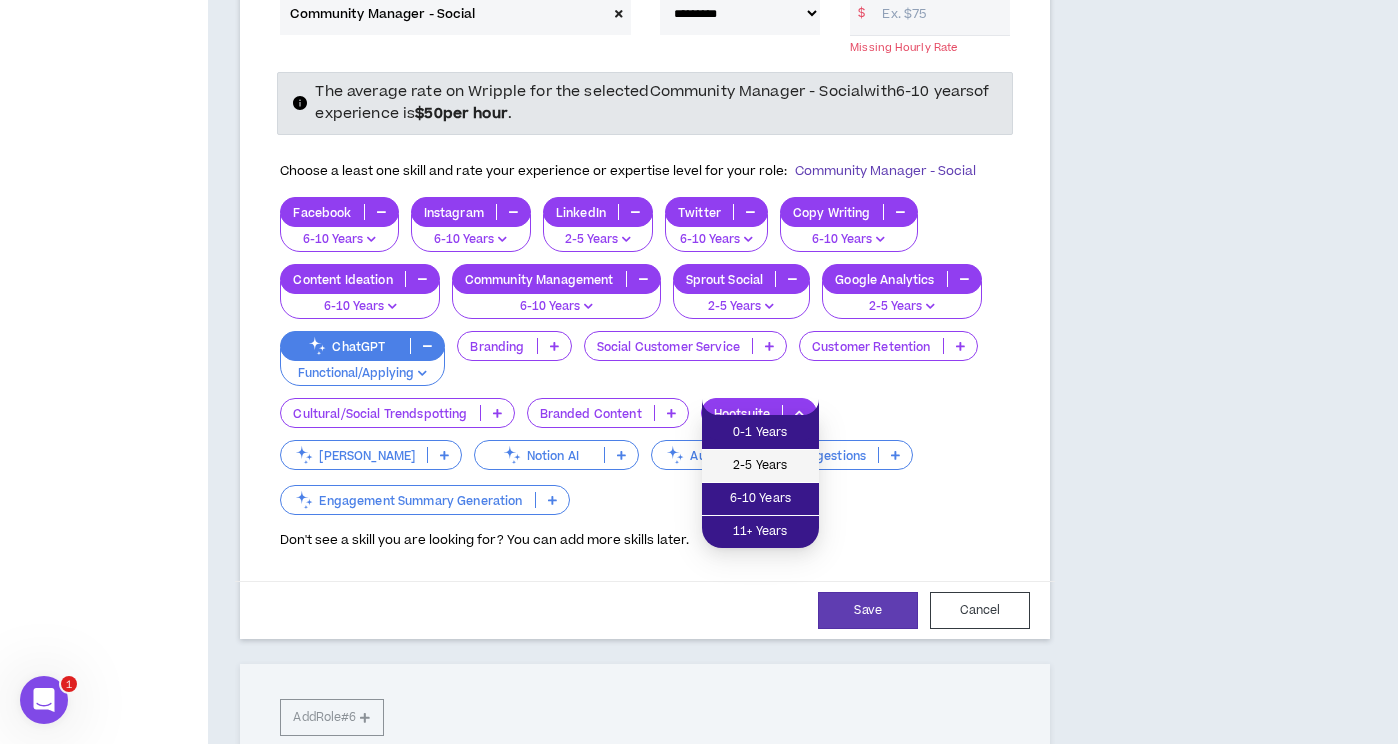 click on "2-5 Years" at bounding box center [760, 466] 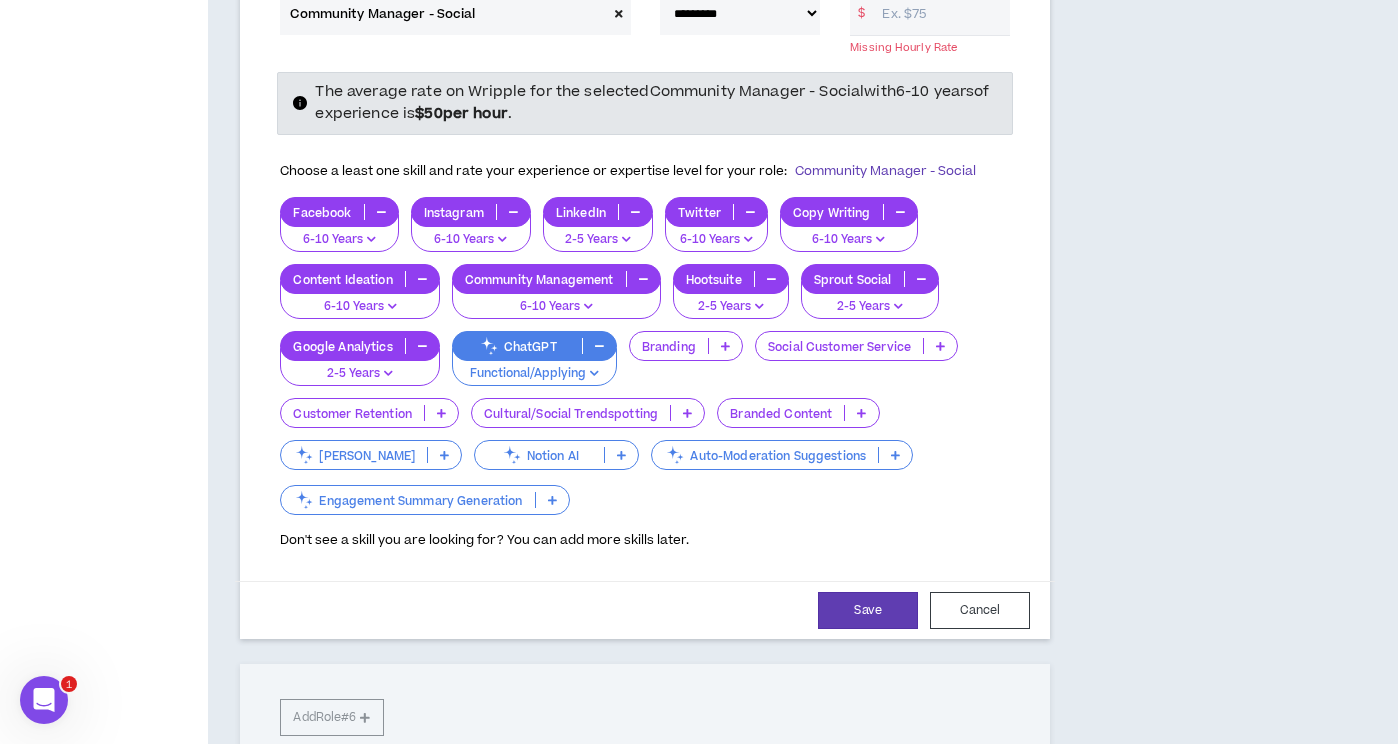 click at bounding box center (861, 413) 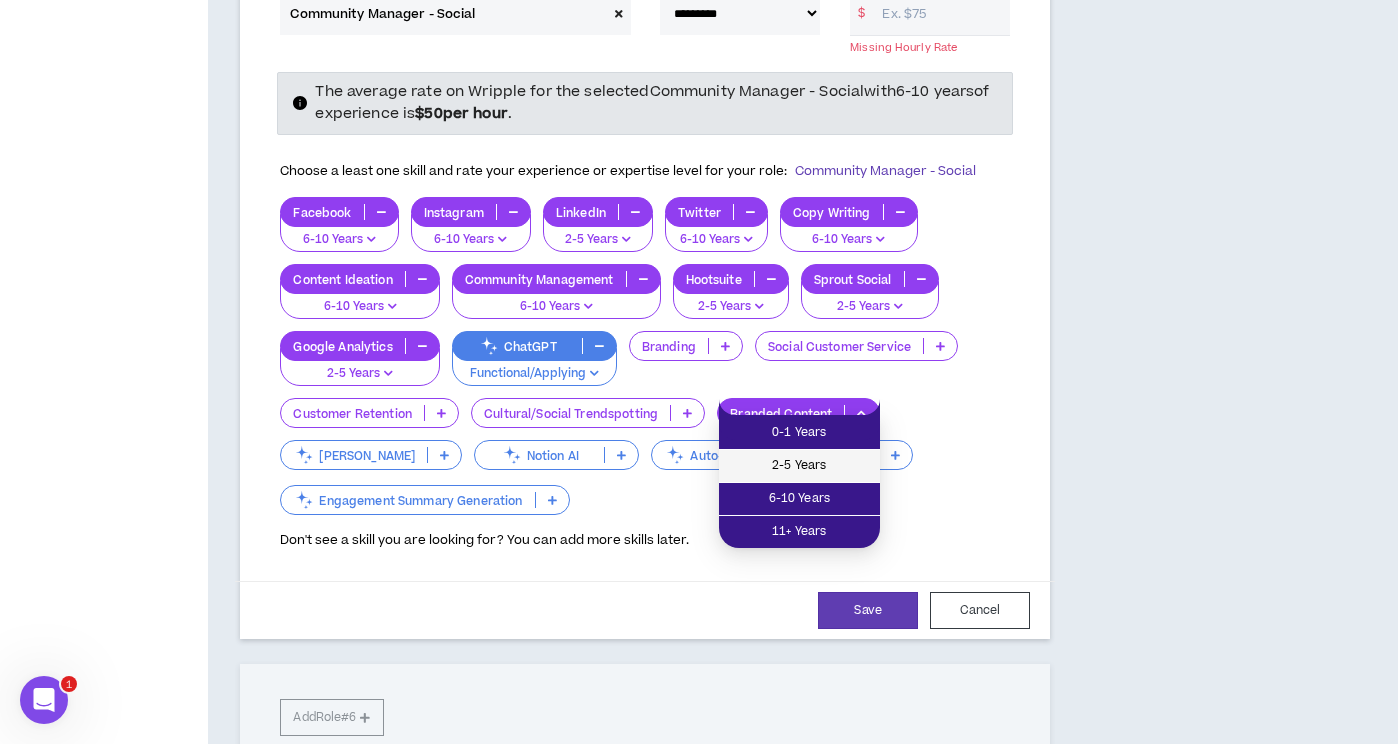 click on "2-5 Years" at bounding box center (799, 466) 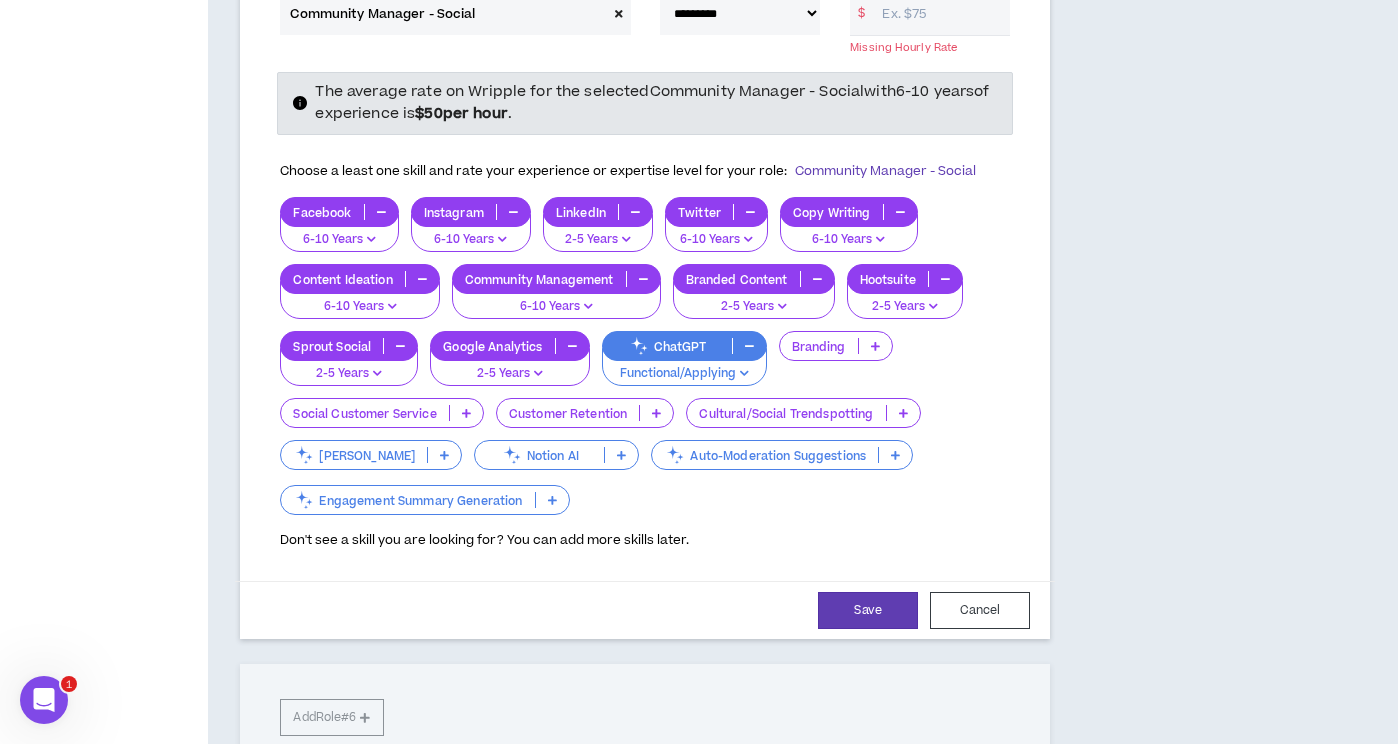 click at bounding box center [875, 346] 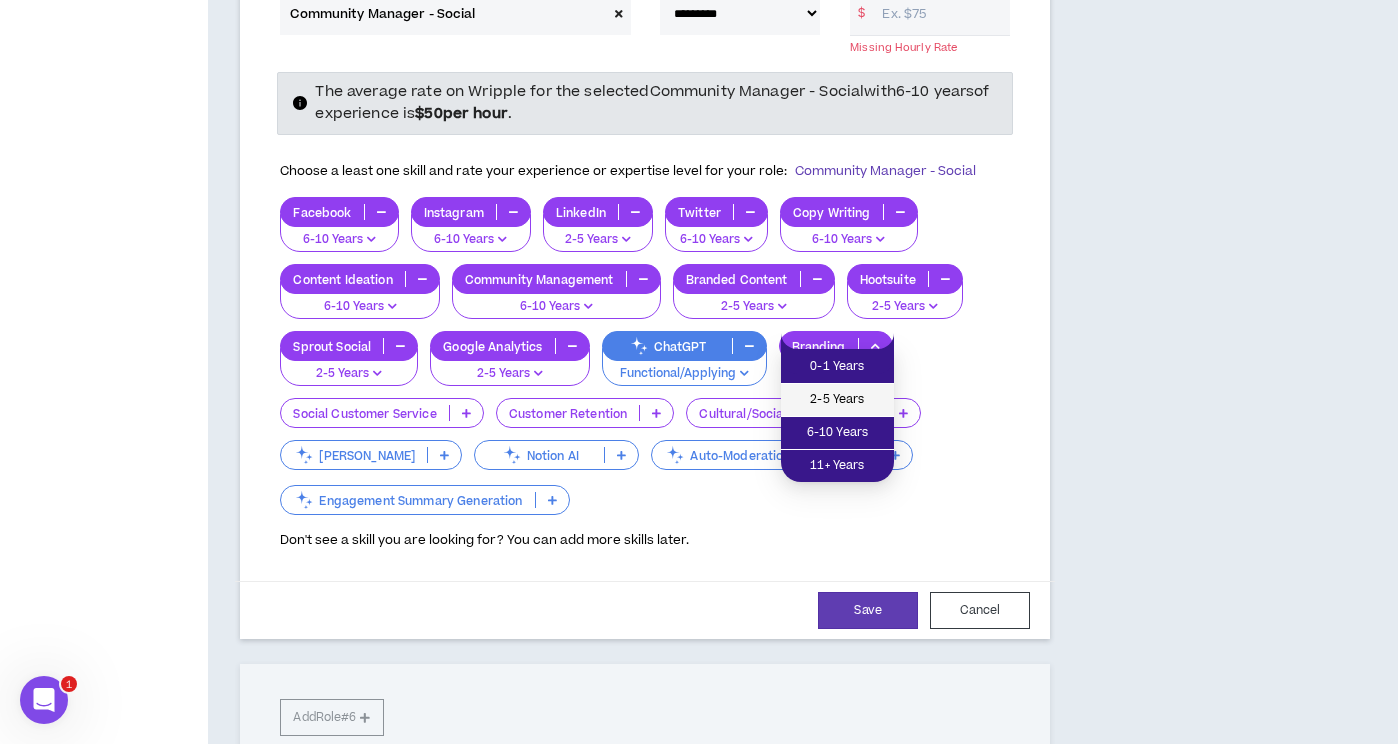 click on "2-5 Years" at bounding box center [837, 400] 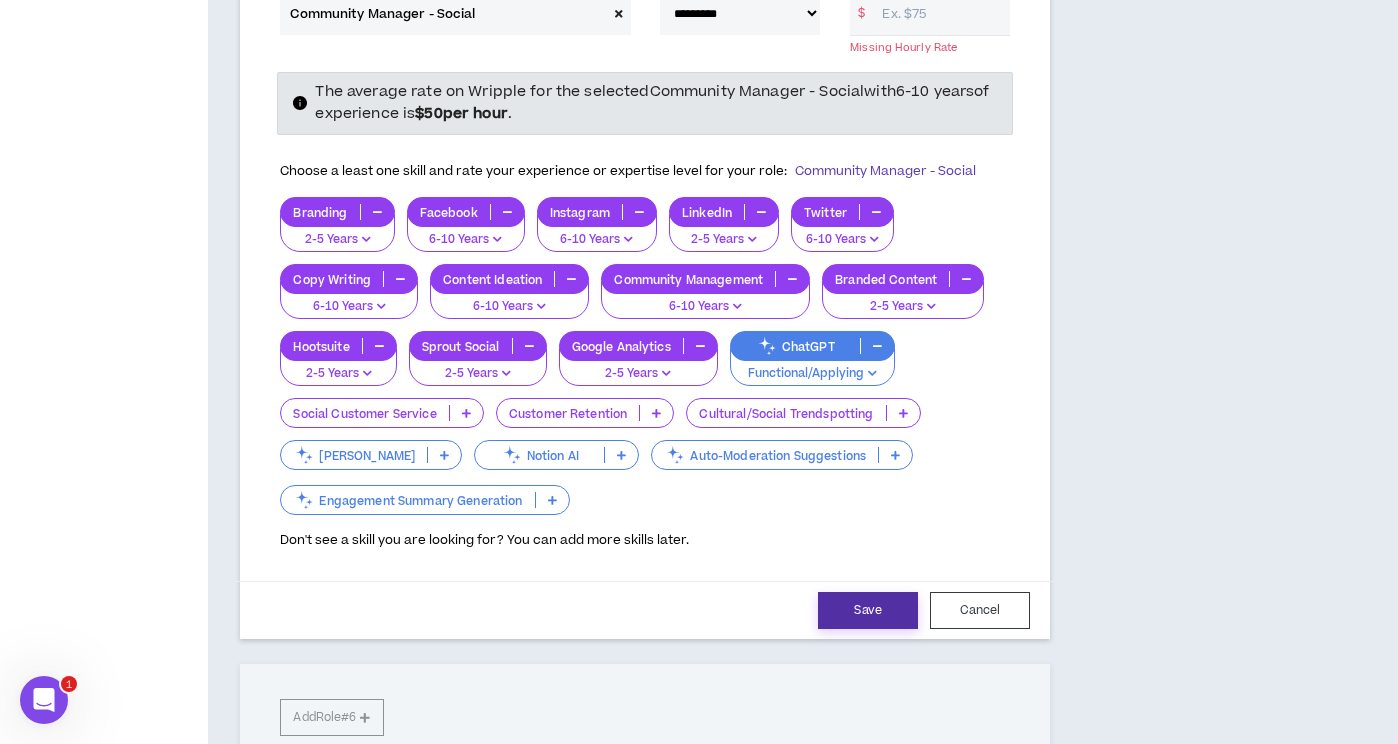 click on "Save" at bounding box center (868, 610) 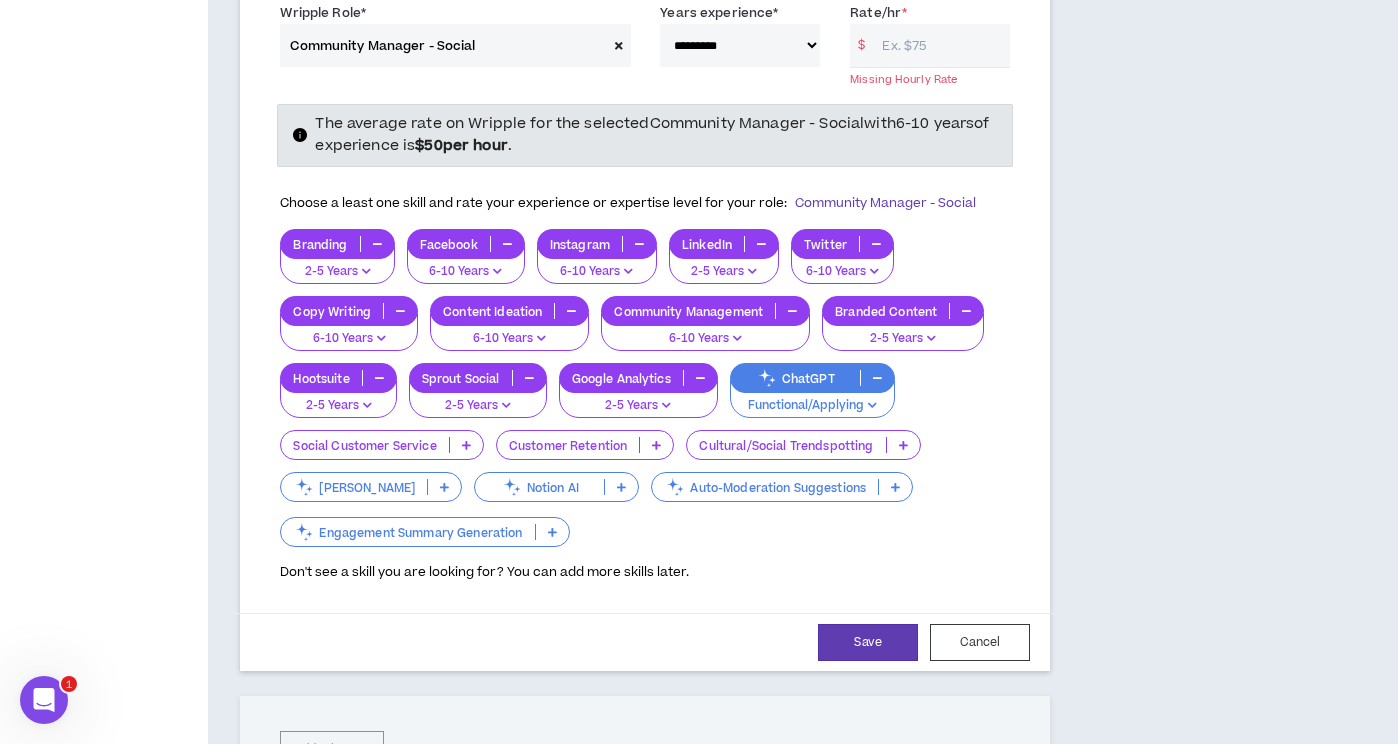 scroll, scrollTop: 1308, scrollLeft: 0, axis: vertical 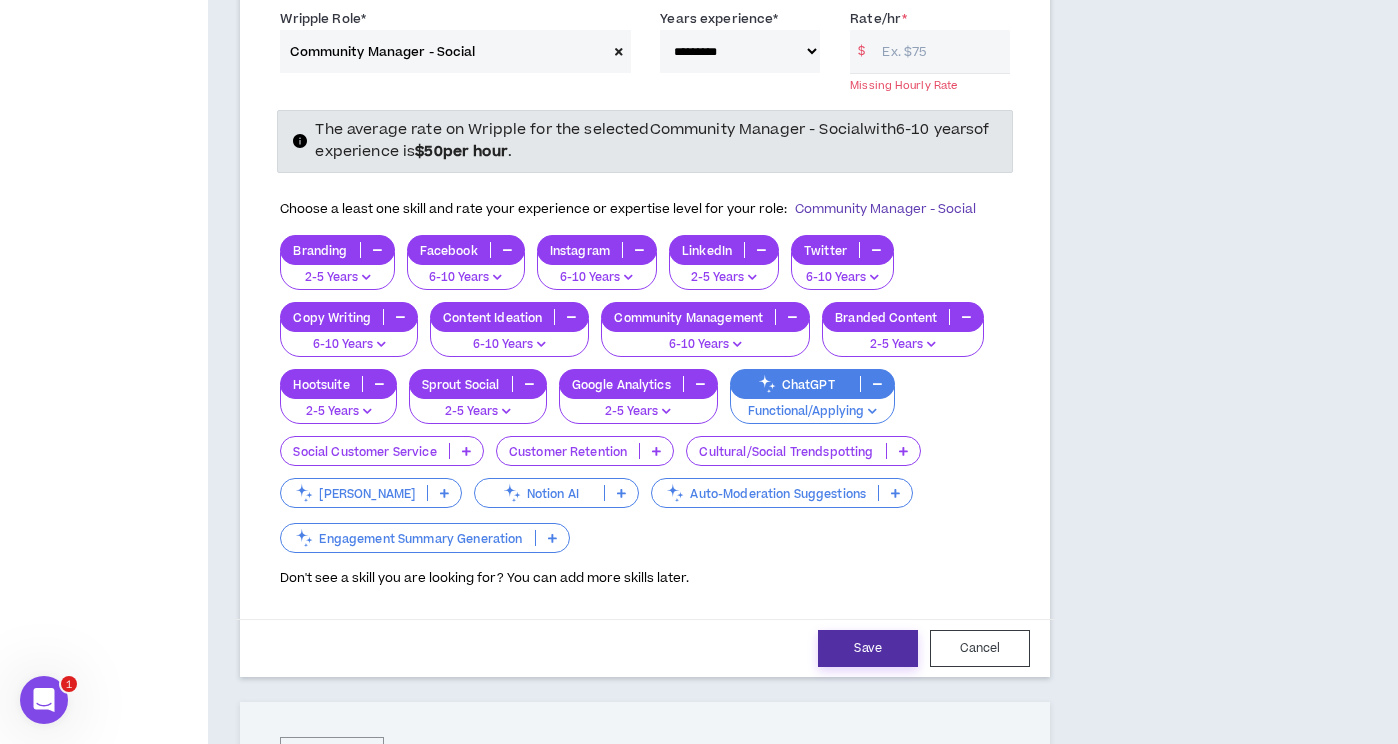 click on "Save" at bounding box center [868, 648] 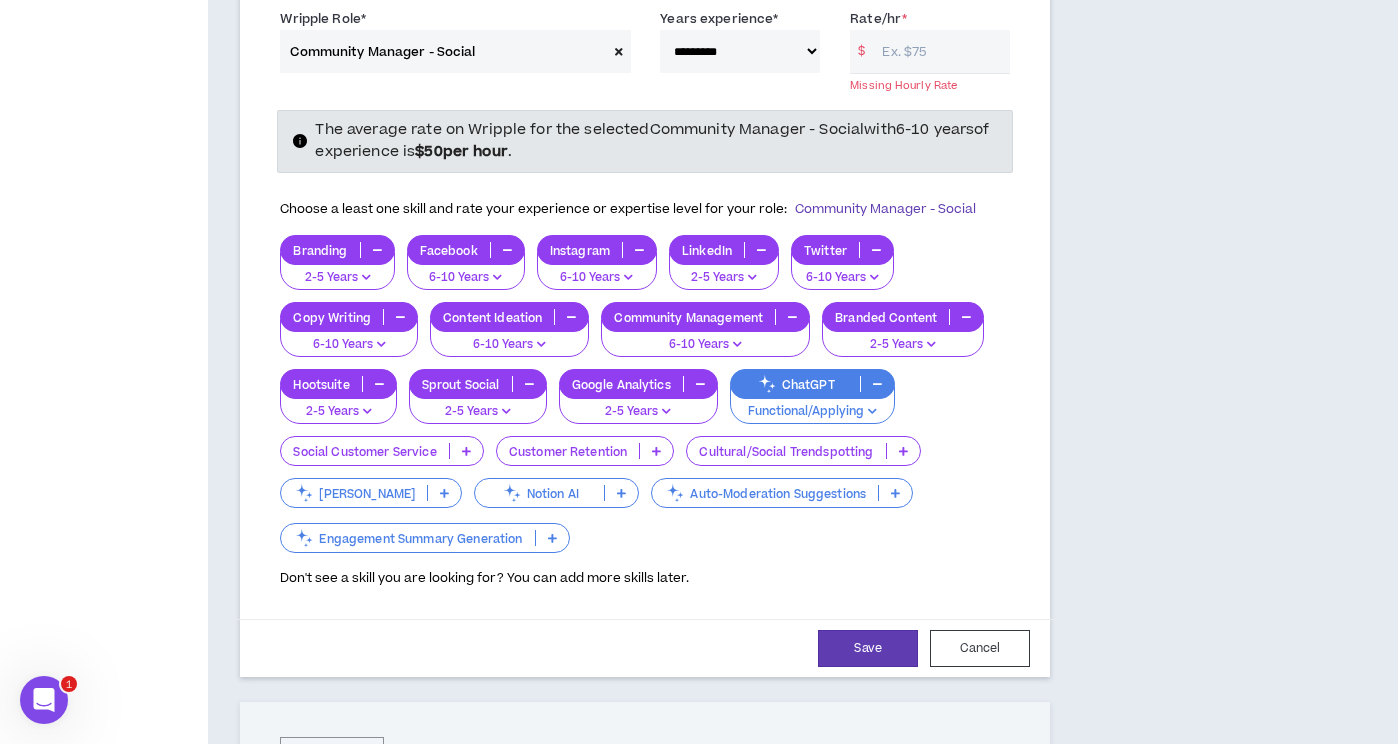 scroll, scrollTop: 1308, scrollLeft: 0, axis: vertical 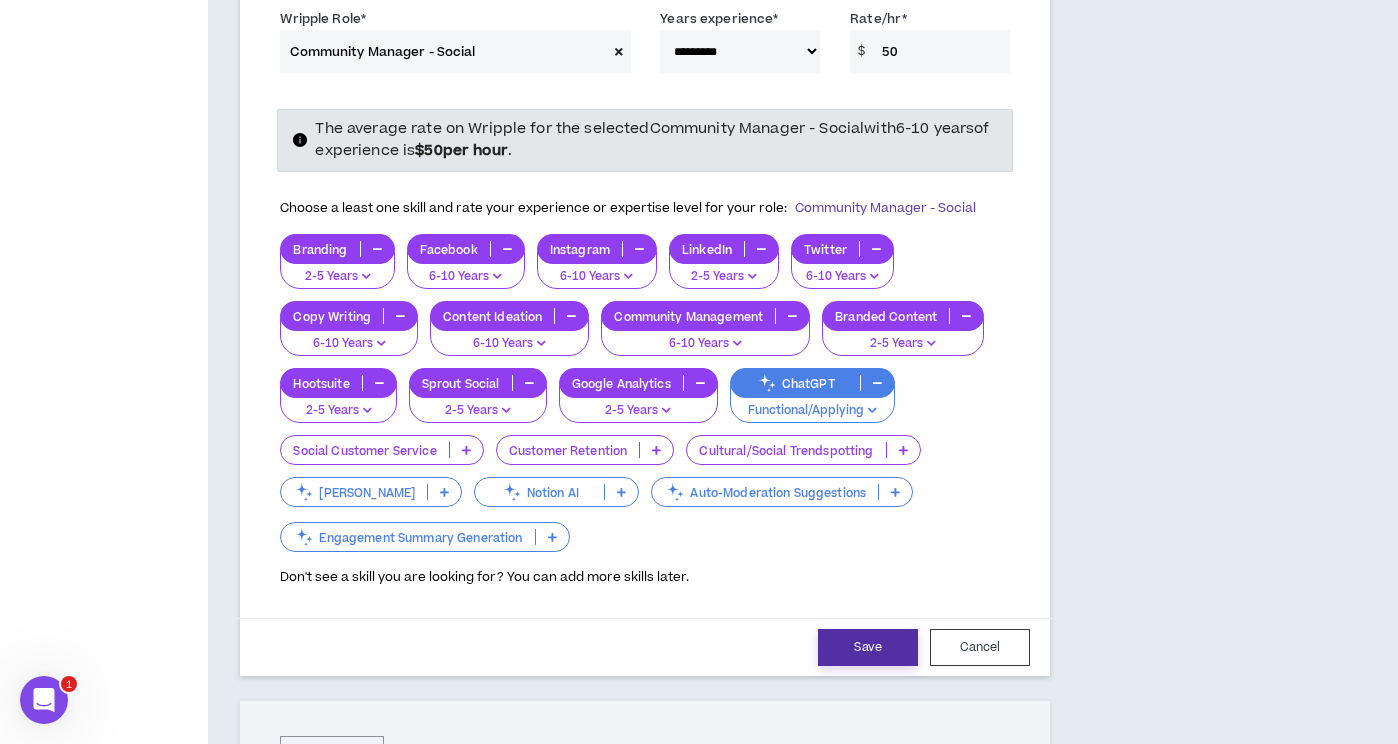 type on "50" 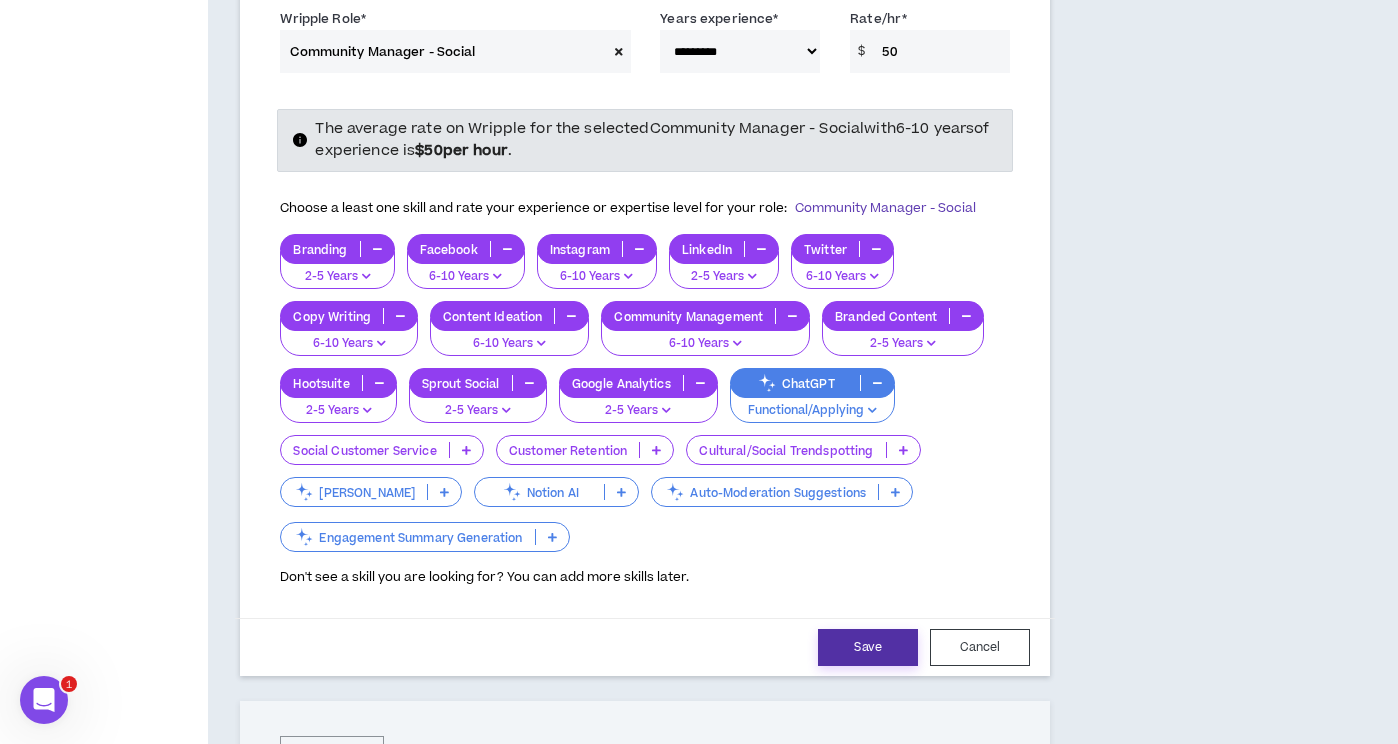 click on "Save" at bounding box center [868, 647] 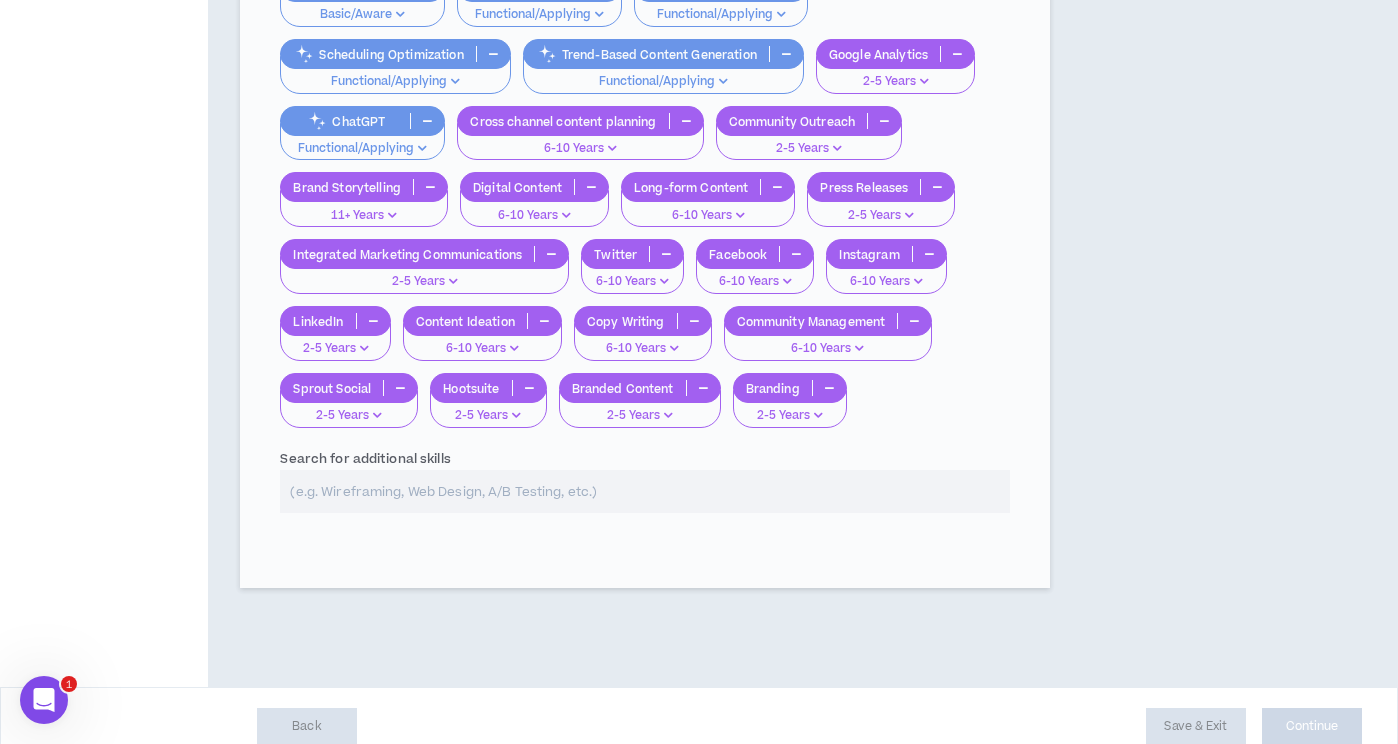 select on "**" 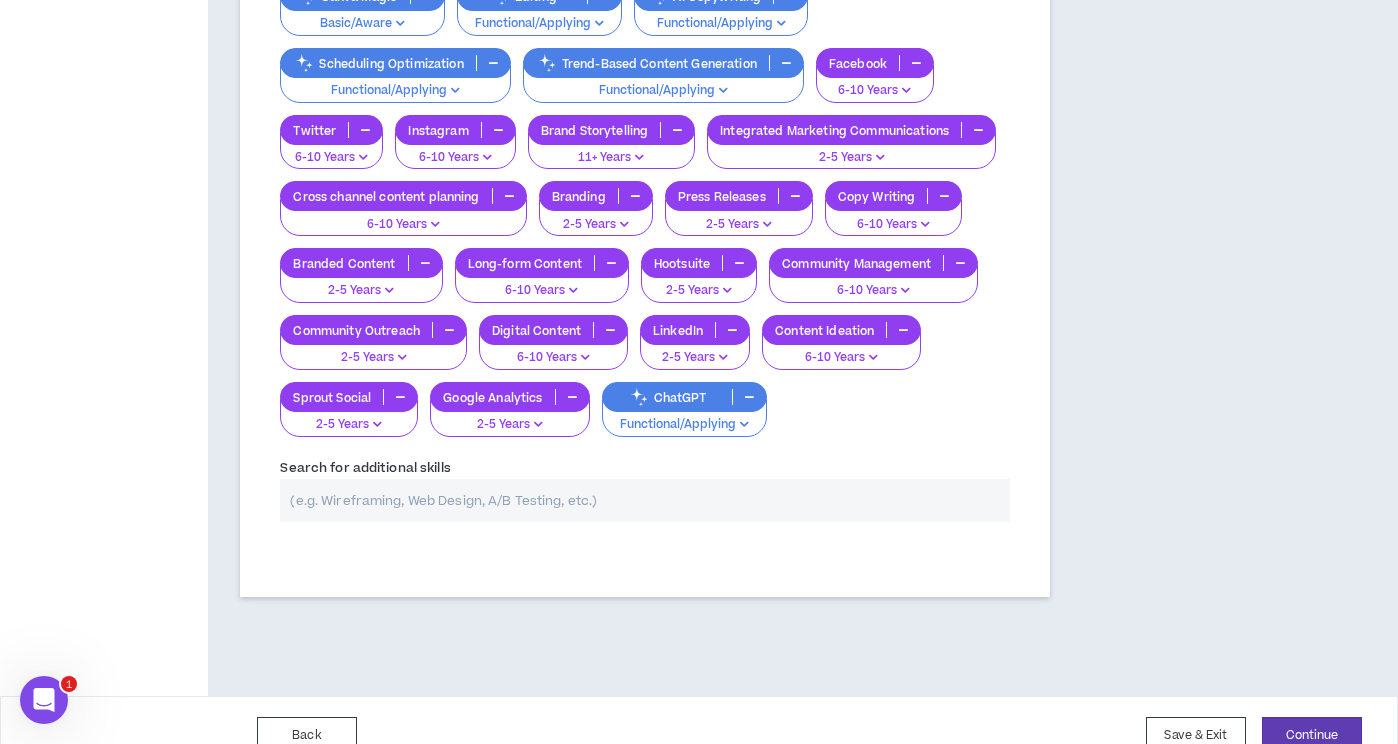 scroll, scrollTop: 1746, scrollLeft: 0, axis: vertical 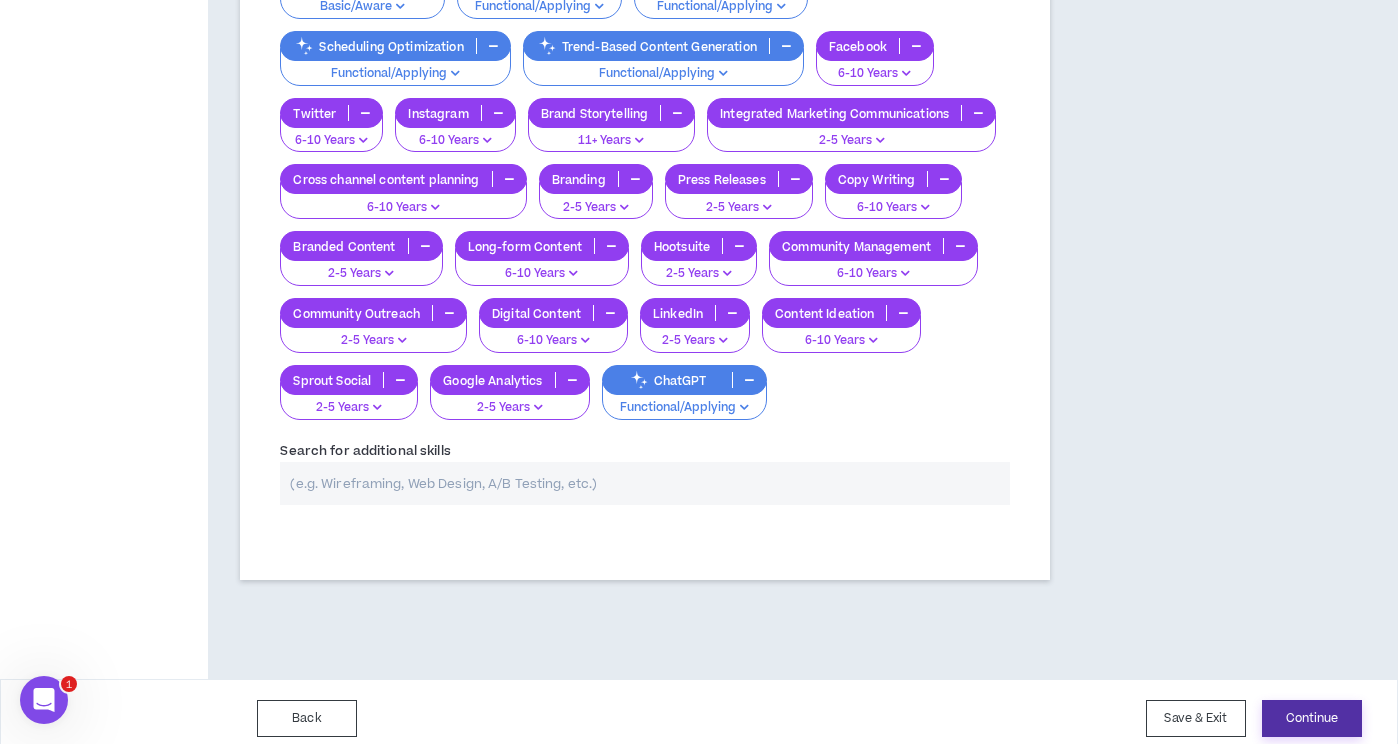 click on "Continue" at bounding box center [1312, 718] 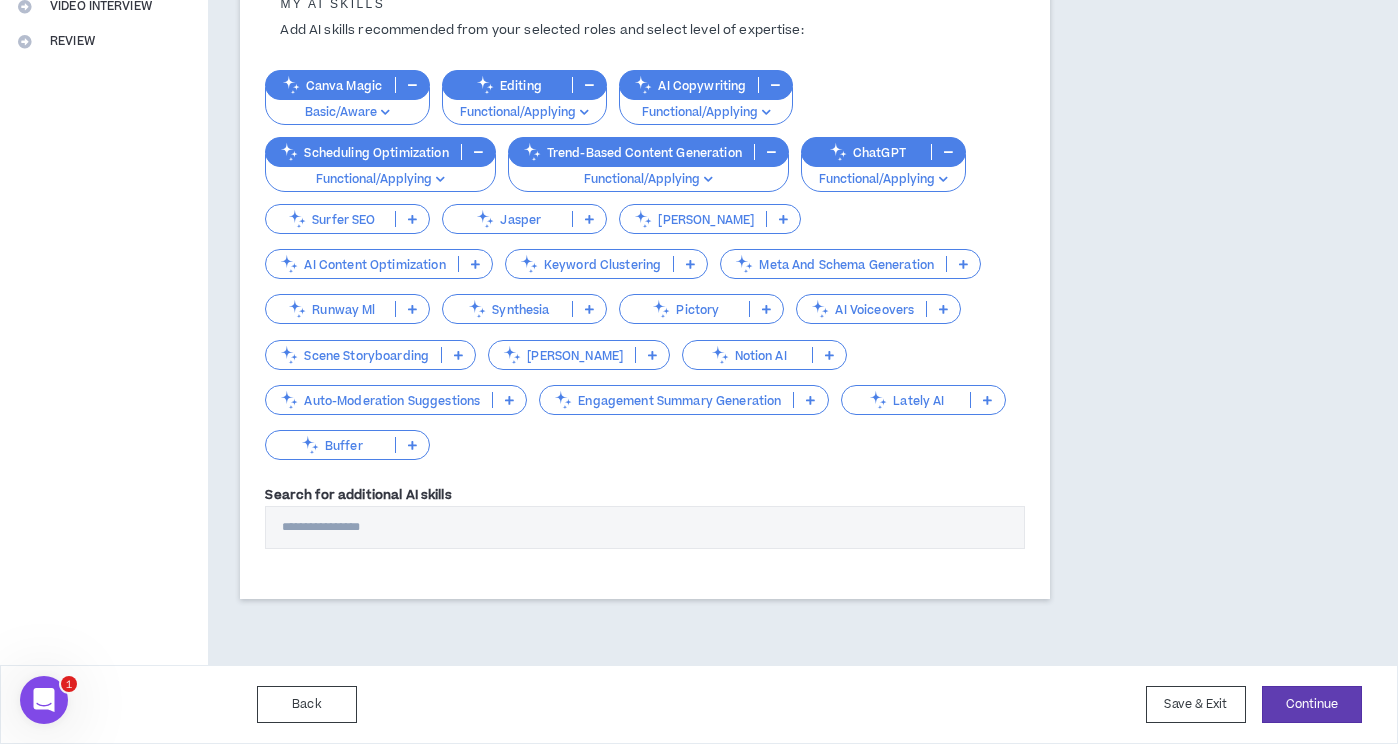 scroll, scrollTop: 0, scrollLeft: 0, axis: both 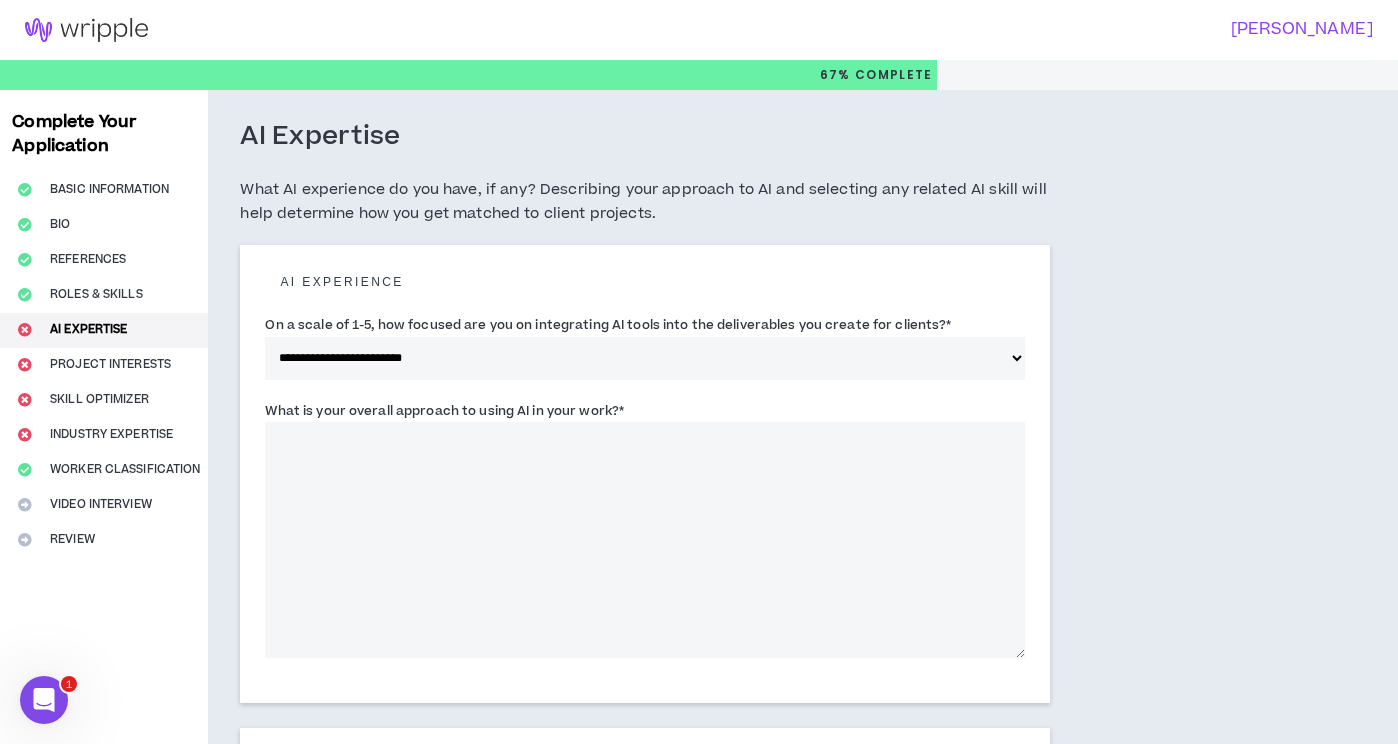 click on "What is your overall approach to using AI in your work?  *" at bounding box center (645, 540) 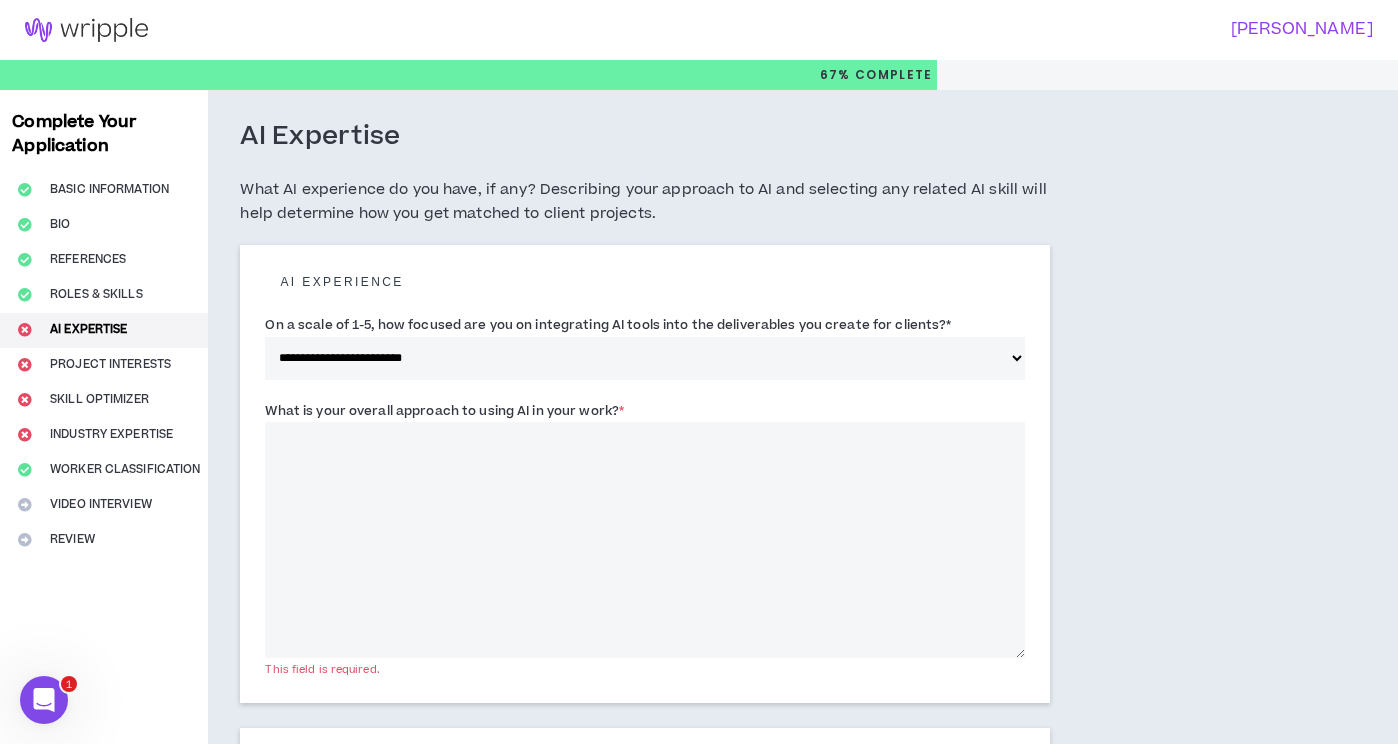 select on "*" 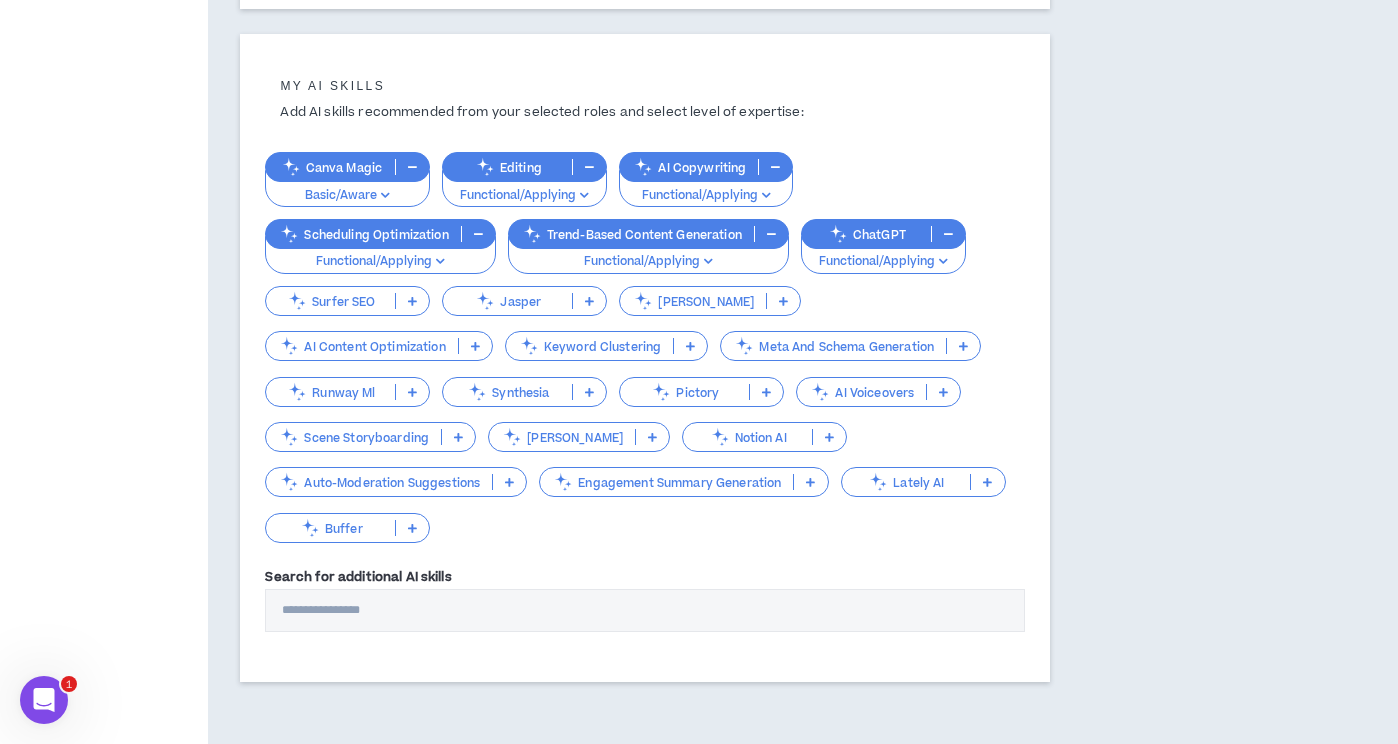 scroll, scrollTop: 724, scrollLeft: 0, axis: vertical 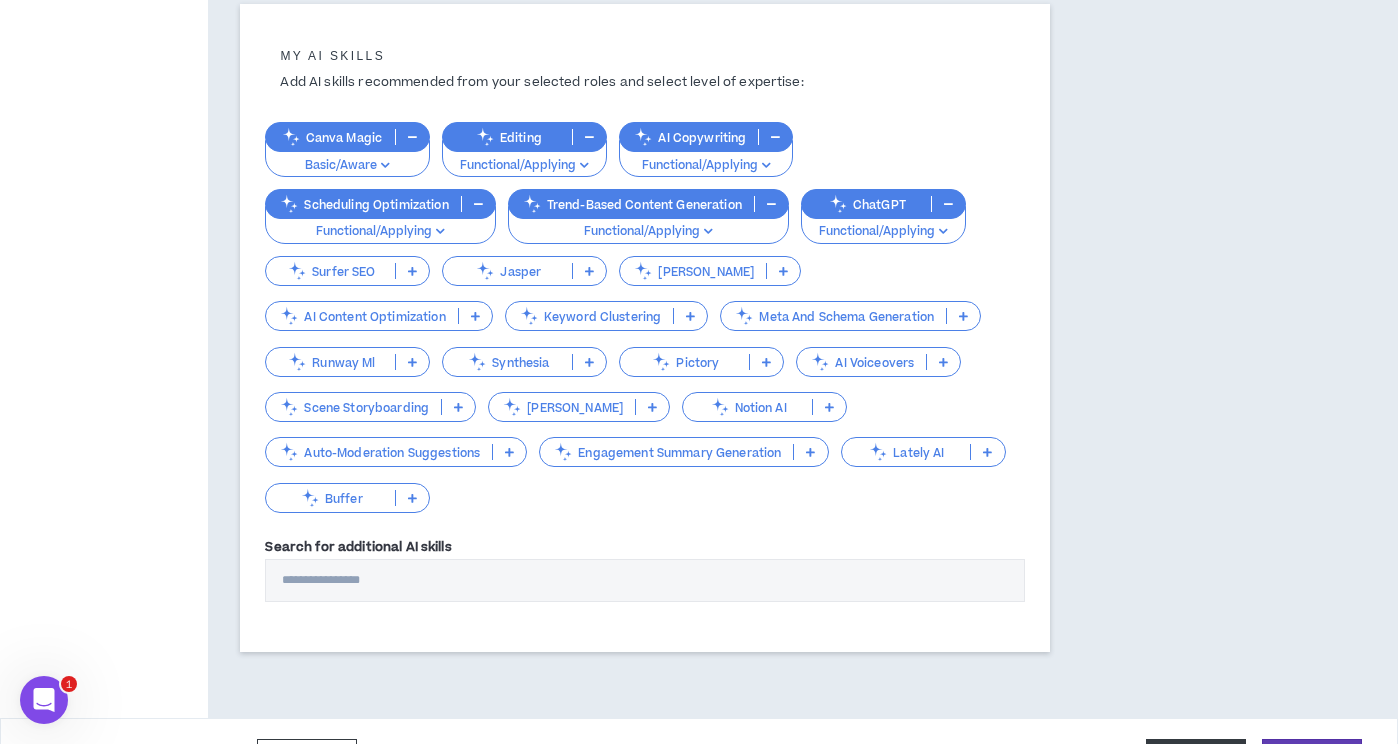 click on "Save & Exit" at bounding box center [1196, 757] 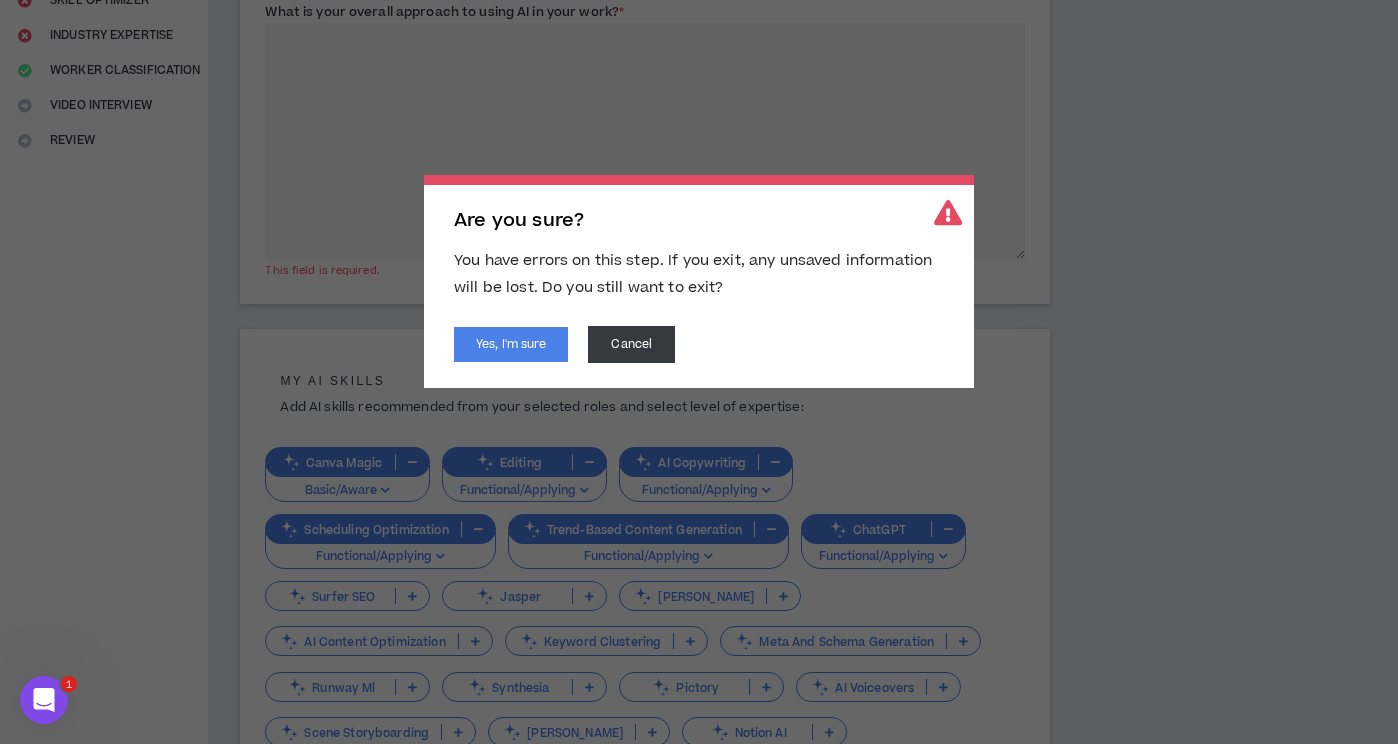 scroll, scrollTop: 397, scrollLeft: 0, axis: vertical 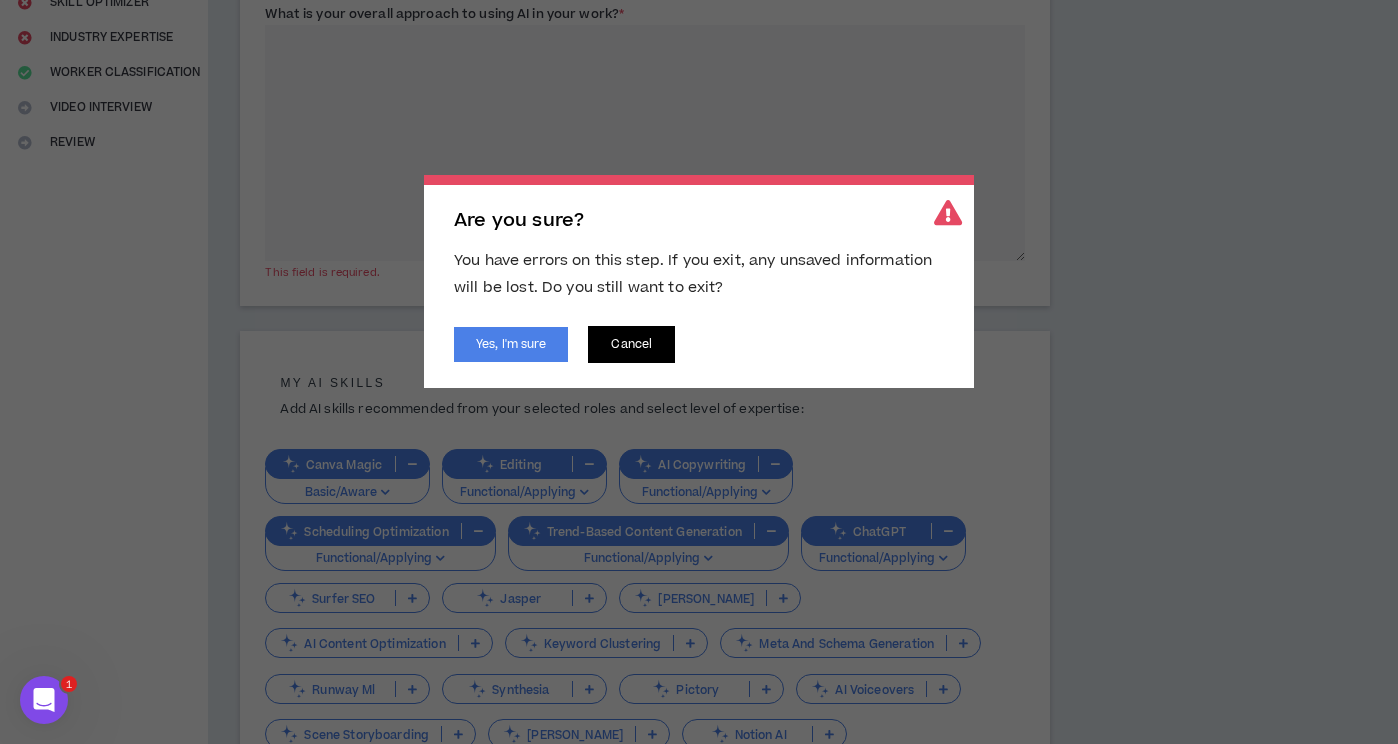click on "Cancel" at bounding box center [631, 344] 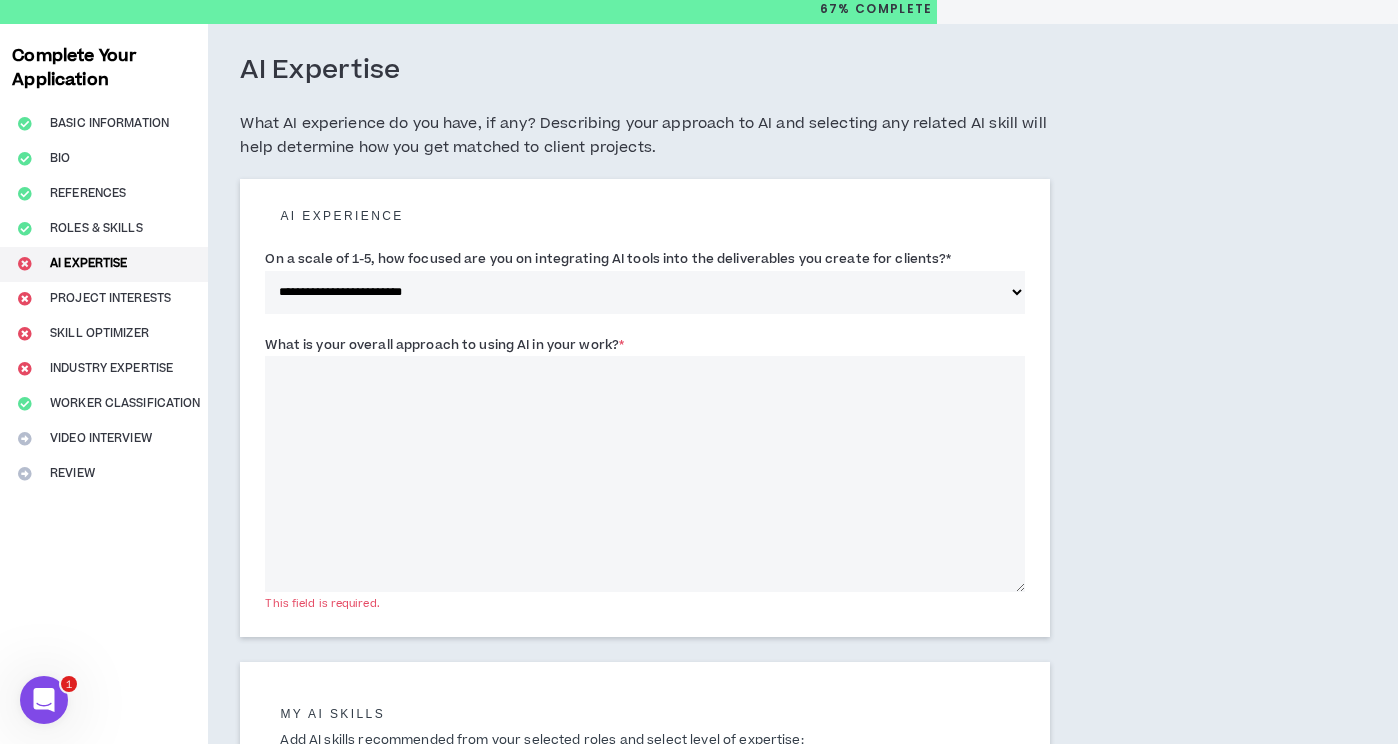 scroll, scrollTop: 100, scrollLeft: 0, axis: vertical 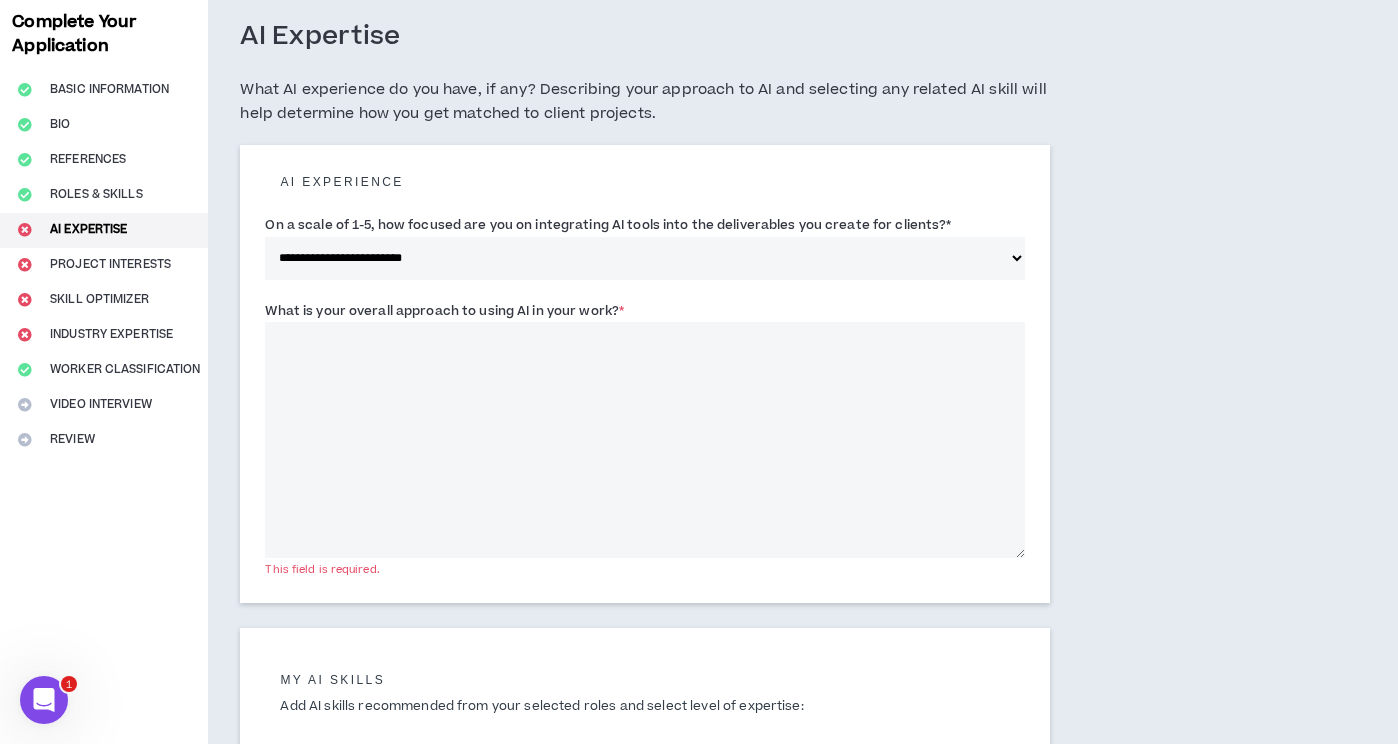 click on "What is your overall approach to using AI in your work?  *" at bounding box center [645, 440] 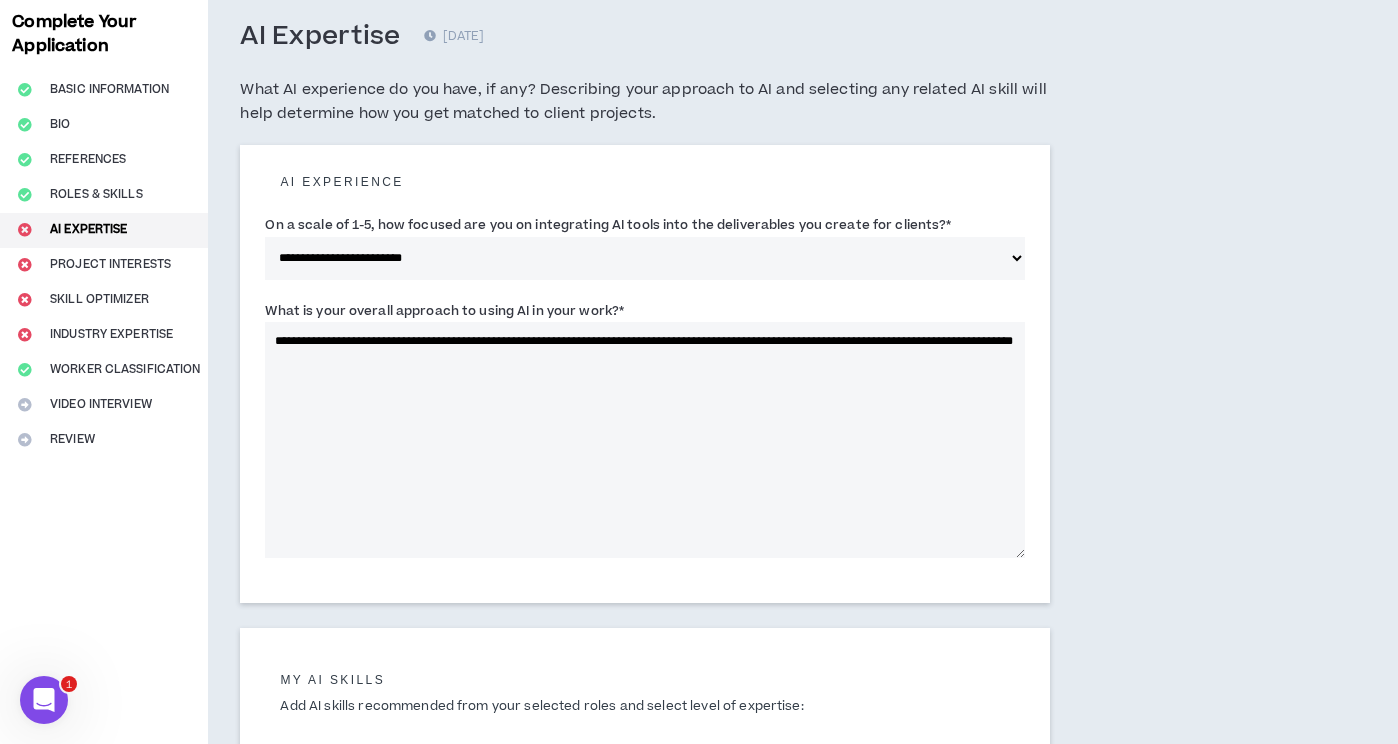 click on "**********" at bounding box center (645, 440) 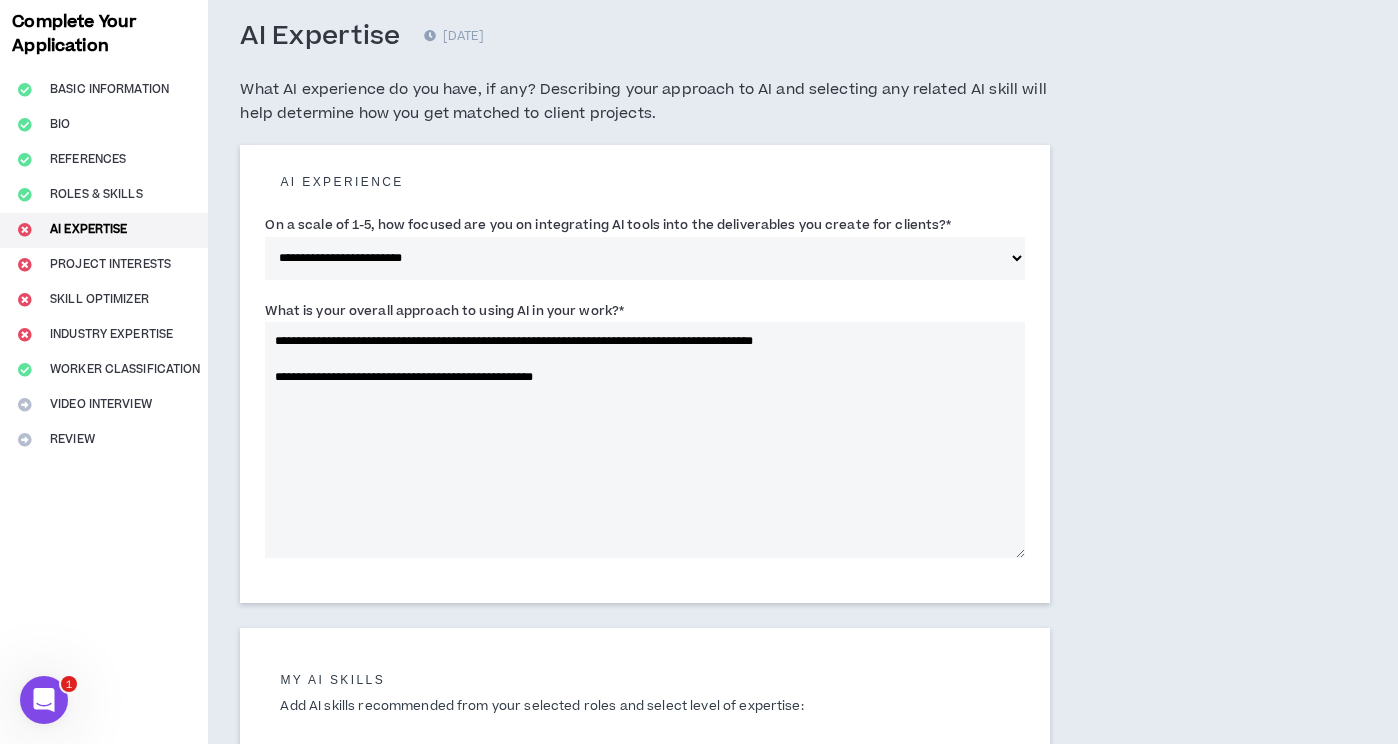 click on "**********" at bounding box center (645, 440) 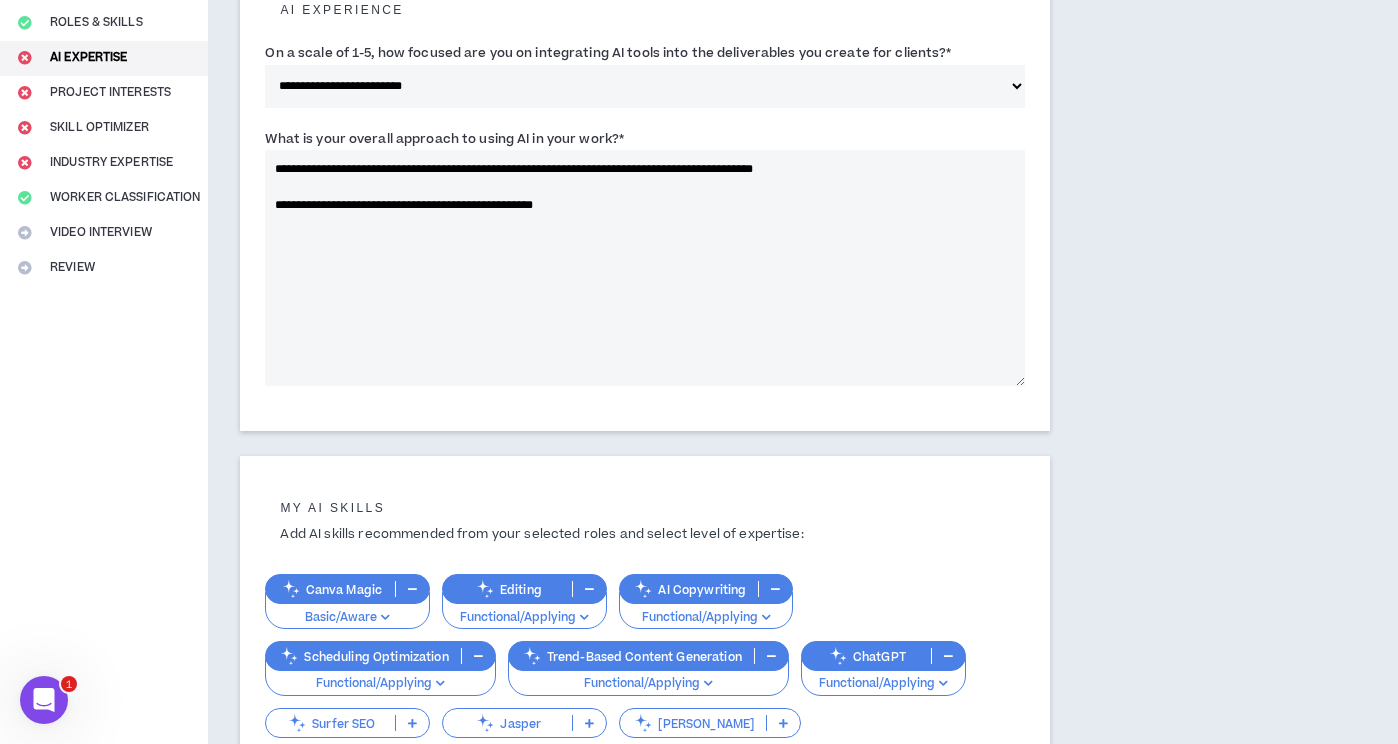 scroll, scrollTop: 724, scrollLeft: 0, axis: vertical 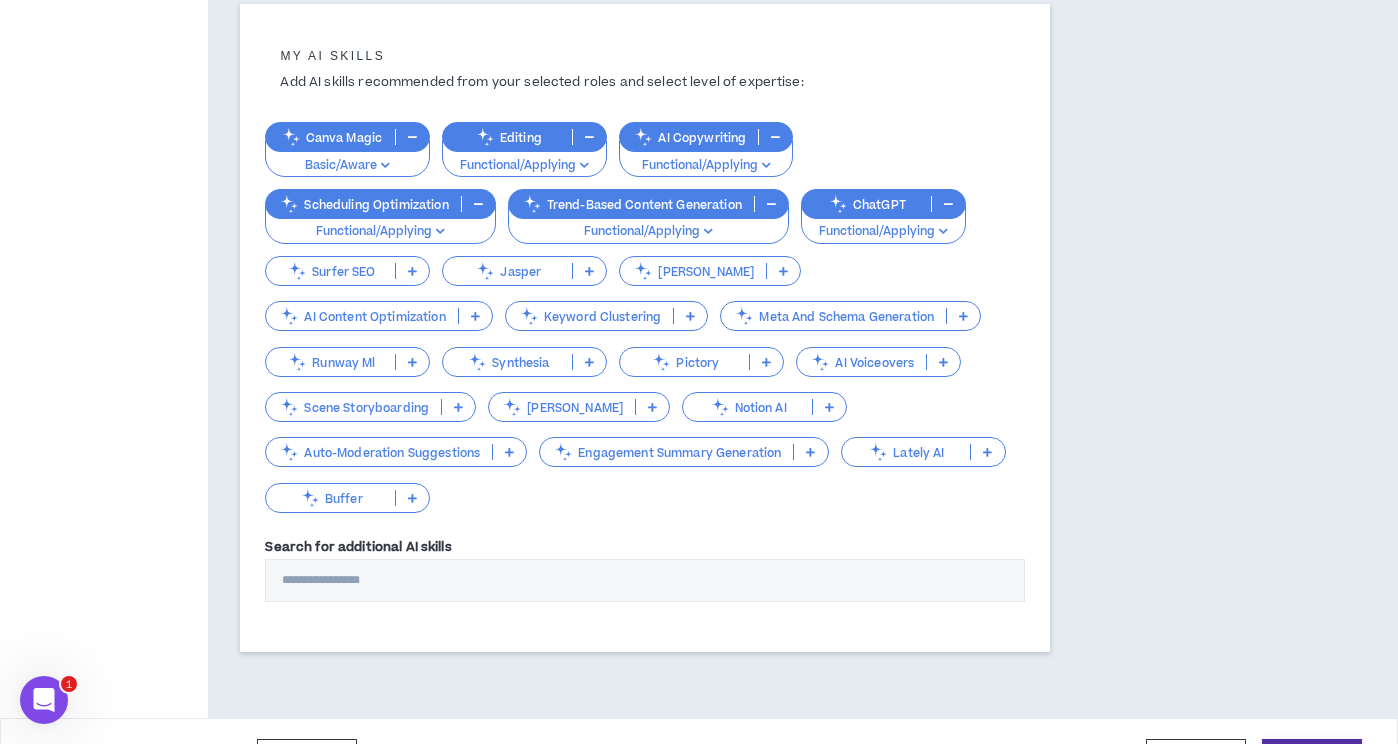 type on "**********" 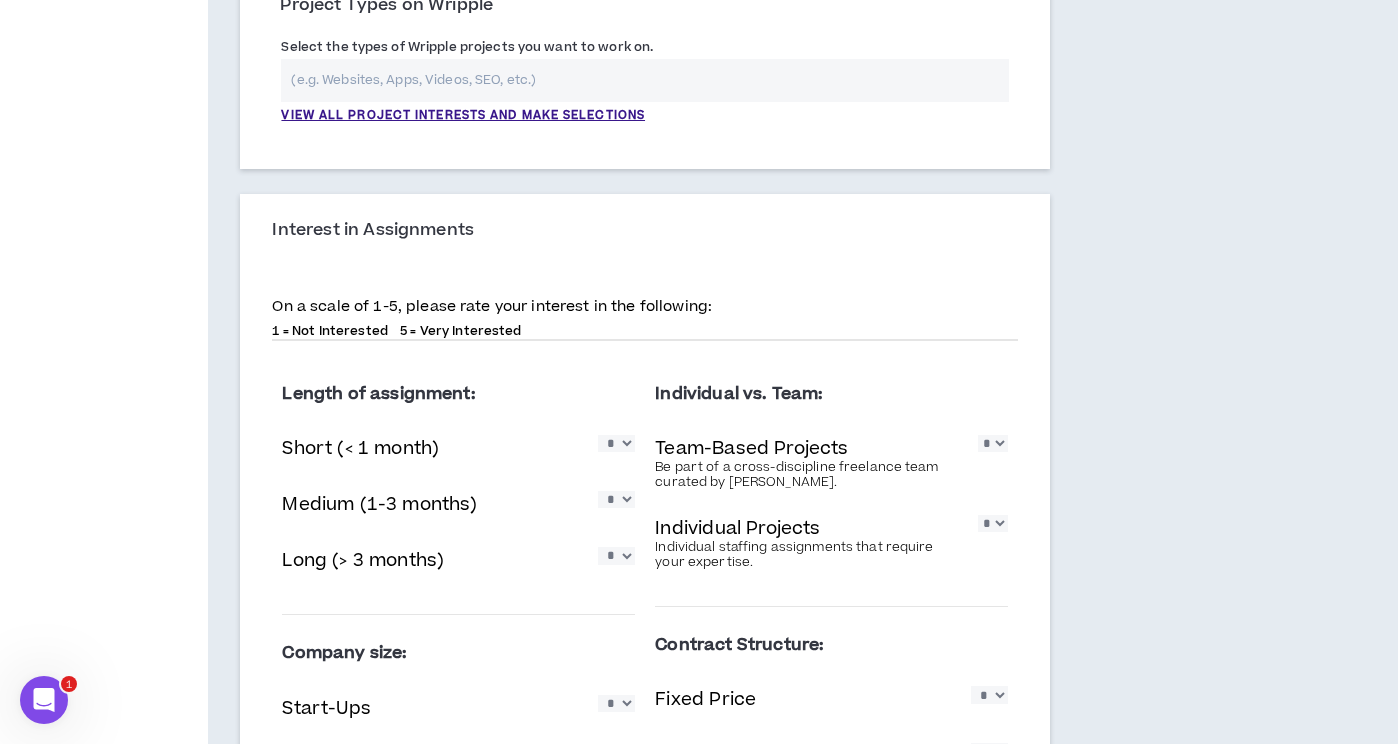 scroll, scrollTop: 0, scrollLeft: 0, axis: both 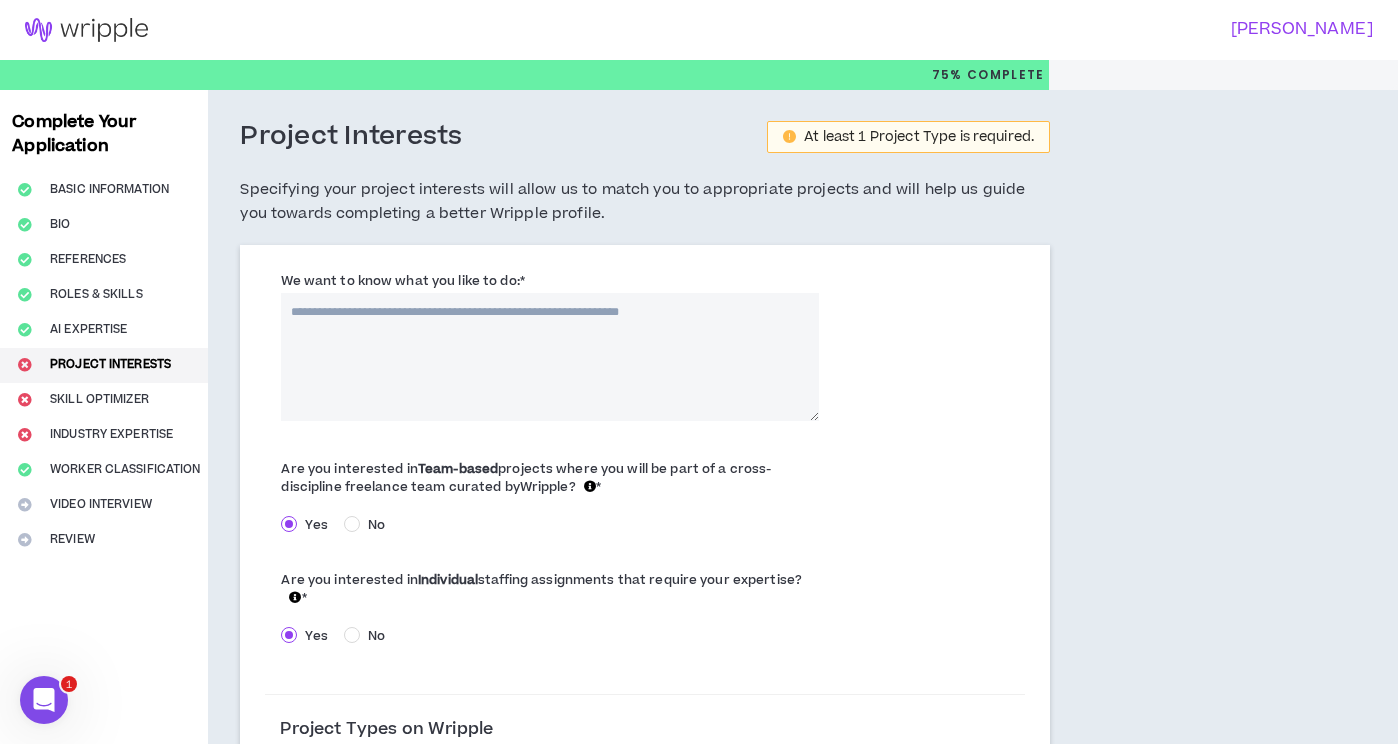 click on "We want to know what you like to do:  *" at bounding box center (550, 357) 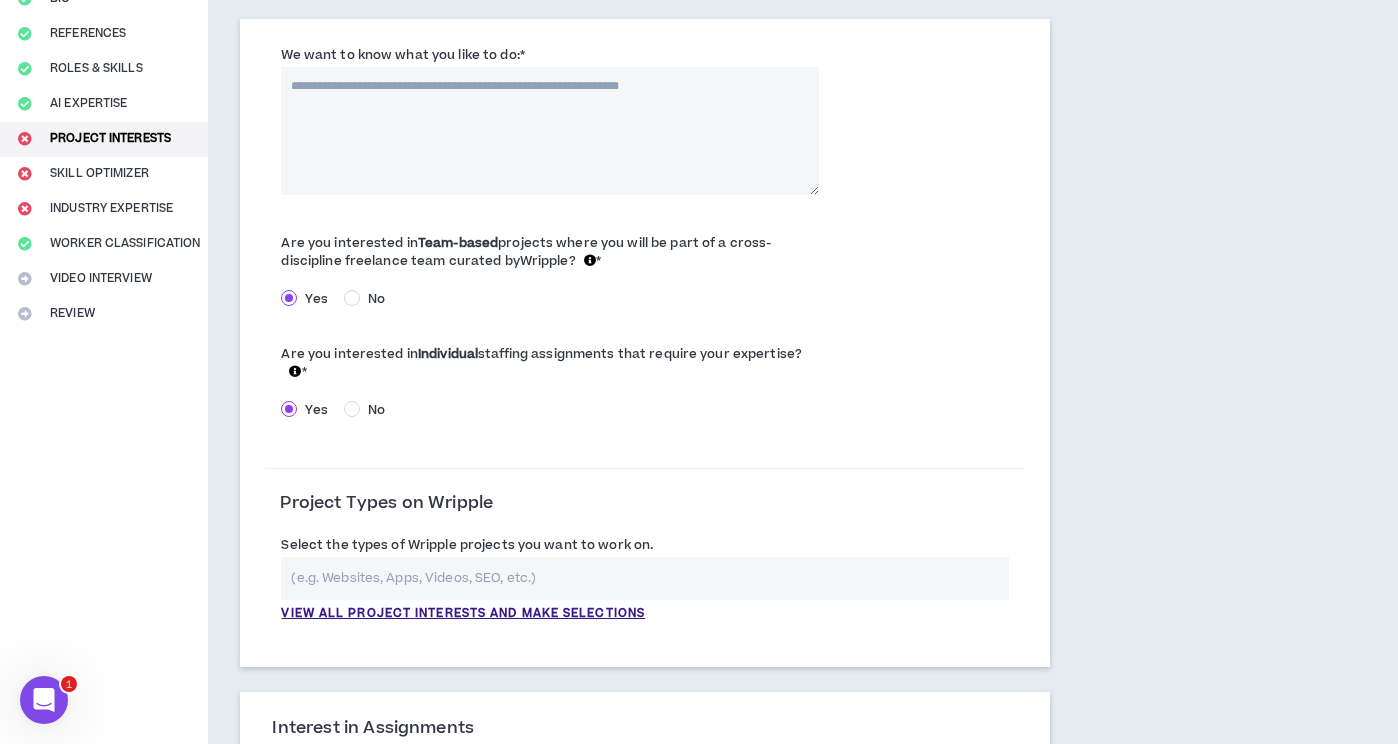 scroll, scrollTop: 266, scrollLeft: 0, axis: vertical 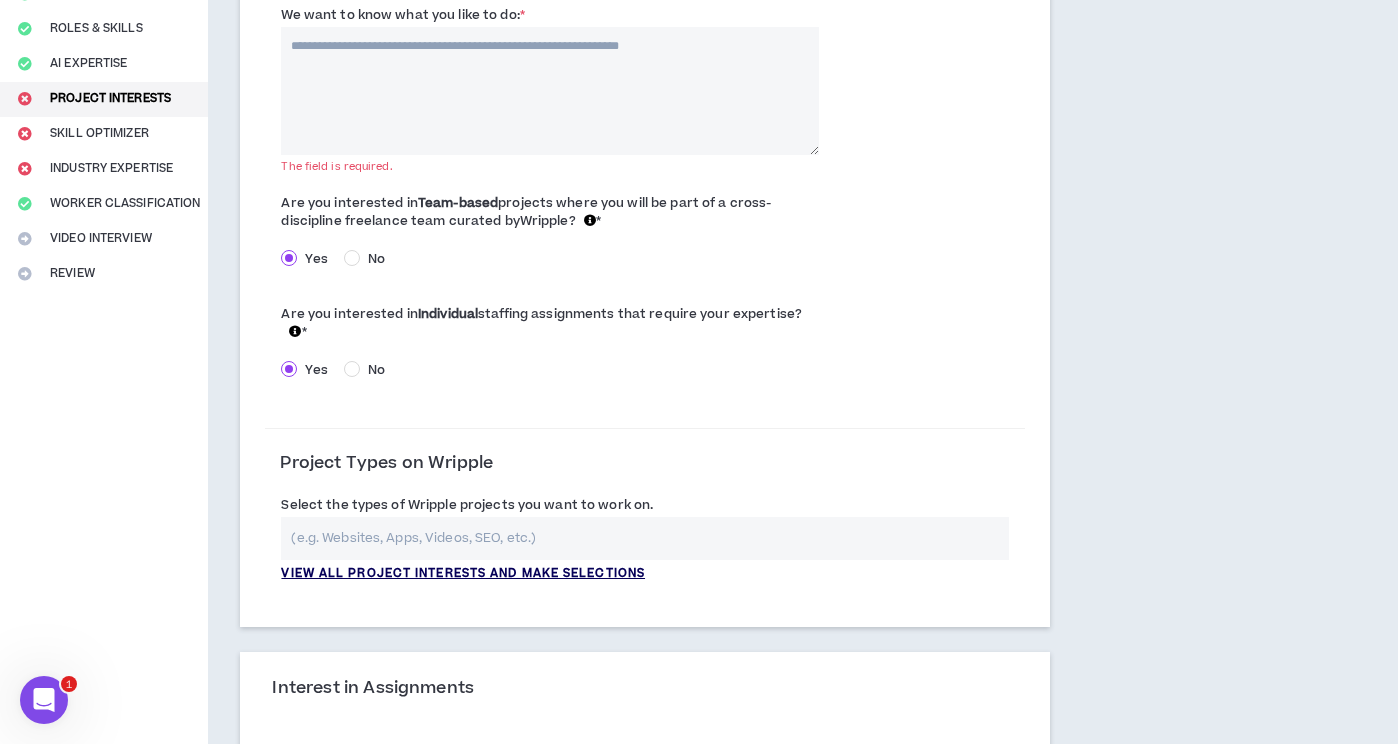 click on "View all project interests and make selections" at bounding box center [463, 574] 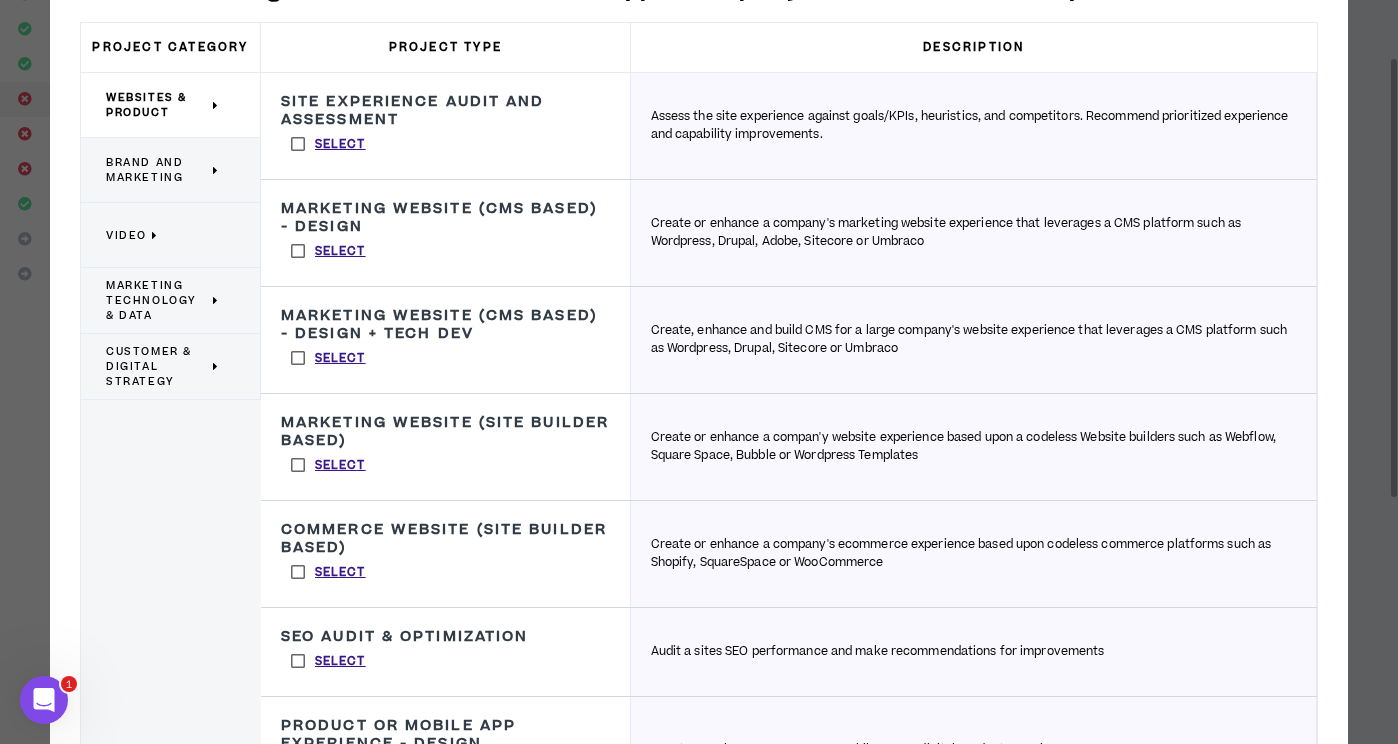 click on "Brand and Marketing" at bounding box center (157, 170) 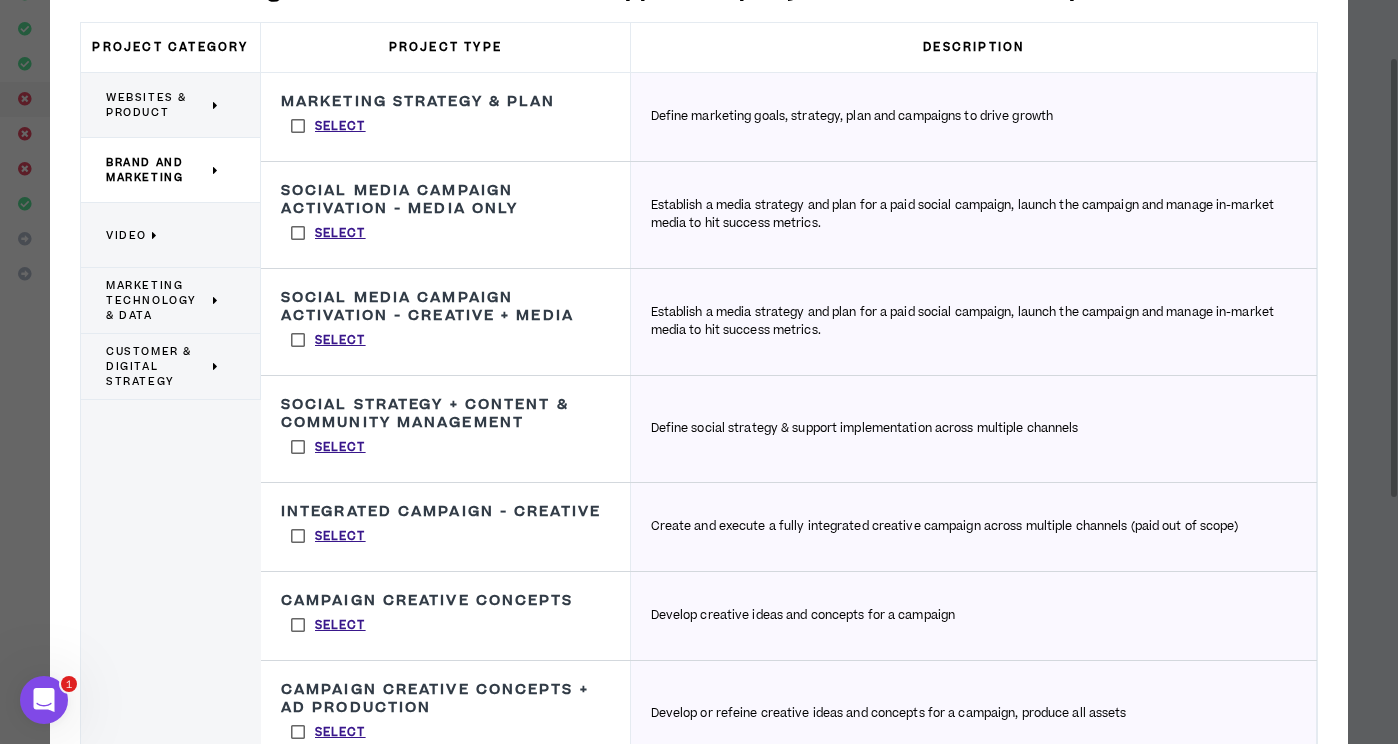 drag, startPoint x: 294, startPoint y: 114, endPoint x: 301, endPoint y: 147, distance: 33.734257 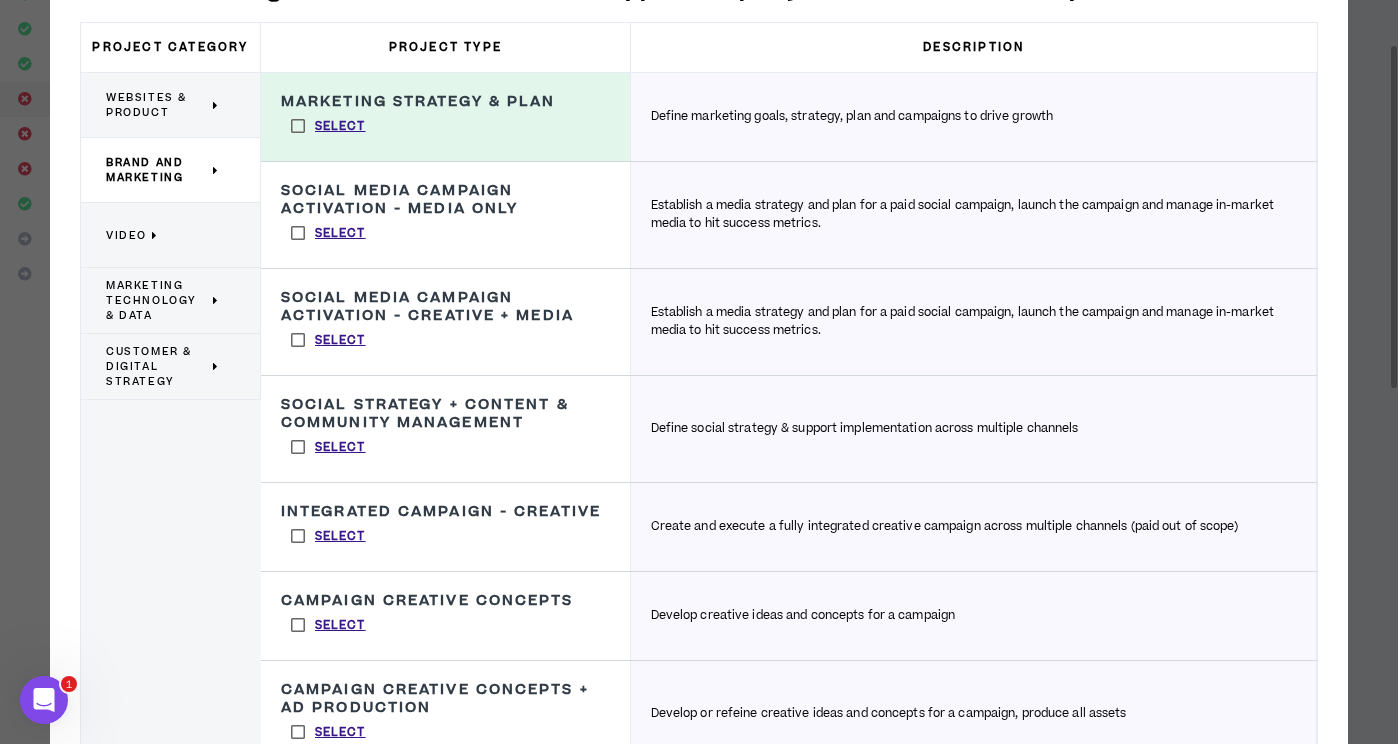 click on "Select" at bounding box center [328, 233] 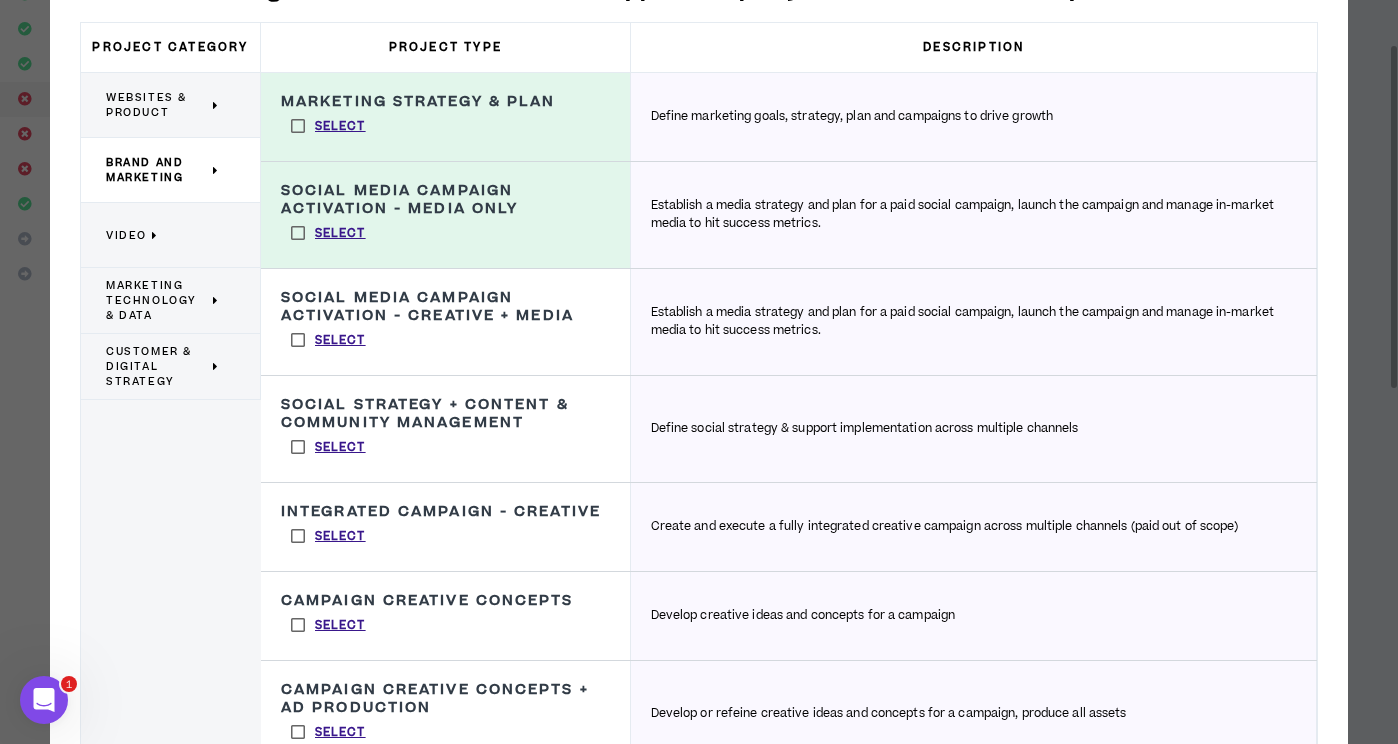 click on "Select" at bounding box center [328, 340] 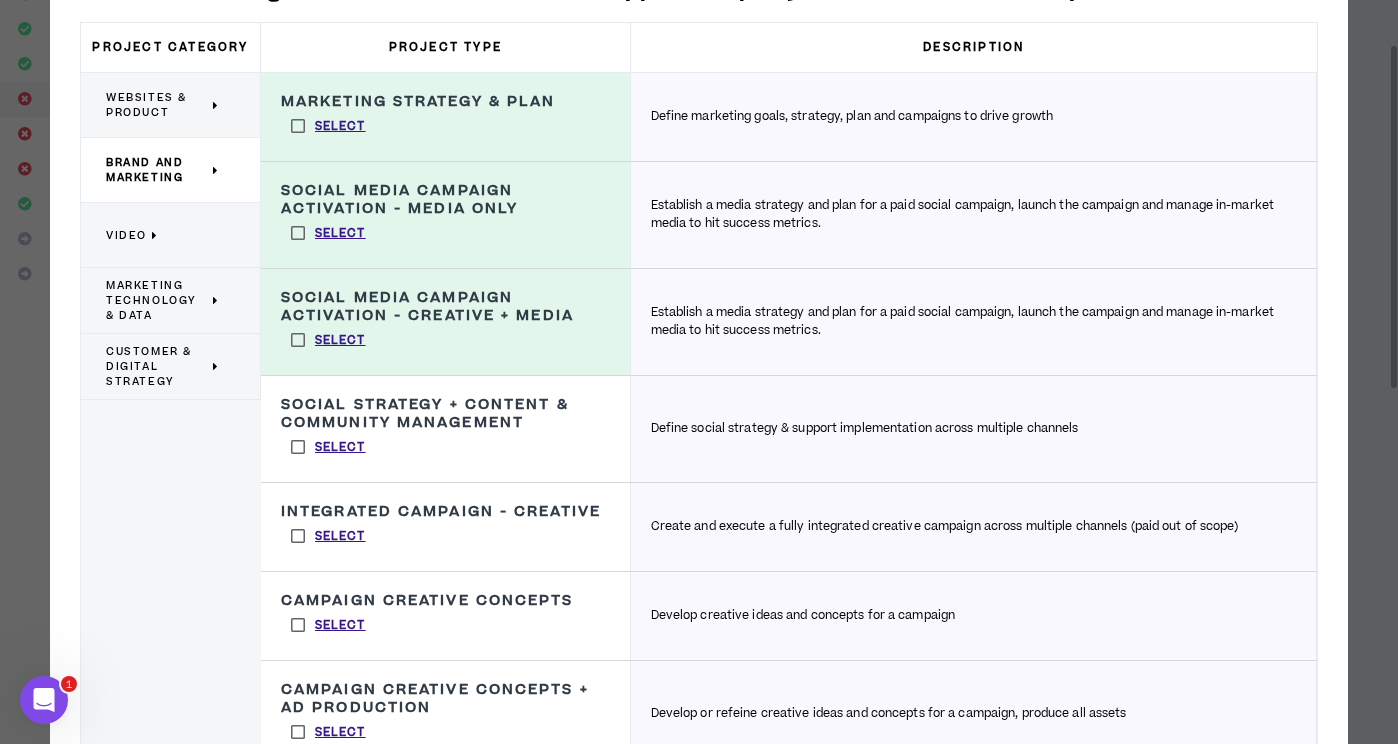 click on "Select" at bounding box center [328, 447] 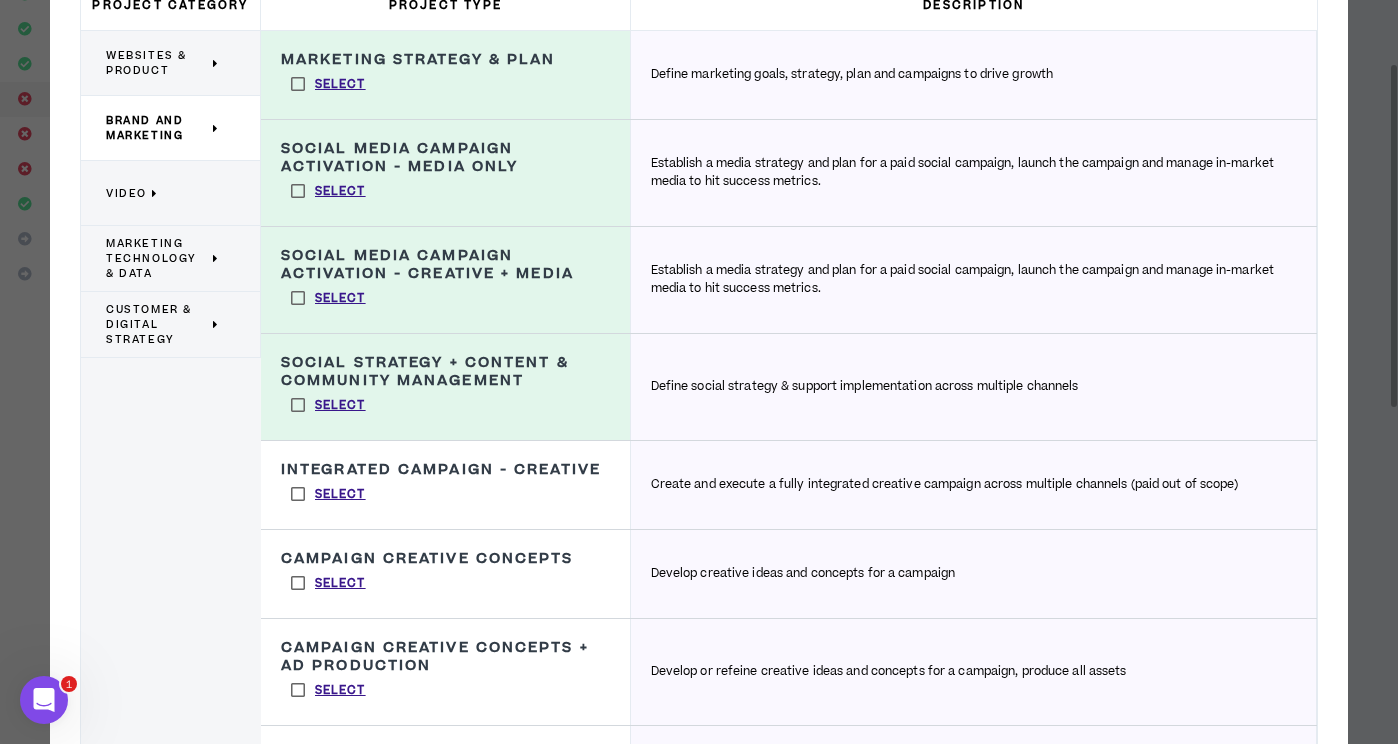 click on "Select" at bounding box center [328, 583] 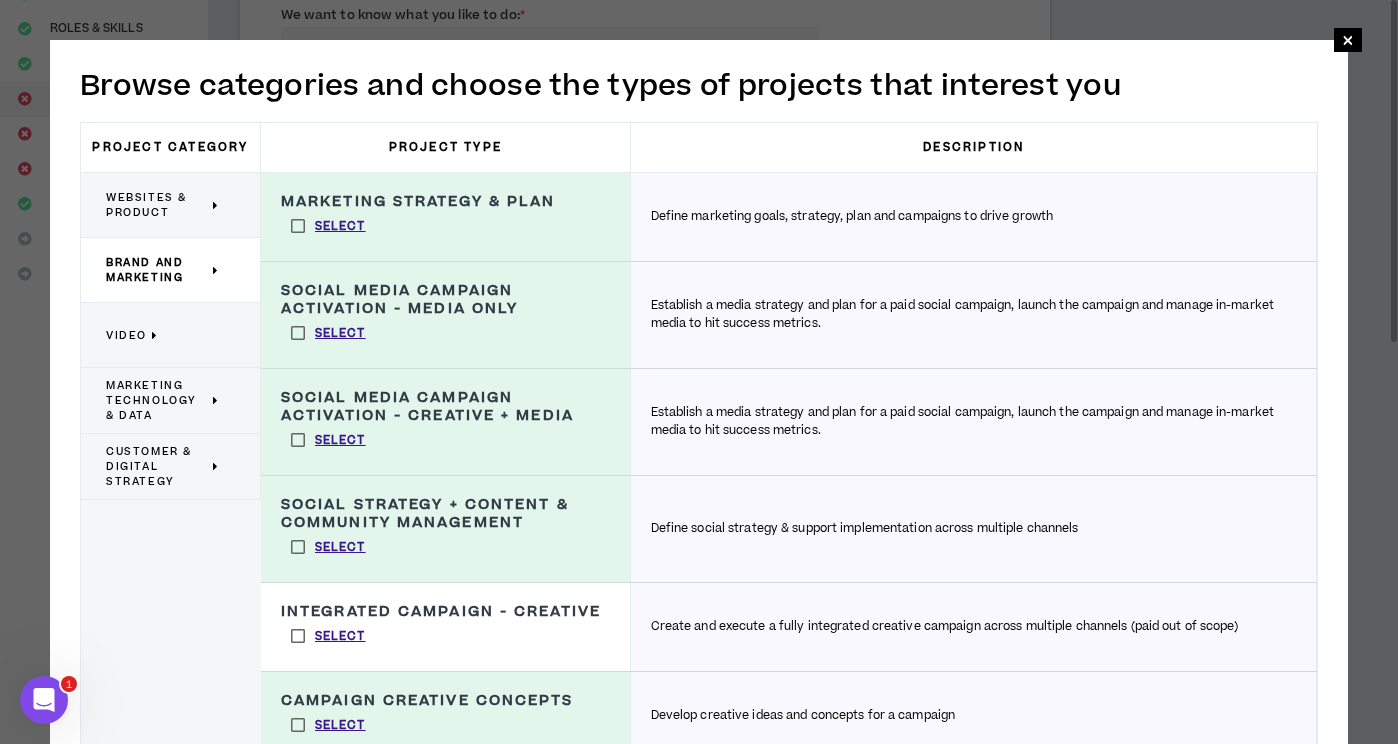 click on "Customer & Digital Strategy" at bounding box center [157, 466] 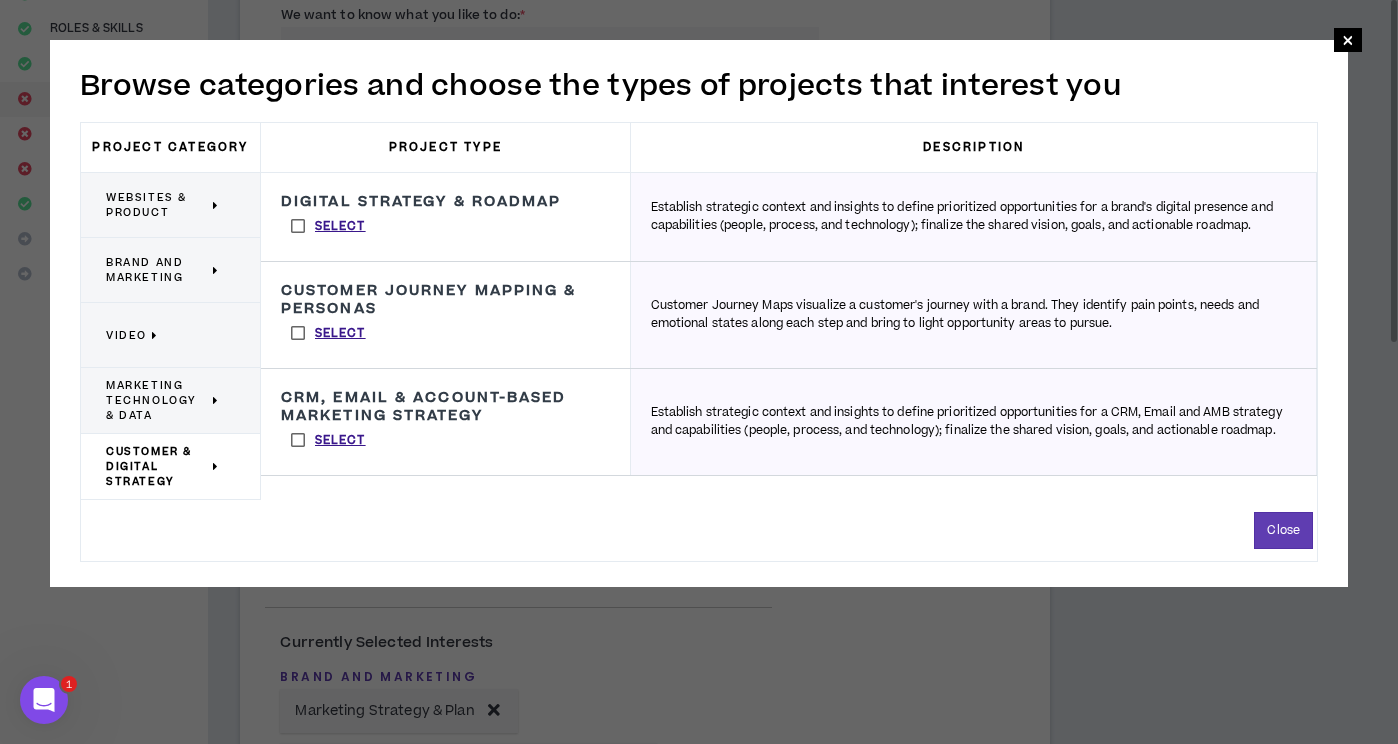 click on "Select" at bounding box center [328, 226] 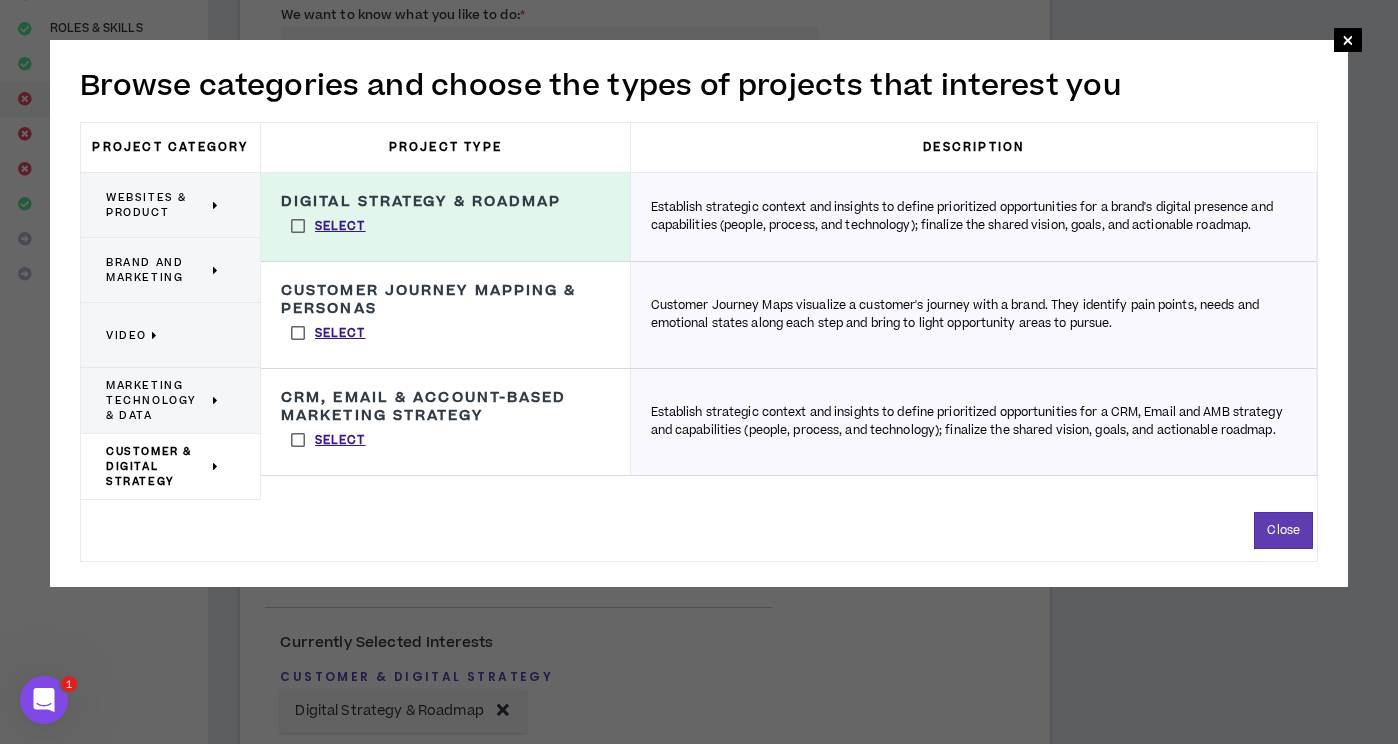 click on "Select" at bounding box center (328, 333) 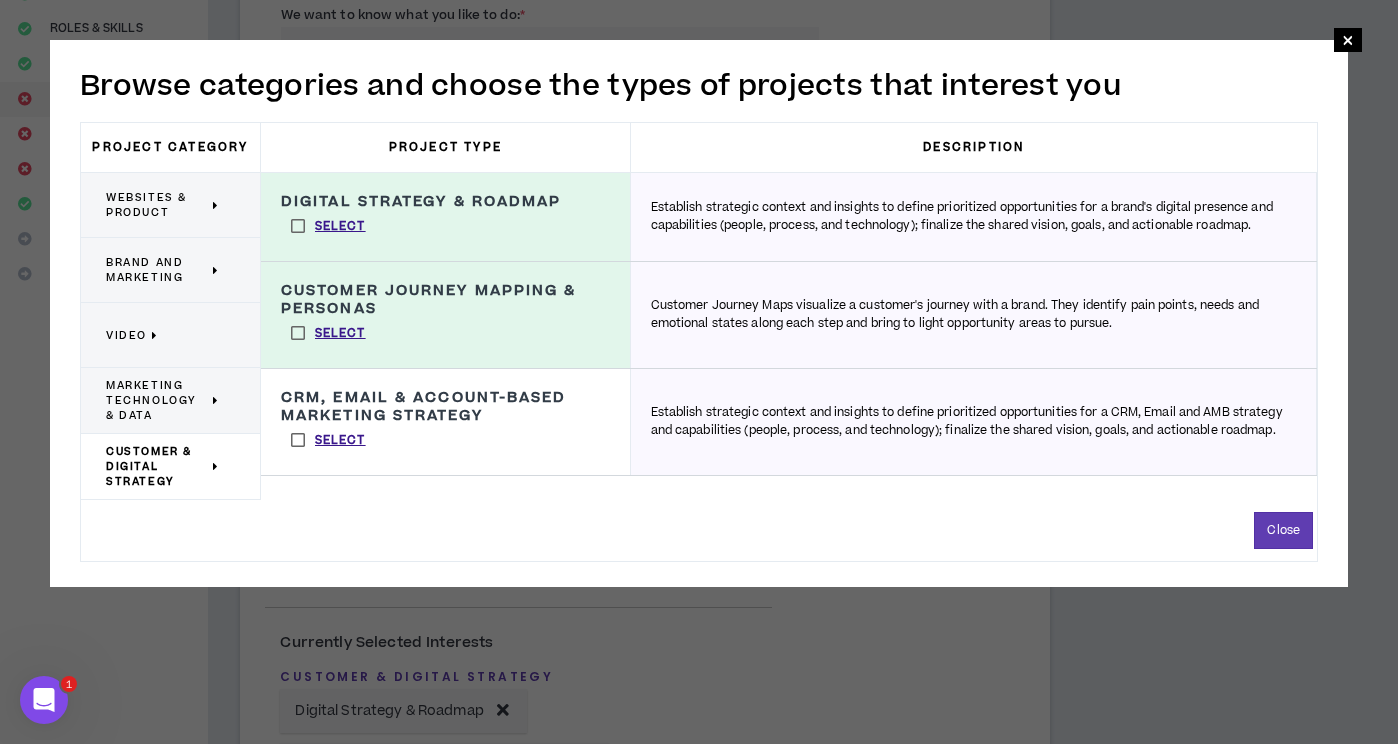 click on "Marketing Technology & Data" at bounding box center (157, 400) 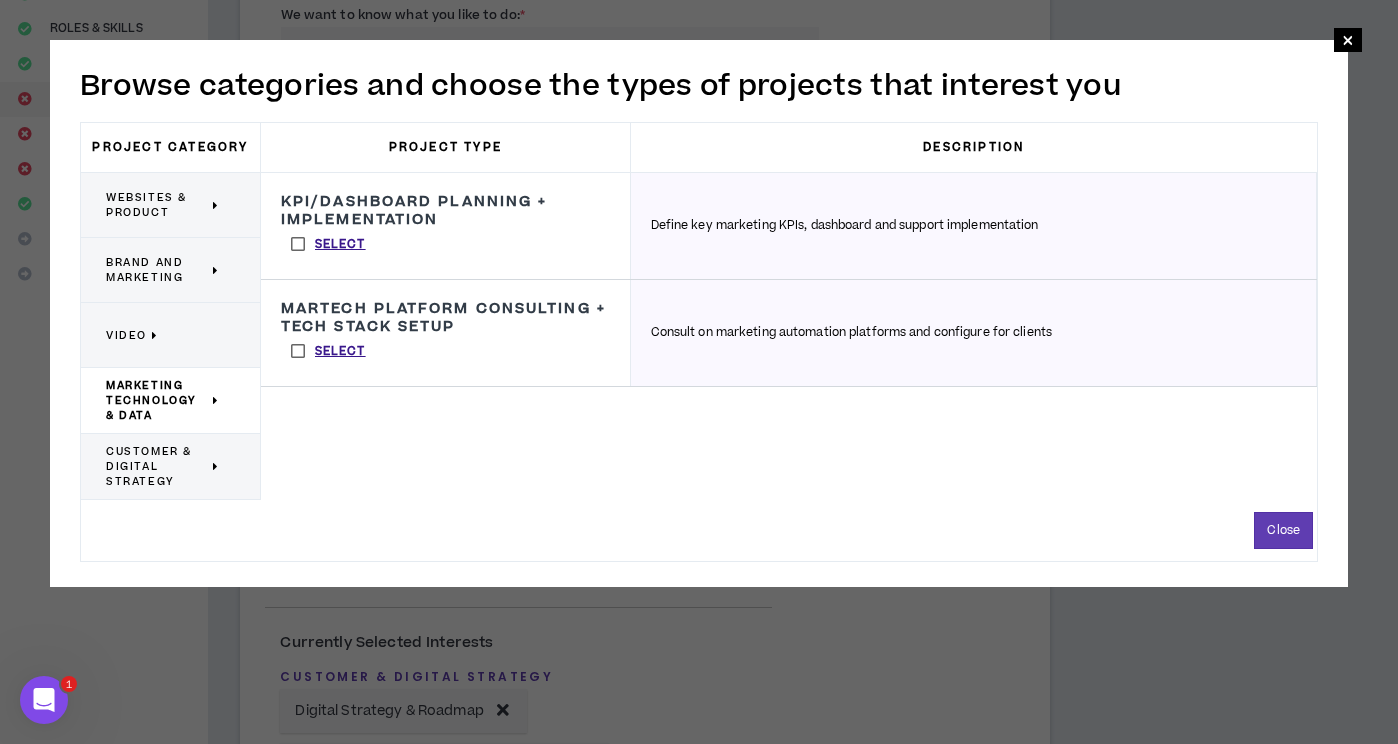 click on "Websites & Product" at bounding box center [157, 205] 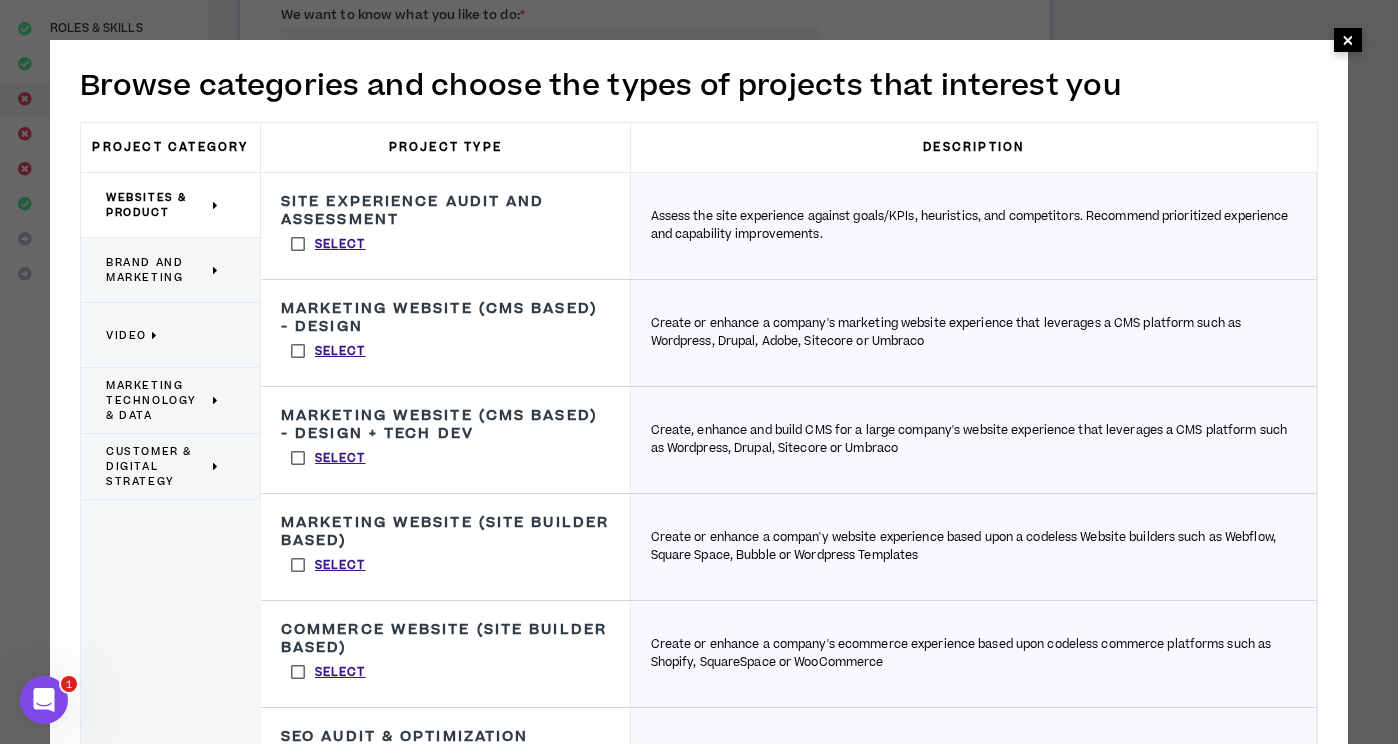 click on "×" at bounding box center (1348, 40) 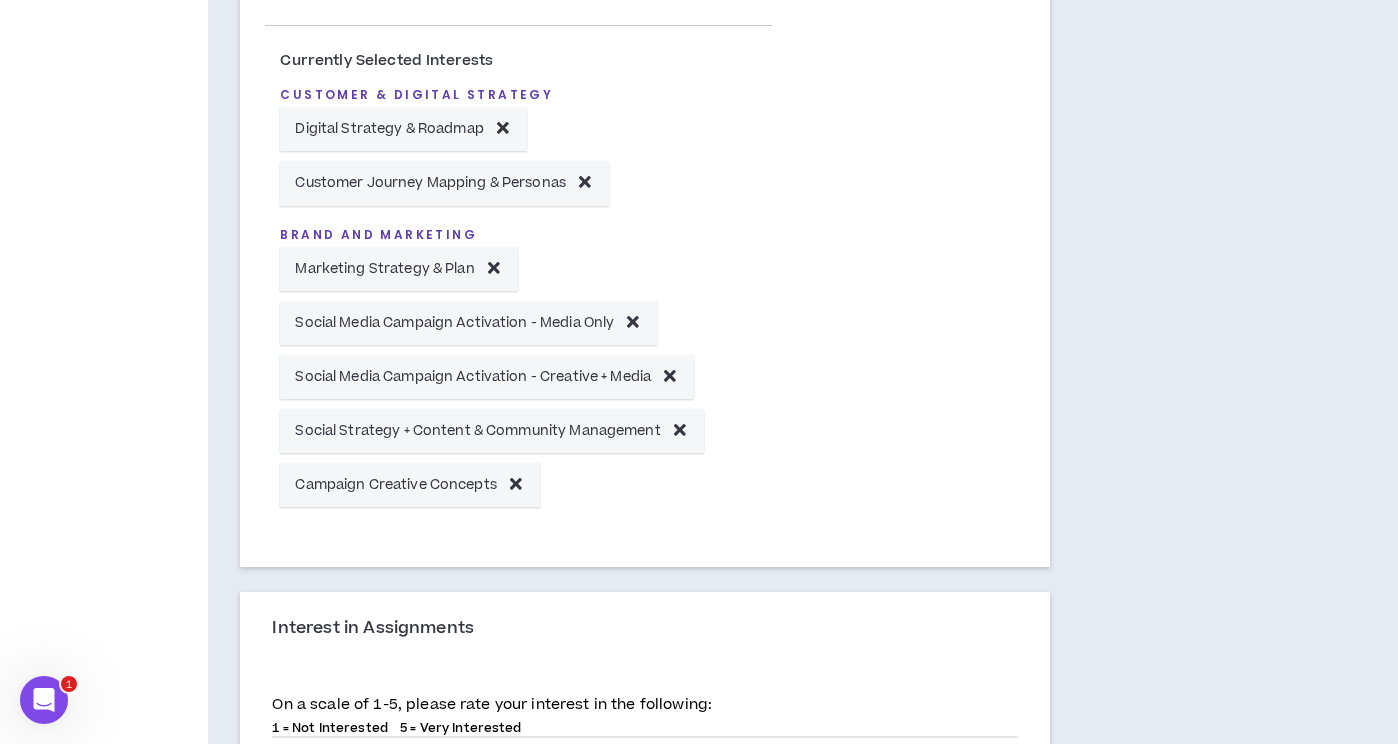 scroll, scrollTop: 1522, scrollLeft: 0, axis: vertical 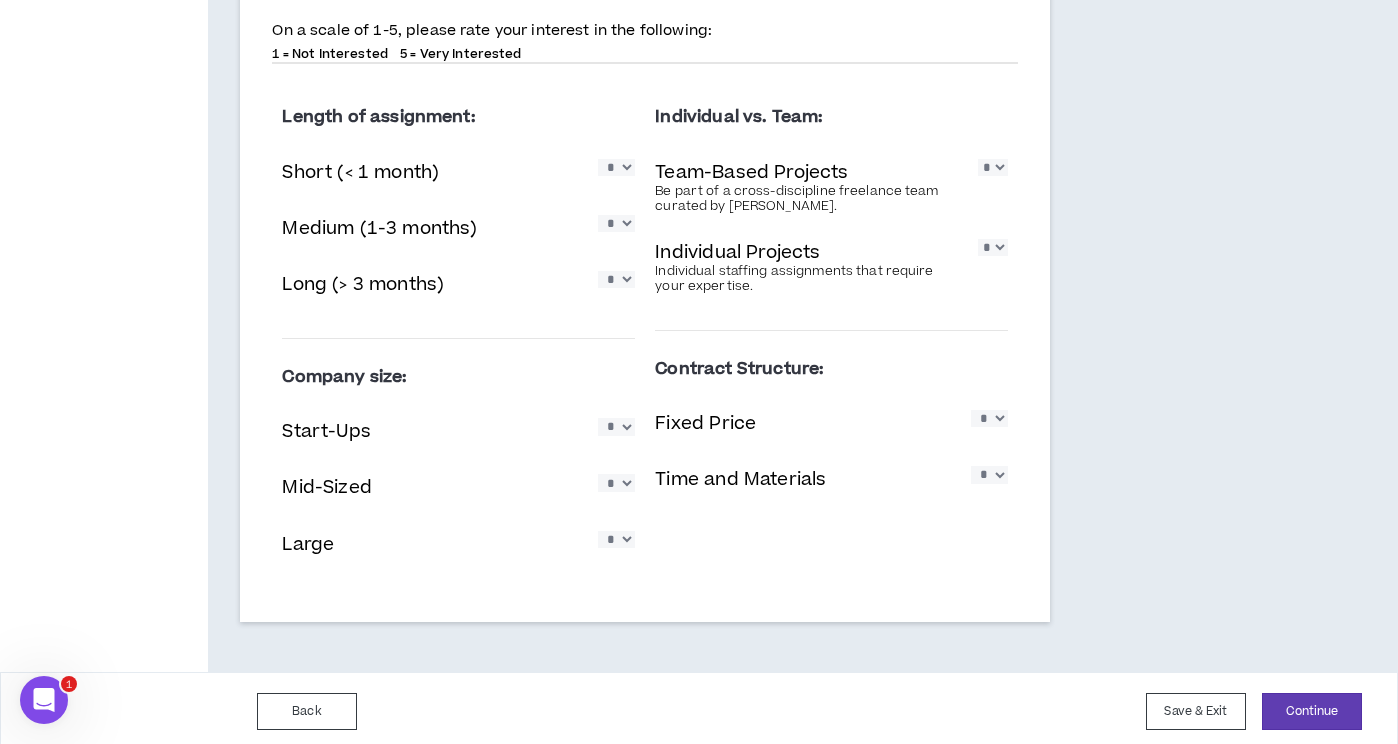 select on "*" 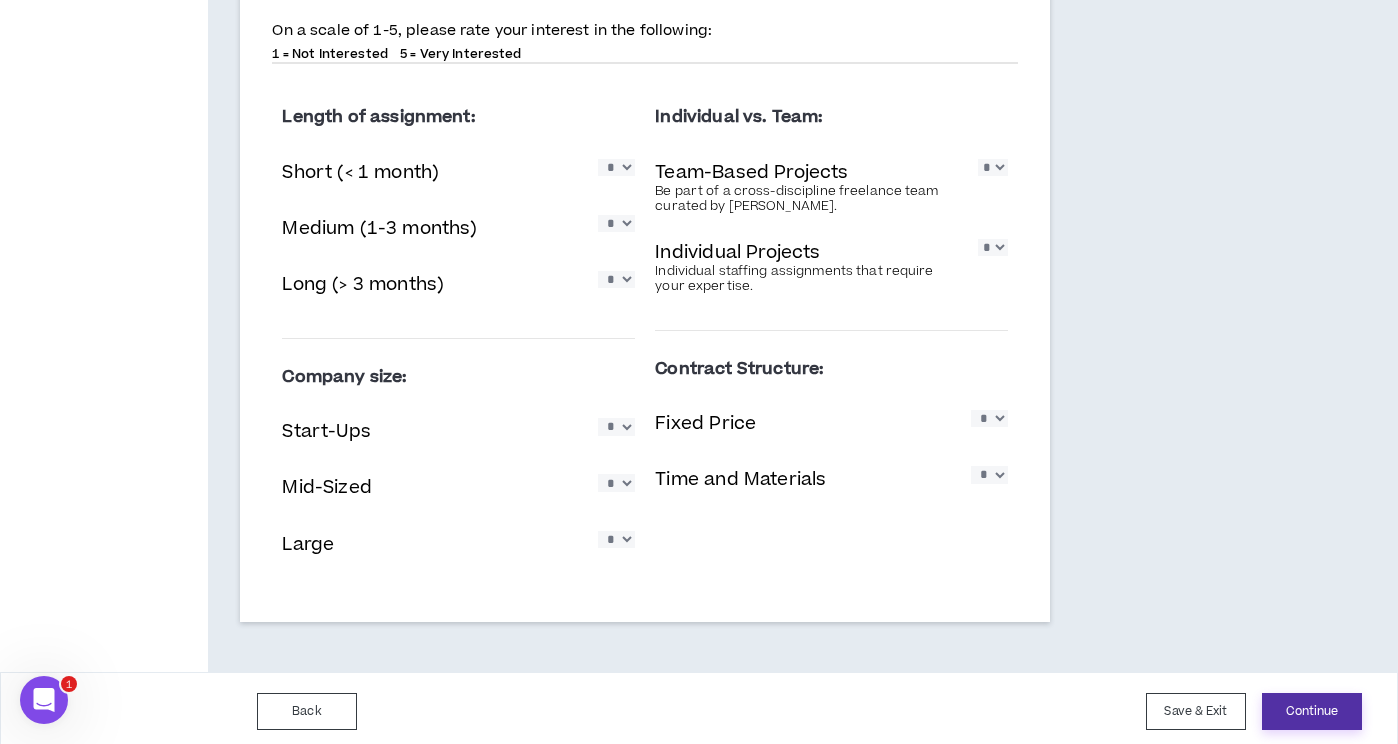 click on "Continue" at bounding box center (1312, 711) 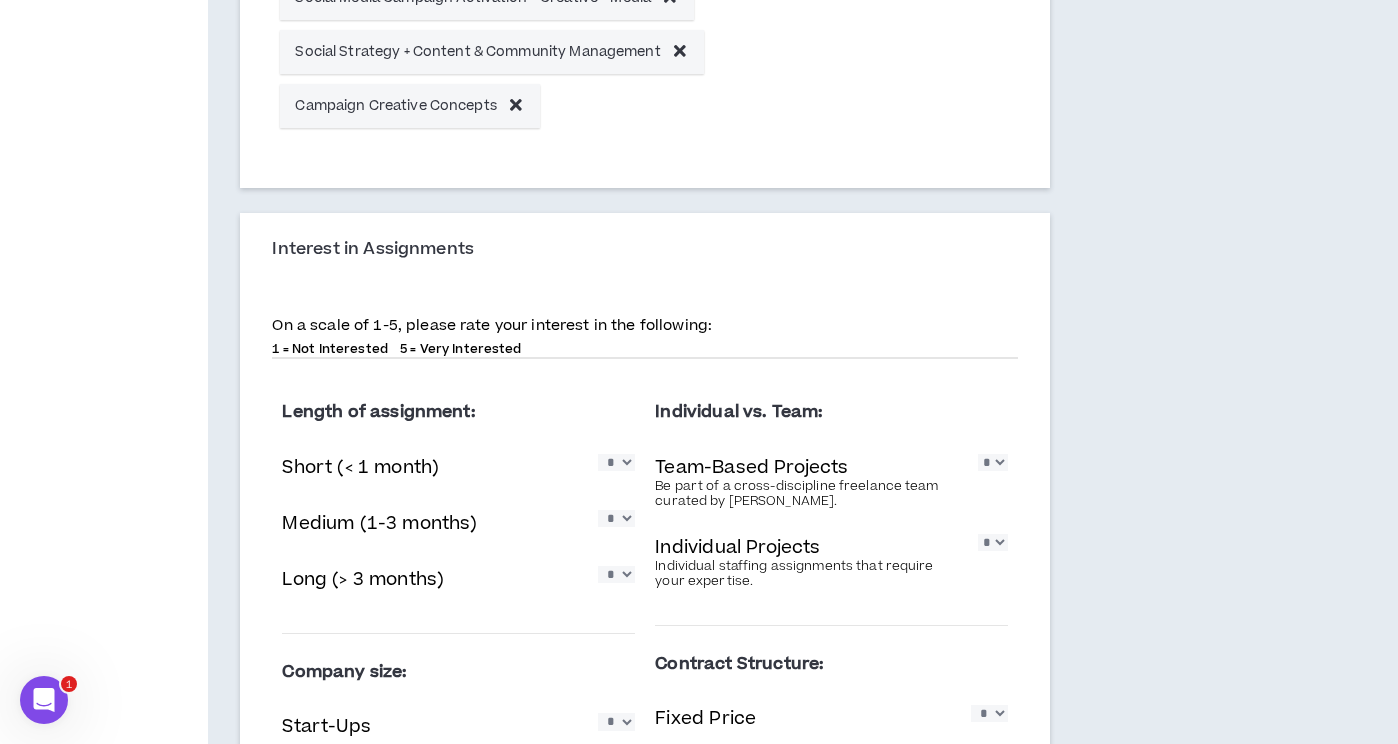 scroll, scrollTop: 1522, scrollLeft: 0, axis: vertical 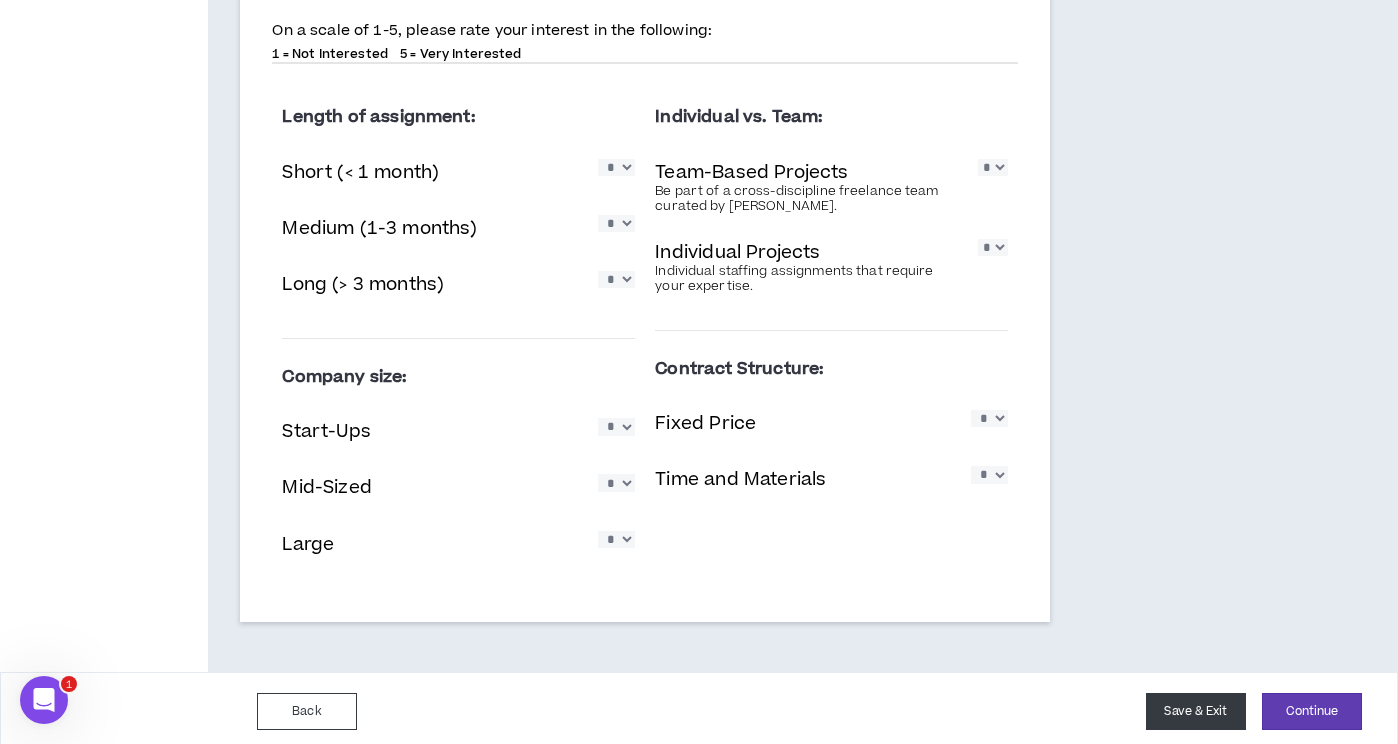 click on "Save & Exit" at bounding box center [1196, 711] 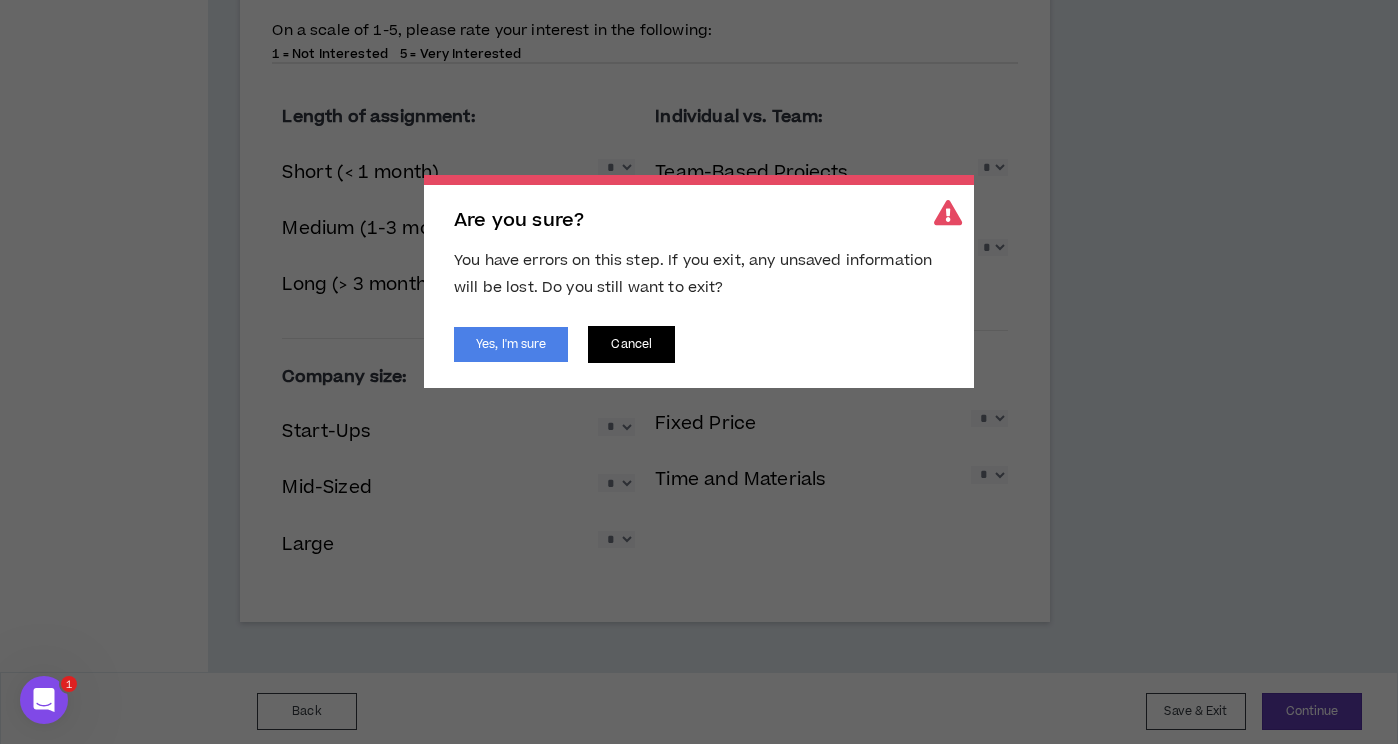 click on "Cancel" at bounding box center (631, 344) 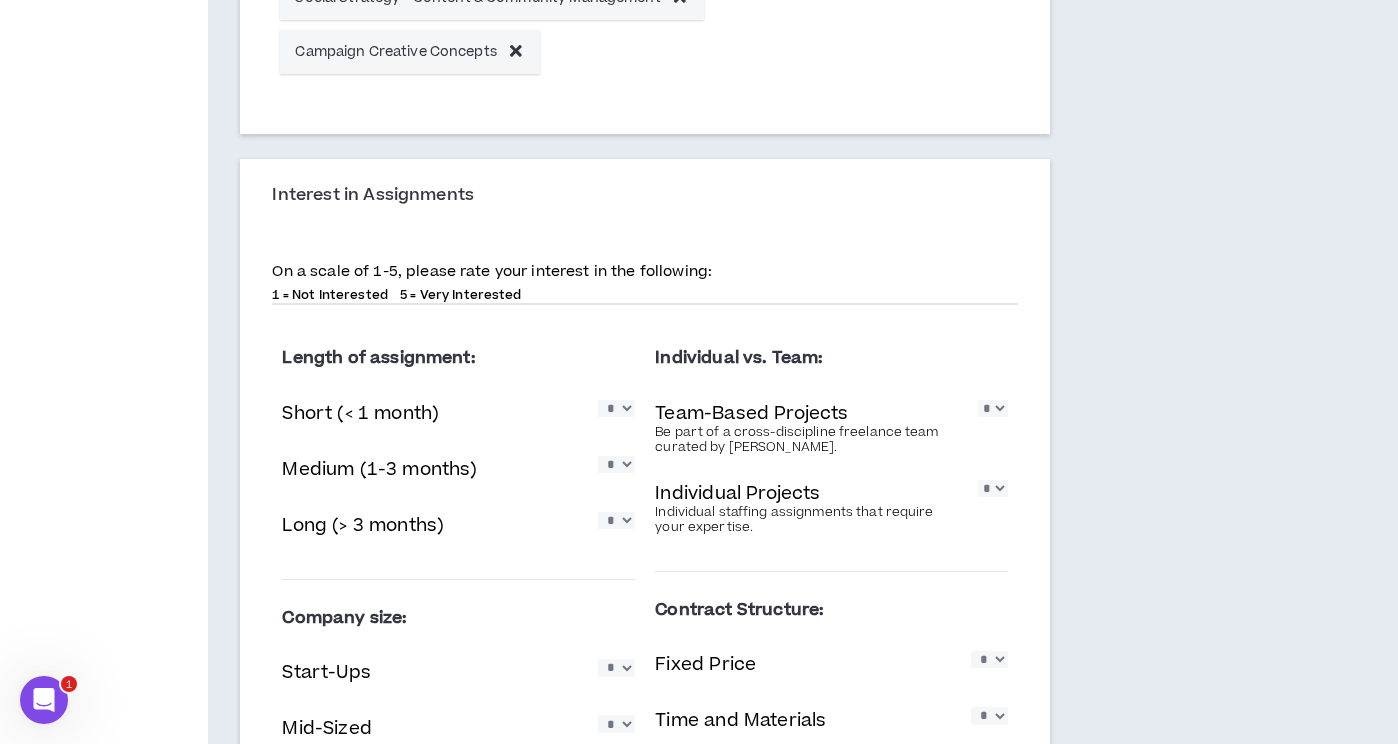 scroll, scrollTop: 1522, scrollLeft: 0, axis: vertical 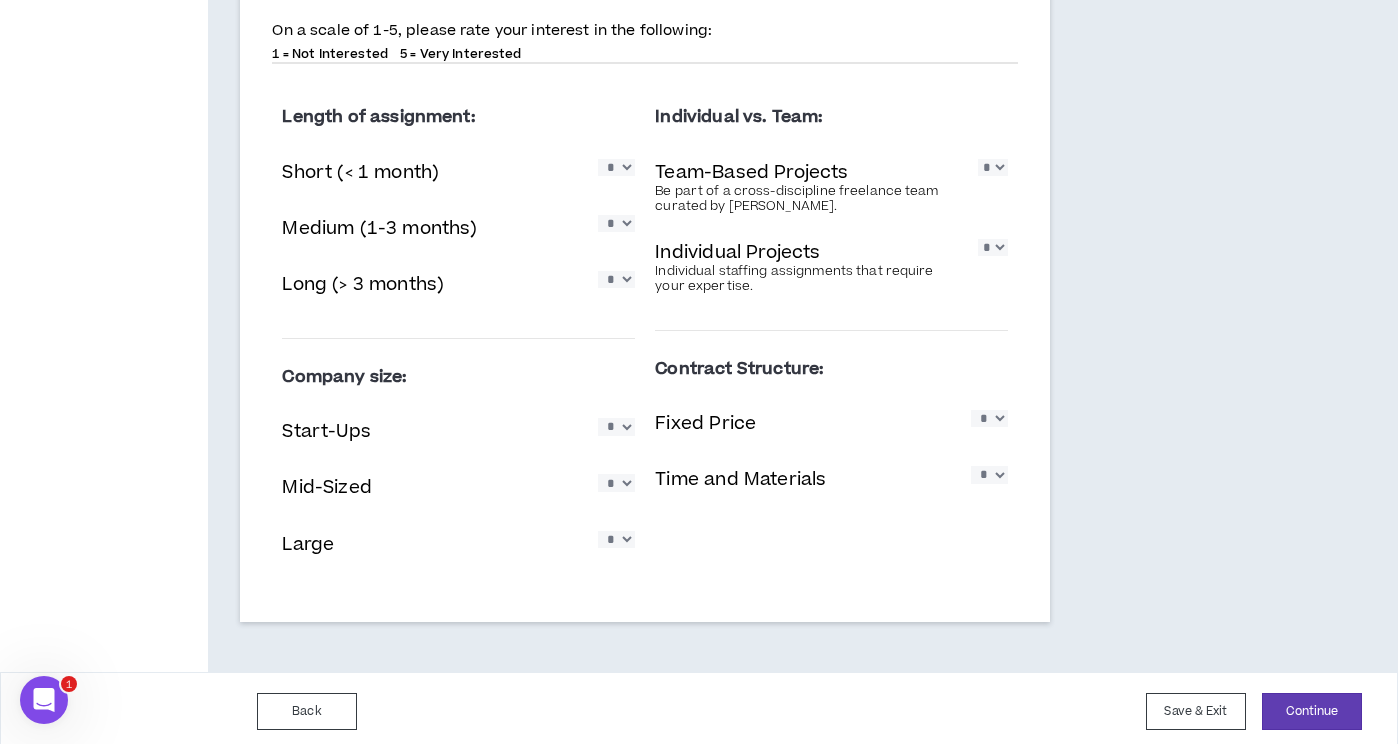 drag, startPoint x: 1166, startPoint y: 697, endPoint x: 1004, endPoint y: 602, distance: 187.80043 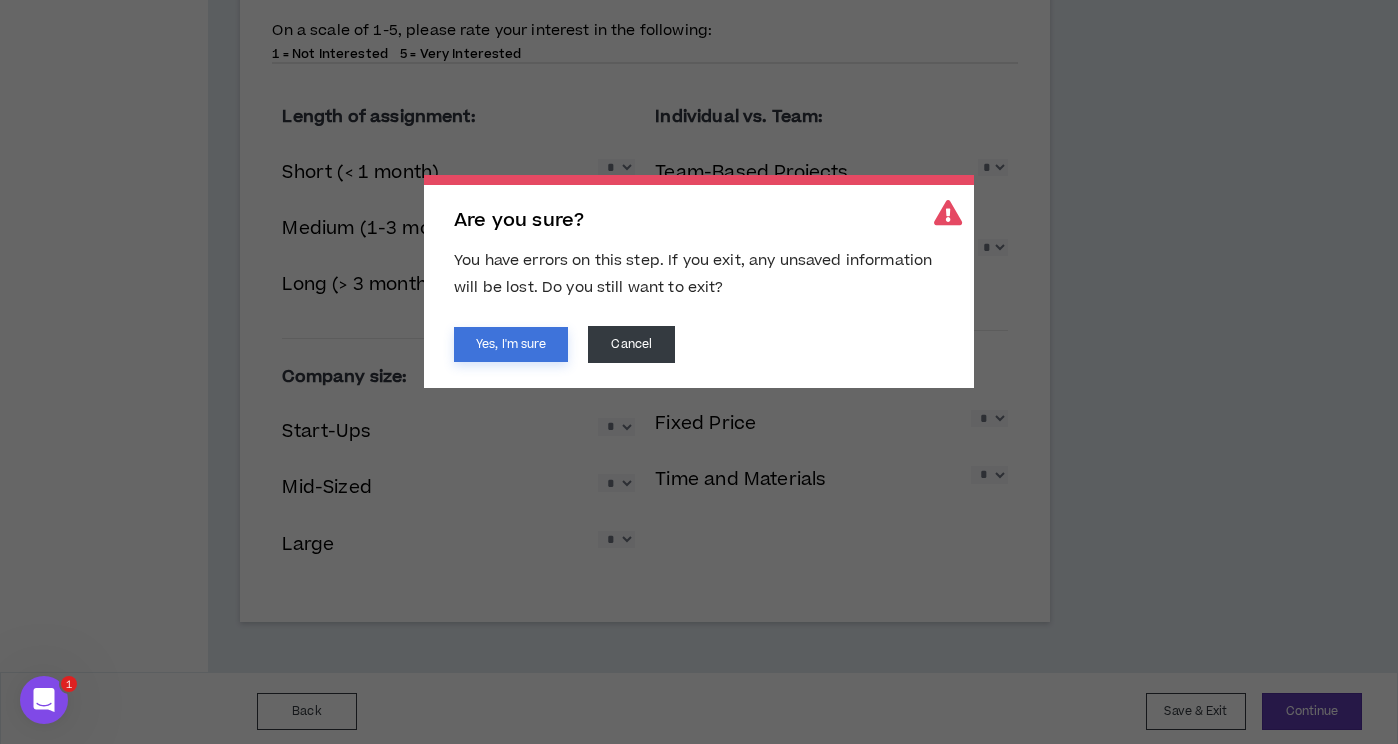 click on "Yes, I'm sure" at bounding box center [511, 344] 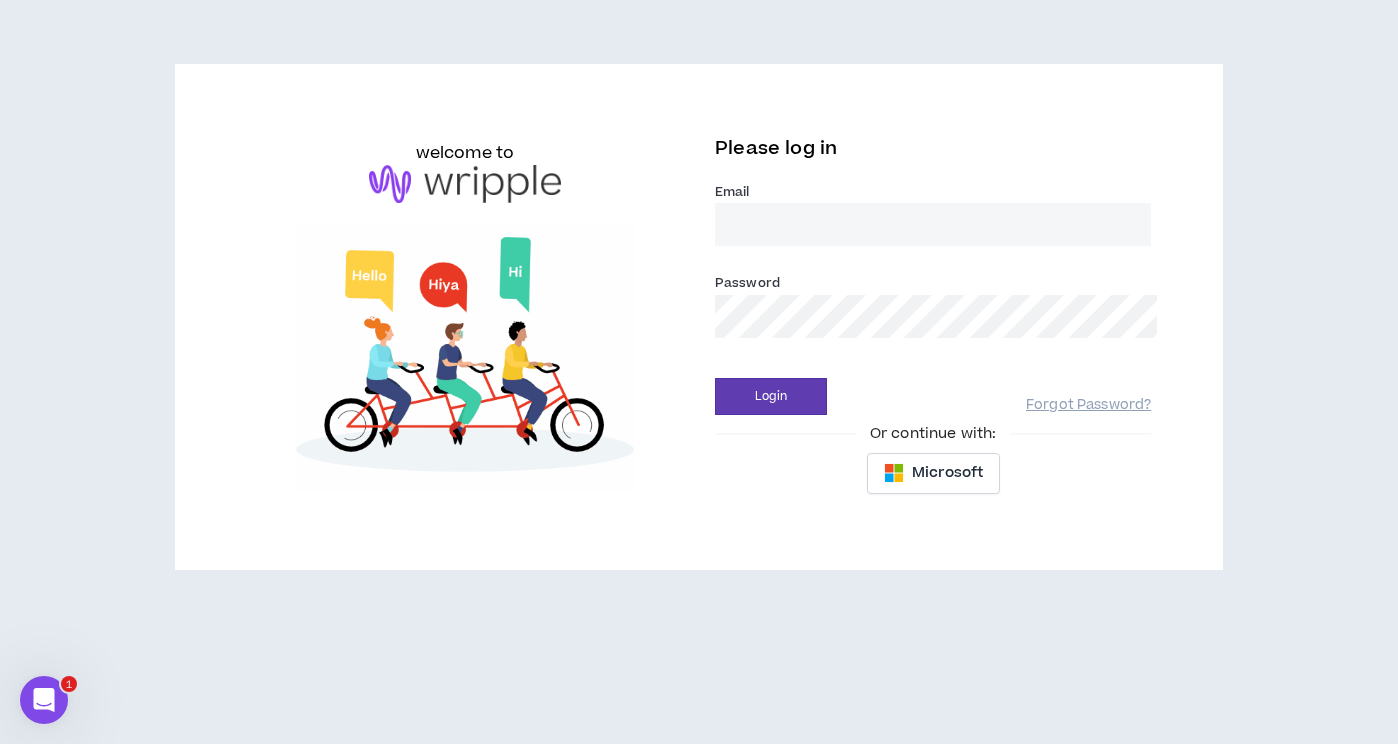 scroll, scrollTop: 0, scrollLeft: 0, axis: both 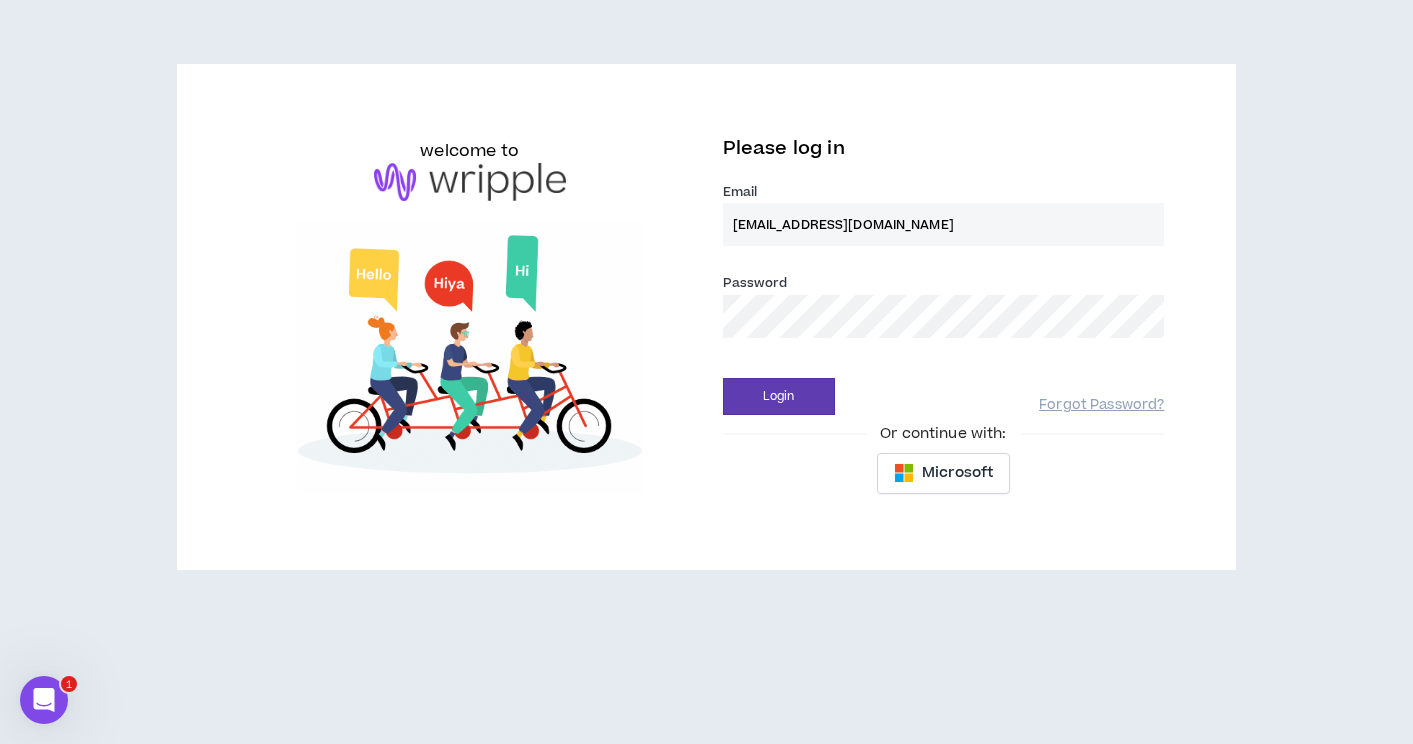 type on "[EMAIL_ADDRESS][DOMAIN_NAME]" 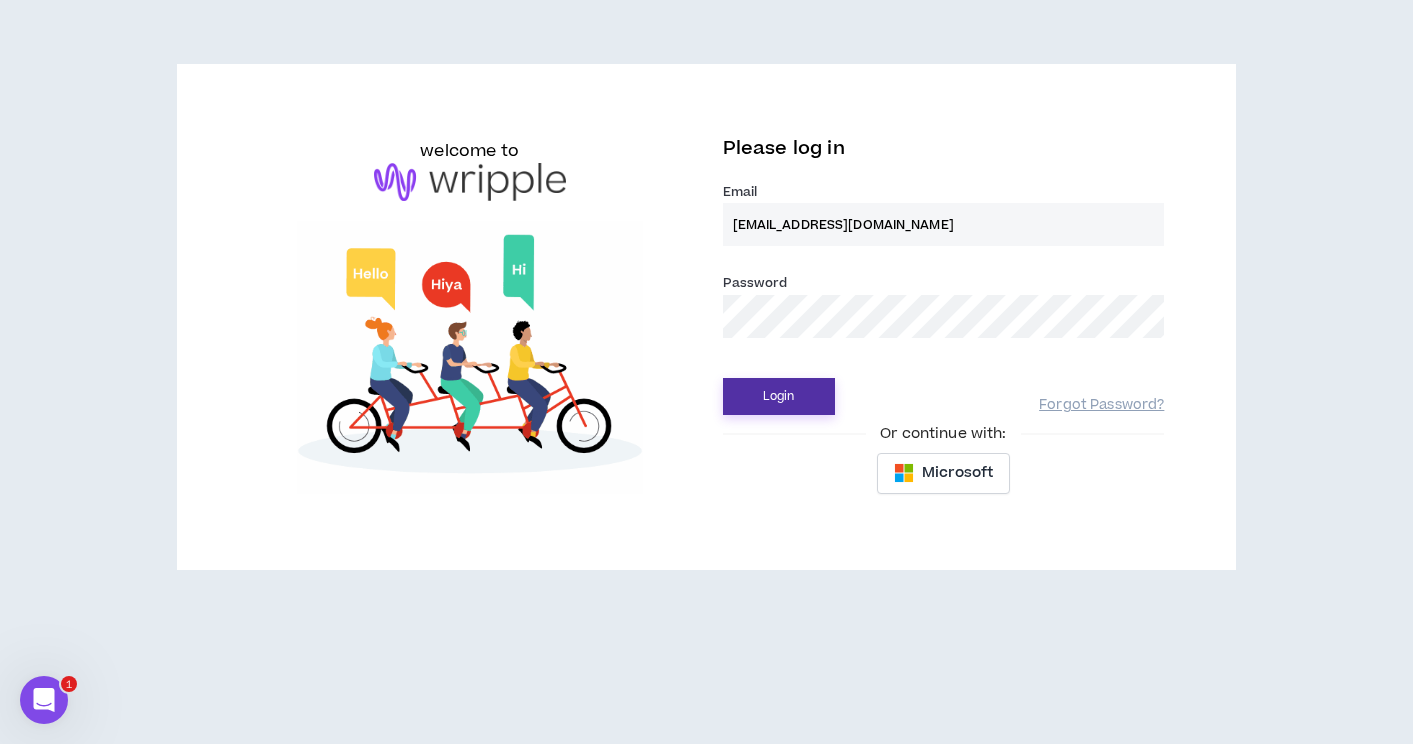 click on "Login" at bounding box center (779, 396) 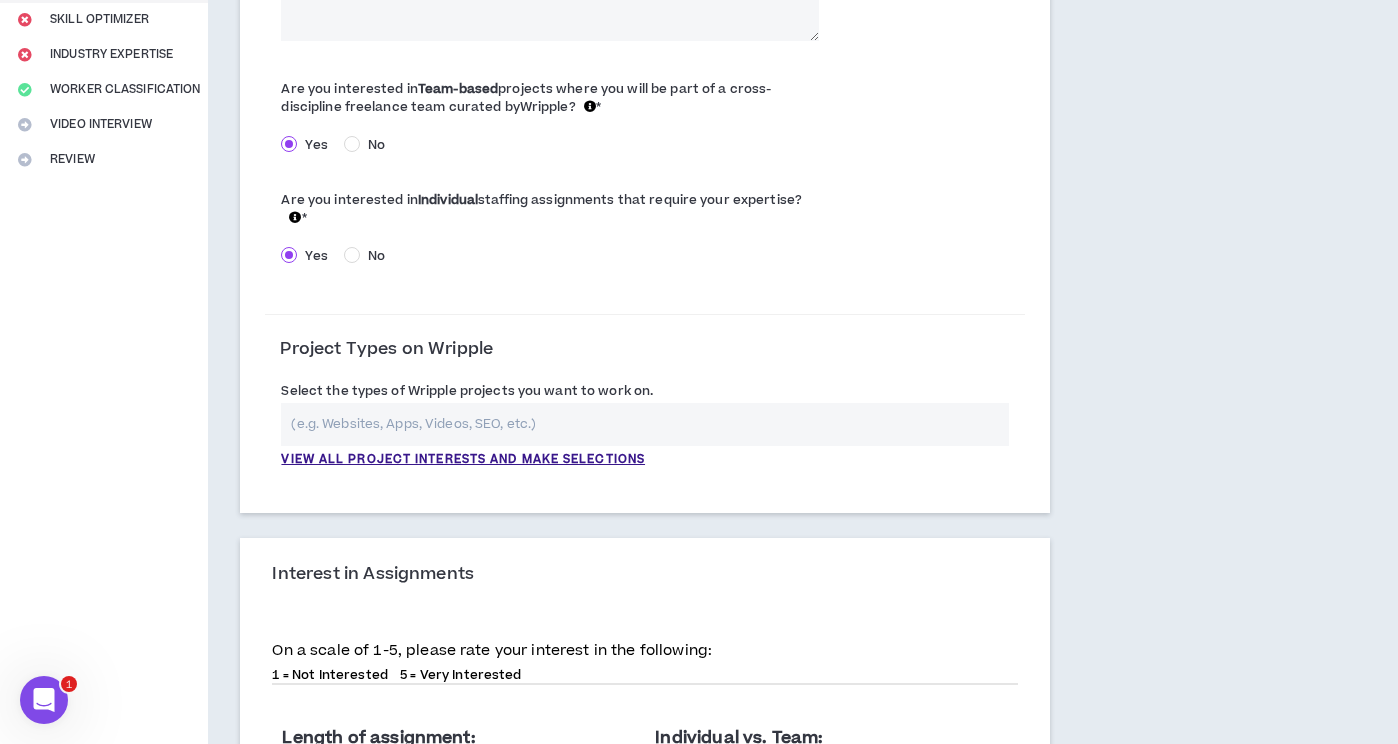 scroll, scrollTop: 1001, scrollLeft: 0, axis: vertical 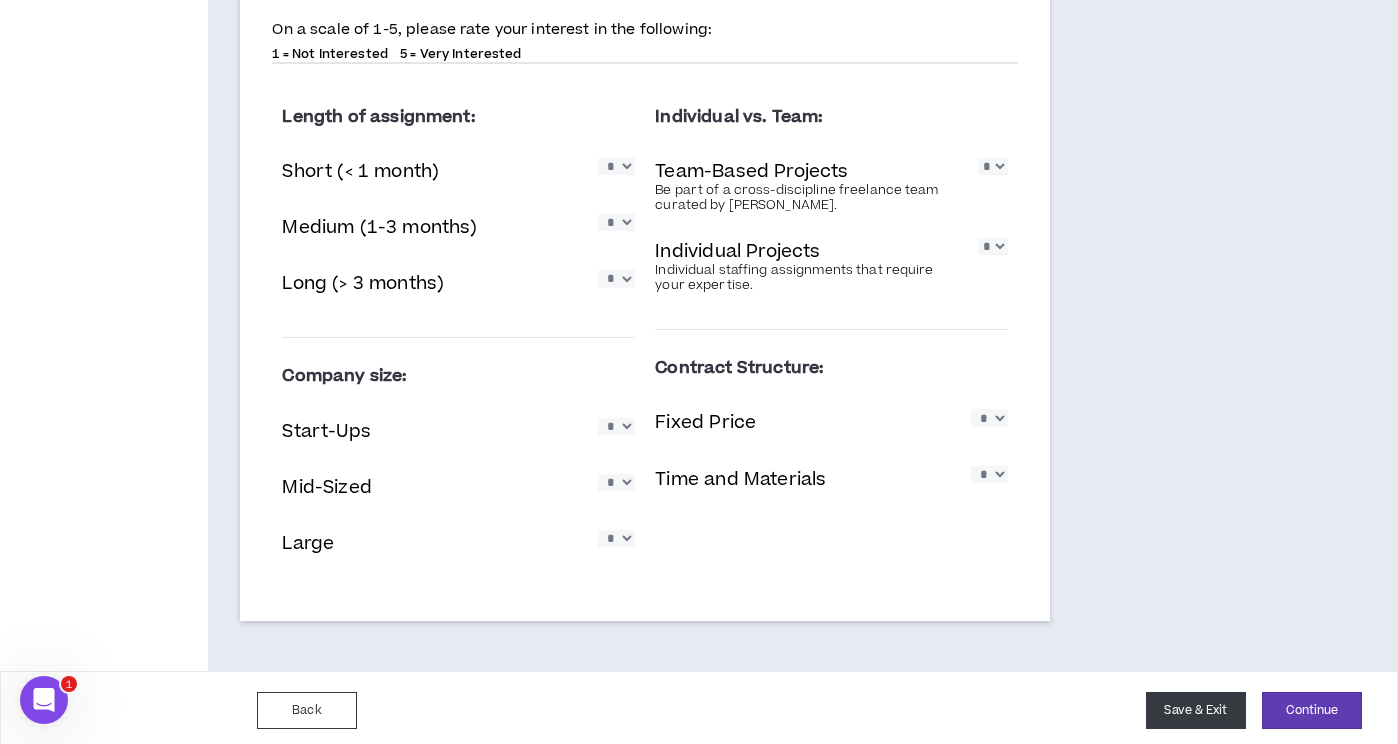drag, startPoint x: 1224, startPoint y: 704, endPoint x: 1208, endPoint y: 693, distance: 19.416489 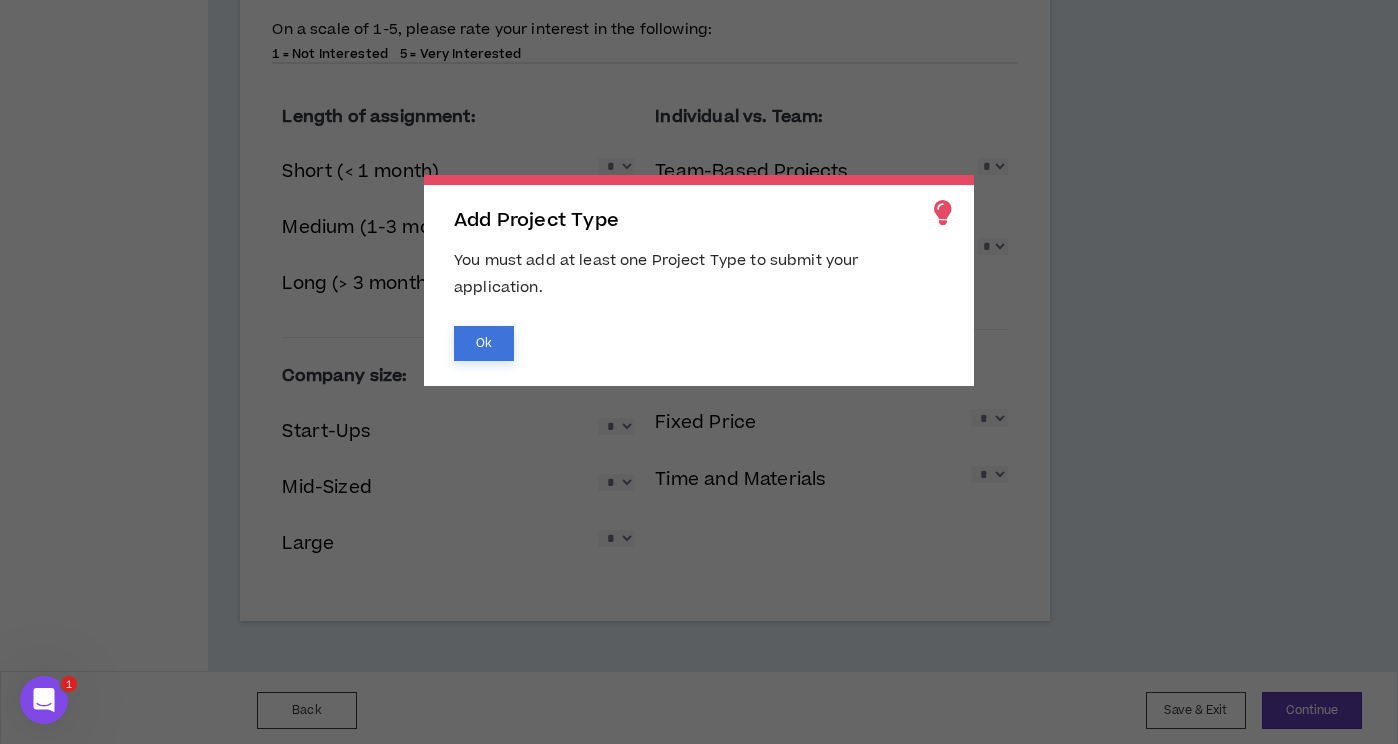 click on "Ok" at bounding box center [484, 343] 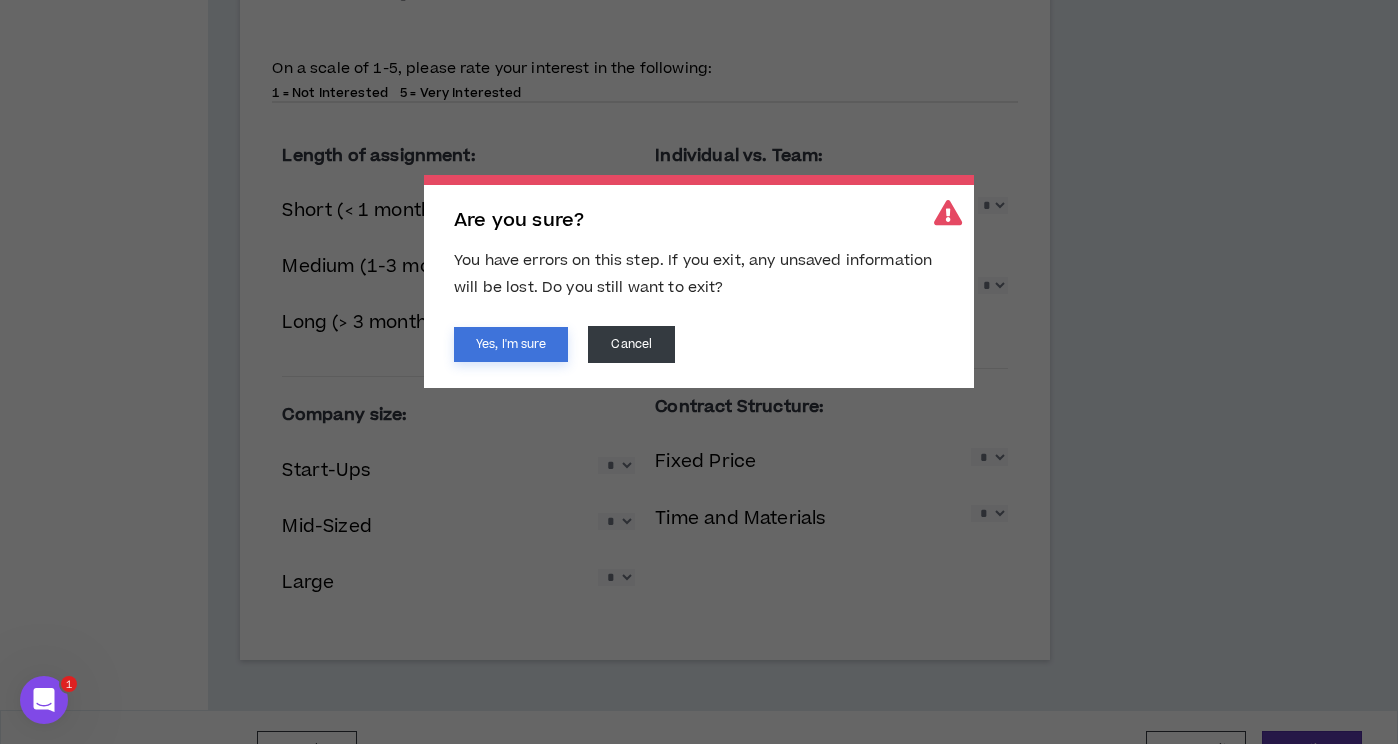 scroll, scrollTop: 958, scrollLeft: 0, axis: vertical 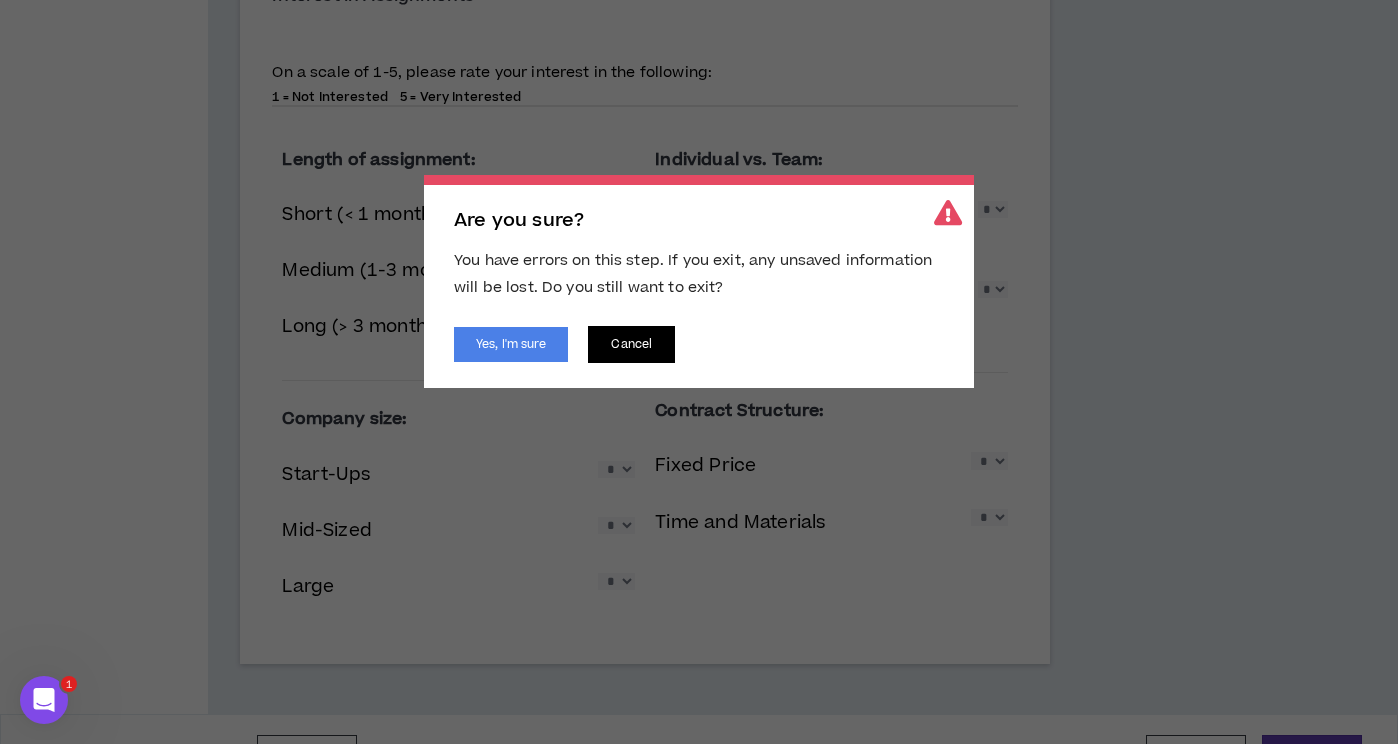 click on "Cancel" at bounding box center [631, 344] 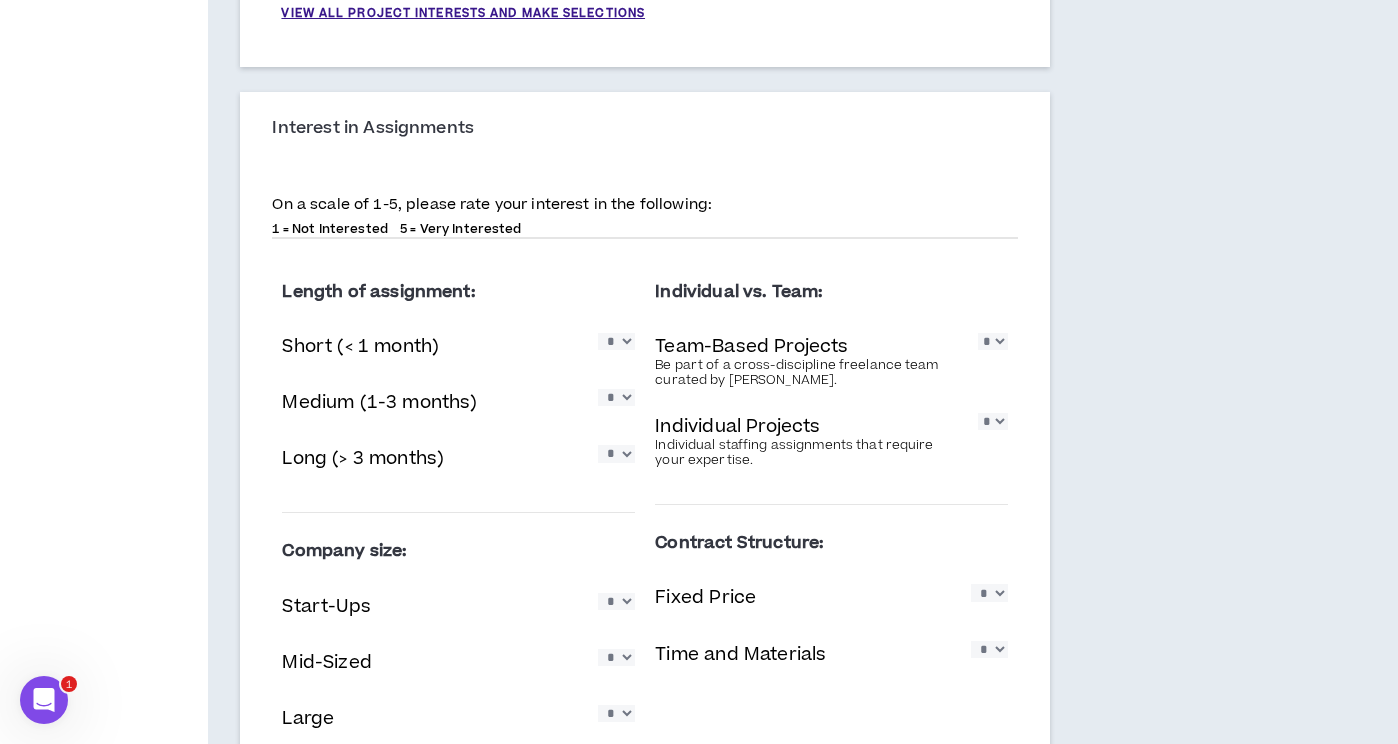 scroll, scrollTop: 1001, scrollLeft: 0, axis: vertical 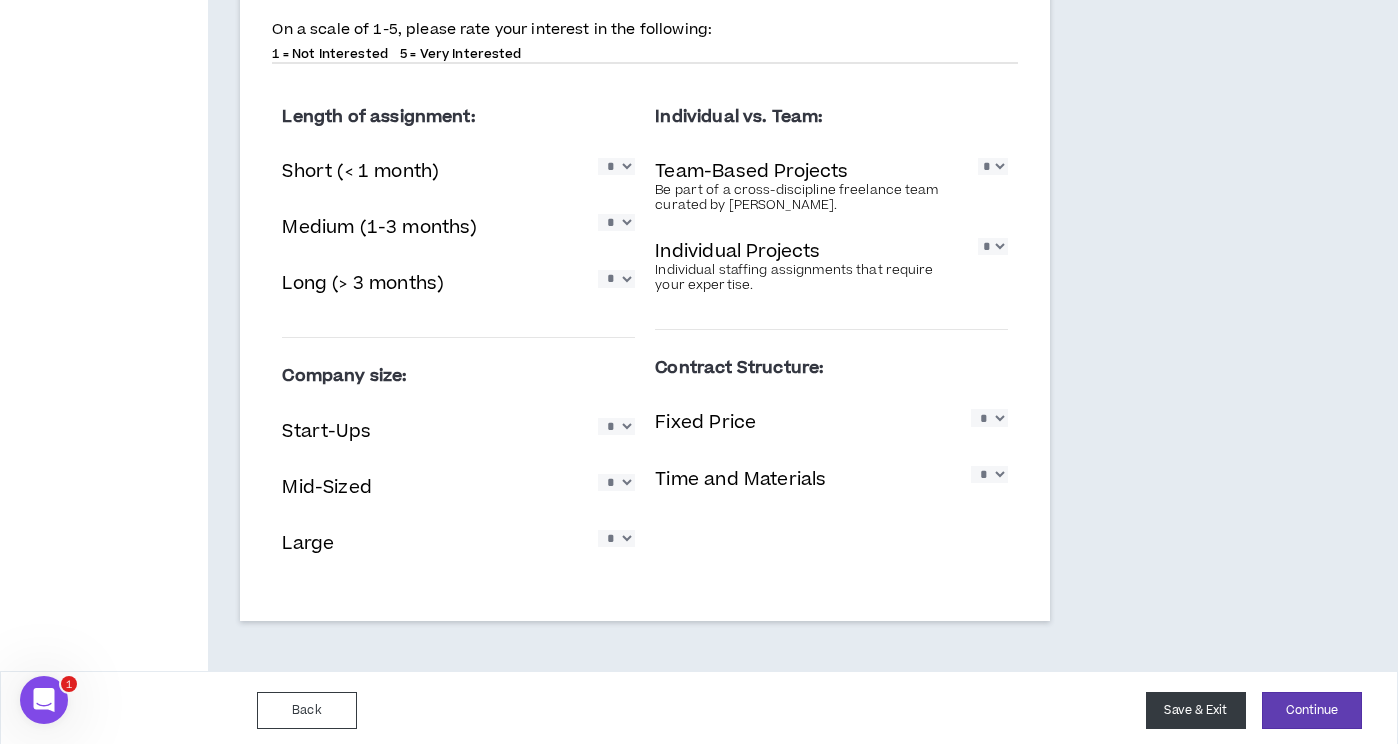 click on "Save & Exit" at bounding box center (1196, 710) 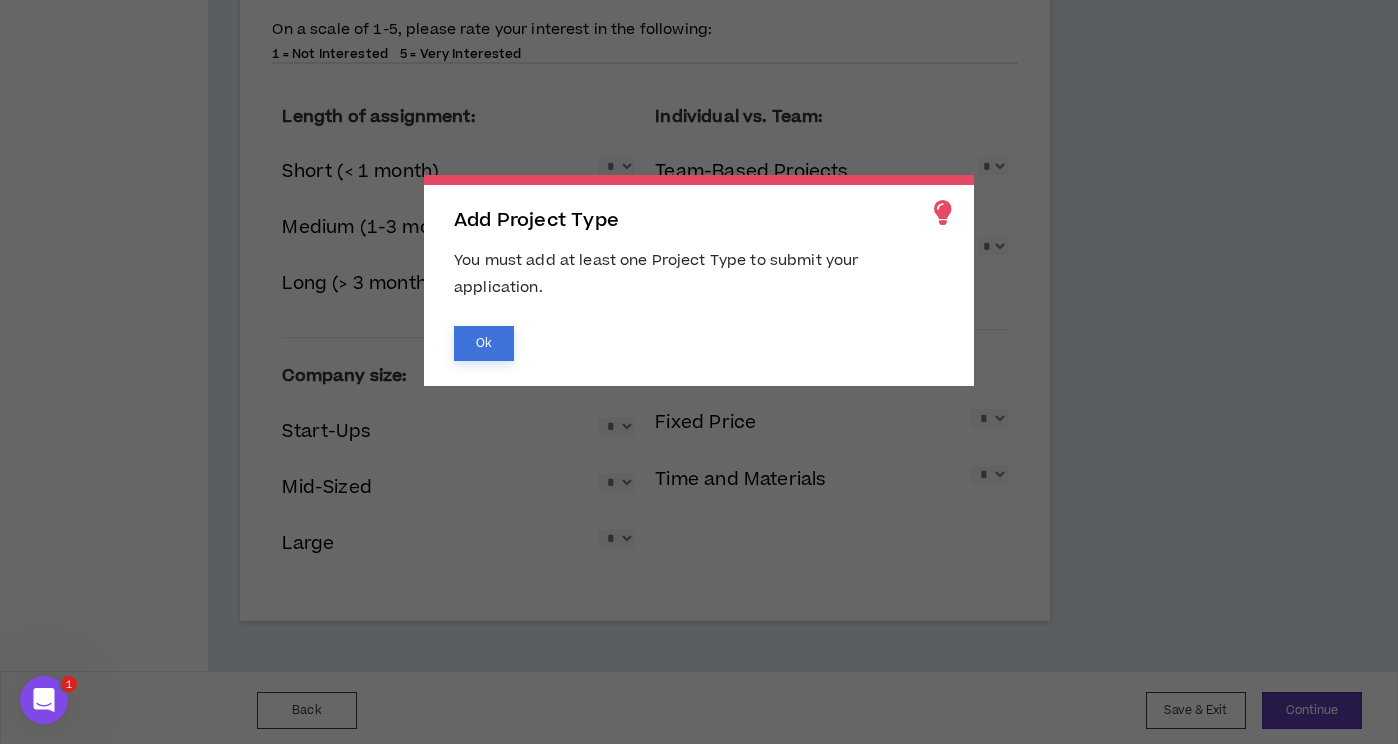 click on "Ok" at bounding box center (484, 343) 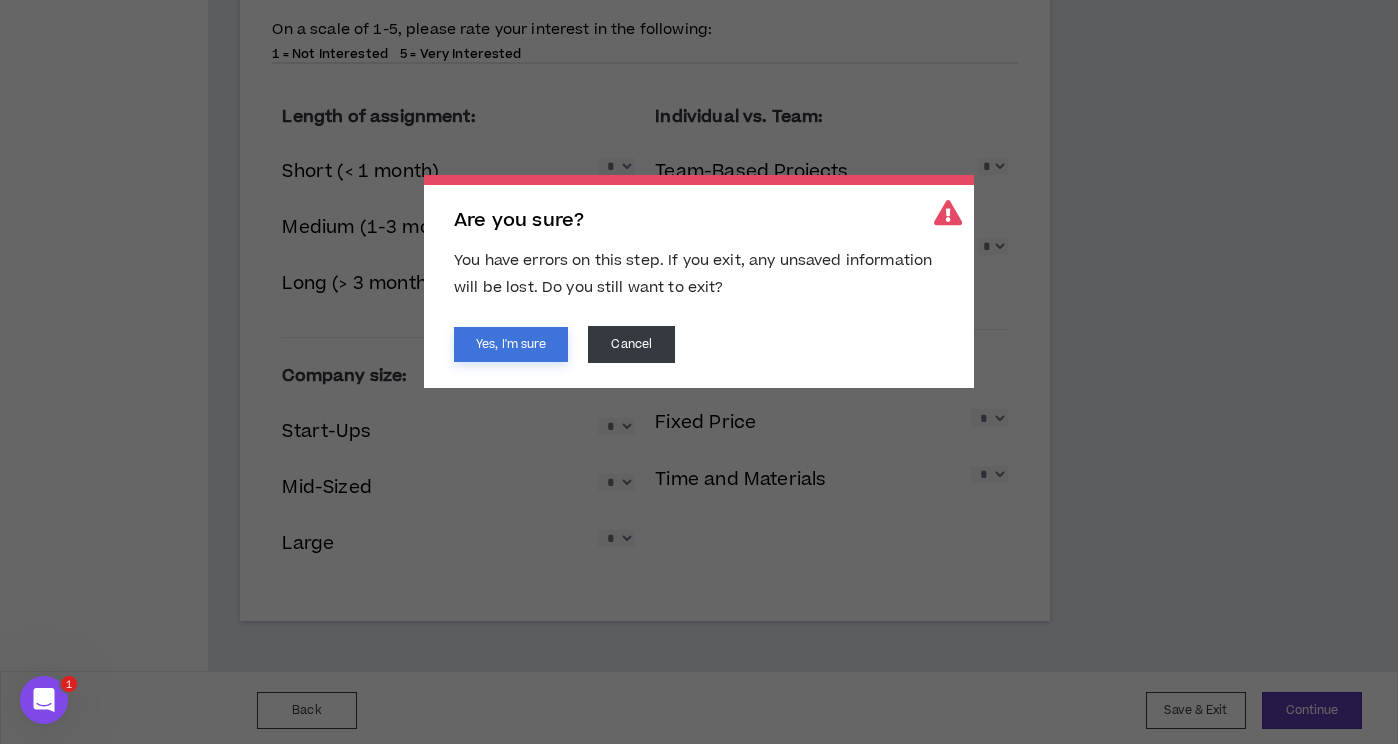 click on "Yes, I'm sure" at bounding box center [511, 344] 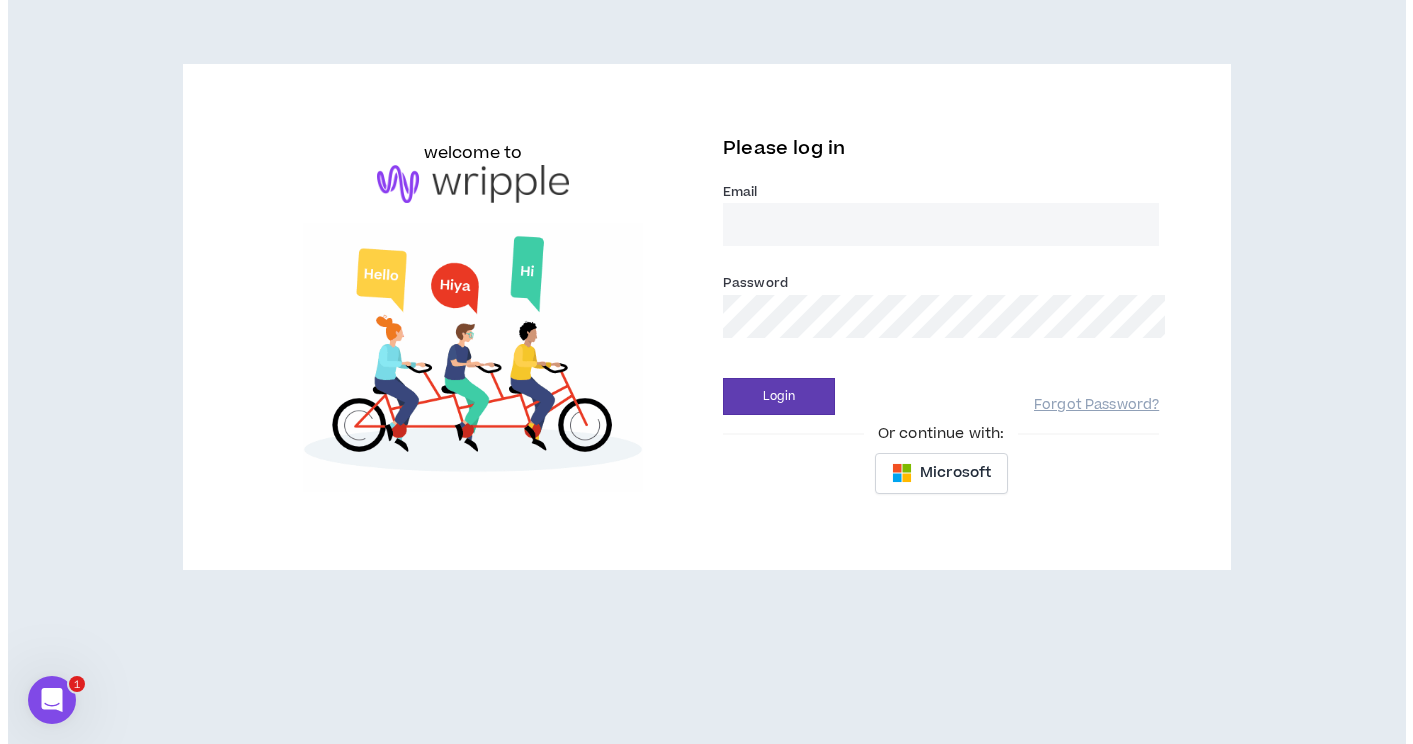 scroll, scrollTop: 0, scrollLeft: 0, axis: both 